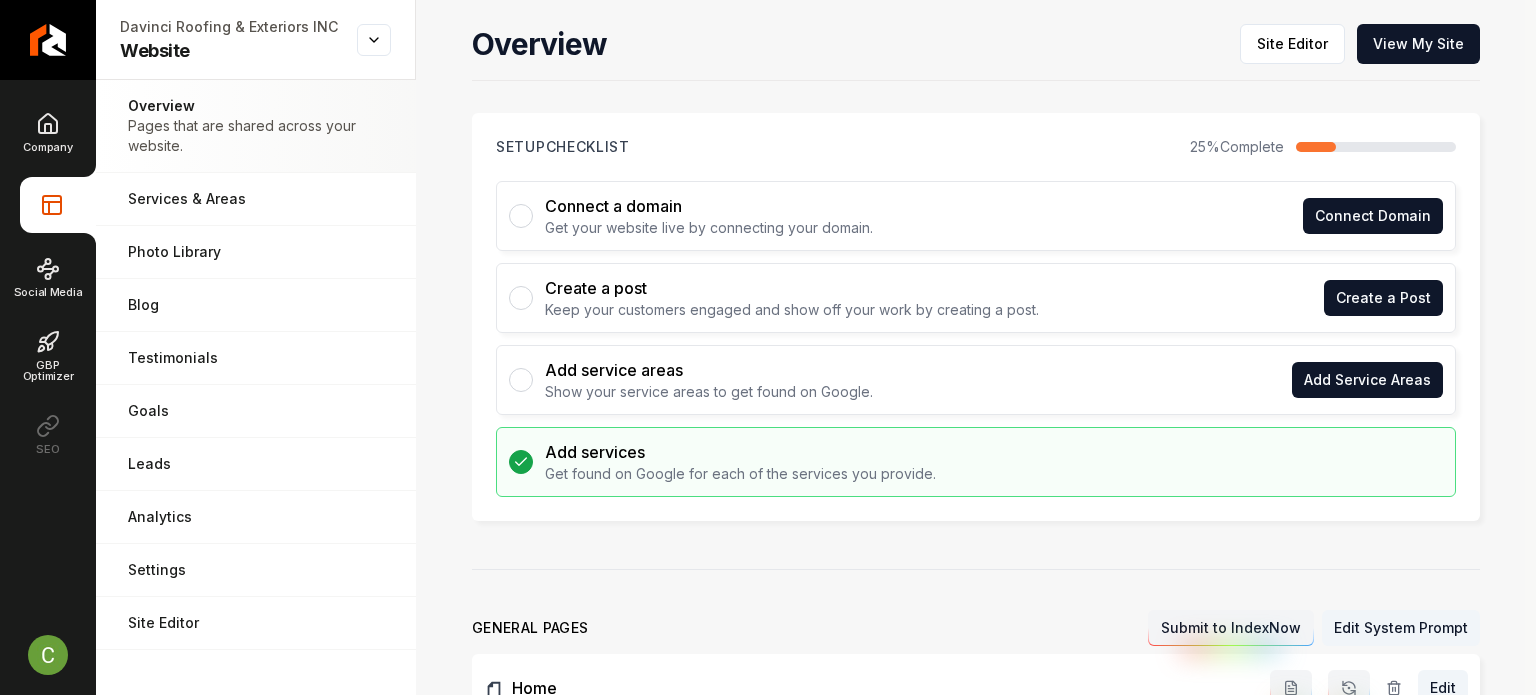 scroll, scrollTop: 0, scrollLeft: 0, axis: both 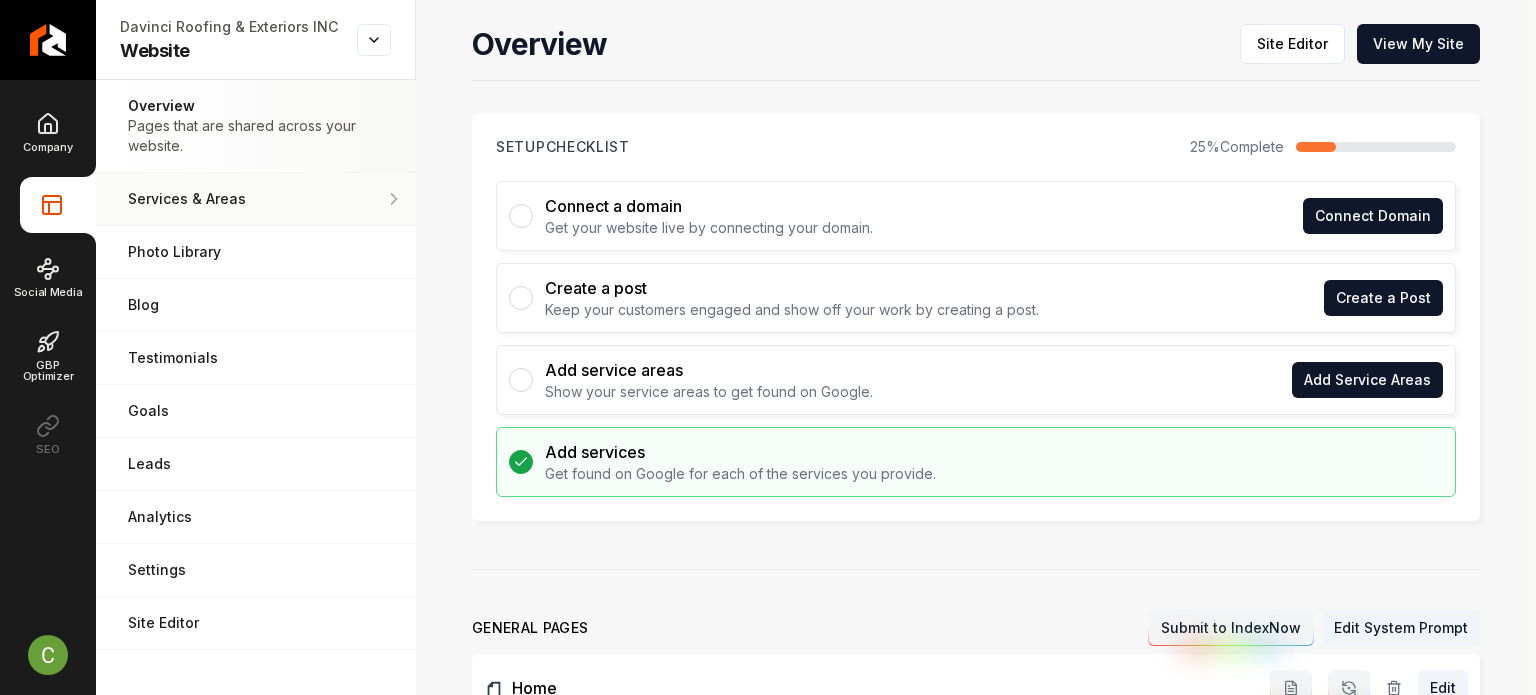 click on "Services & Areas Adjust your services and areas of expertise." at bounding box center (256, 199) 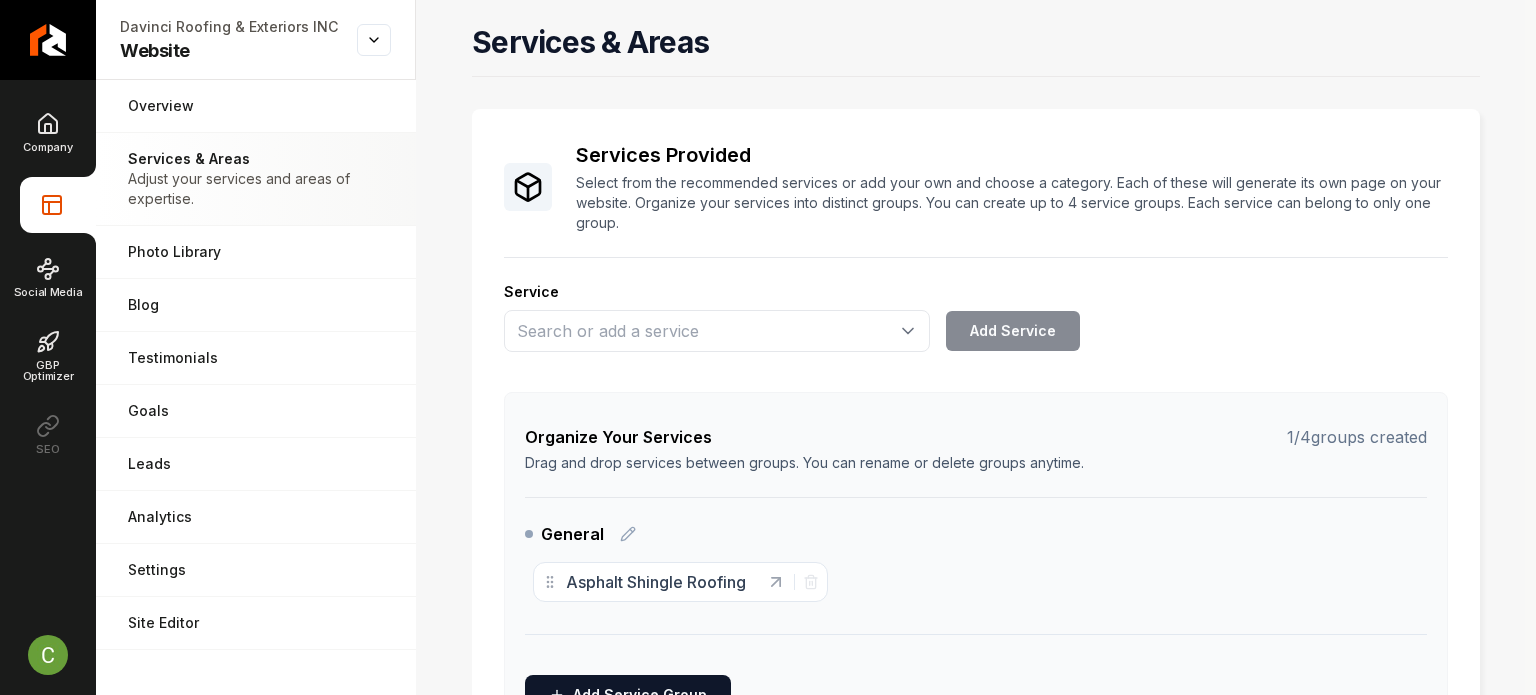 click 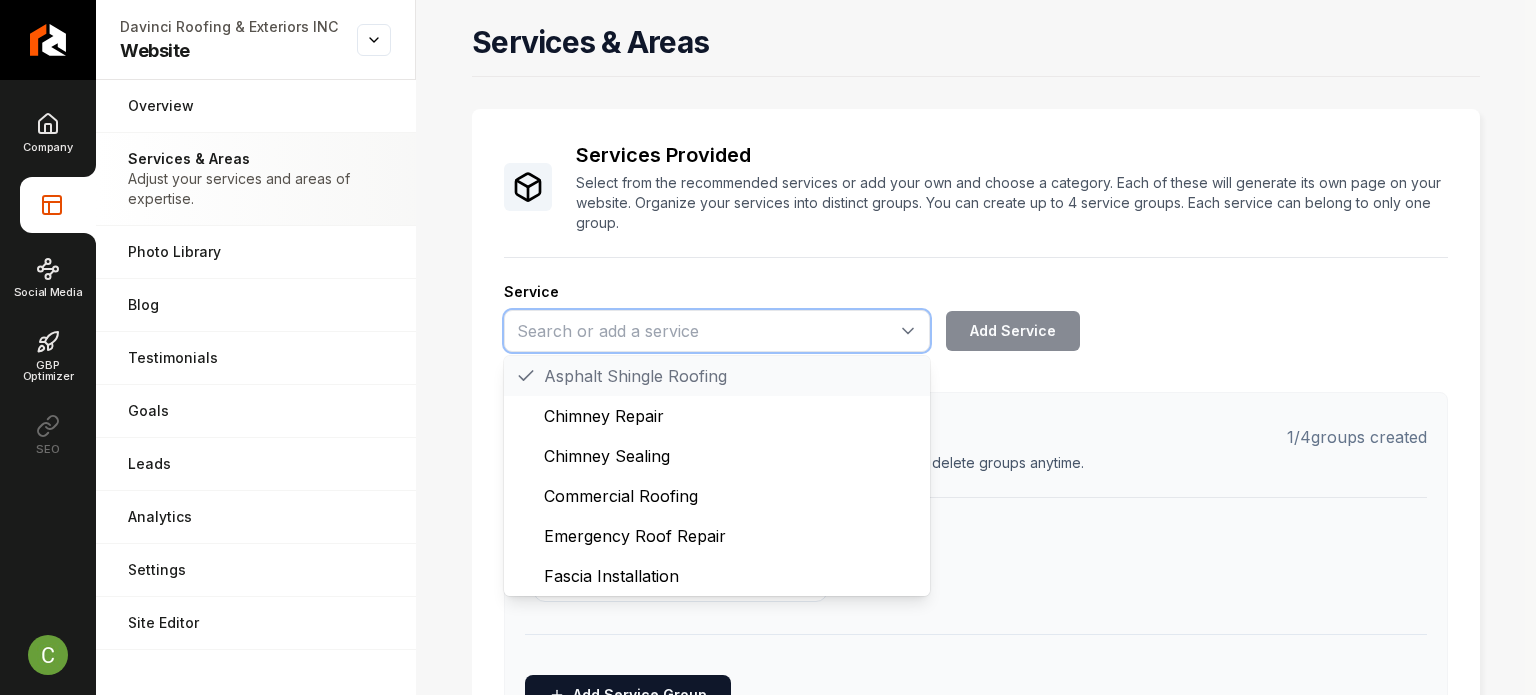 click at bounding box center (717, 331) 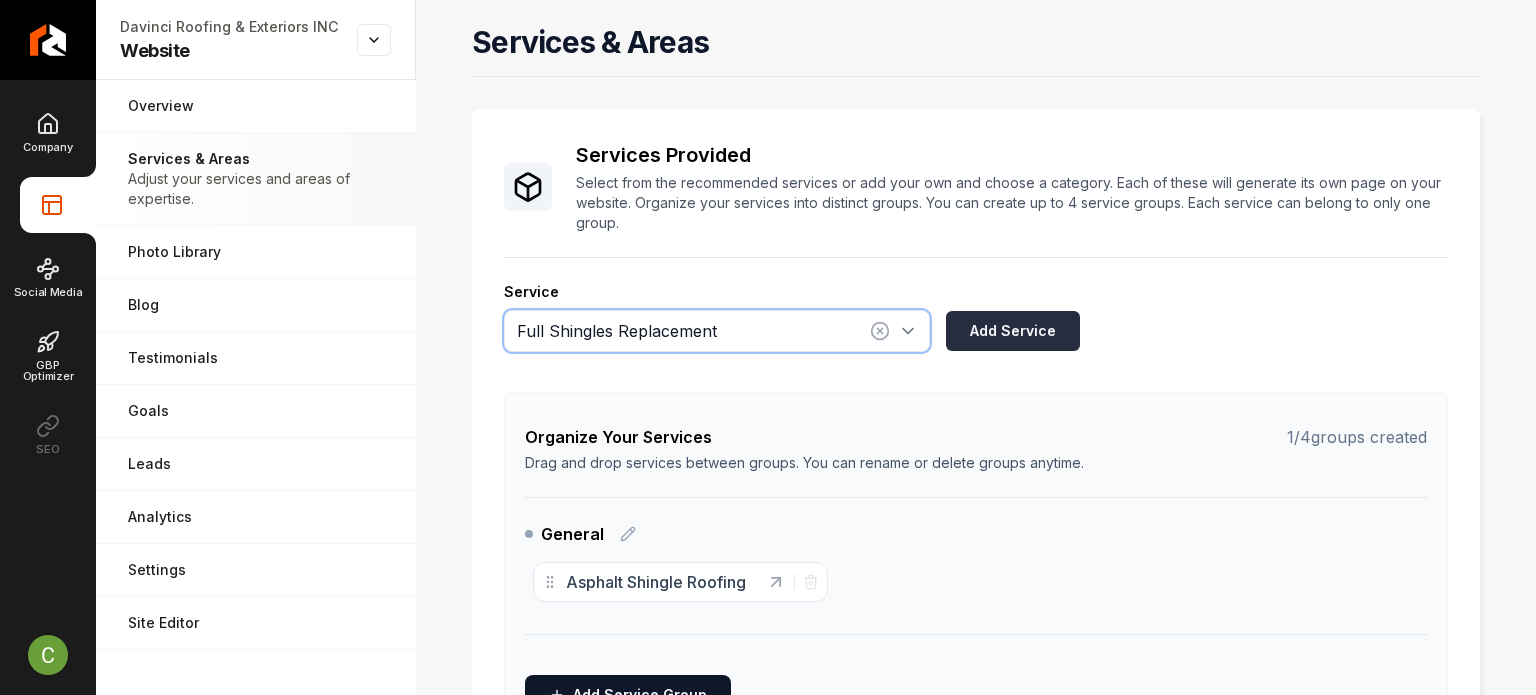 type on "Full Shingles Replacement" 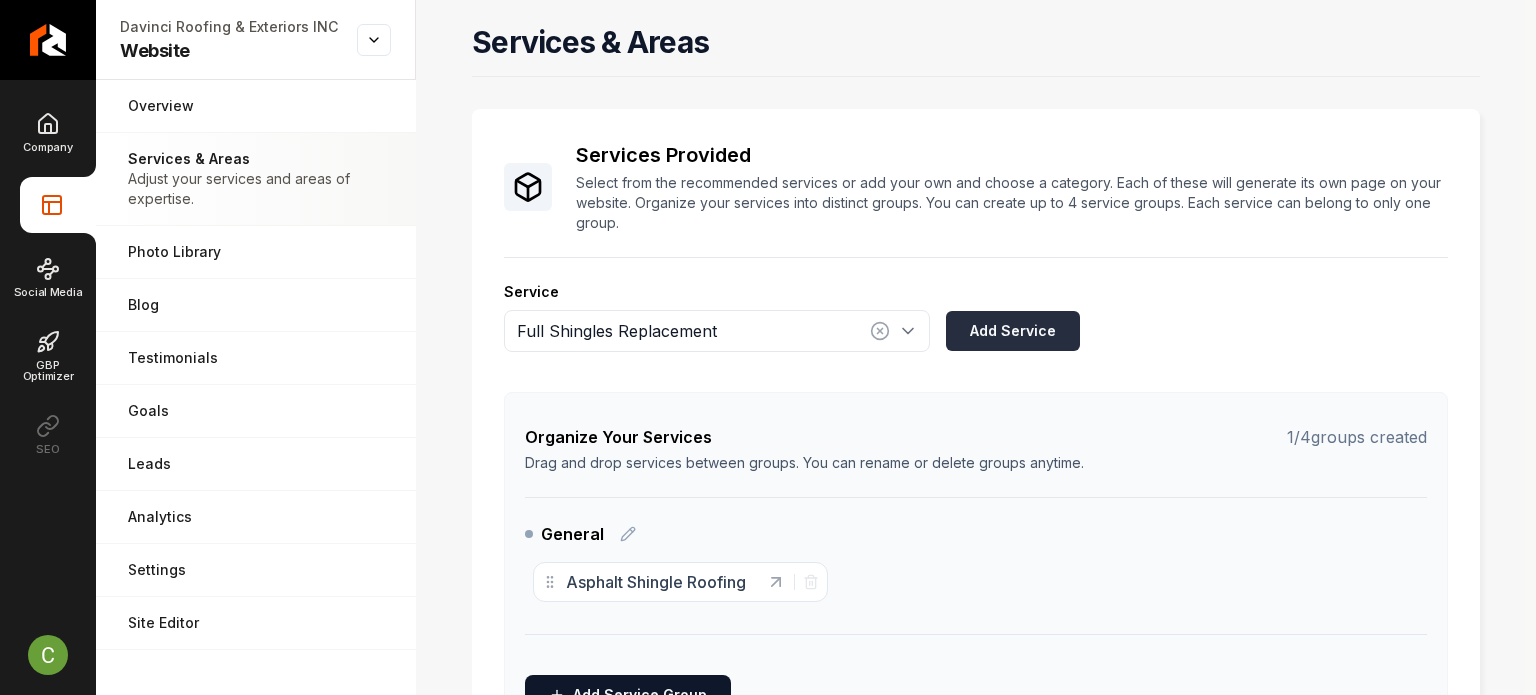 click on "Add Service" at bounding box center (1013, 331) 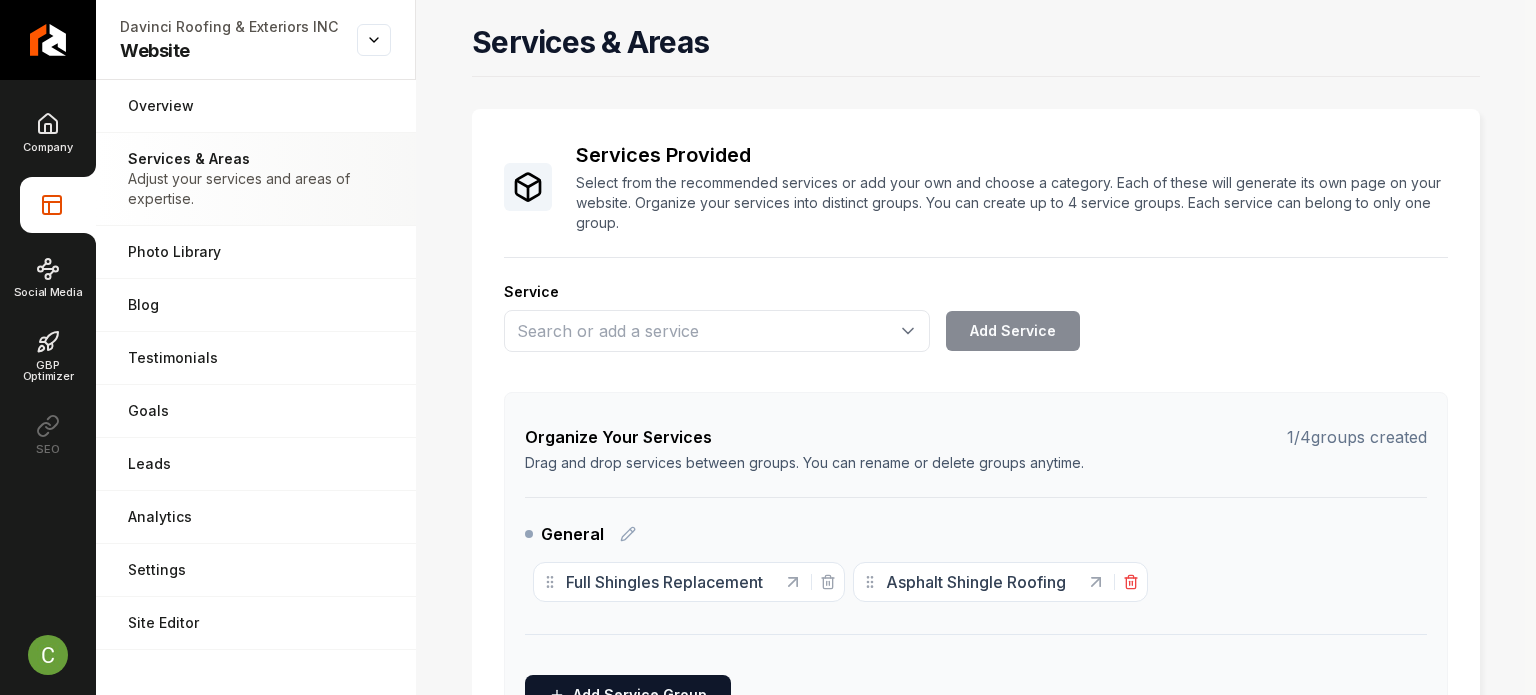 click 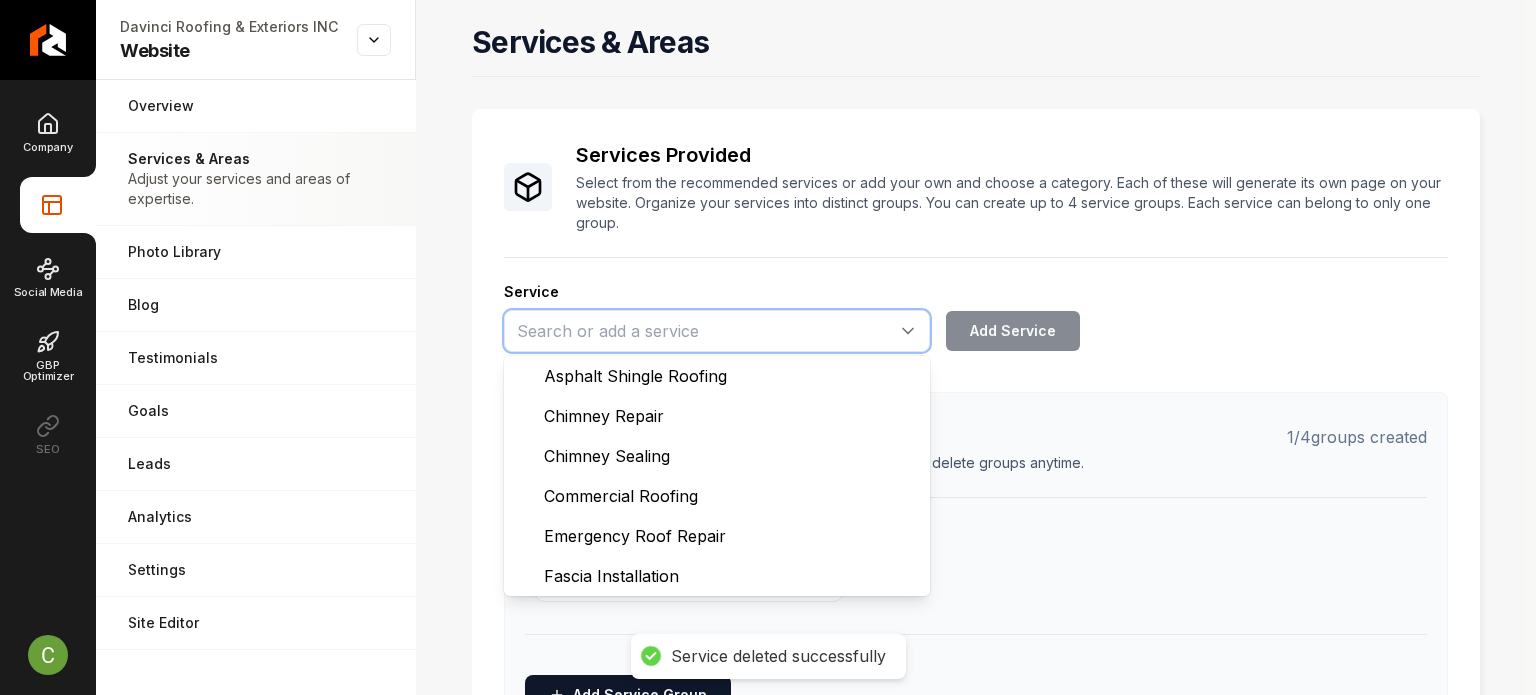 click at bounding box center (717, 331) 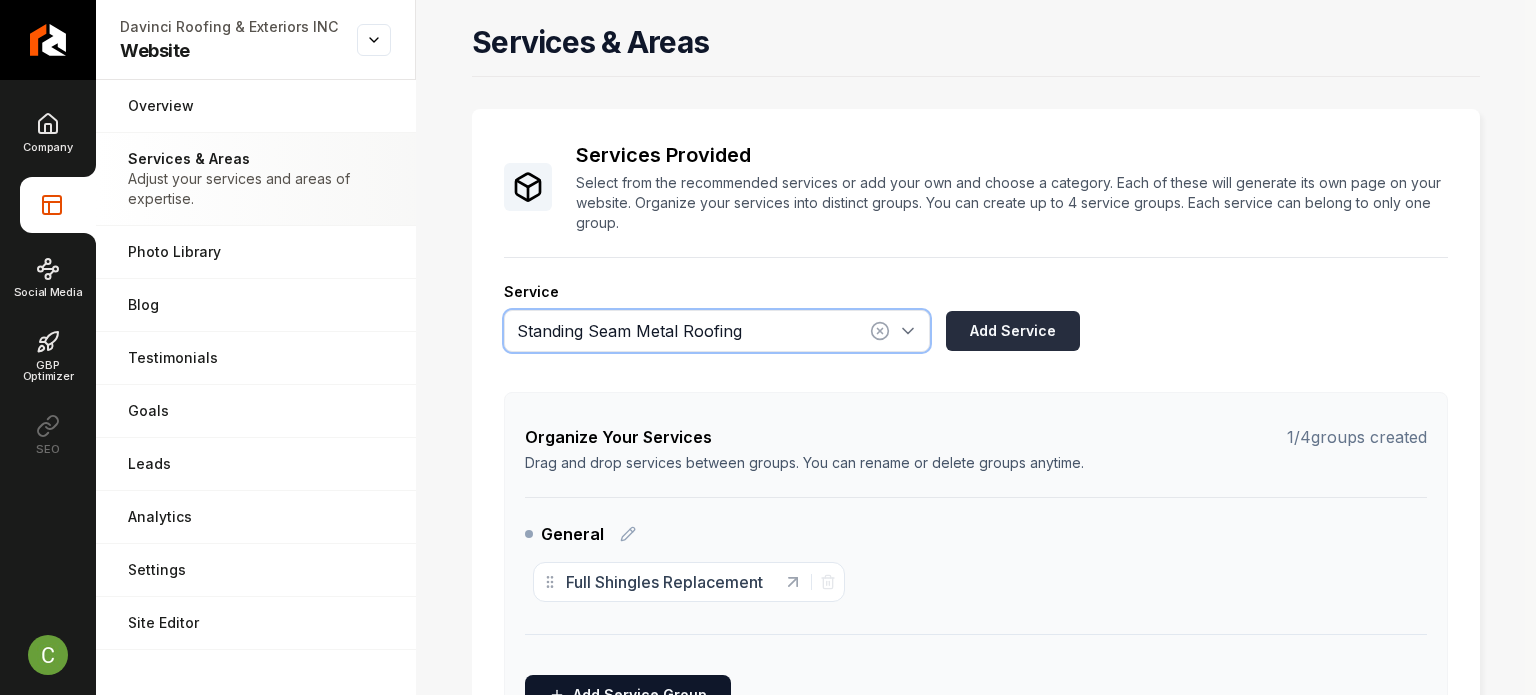 type on "Standing Seam Metal Roofing" 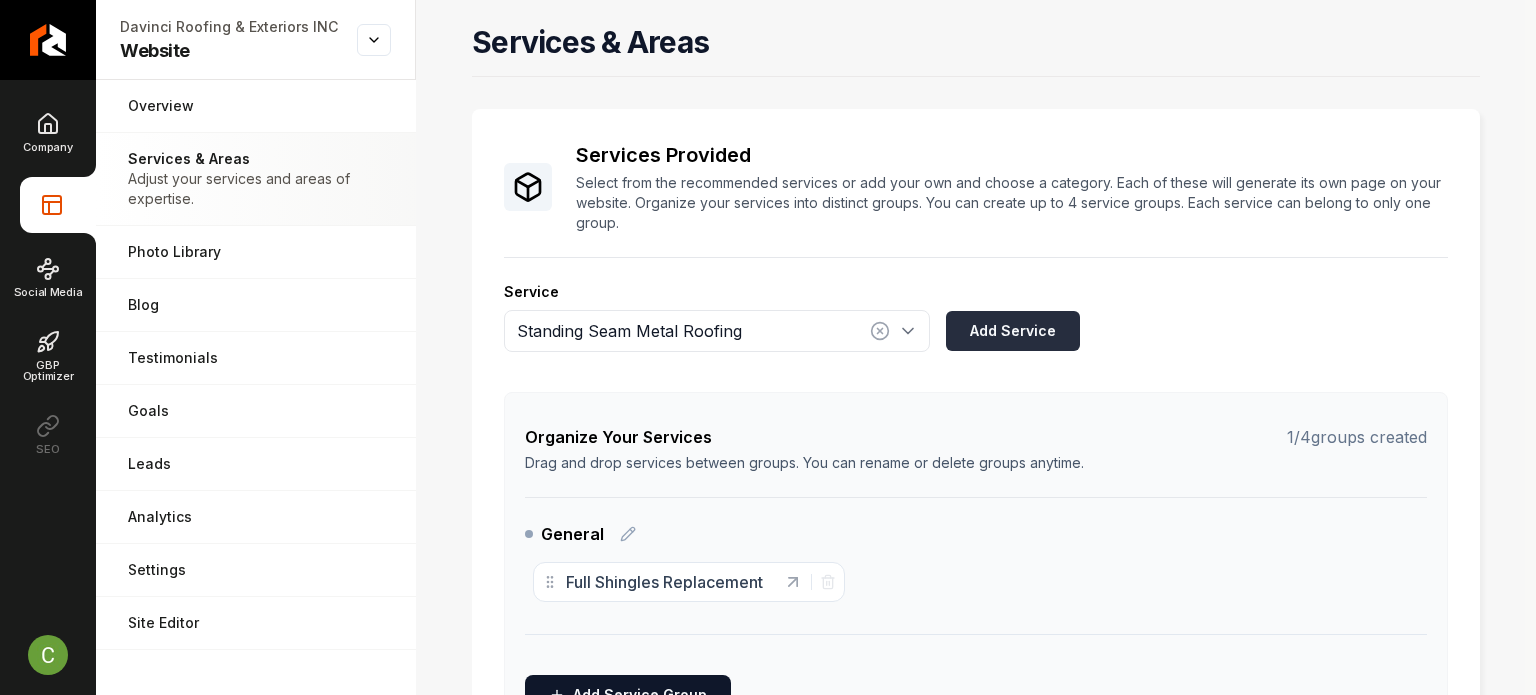 click on "Add Service" at bounding box center [1013, 331] 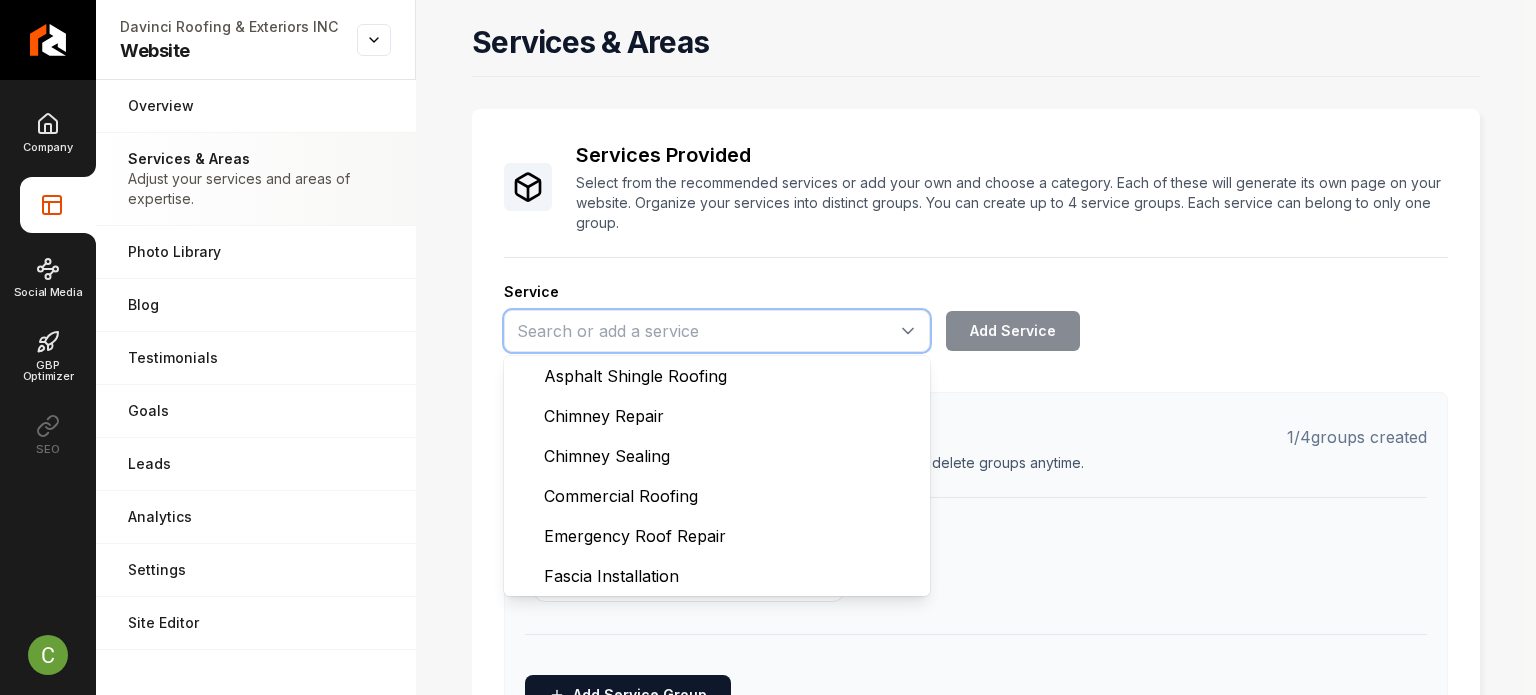 click at bounding box center [717, 331] 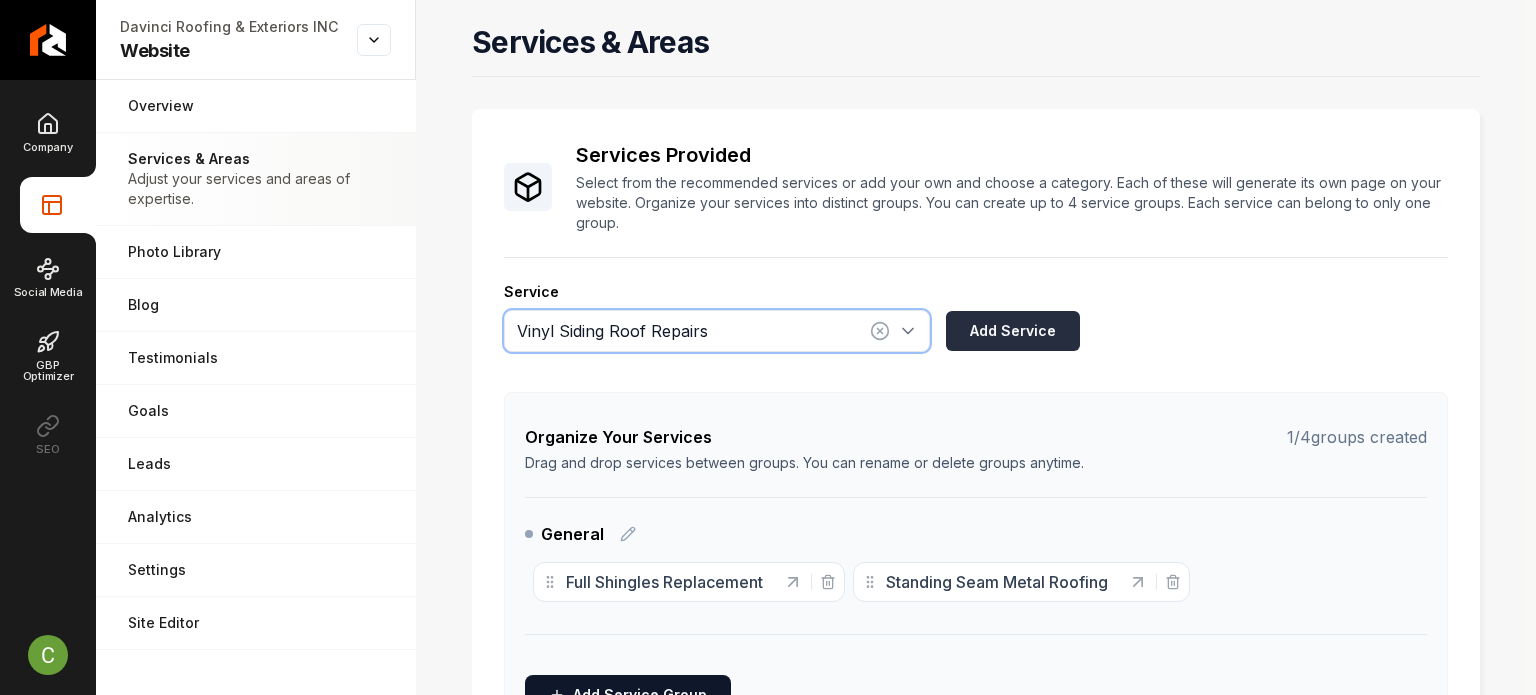 type on "Vinyl Siding Roof Repairs" 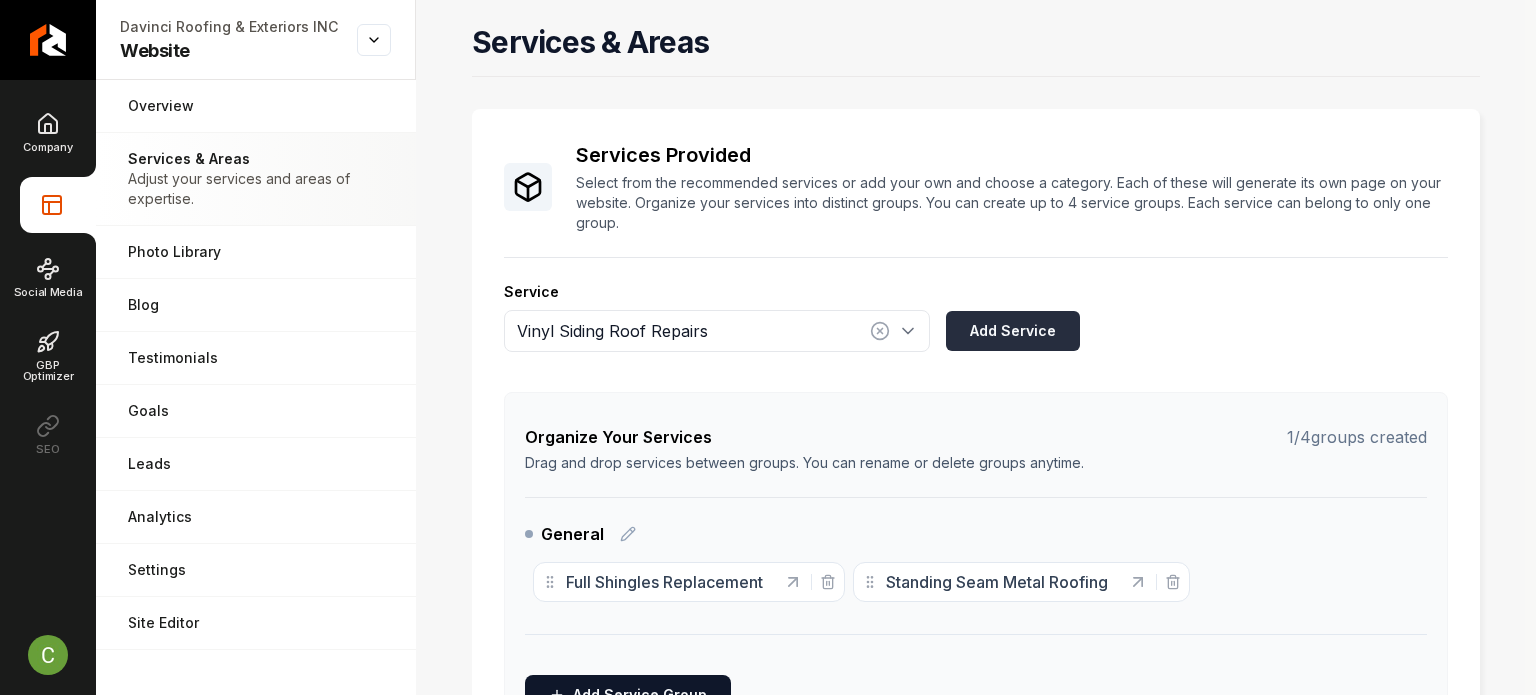click on "Add Service" at bounding box center (1013, 331) 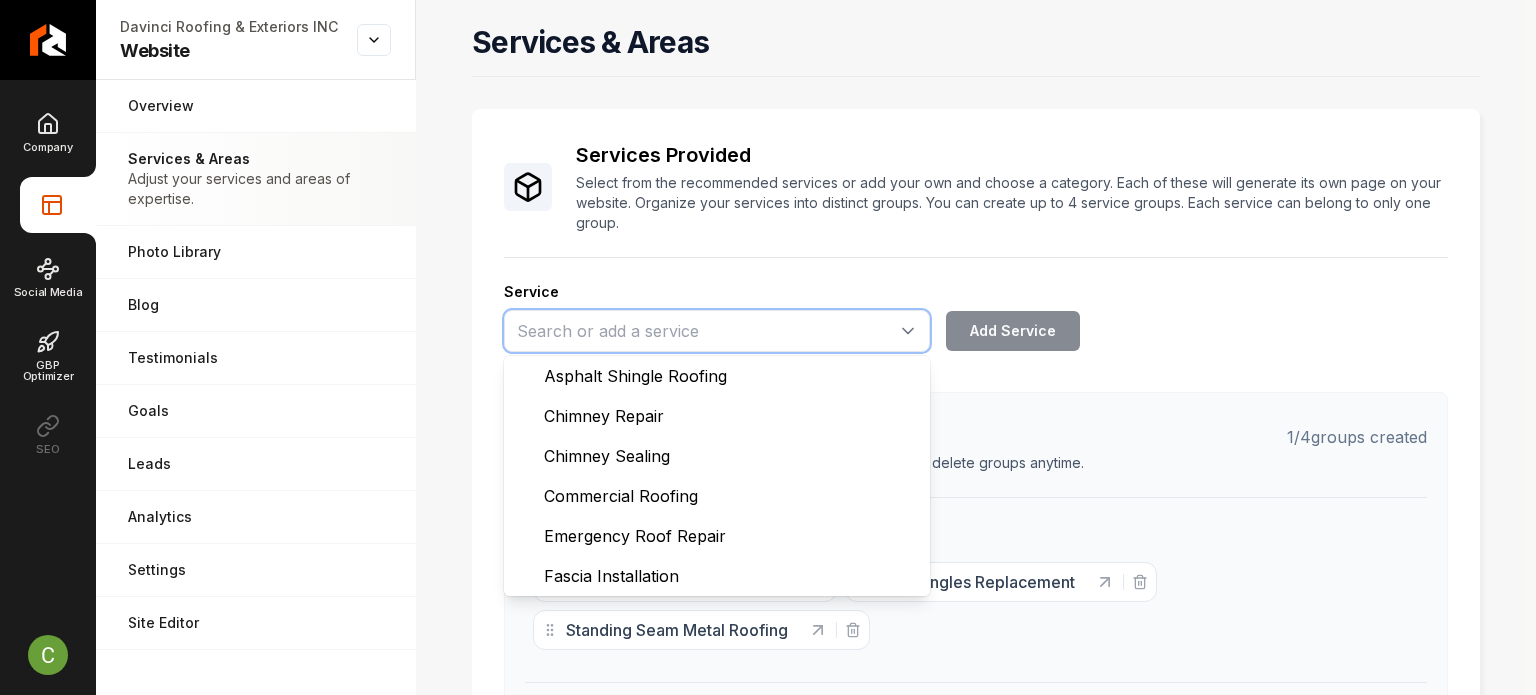 click at bounding box center (717, 331) 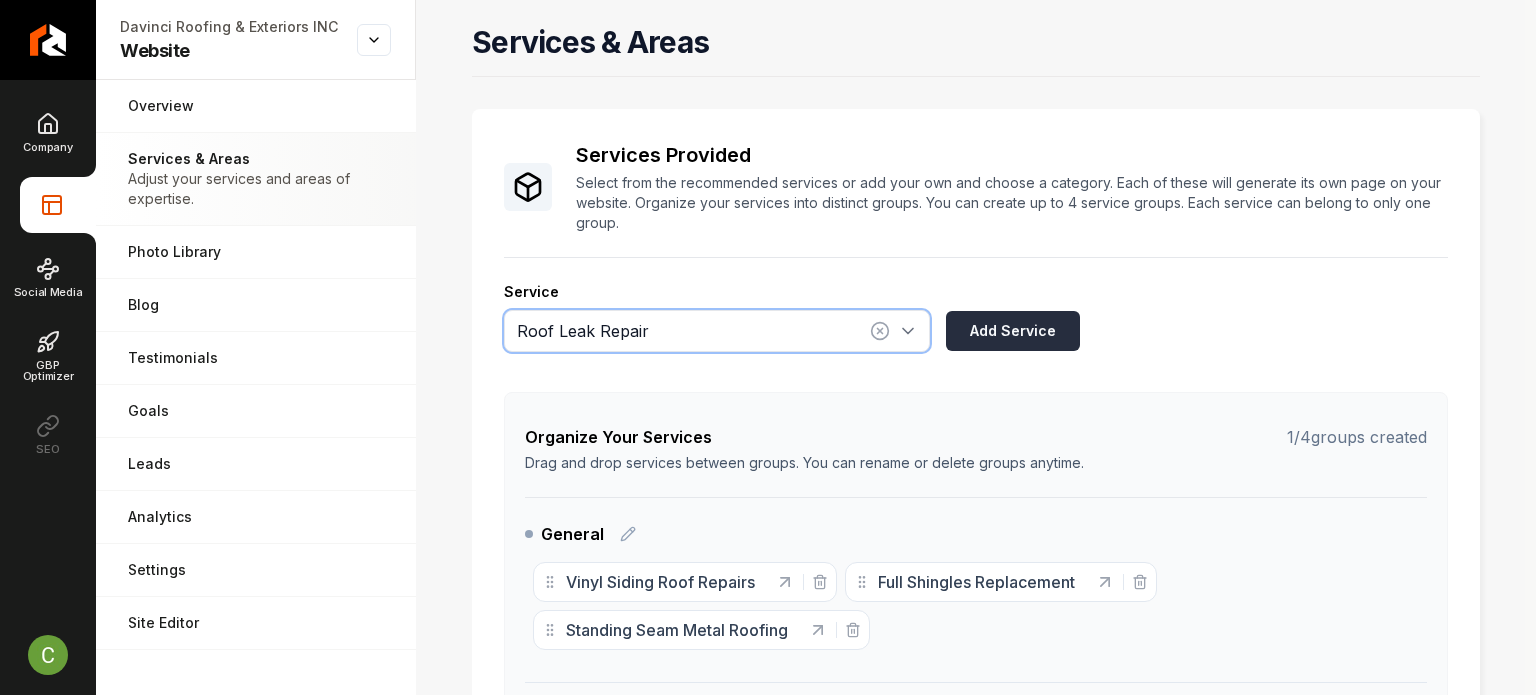 type on "Roof Leak Repair" 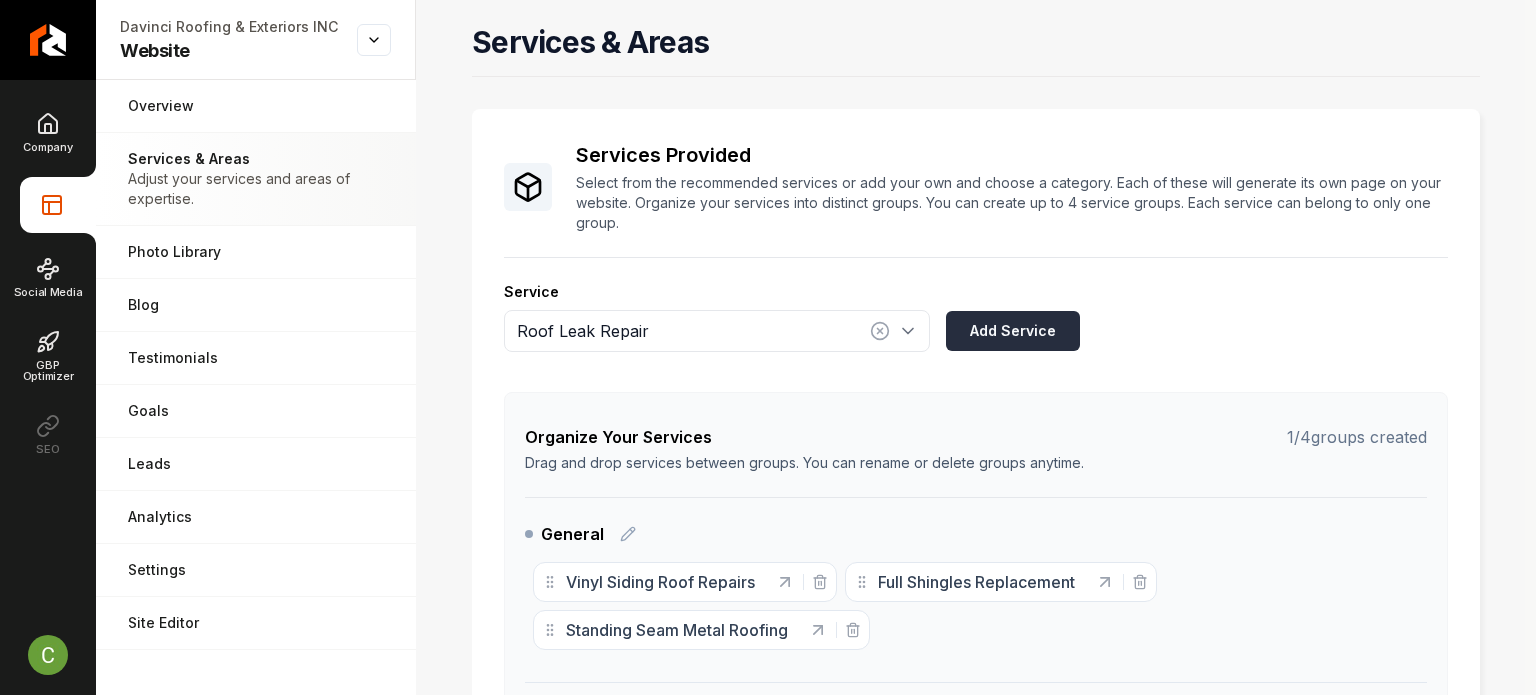 click on "Add Service" at bounding box center [1013, 331] 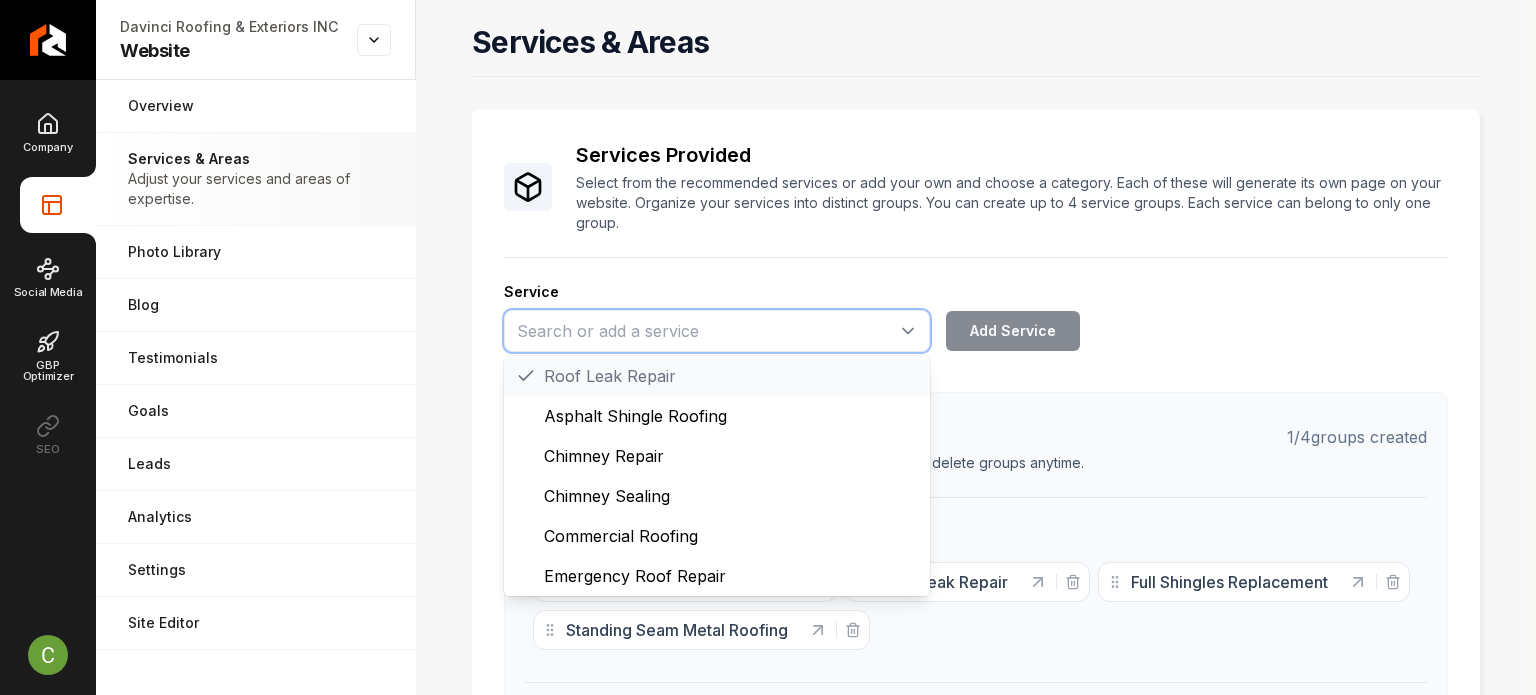 click at bounding box center (717, 331) 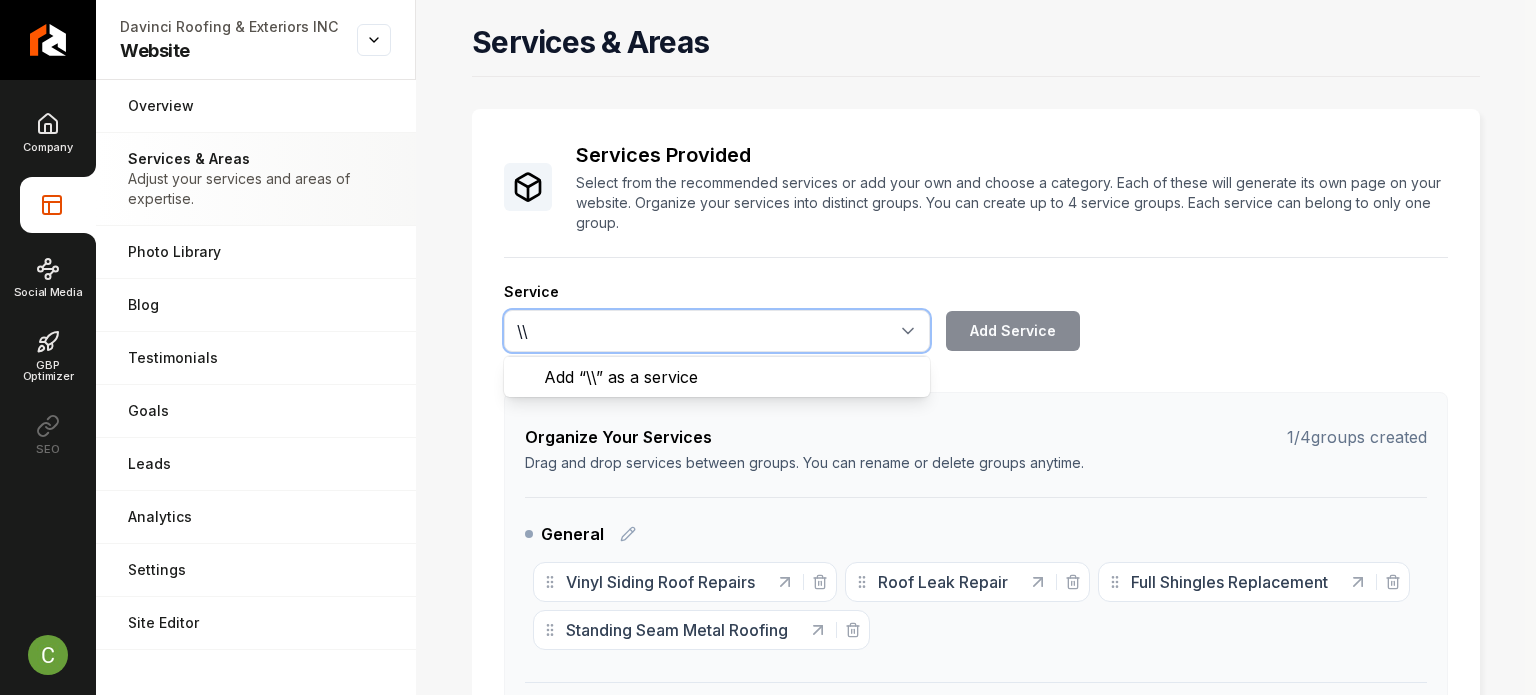 type on "\" 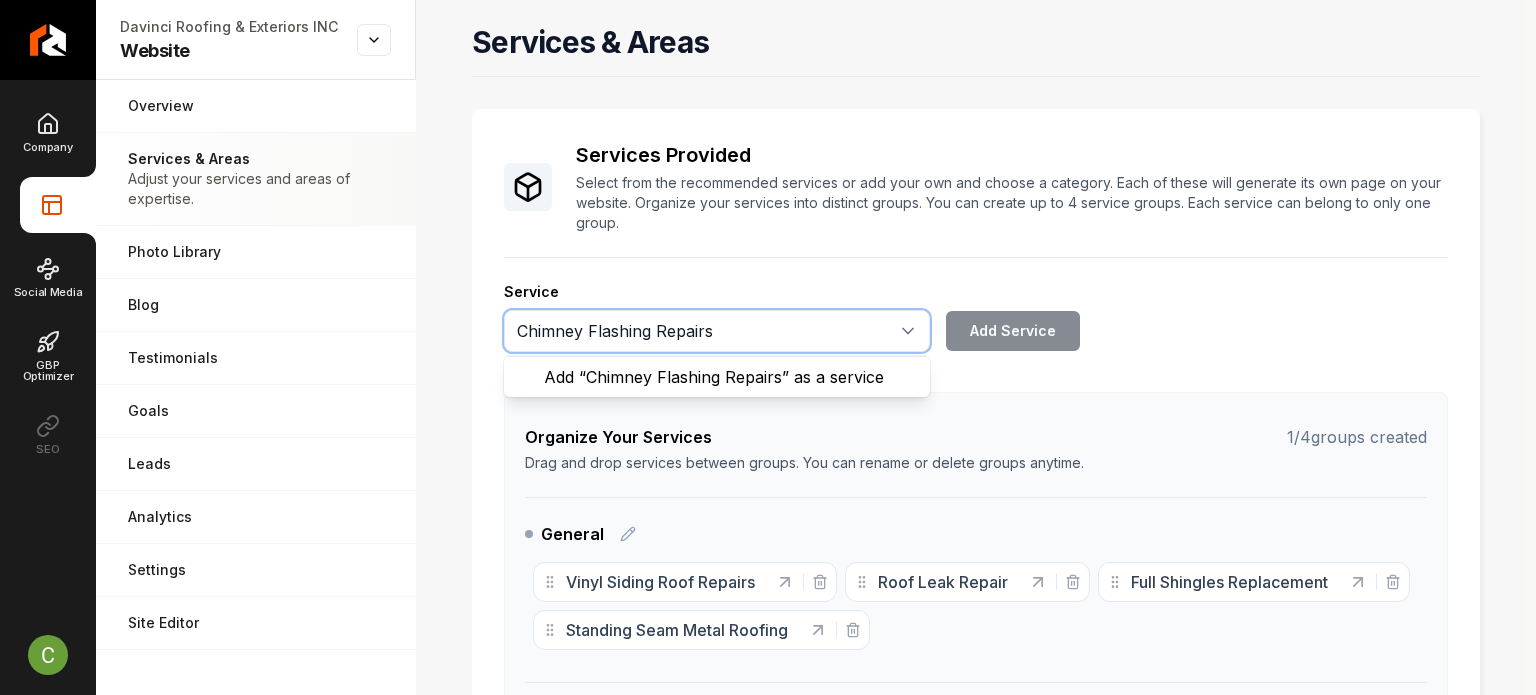 type on "Chimney Flashing Repairs" 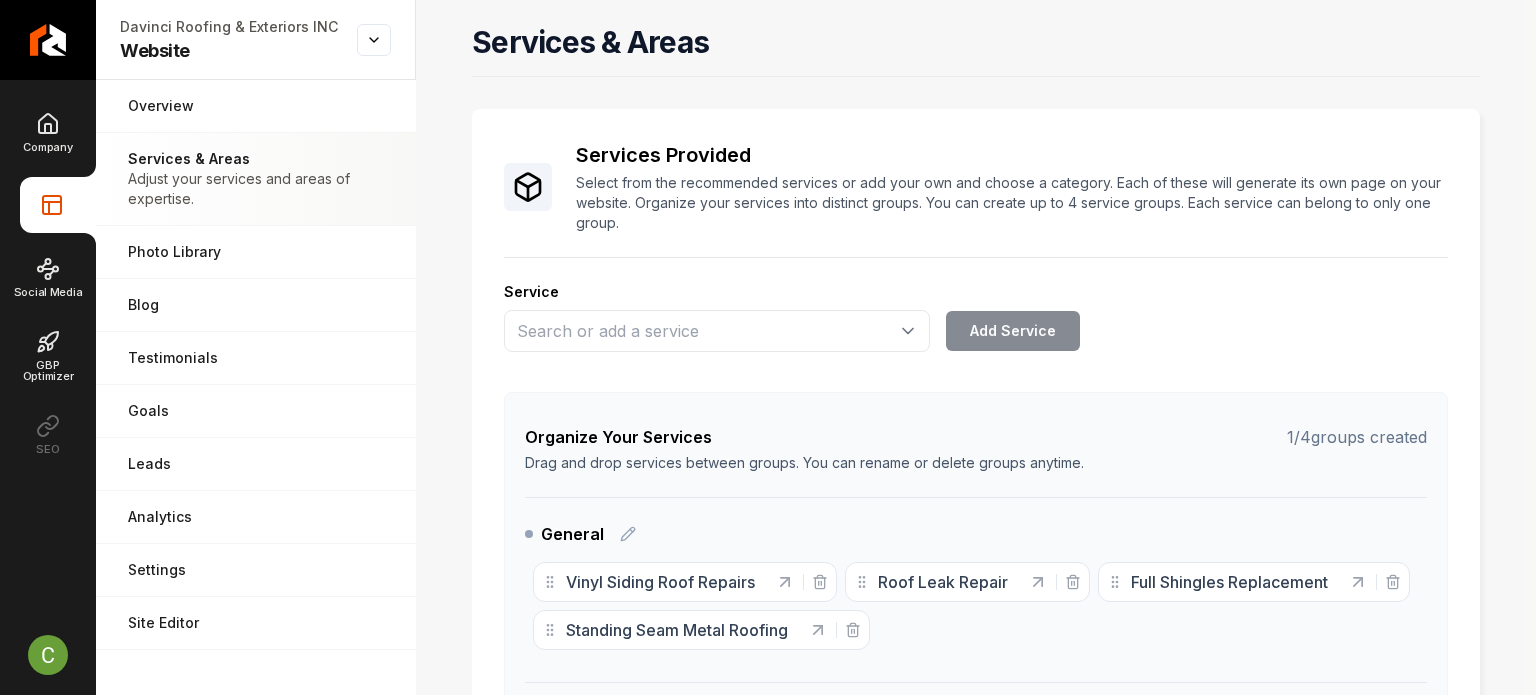 click on "Services Provided Select from the recommended services or add your own and choose a category. Each of these will generate its own page on your website. Organize your services into distinct groups. You can create up to 4 service groups. Each service can belong to only one group. Service Add Service Organize Your Services 1 / 4  groups created Drag and drop services between groups. You can rename or delete groups anytime. General Vinyl Siding Roof Repairs Roof Leak Repair Full Shingles Replacement Standing Seam Metal Roofing
To pick up a draggable item, press the space bar.
While dragging, use the arrow keys to move the item.
Press space again to drop the item in its new position, or press escape to cancel.
Add Service Group" at bounding box center [976, 468] 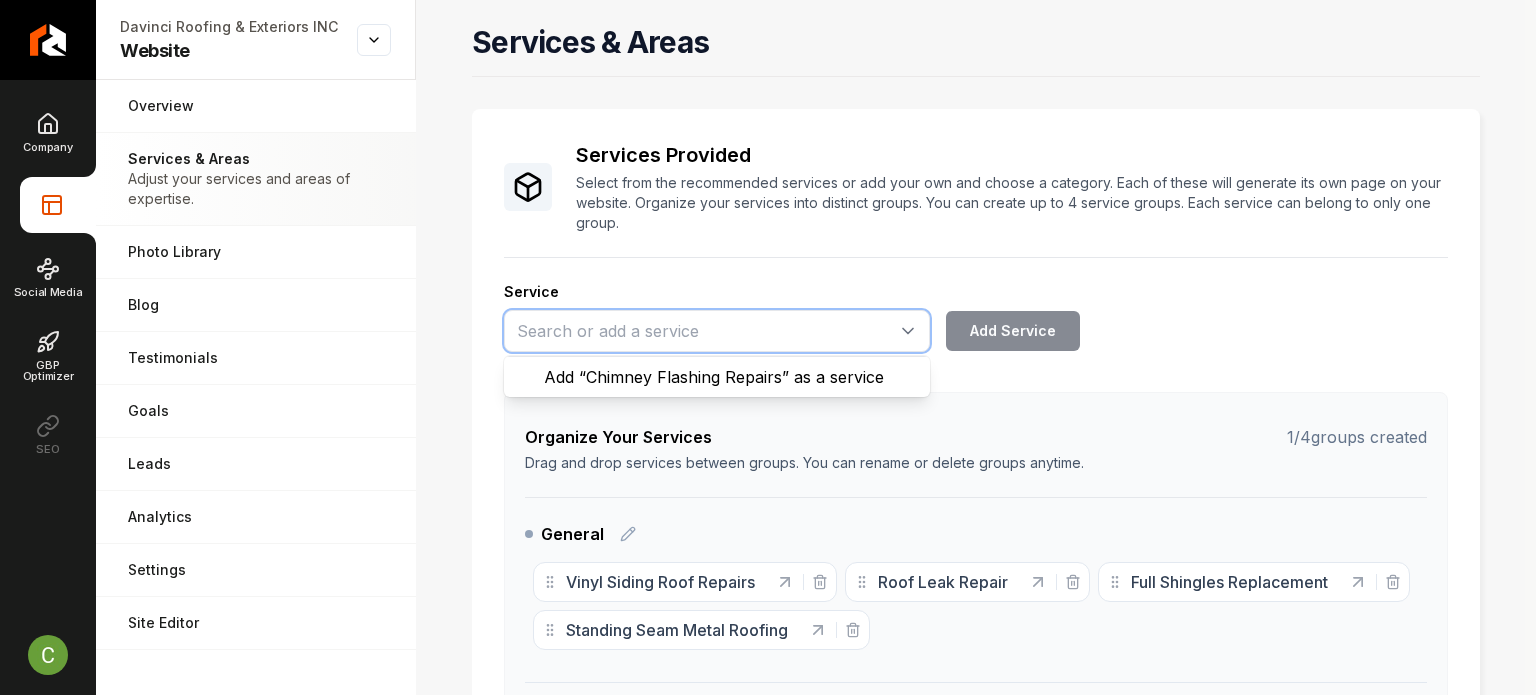click at bounding box center [717, 331] 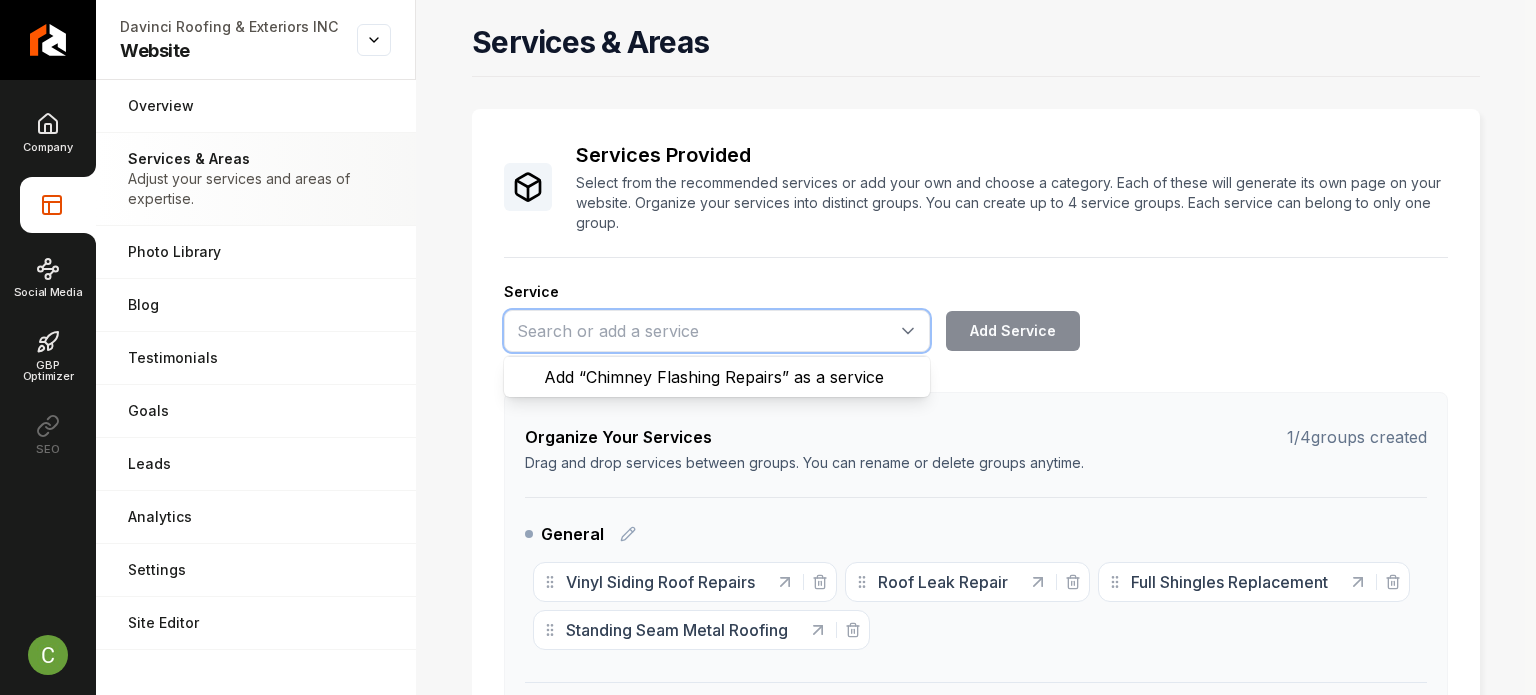 type on "Chimney Flashing Repairs" 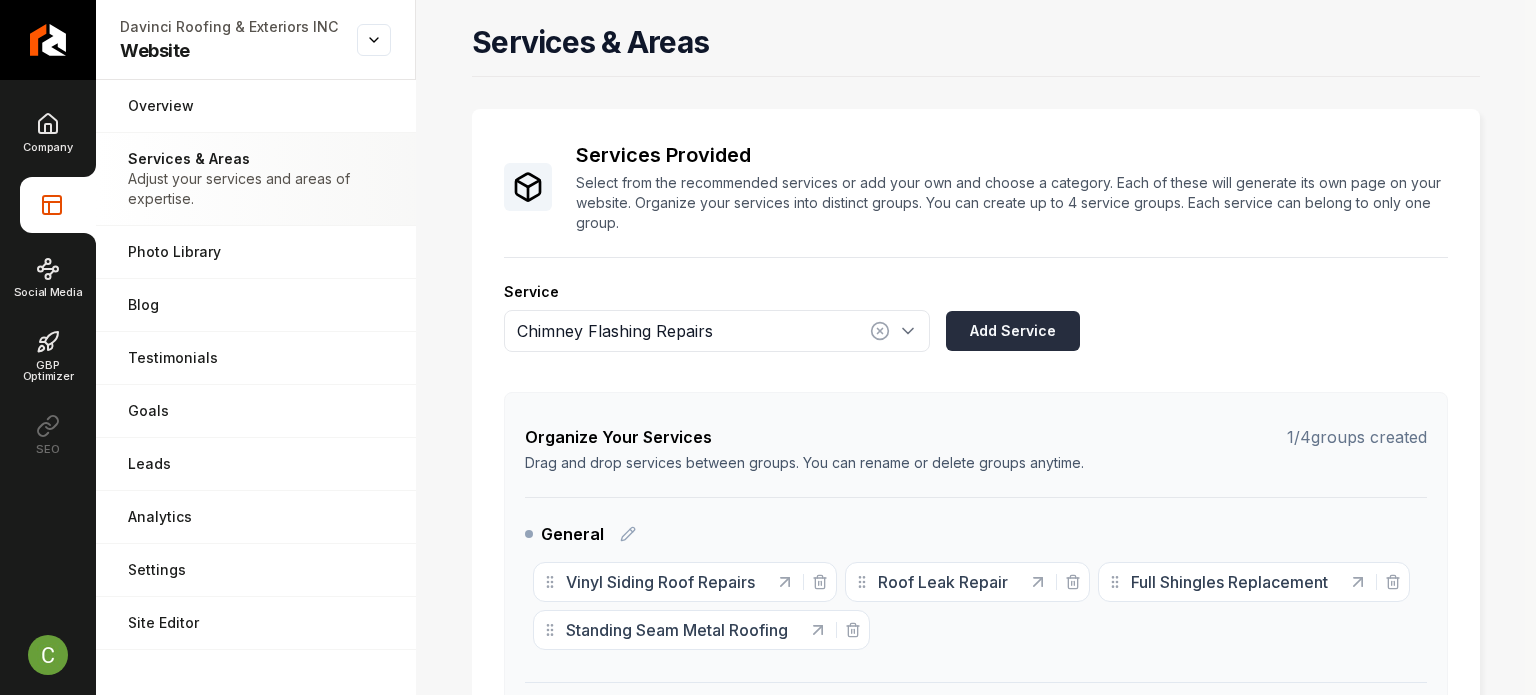 click on "Add Service" at bounding box center (1013, 331) 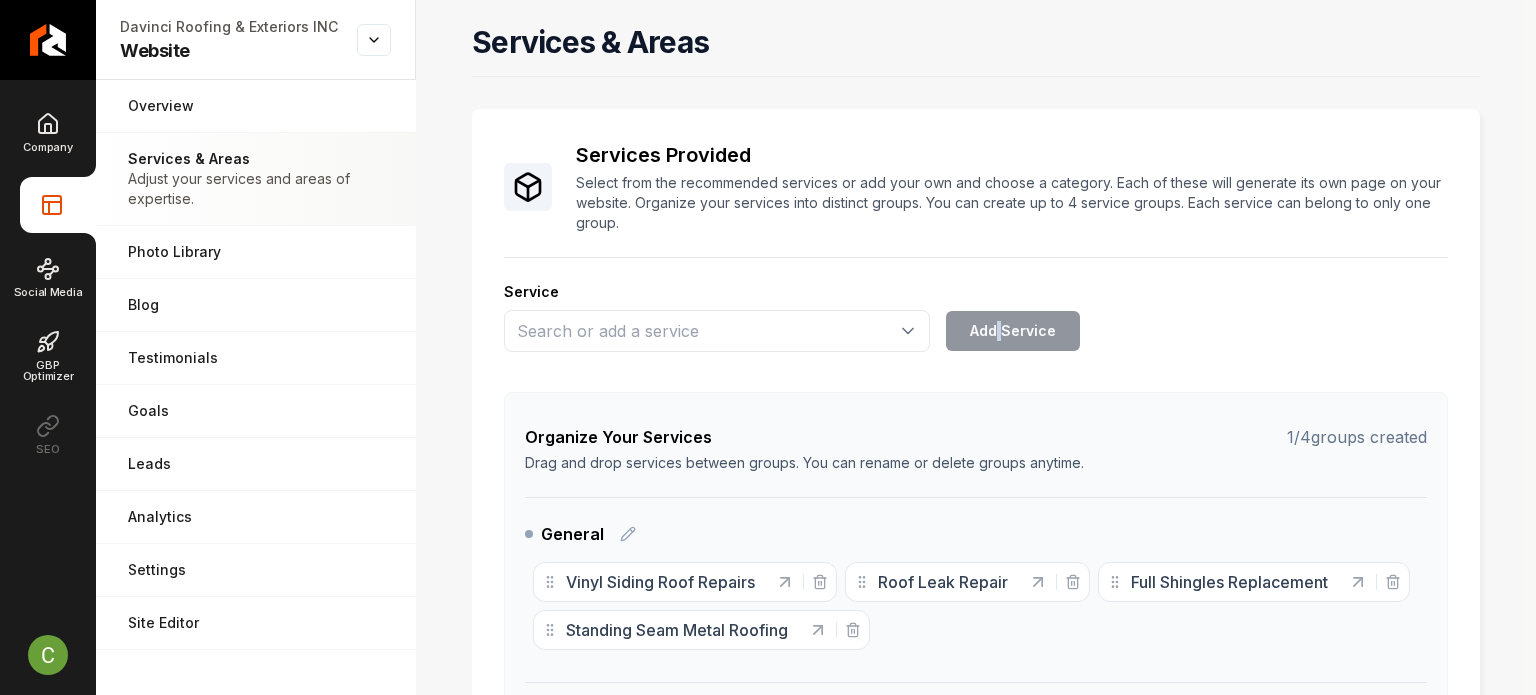 click on "Add Service" at bounding box center (792, 331) 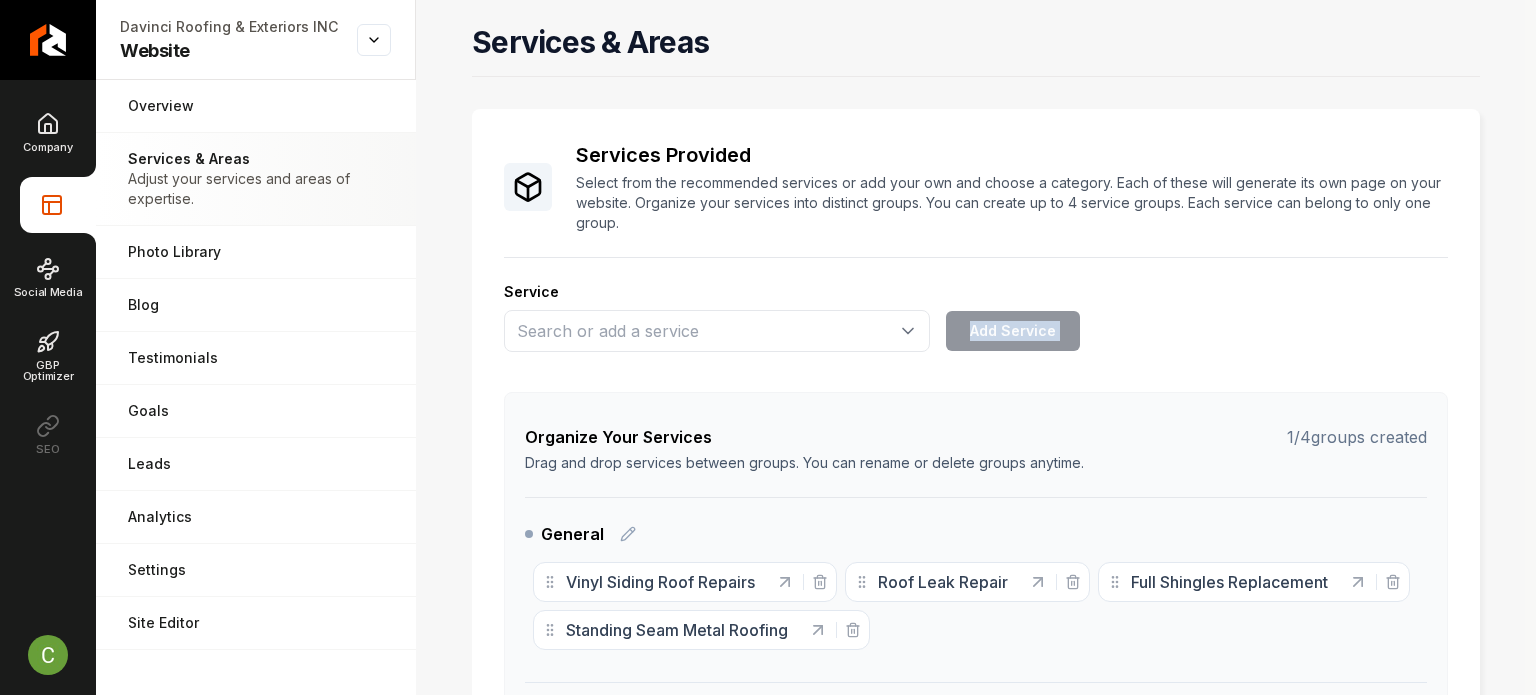 click on "Add Service" at bounding box center (792, 331) 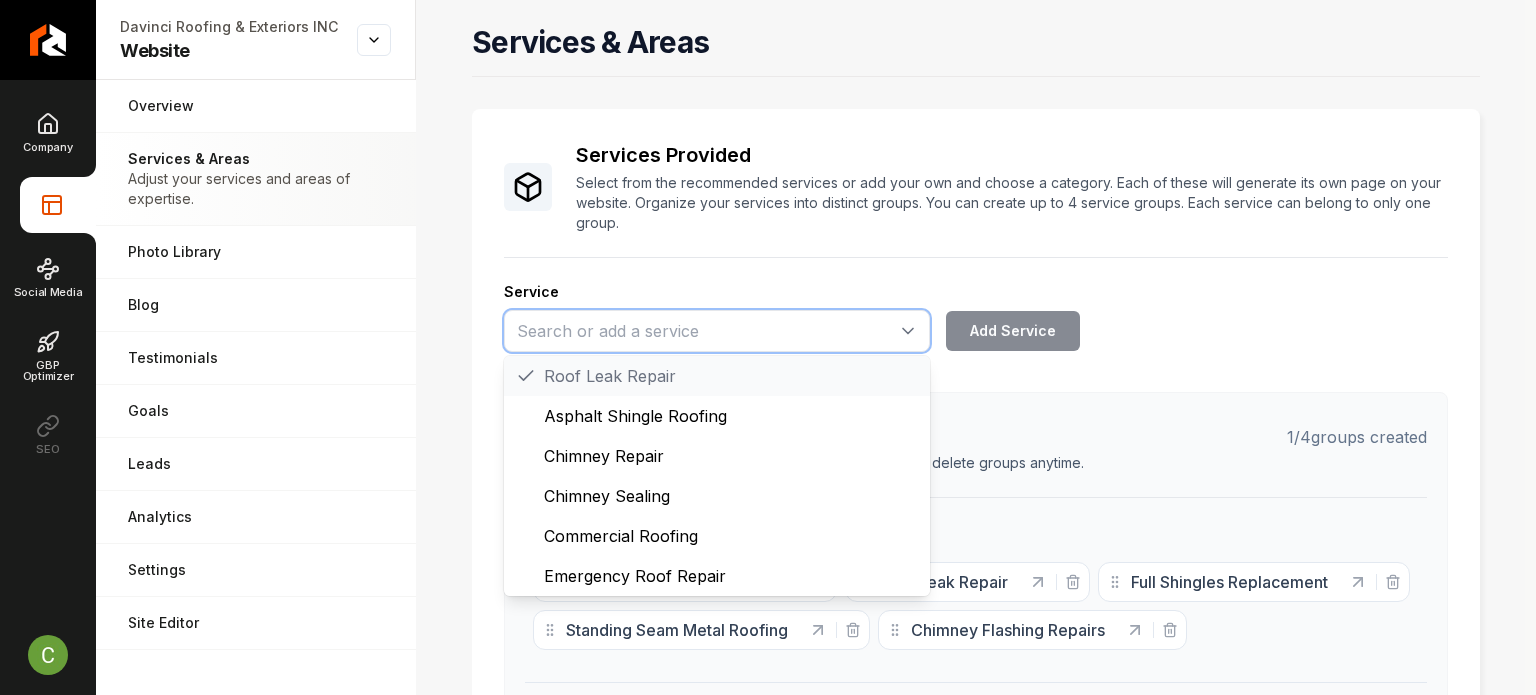 click at bounding box center [717, 331] 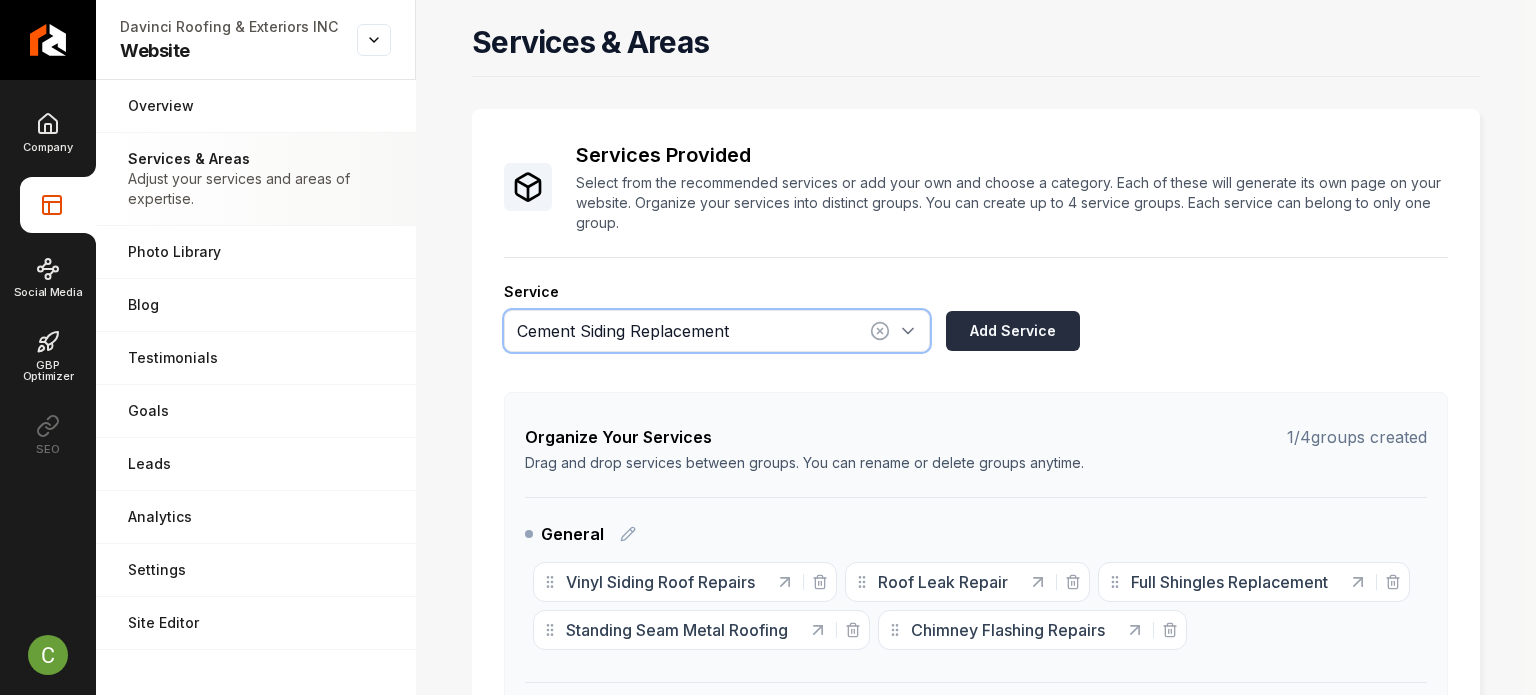 type on "Cement Siding Replacement" 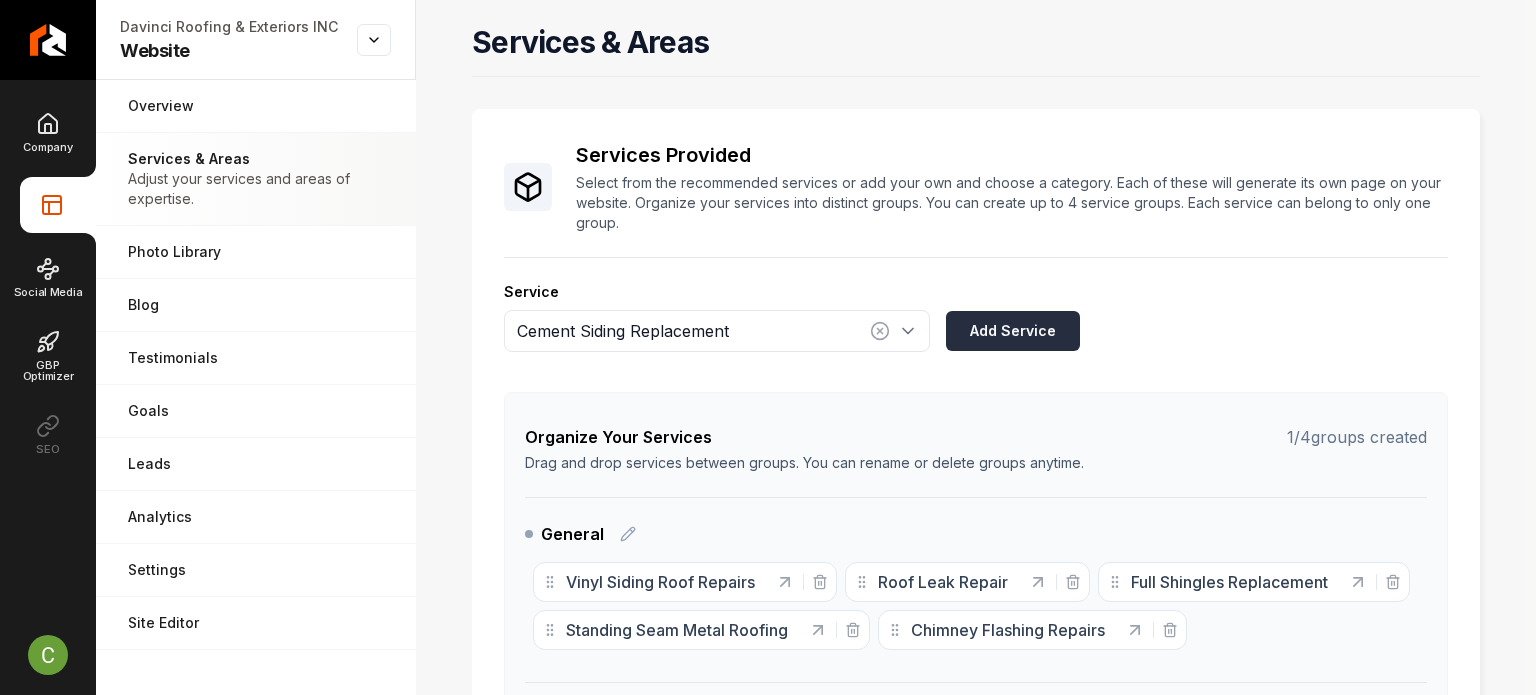 click on "Add Service" at bounding box center (1013, 331) 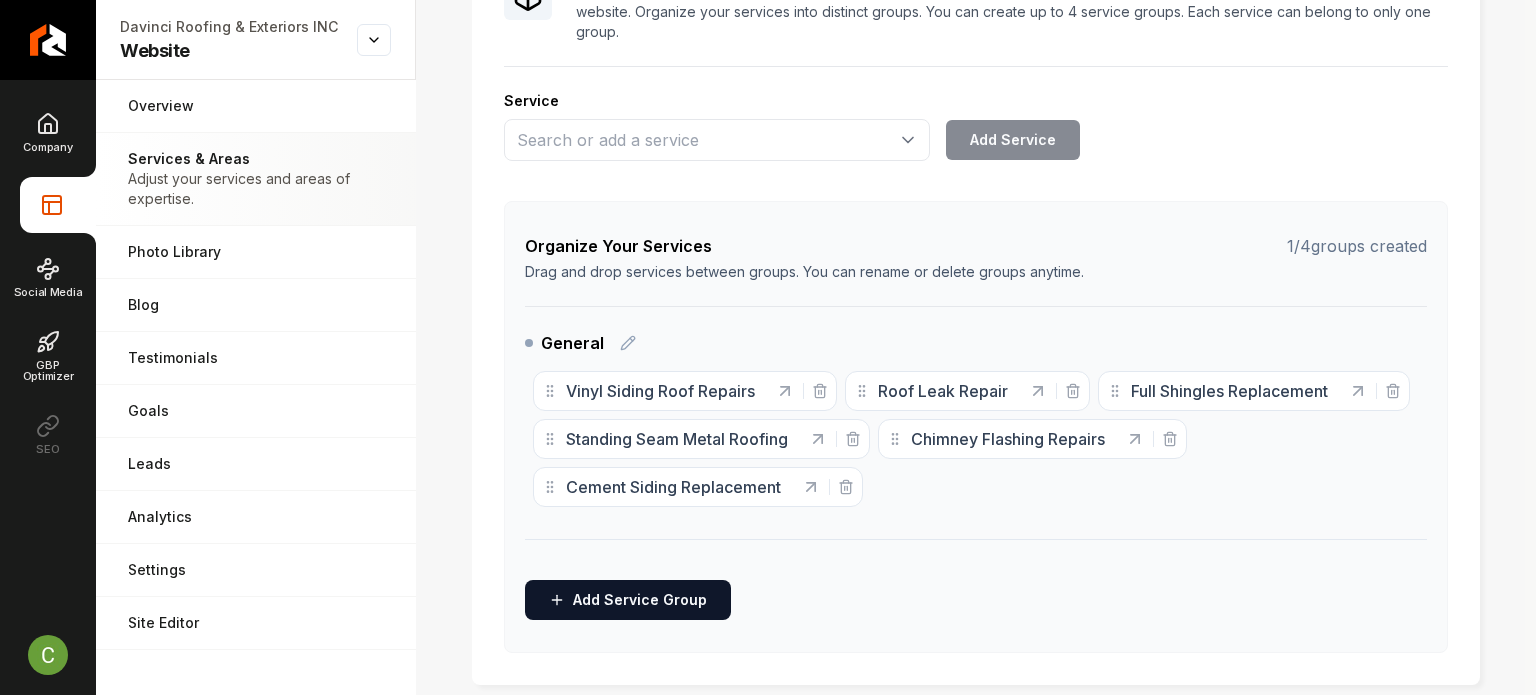 scroll, scrollTop: 227, scrollLeft: 0, axis: vertical 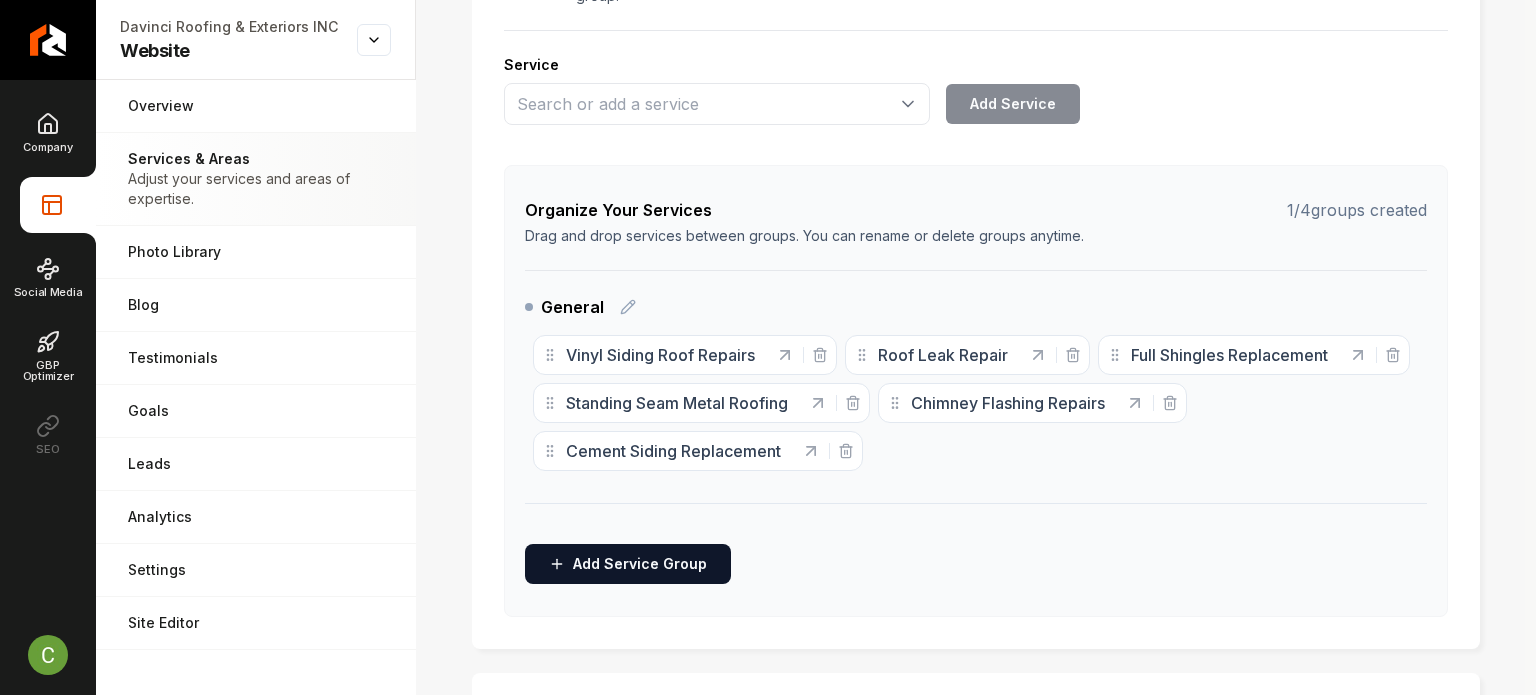 click on "Vinyl Siding Roof Repairs" at bounding box center (685, 355) 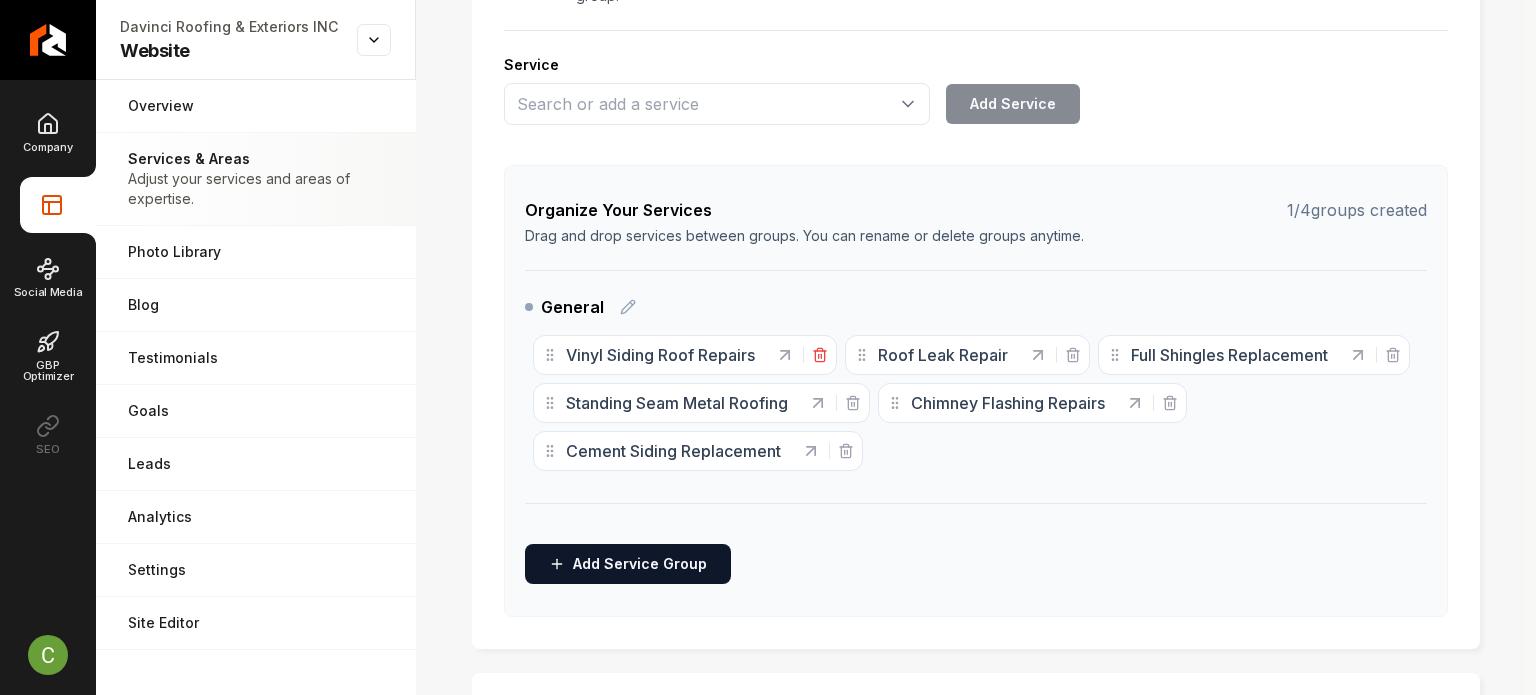 click 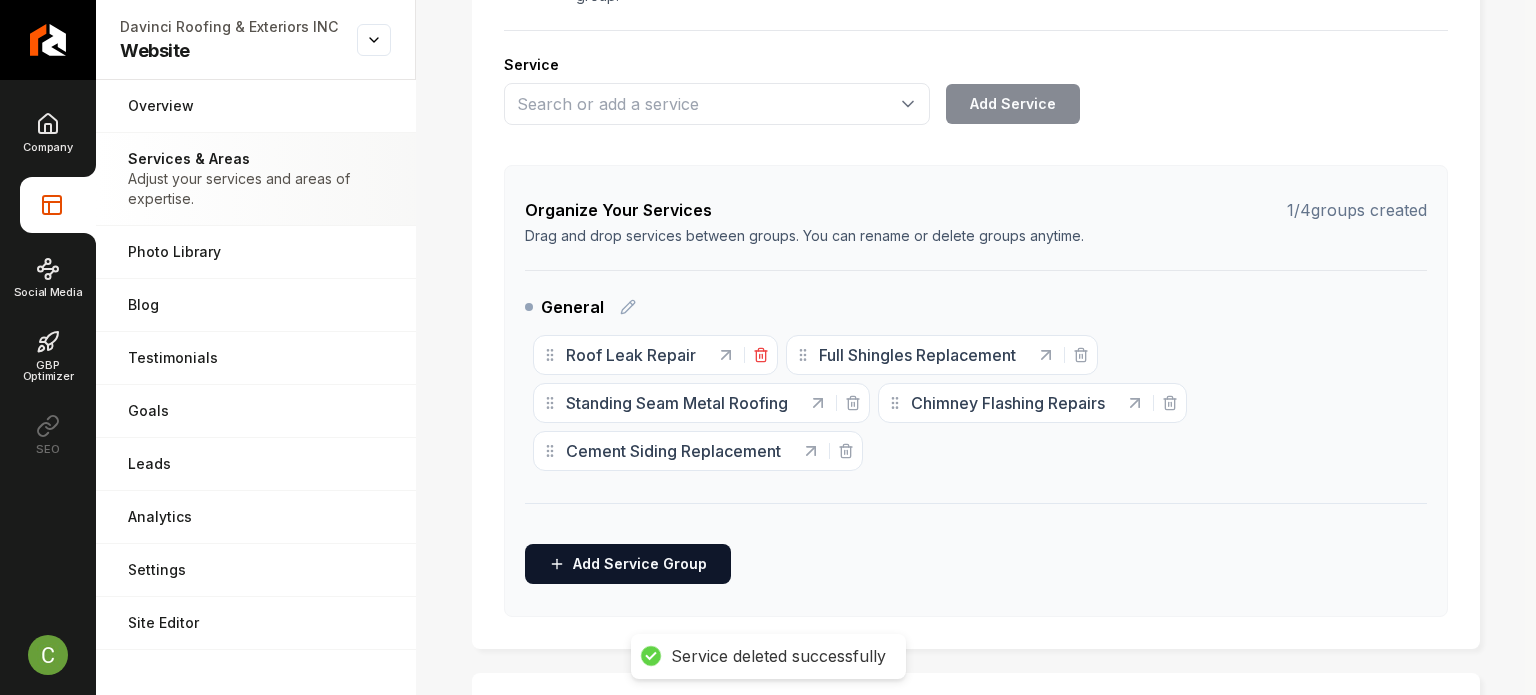 click 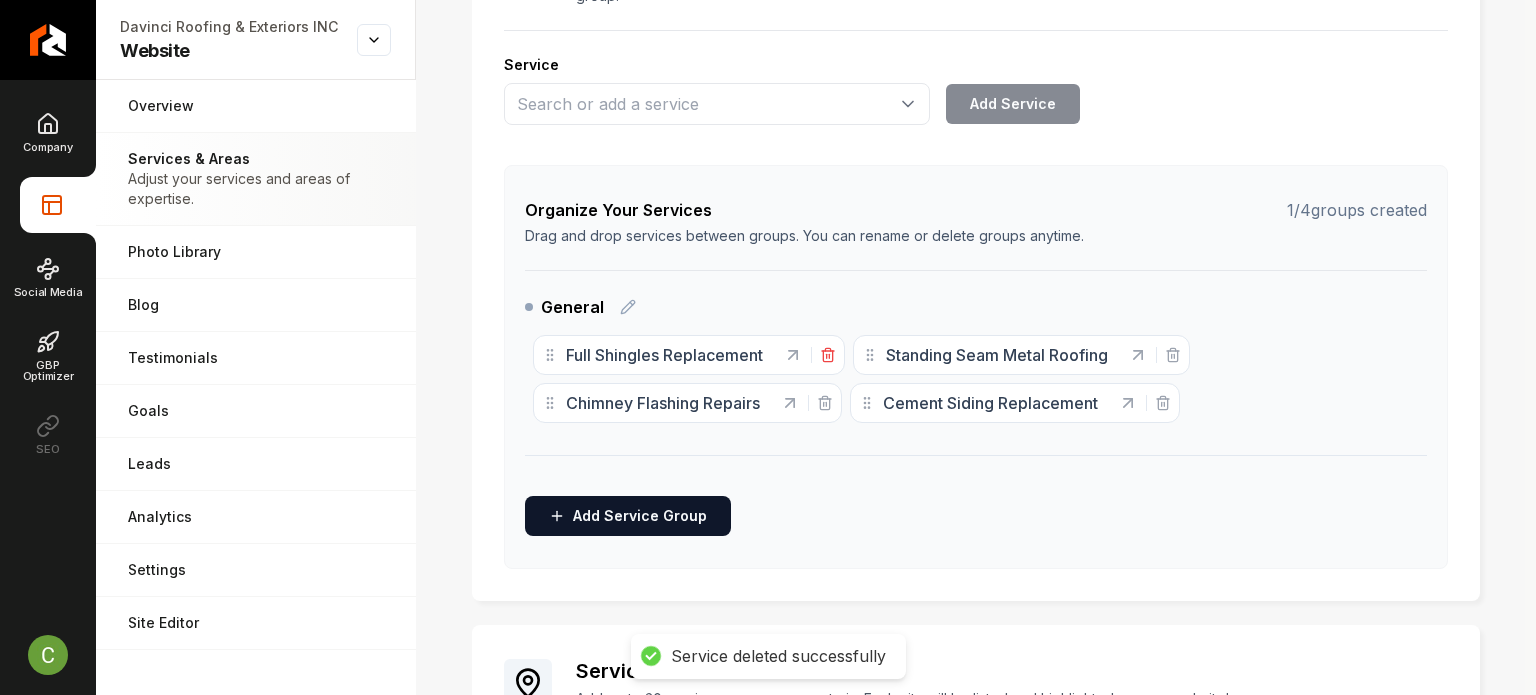 click 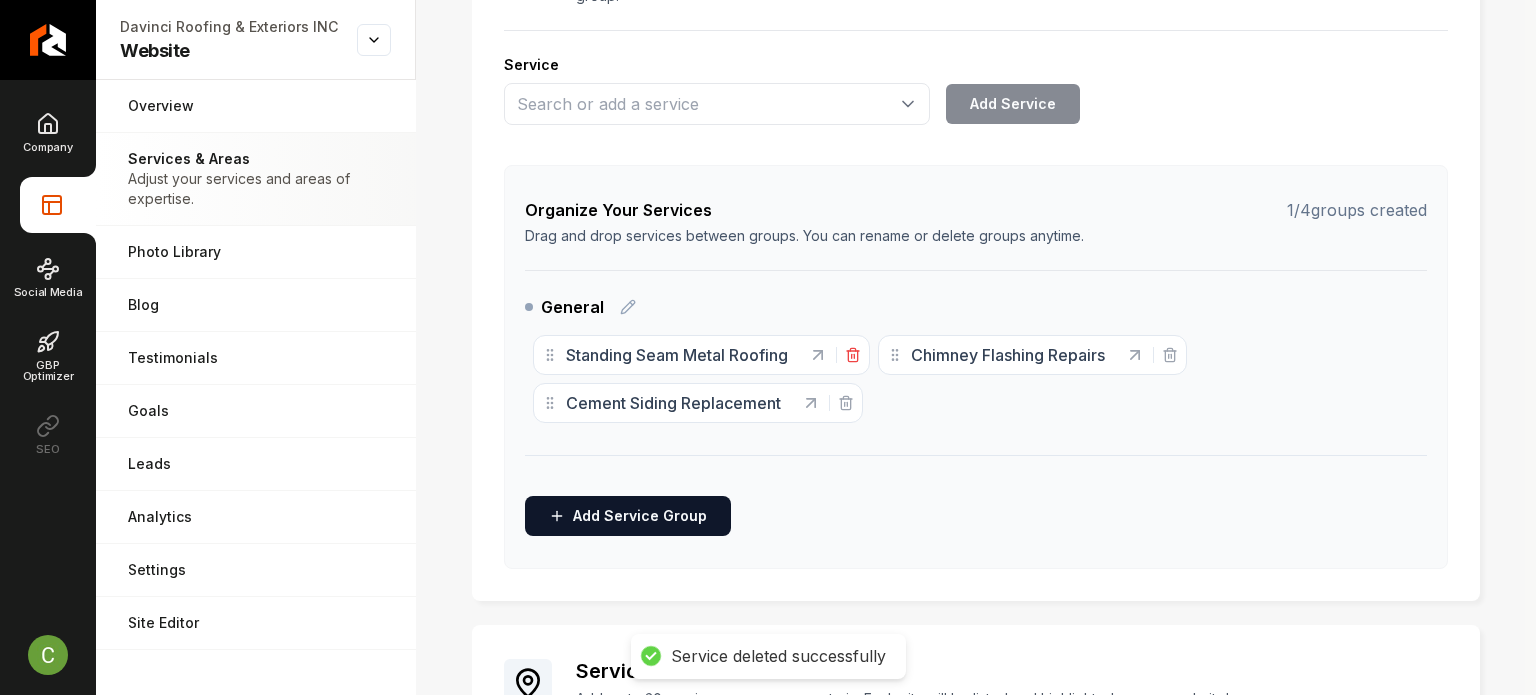 click 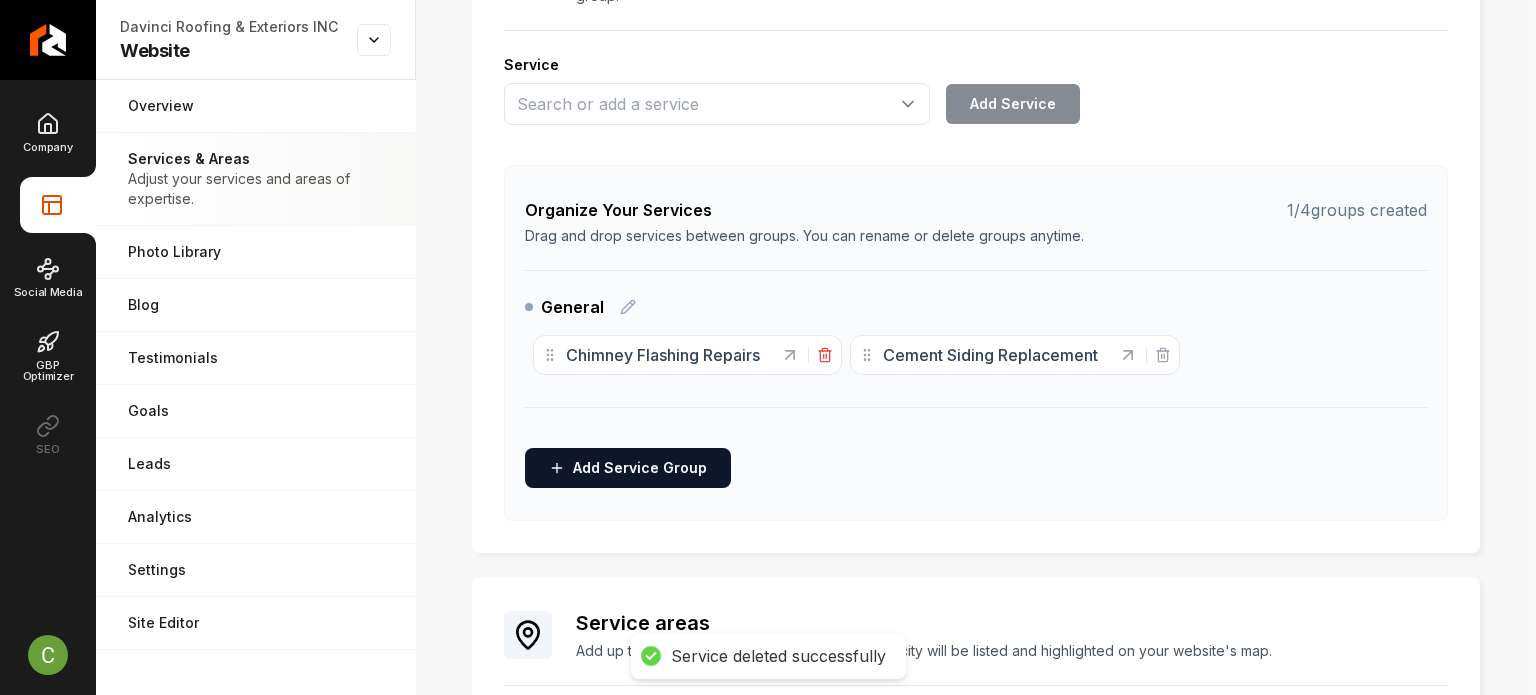 click 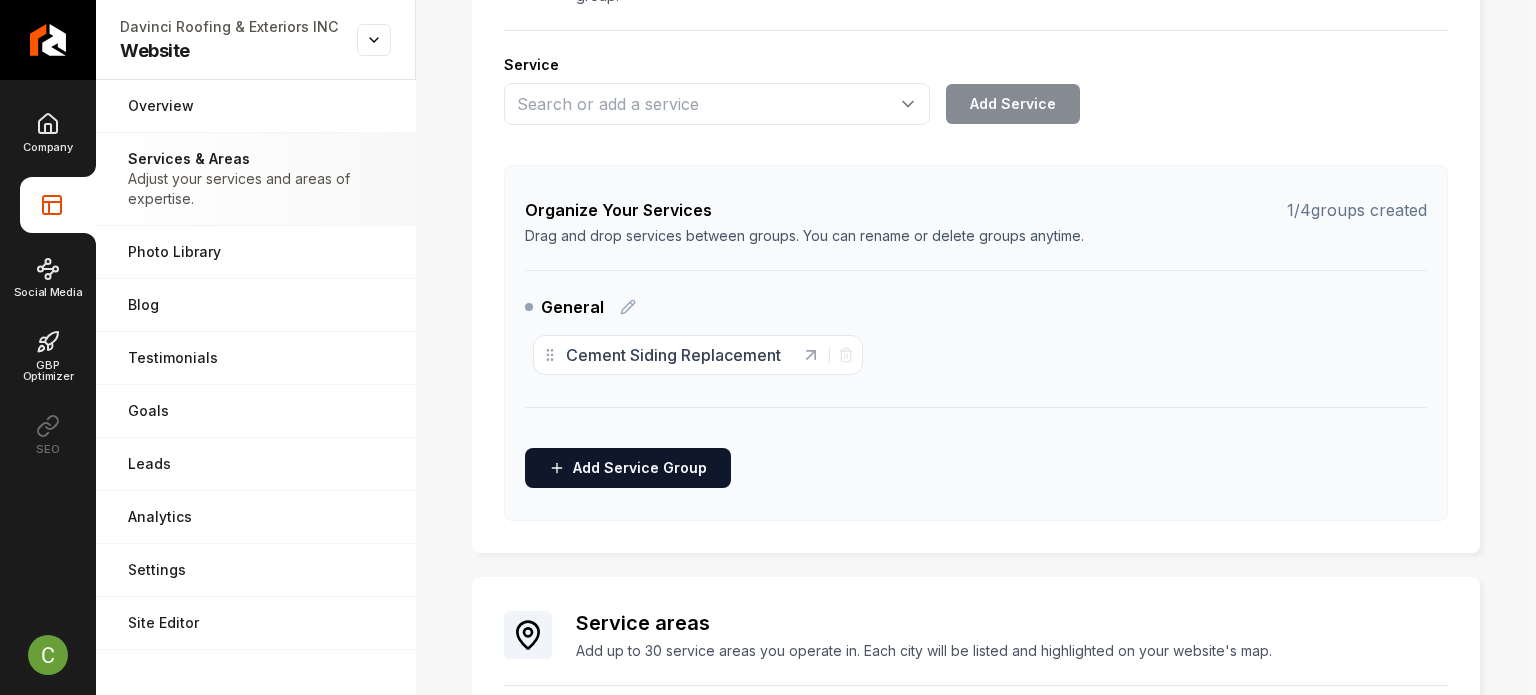 click on "Services & Areas Services Provided Select from the recommended services or add your own and choose a category. Each of these will generate its own page on your website. Organize your services into distinct groups. You can create up to 4 service groups. Each service can belong to only one group. Service Add Service Organize Your Services 1 / 4  groups created Drag and drop services between groups. You can rename or delete groups anytime. General Cement Siding Replacement
To pick up a draggable item, press the space bar.
While dragging, use the arrow keys to move the item.
Press space again to drop the item in its new position, or press escape to cancel.
Add Service Group Service areas Add up to 30 service areas you operate in. Each city will be listed and highlighted on your website's map. Add Area Select a service area Add or select from suggestions" at bounding box center [976, 316] 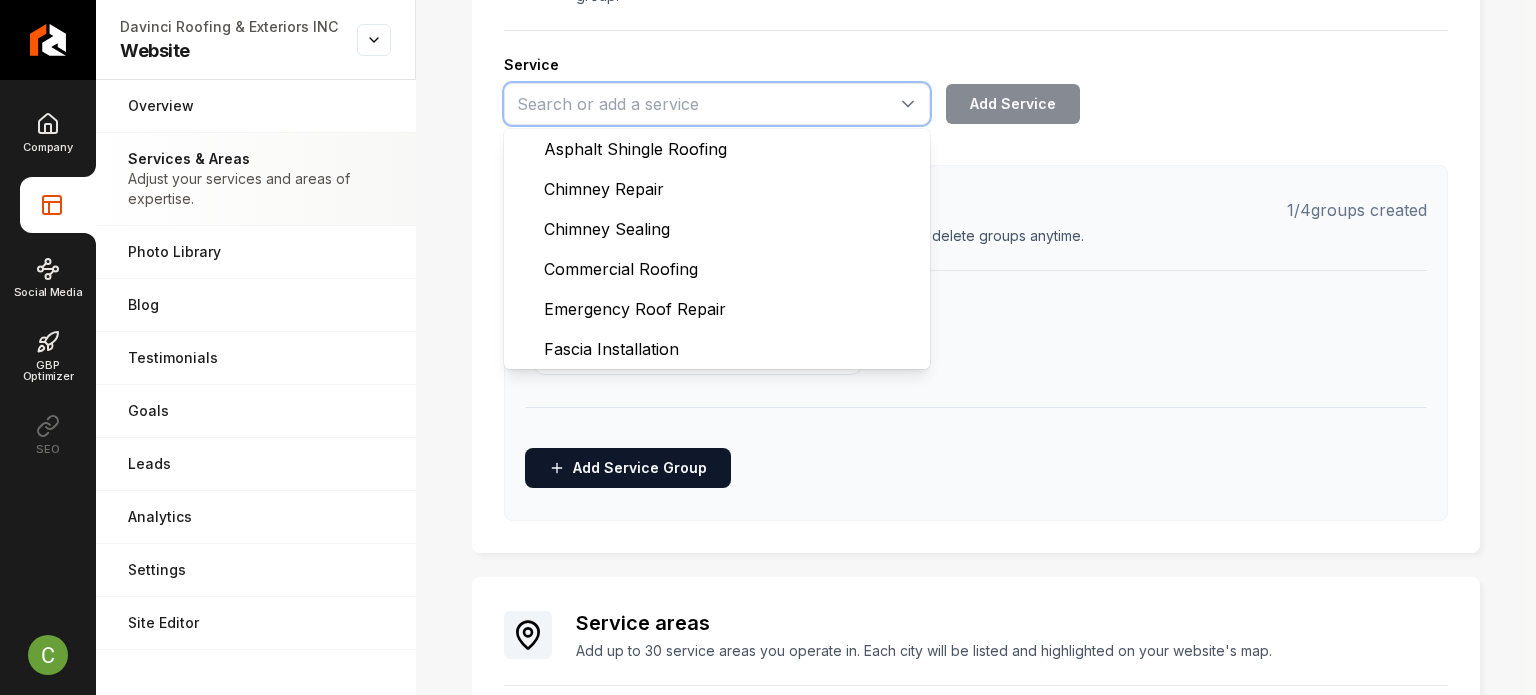click at bounding box center [717, 104] 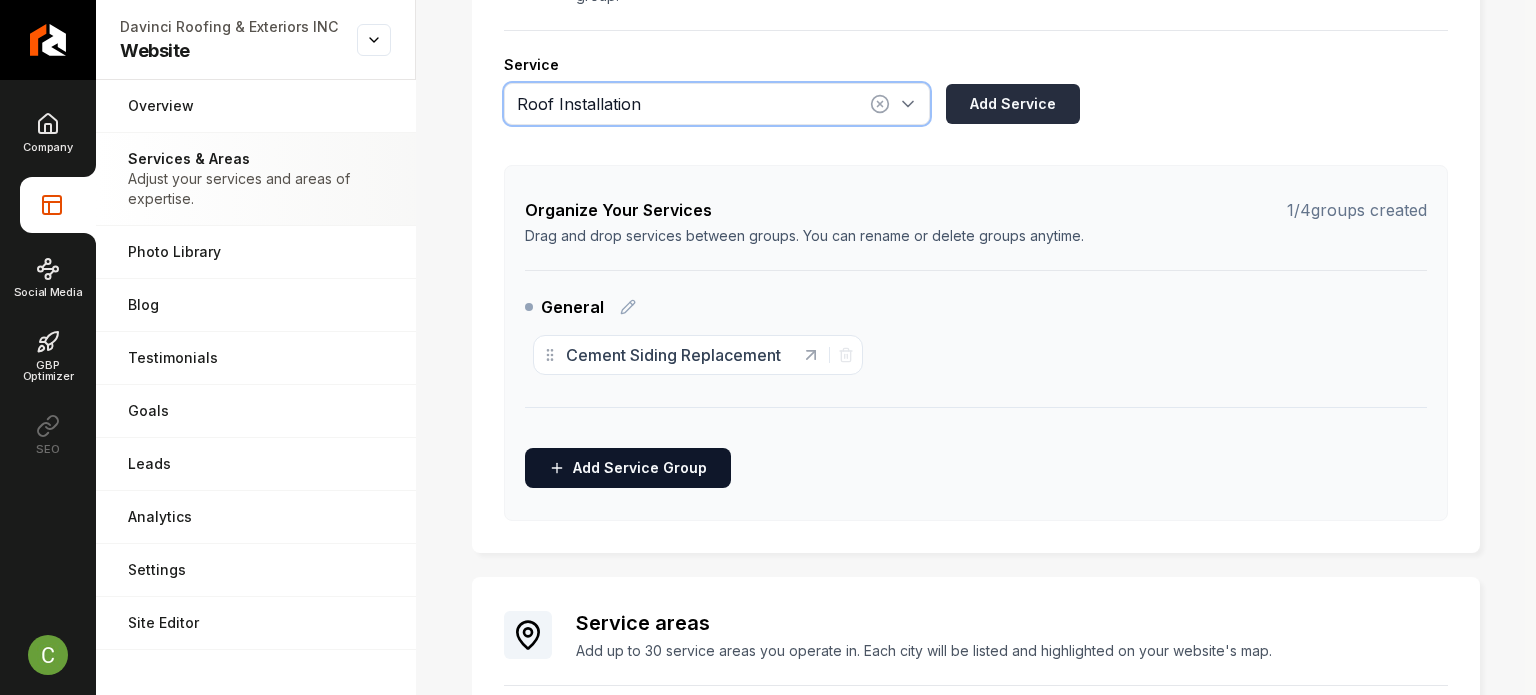 type on "Roof Installation" 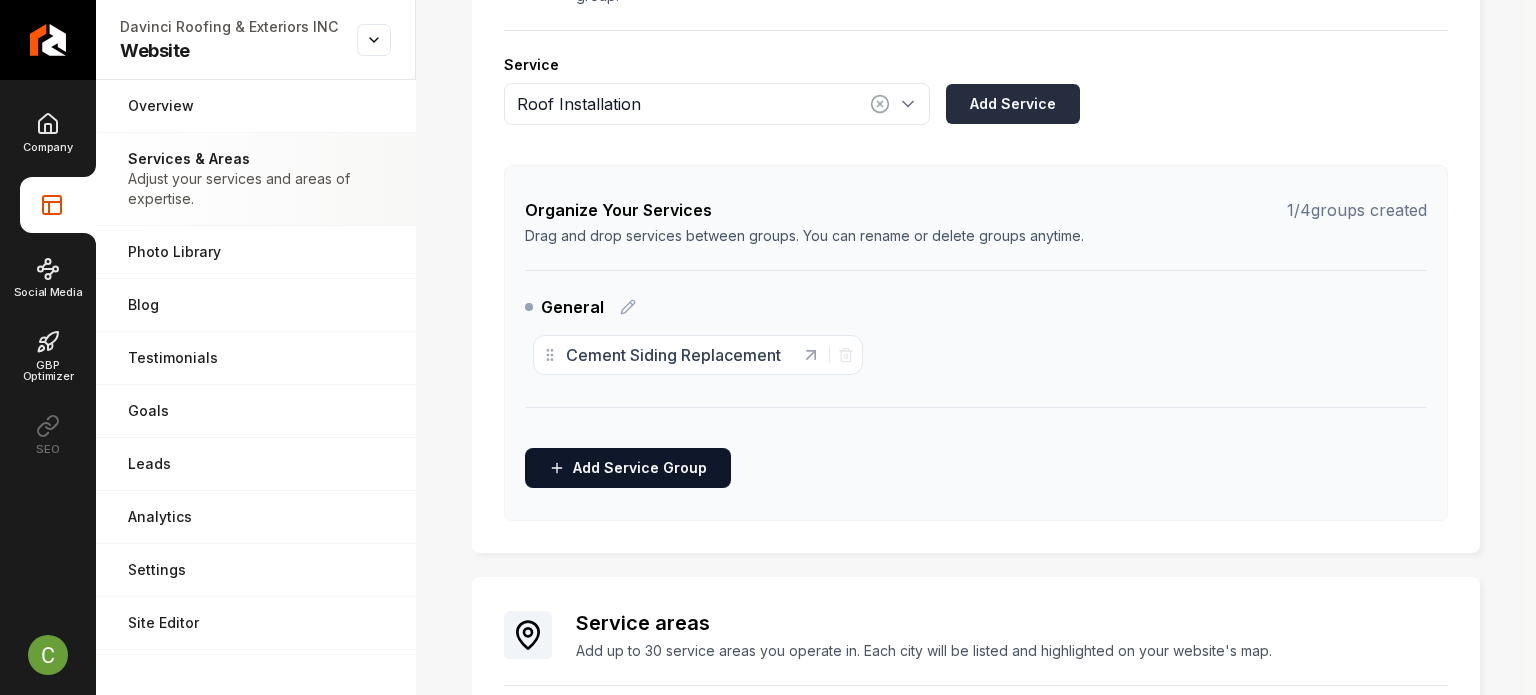 click on "Add Service" at bounding box center (1013, 104) 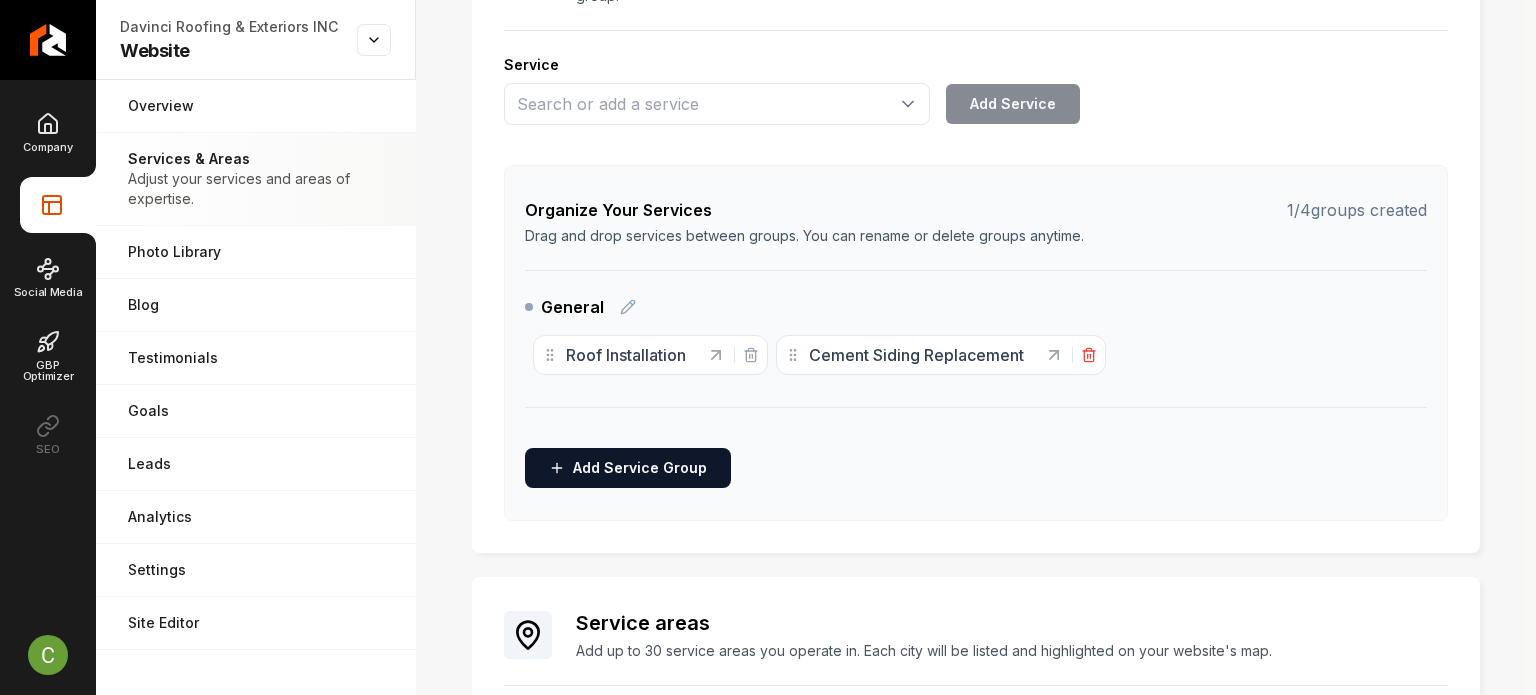 click 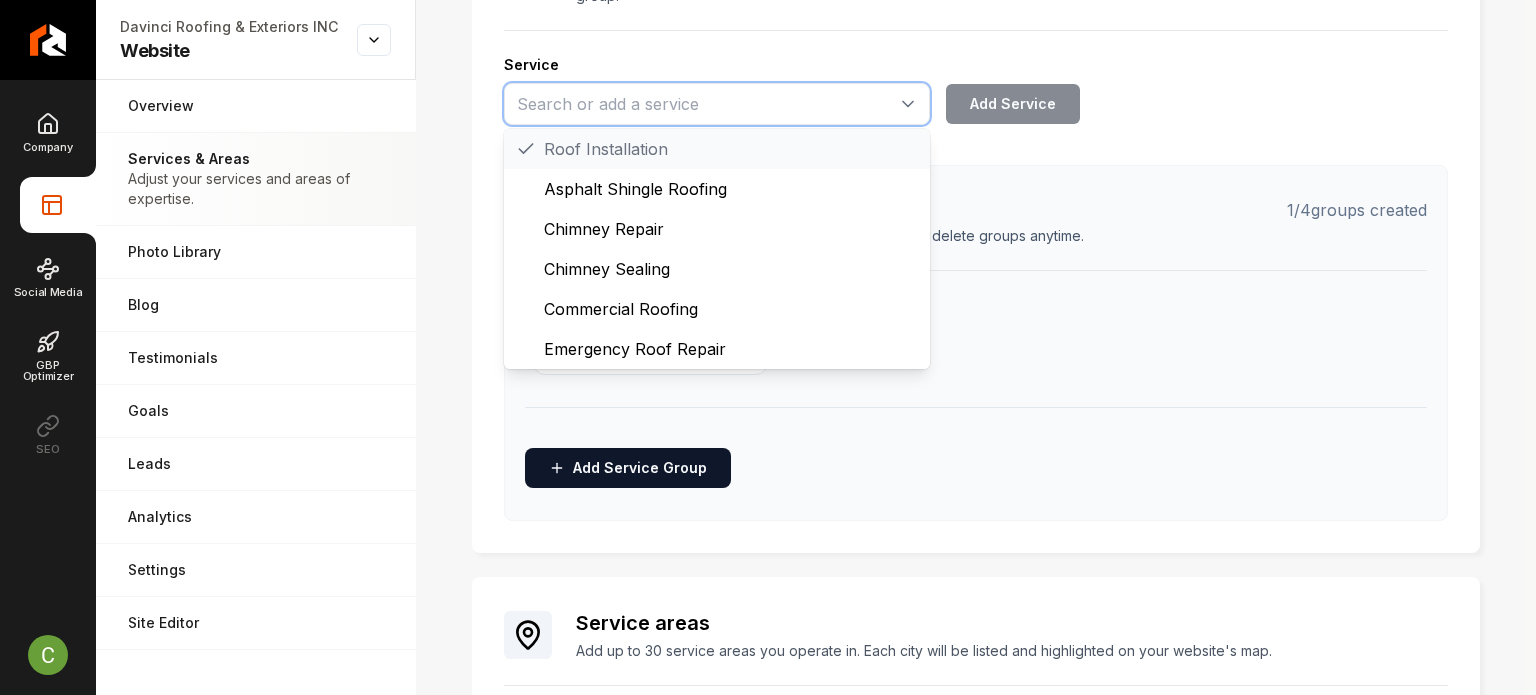 click at bounding box center [717, 104] 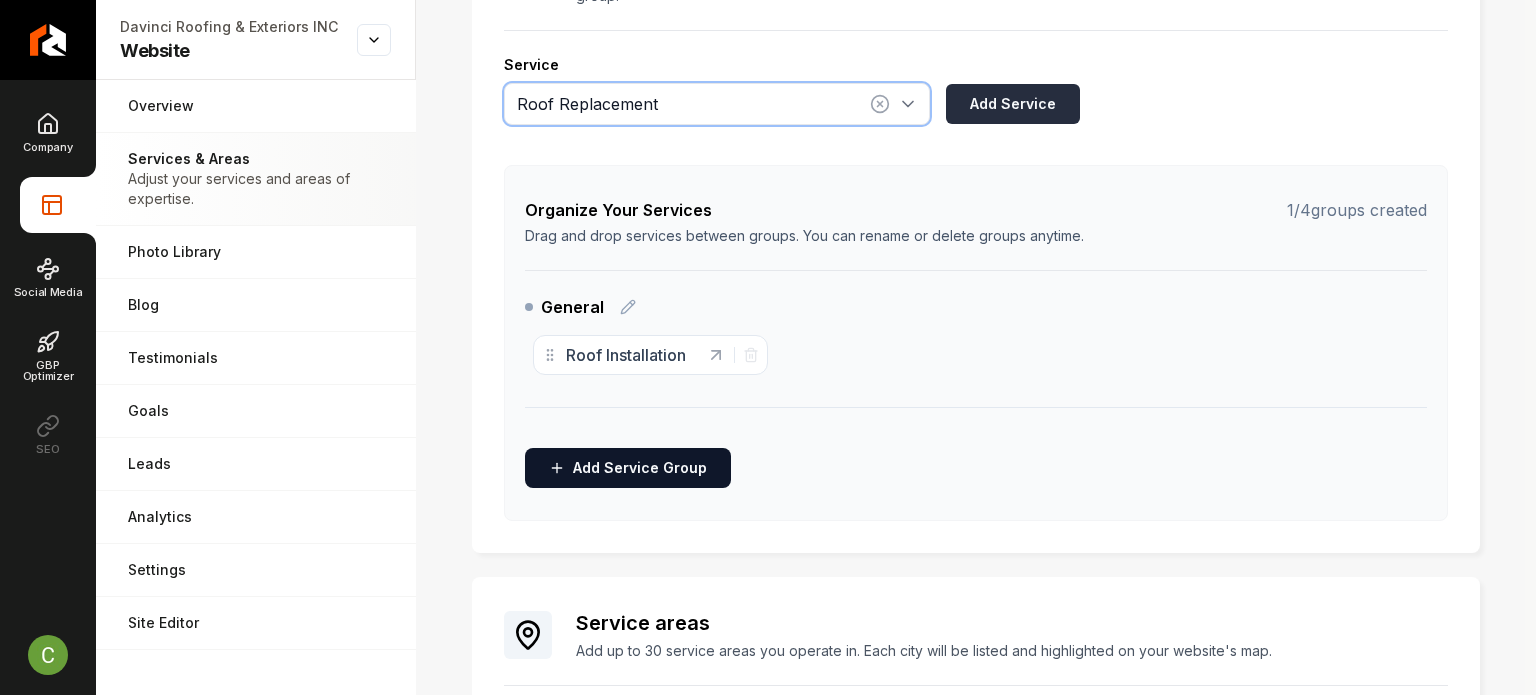type on "Roof Replacement" 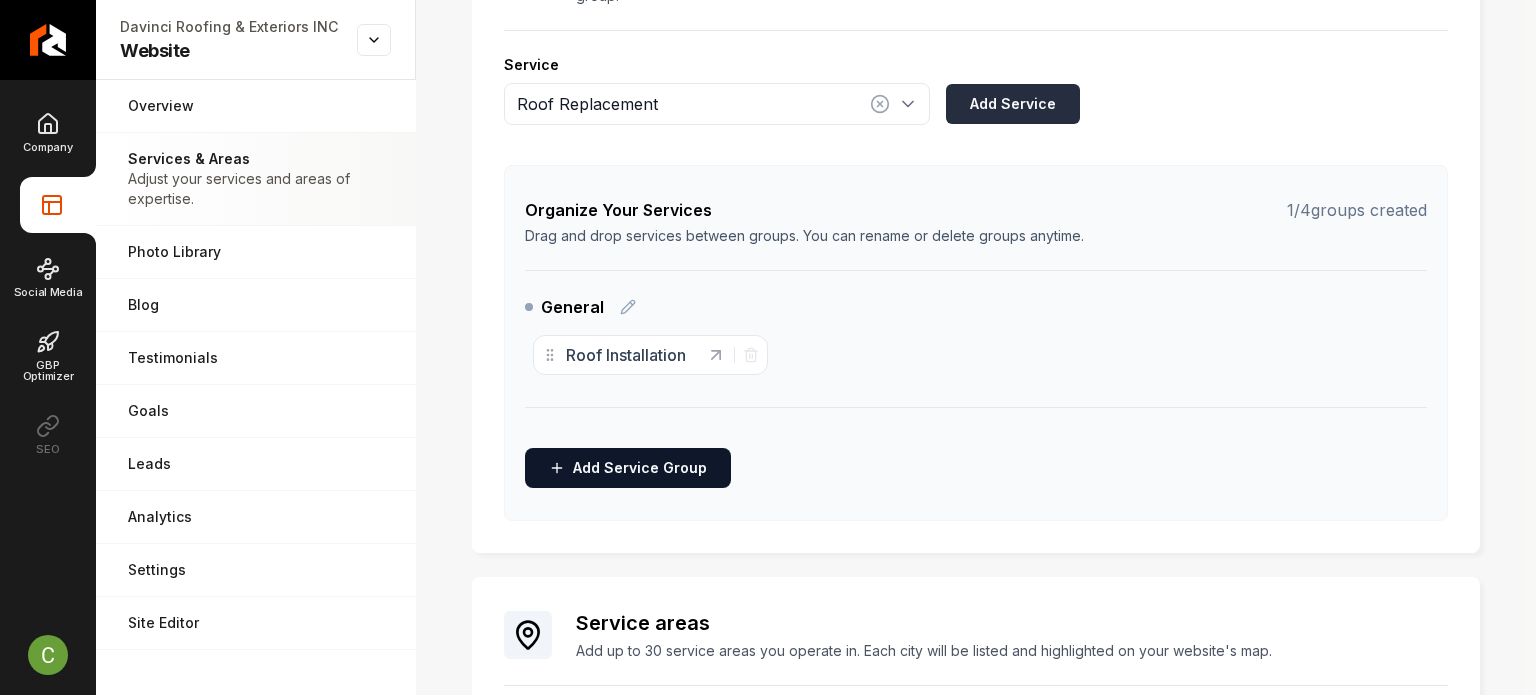 click on "Add Service" at bounding box center [1013, 104] 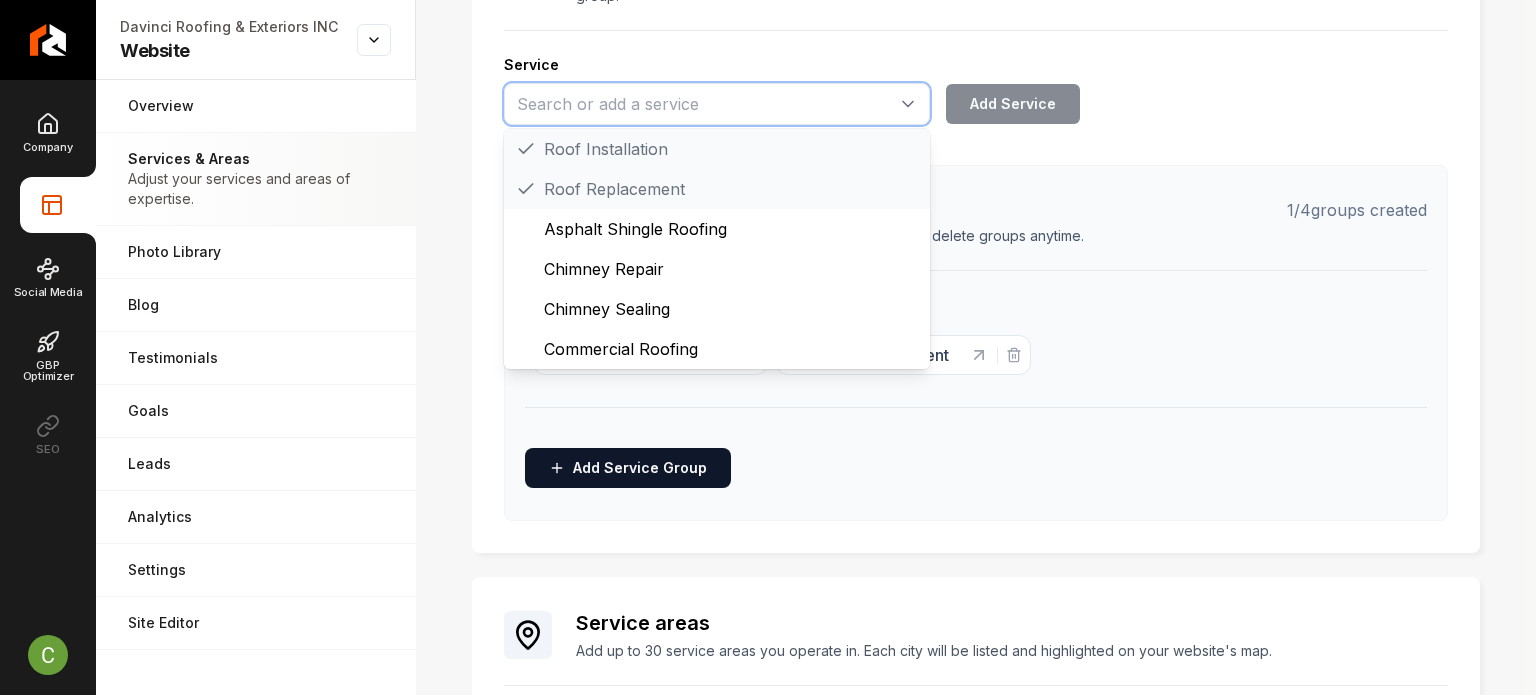 click at bounding box center (717, 104) 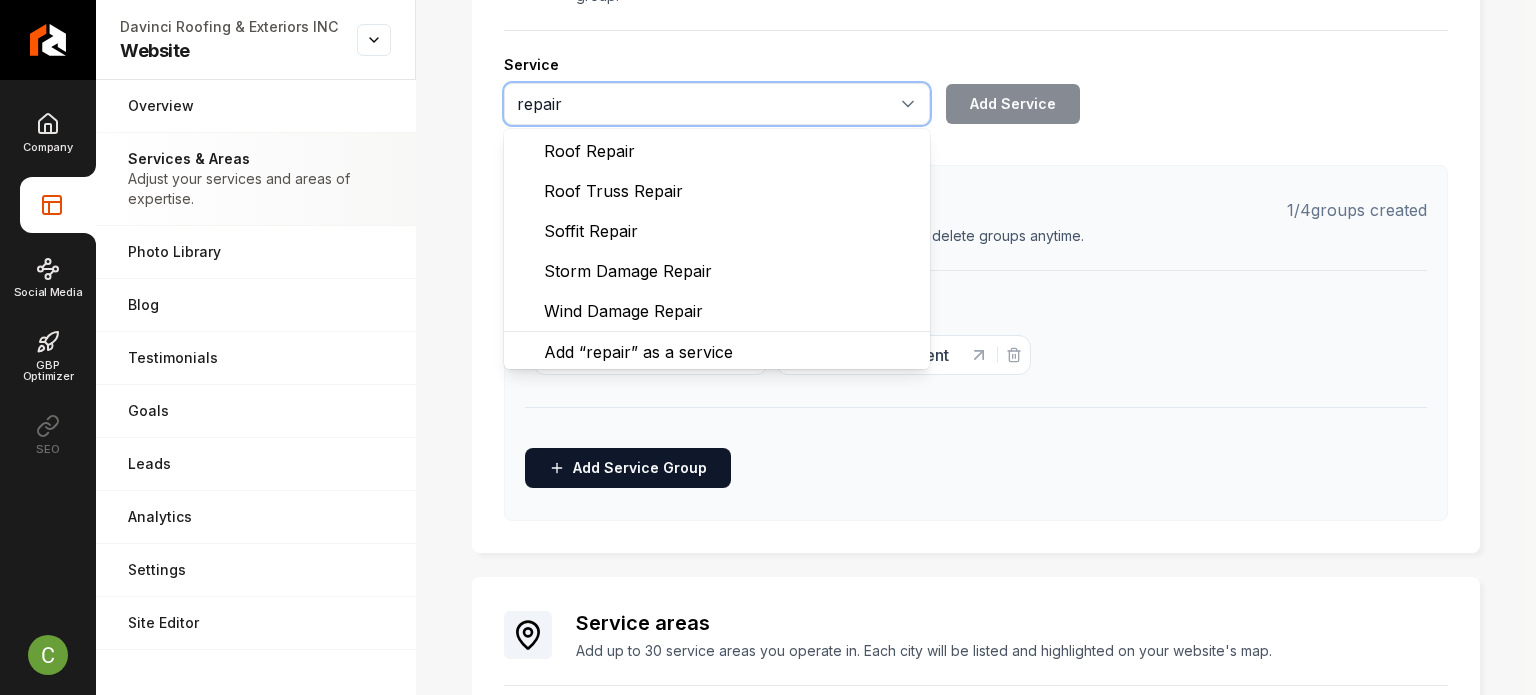 scroll, scrollTop: 279, scrollLeft: 0, axis: vertical 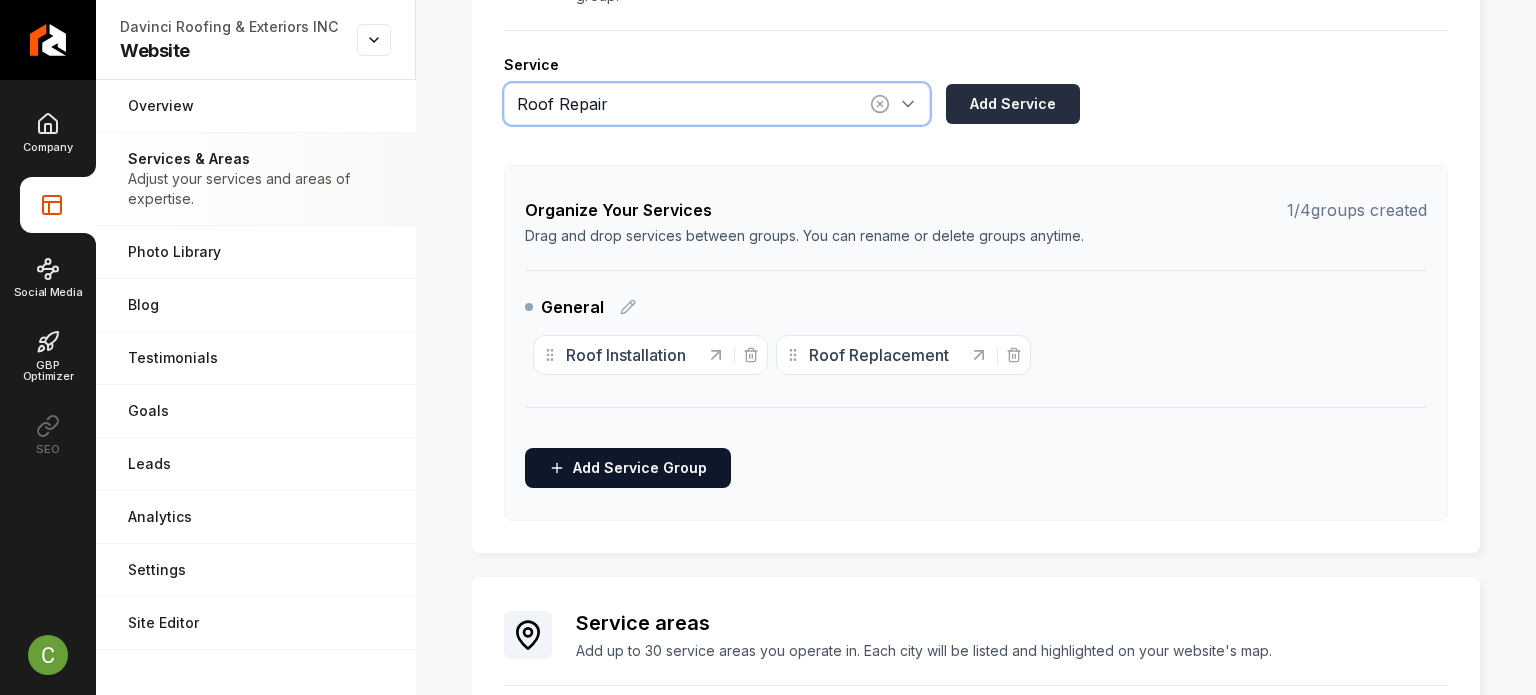 type on "Roof Repair" 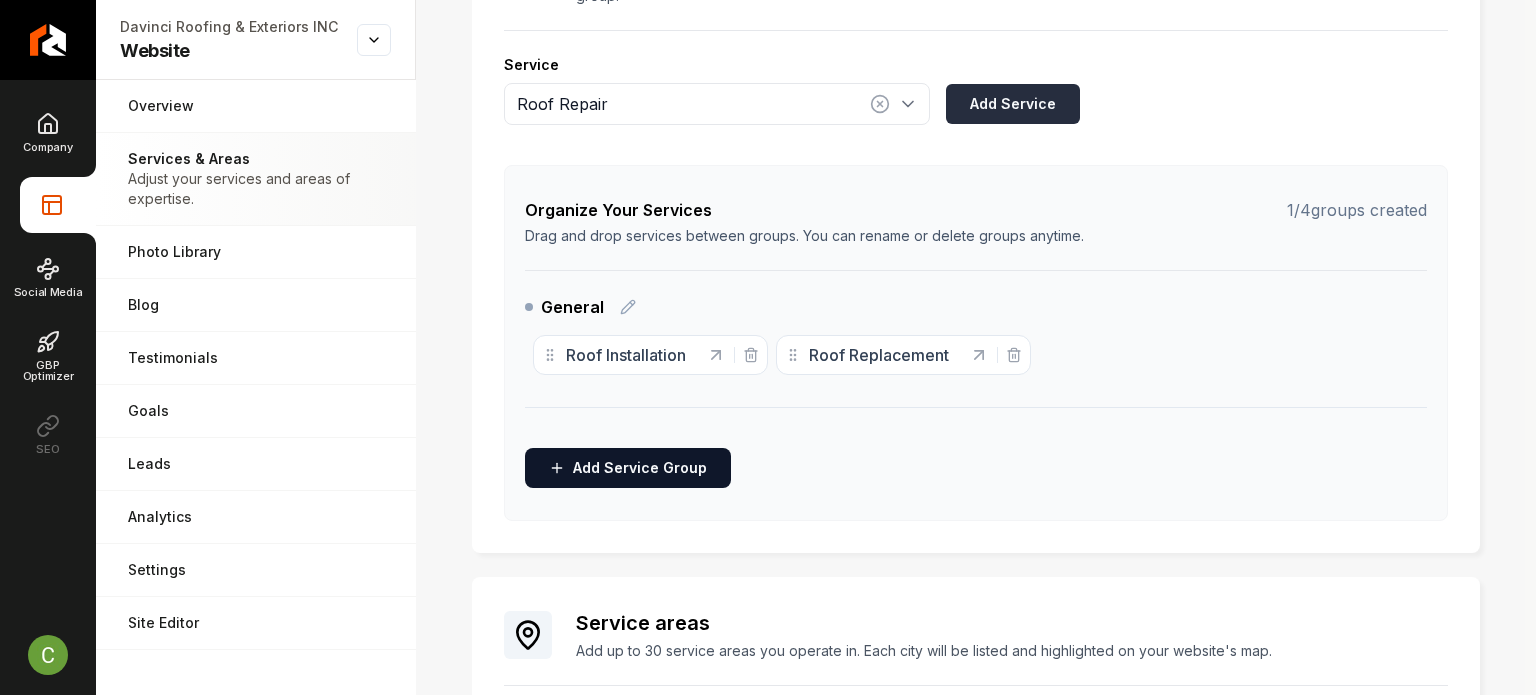 click on "Add Service" at bounding box center (1013, 104) 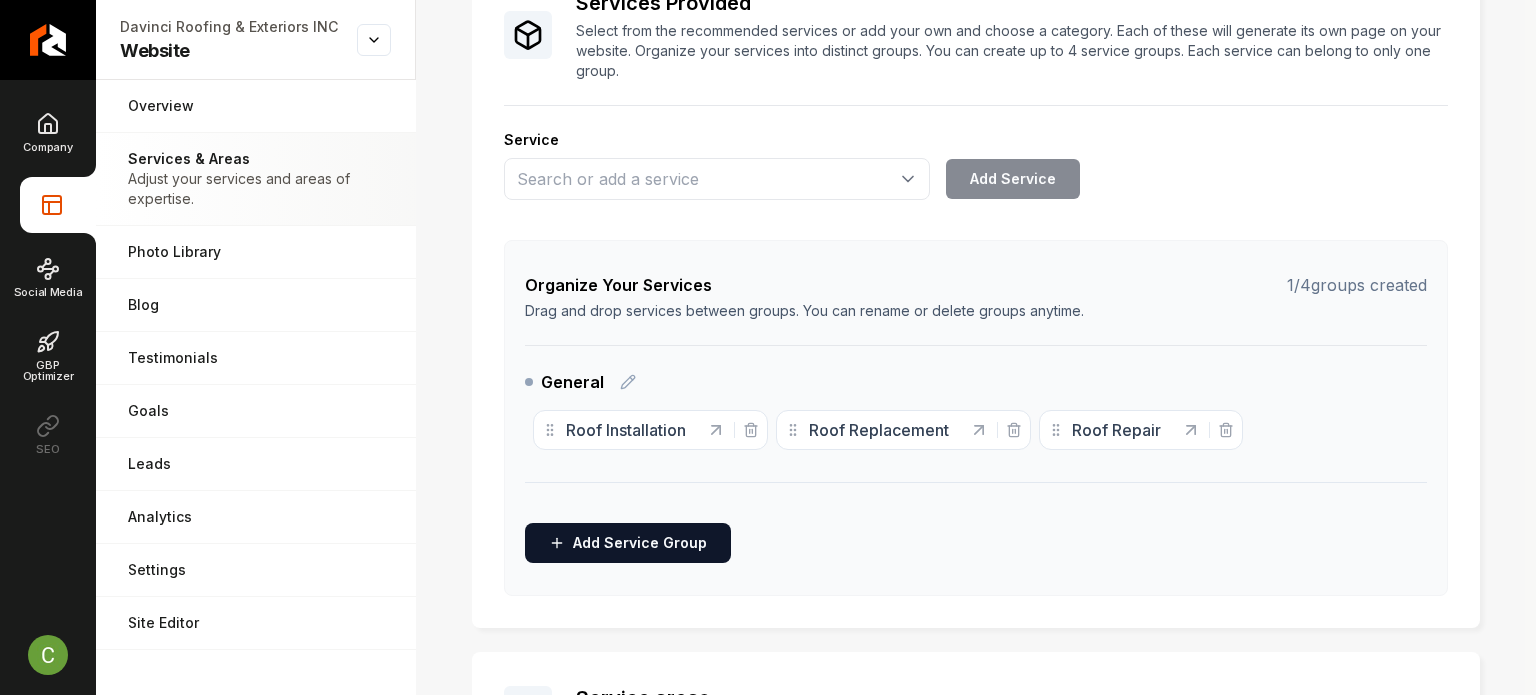 scroll, scrollTop: 0, scrollLeft: 0, axis: both 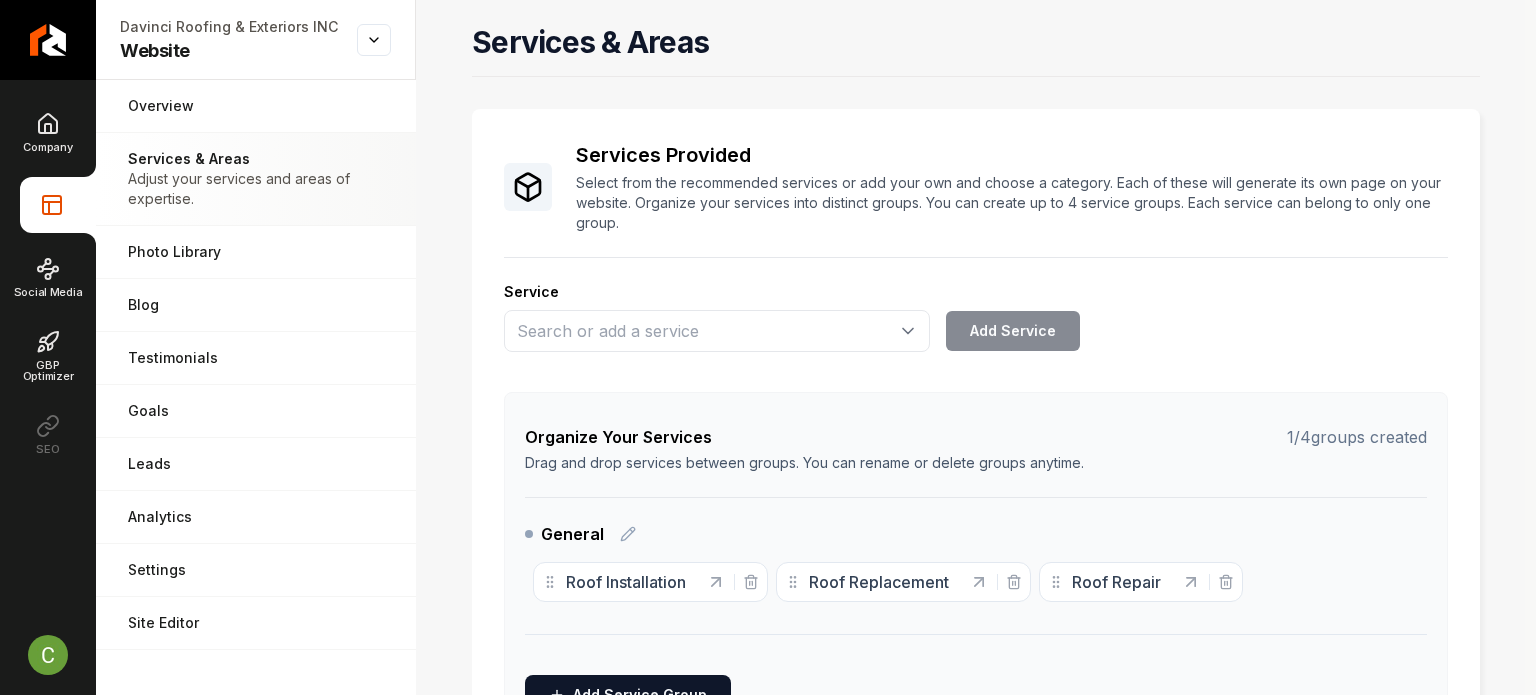 click on "Organize Your Services 1 / 4  groups created Drag and drop services between groups. You can rename or delete groups anytime. General Roof Installation Roof Replacement Roof Repair
To pick up a draggable item, press the space bar.
While dragging, use the arrow keys to move the item.
Press space again to drop the item in its new position, or press escape to cancel.
Add Service Group" at bounding box center [976, 570] 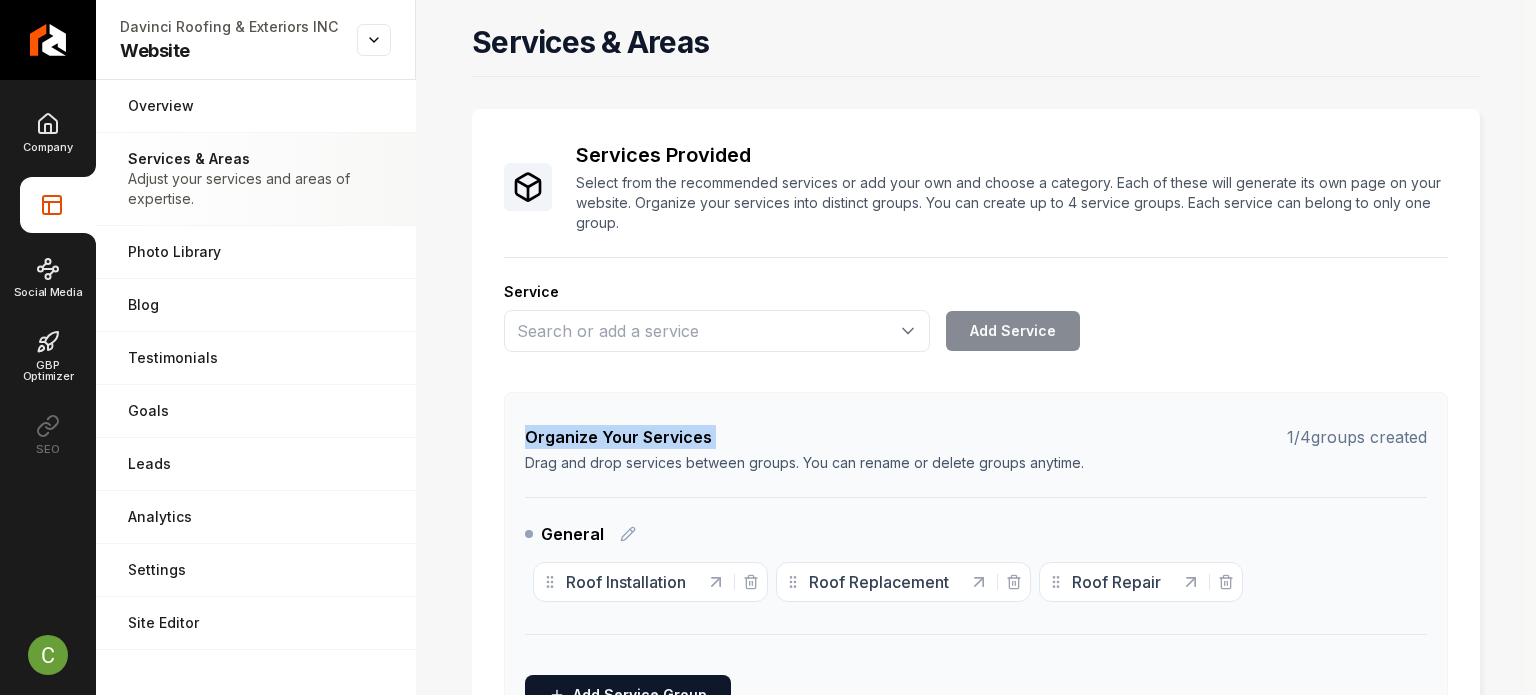 click on "Organize Your Services 1 / 4  groups created Drag and drop services between groups. You can rename or delete groups anytime. General Roof Installation Roof Replacement Roof Repair
To pick up a draggable item, press the space bar.
While dragging, use the arrow keys to move the item.
Press space again to drop the item in its new position, or press escape to cancel.
Add Service Group" at bounding box center [976, 570] 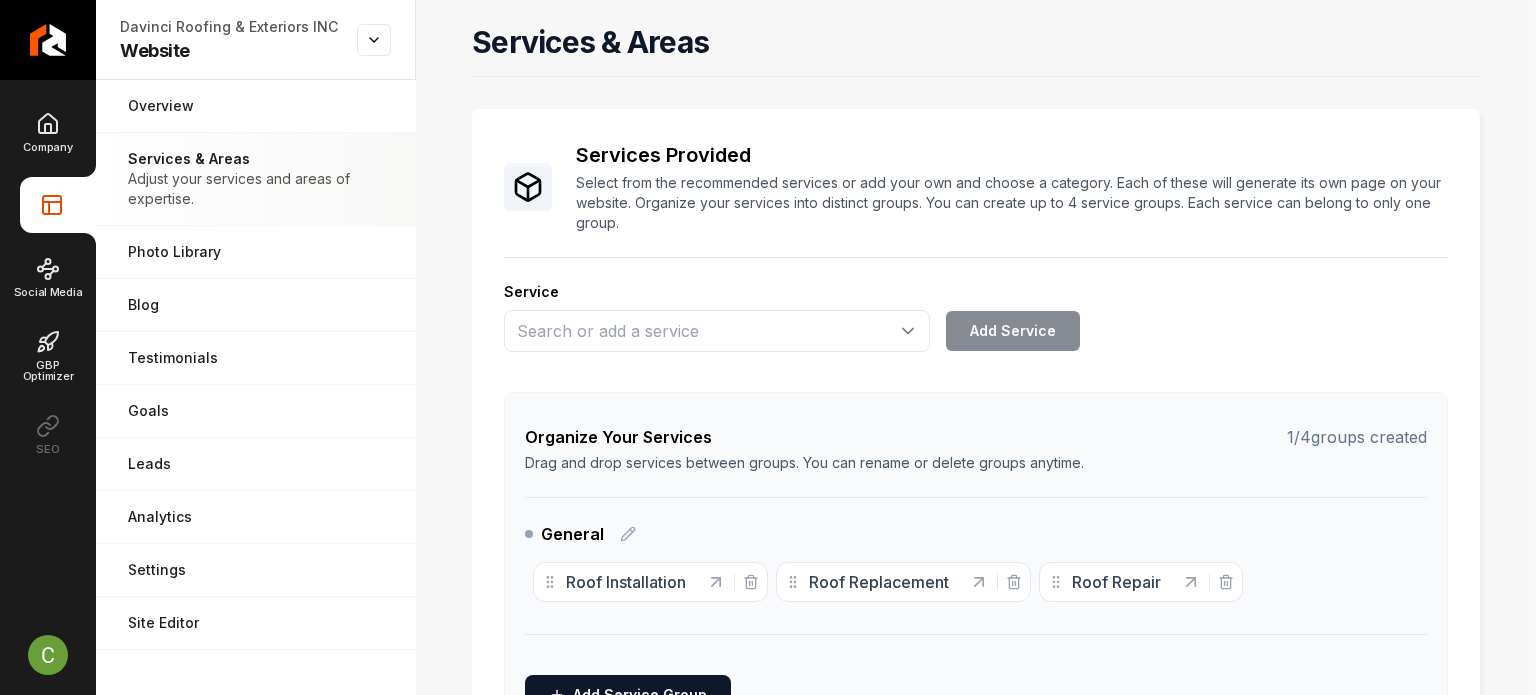 click on "Organize Your Services 1 / 4  groups created Drag and drop services between groups. You can rename or delete groups anytime. General Roof Installation Roof Replacement Roof Repair
To pick up a draggable item, press the space bar.
While dragging, use the arrow keys to move the item.
Press space again to drop the item in its new position, or press escape to cancel.
Add Service Group" at bounding box center (976, 570) 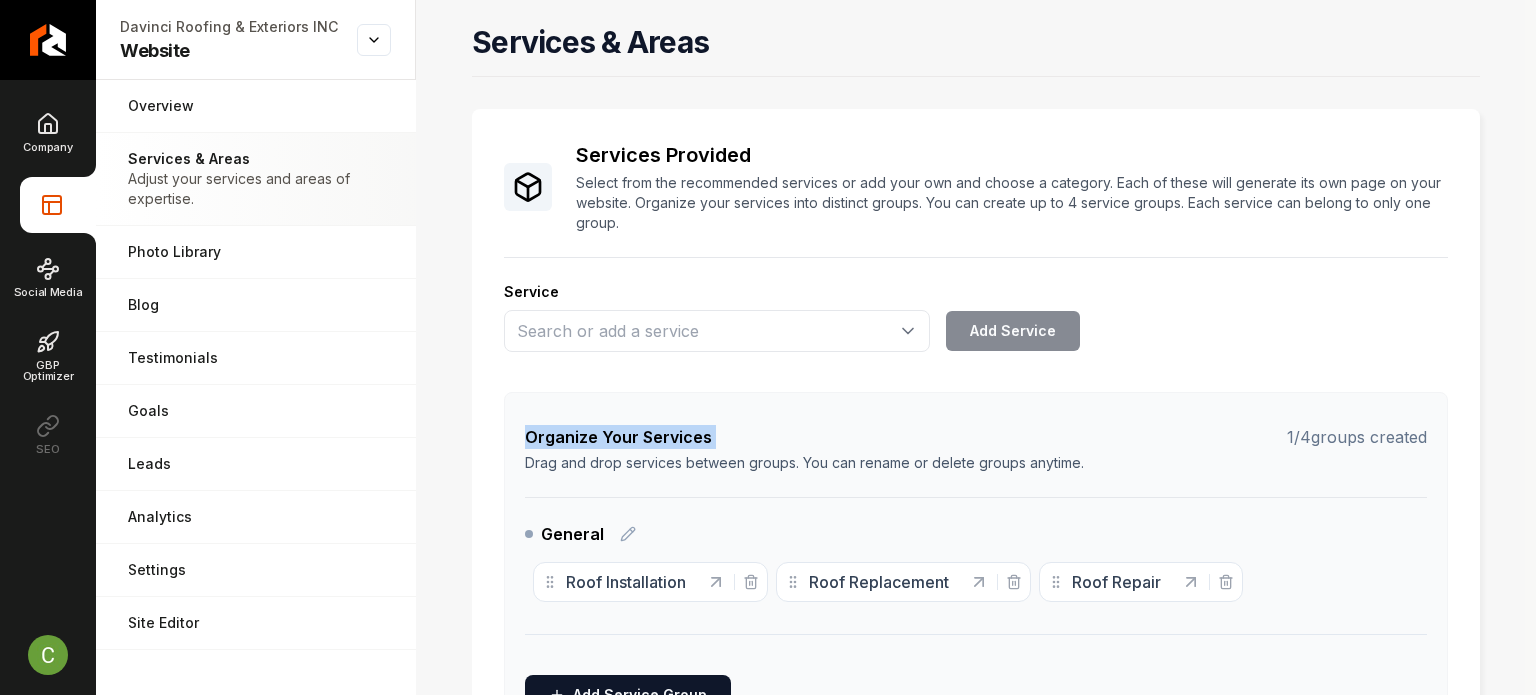 click on "Organize Your Services 1 / 4  groups created Drag and drop services between groups. You can rename or delete groups anytime. General Roof Installation Roof Replacement Roof Repair
To pick up a draggable item, press the space bar.
While dragging, use the arrow keys to move the item.
Press space again to drop the item in its new position, or press escape to cancel.
Add Service Group" at bounding box center (976, 570) 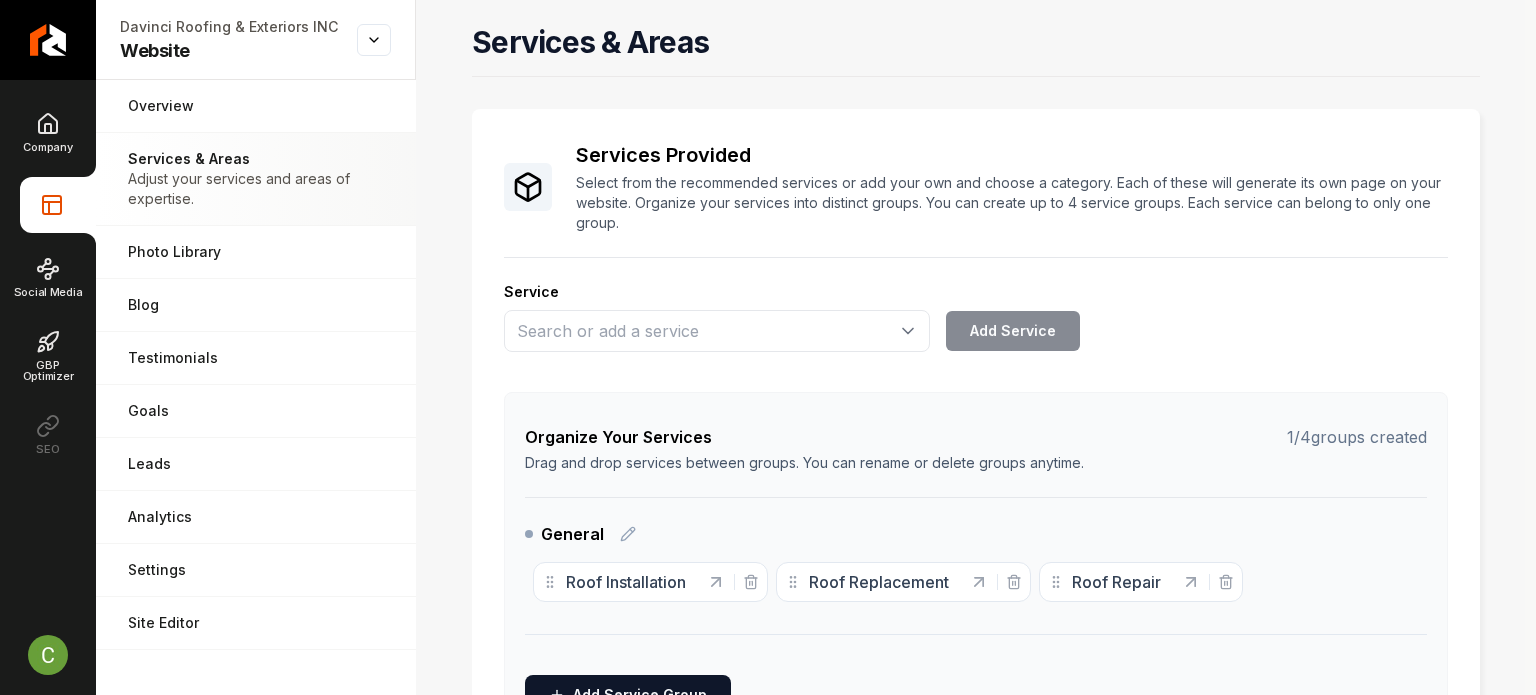 click on "Drag and drop services between groups. You can rename or delete groups anytime." at bounding box center (976, 463) 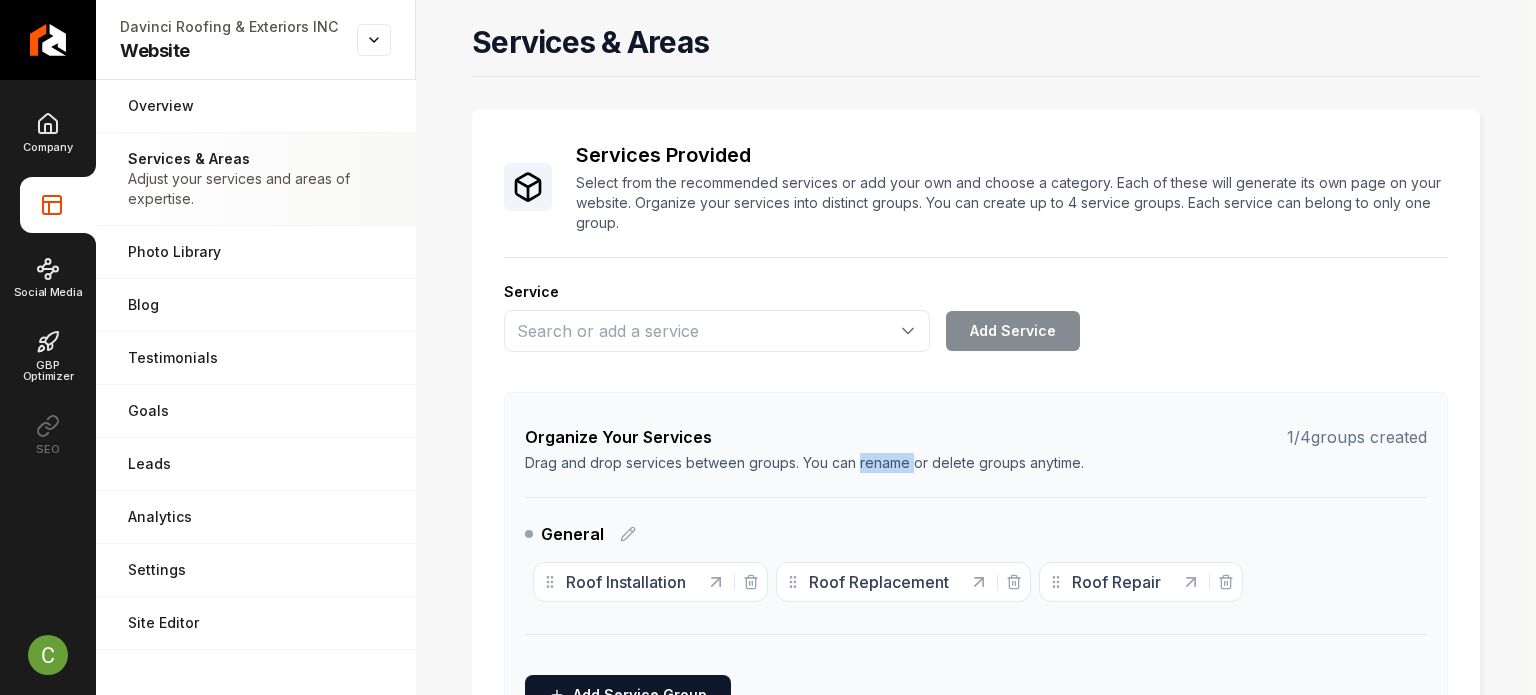 click on "Drag and drop services between groups. You can rename or delete groups anytime." at bounding box center [976, 463] 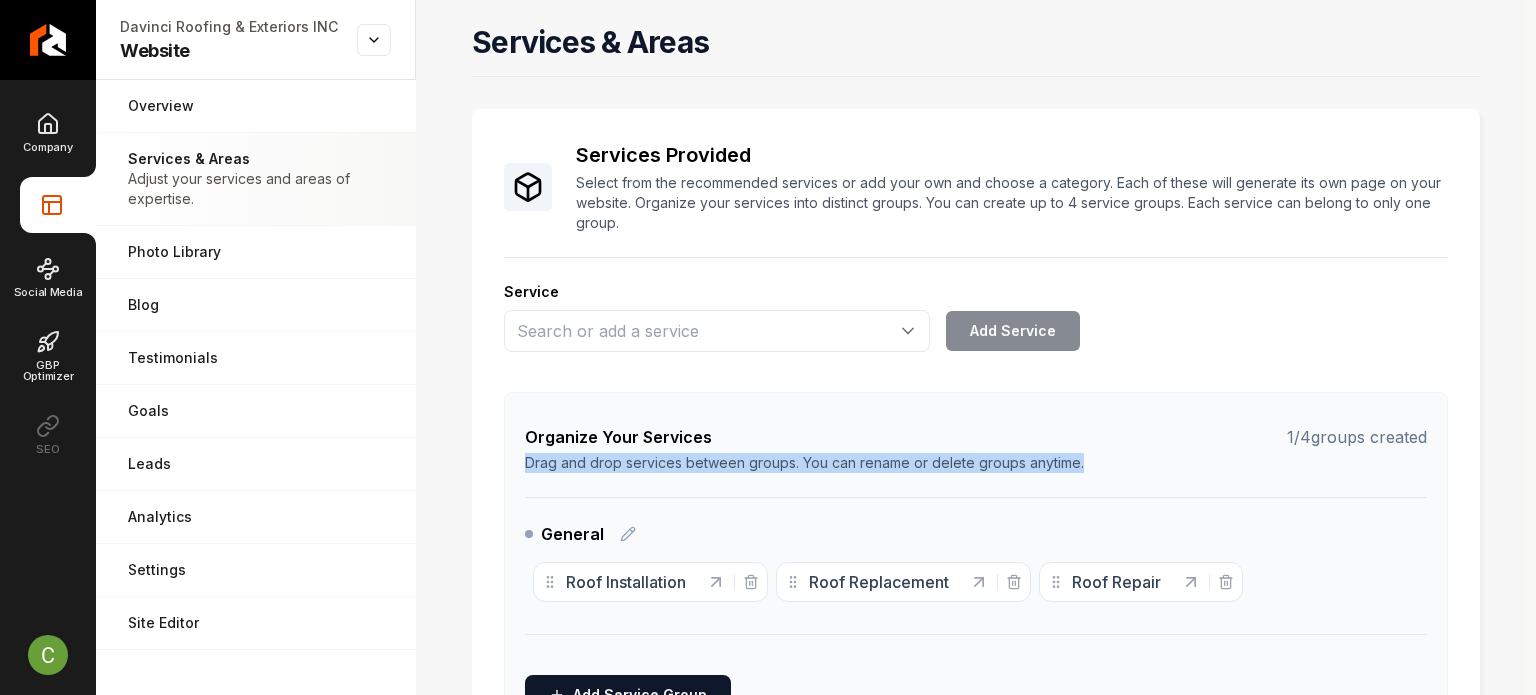 click on "Drag and drop services between groups. You can rename or delete groups anytime." at bounding box center [976, 463] 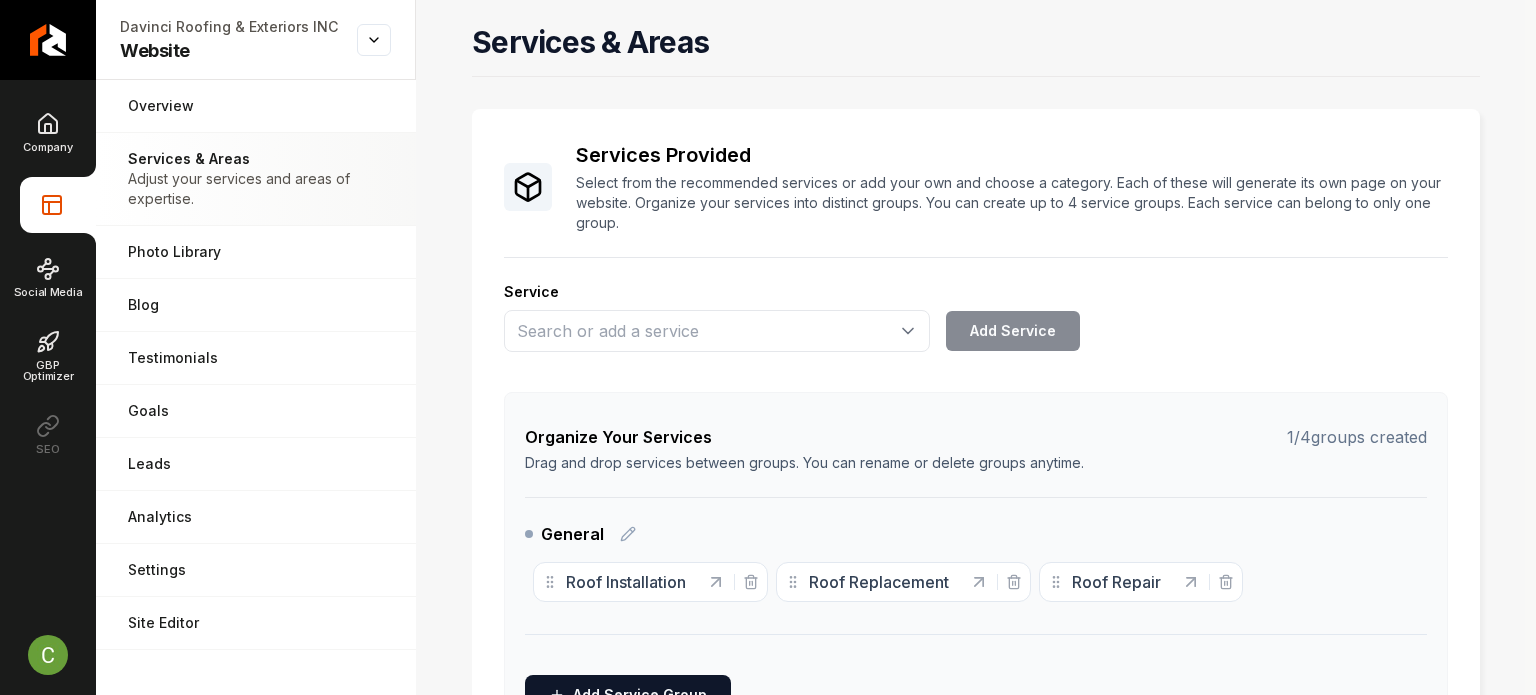 click on "Drag and drop services between groups. You can rename or delete groups anytime." at bounding box center (976, 463) 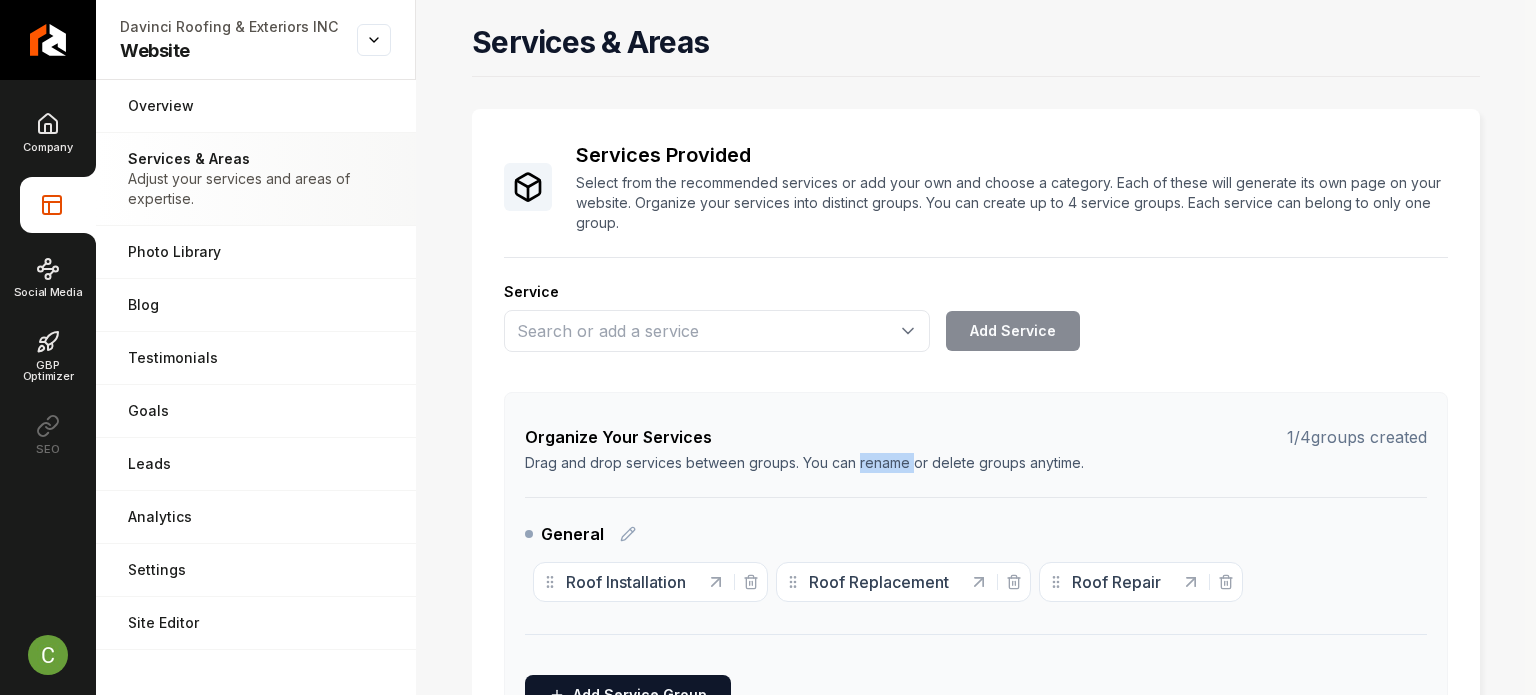 click on "Drag and drop services between groups. You can rename or delete groups anytime." at bounding box center [976, 463] 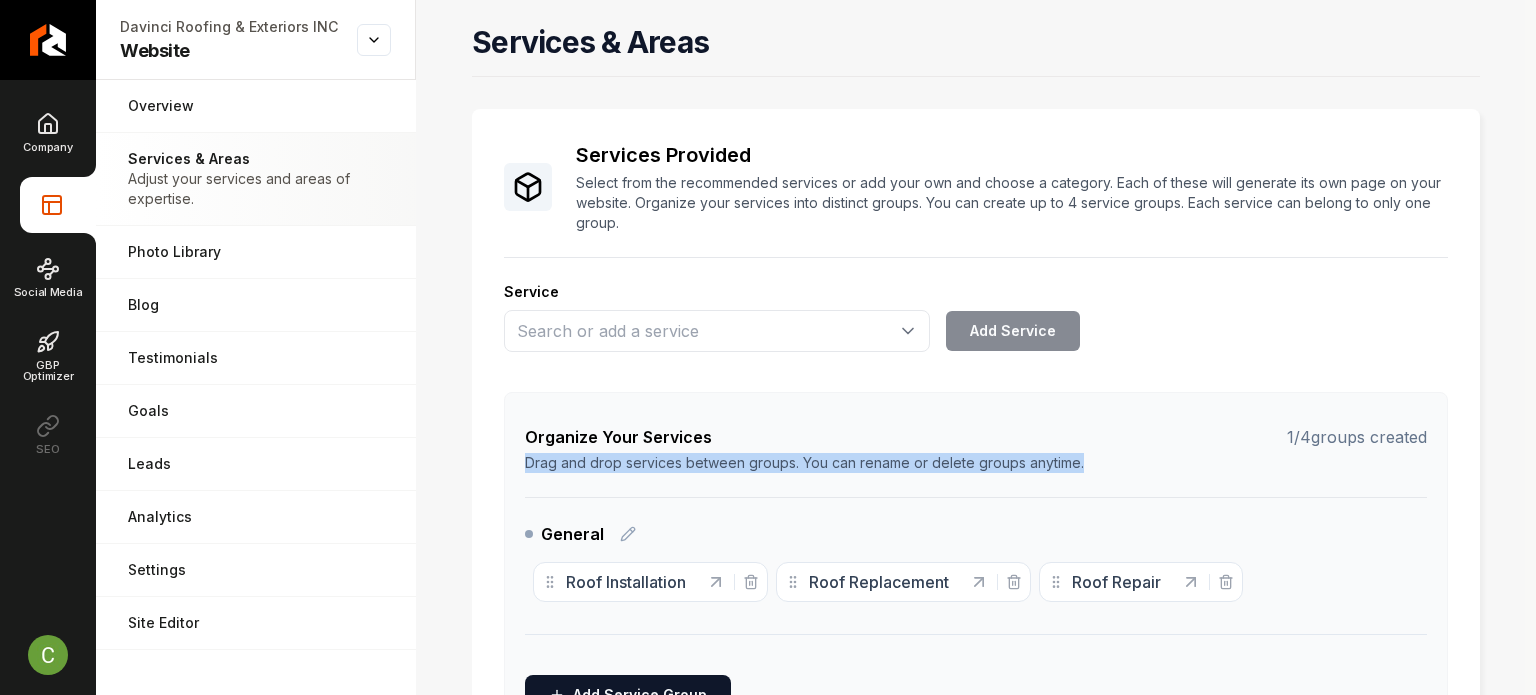 click on "Drag and drop services between groups. You can rename or delete groups anytime." at bounding box center (976, 463) 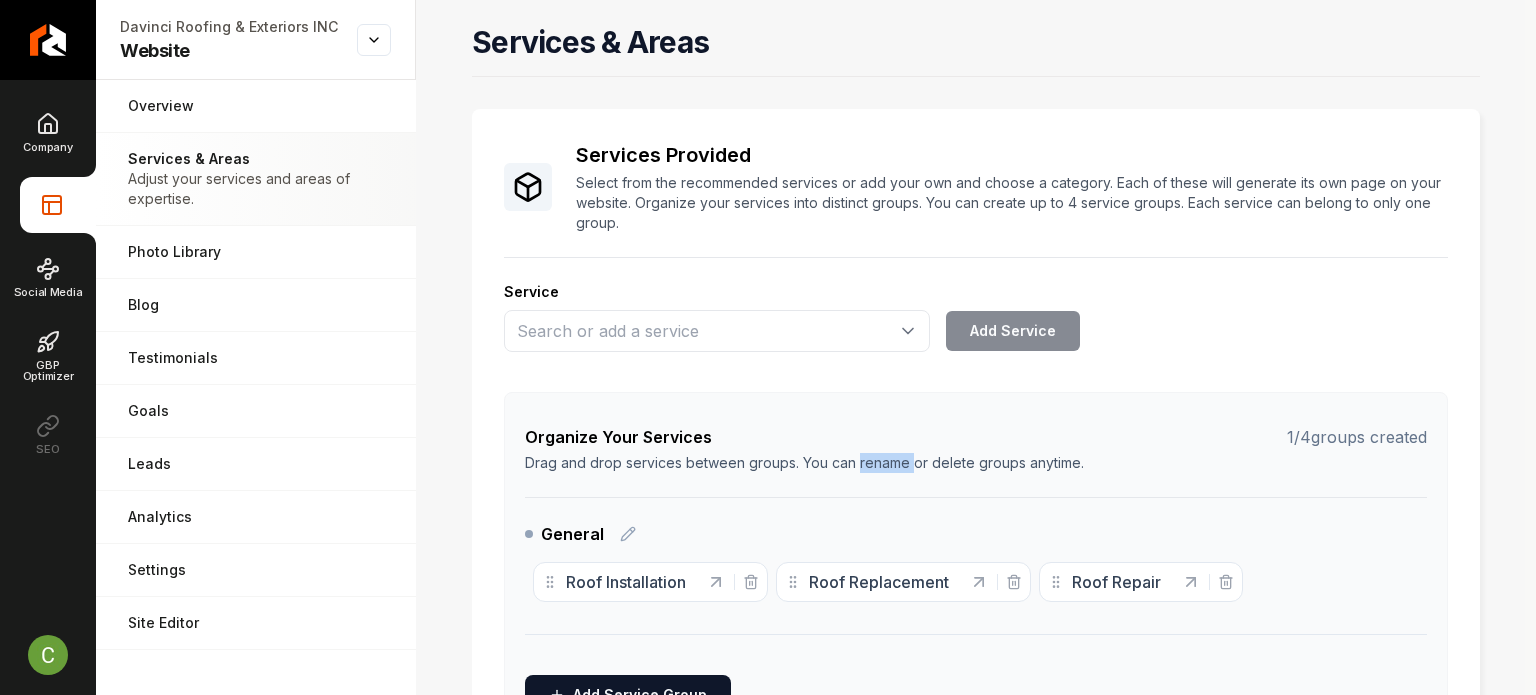 click on "Drag and drop services between groups. You can rename or delete groups anytime." at bounding box center (976, 463) 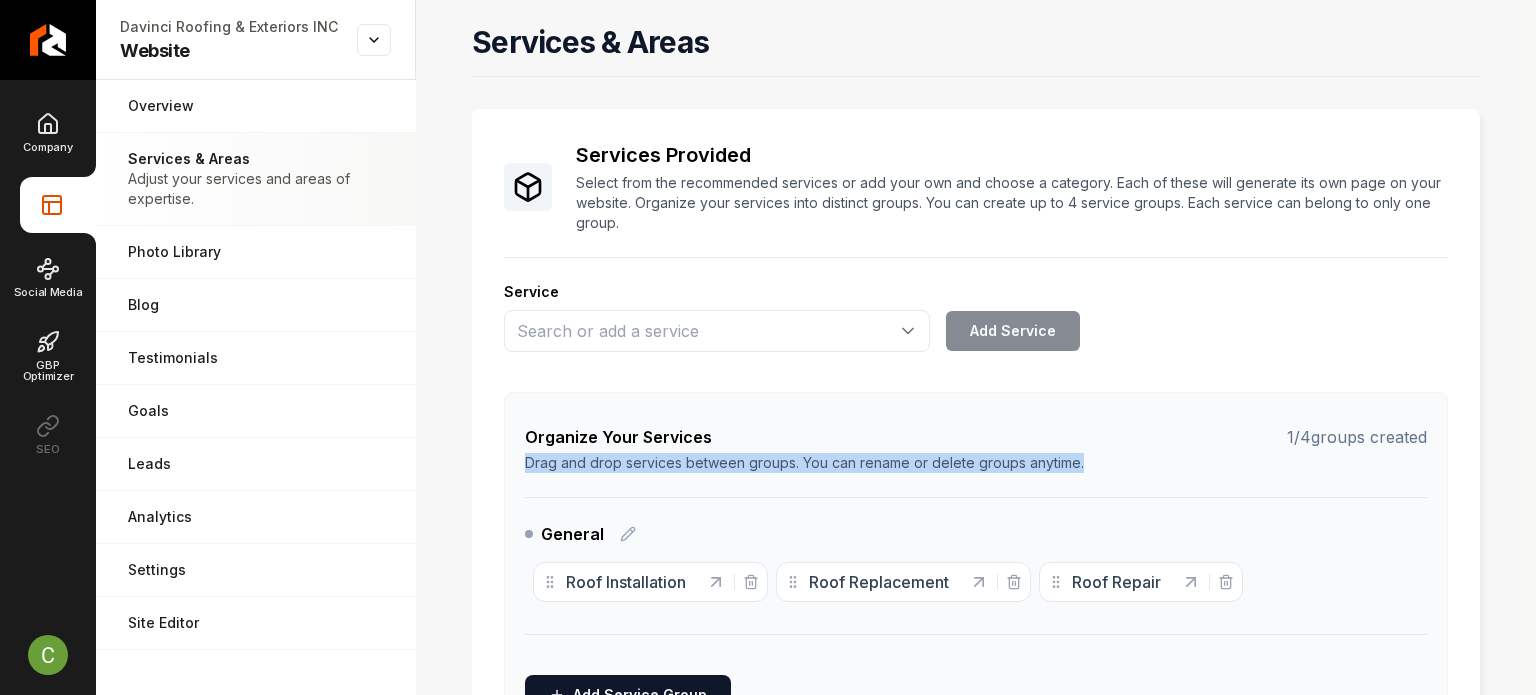 click on "Drag and drop services between groups. You can rename or delete groups anytime." at bounding box center [976, 463] 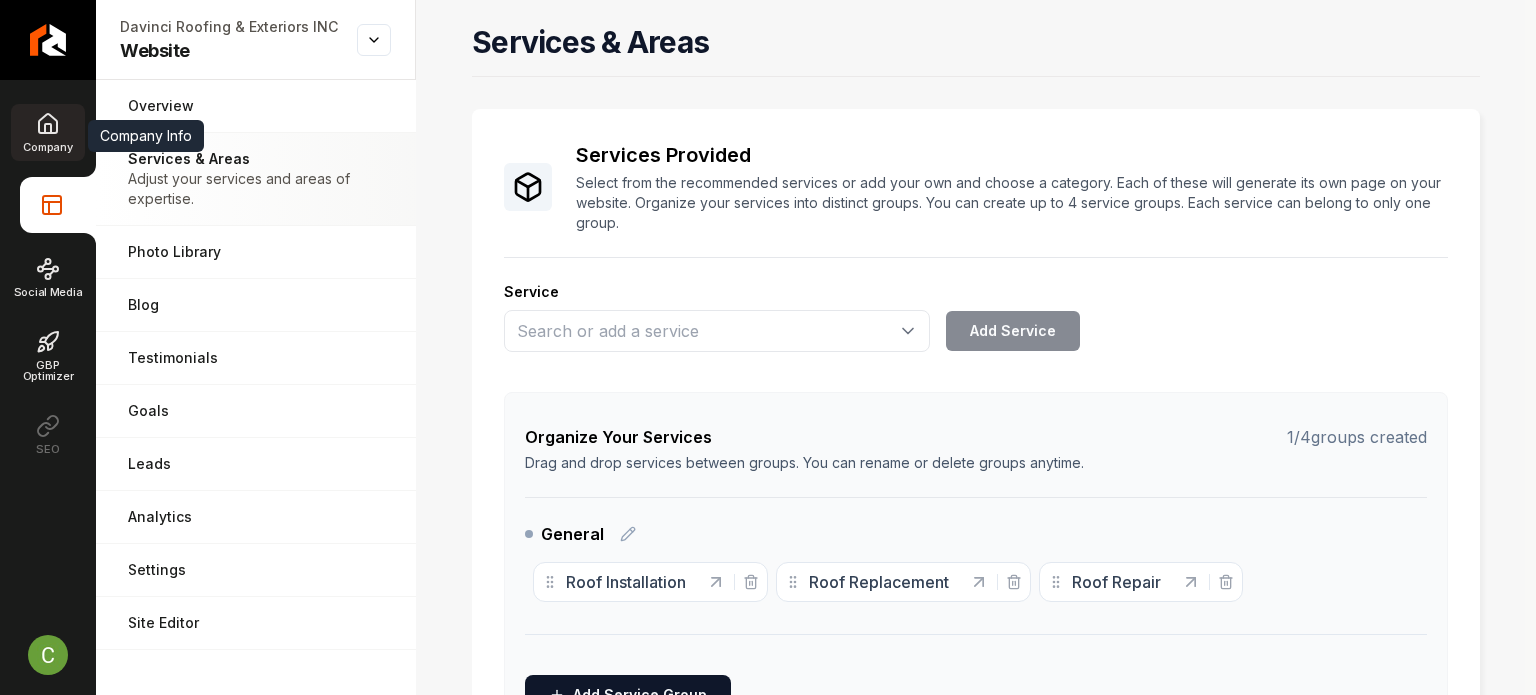 click on "Company" at bounding box center (47, 132) 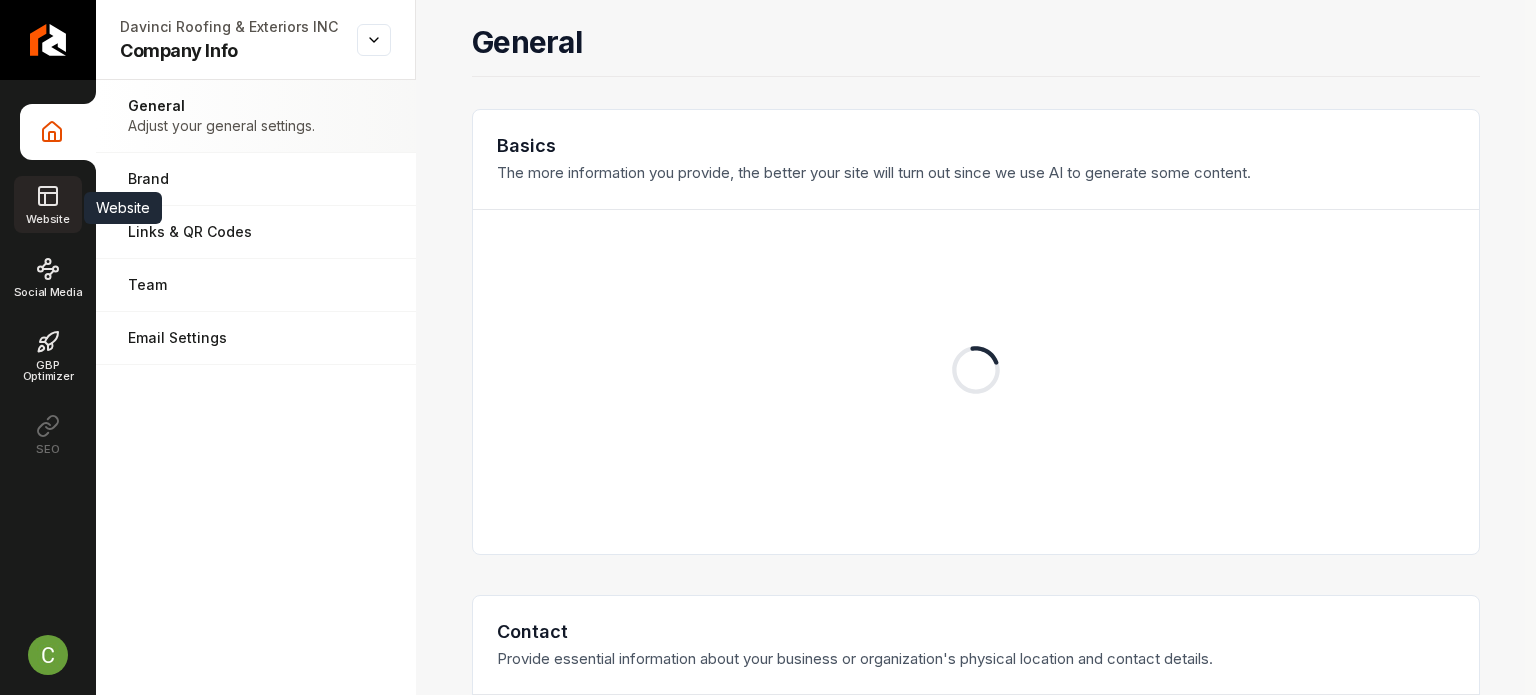 click 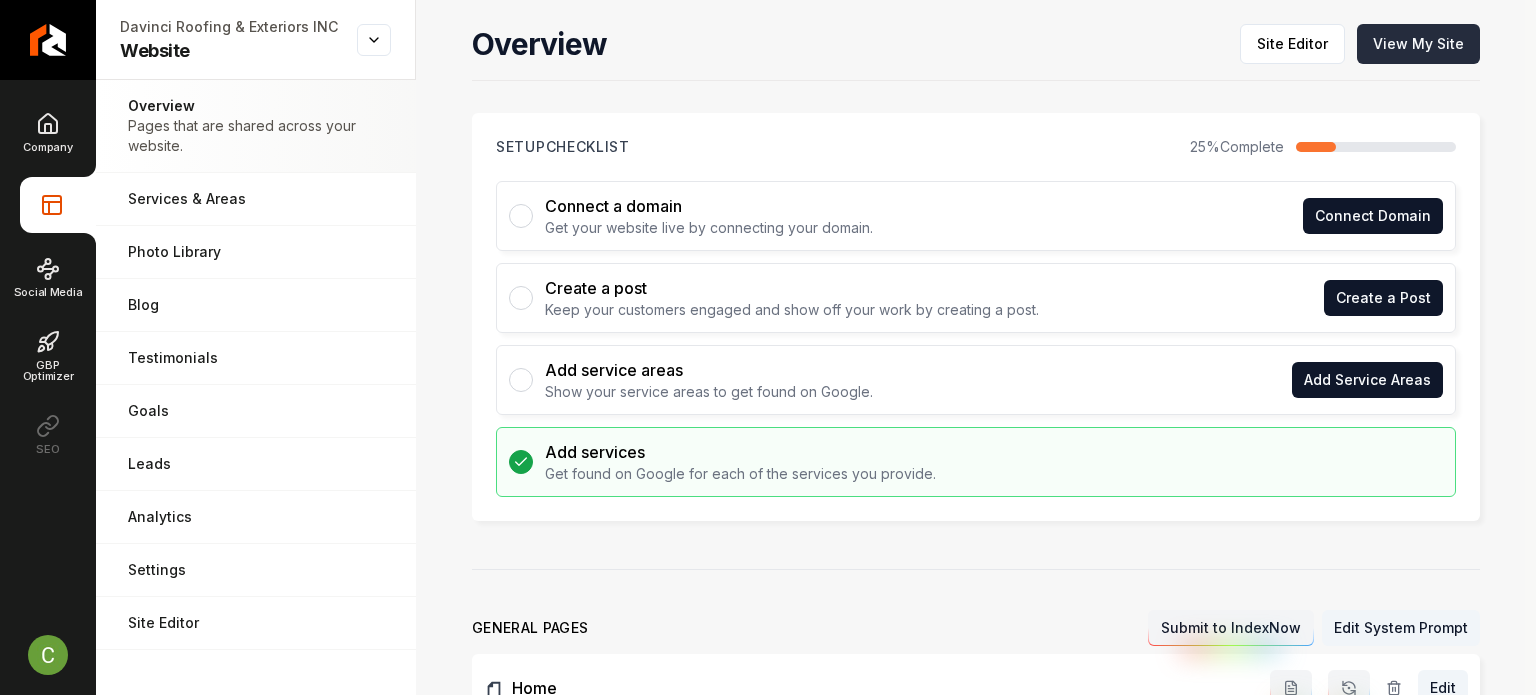 click on "View My Site" at bounding box center [1418, 44] 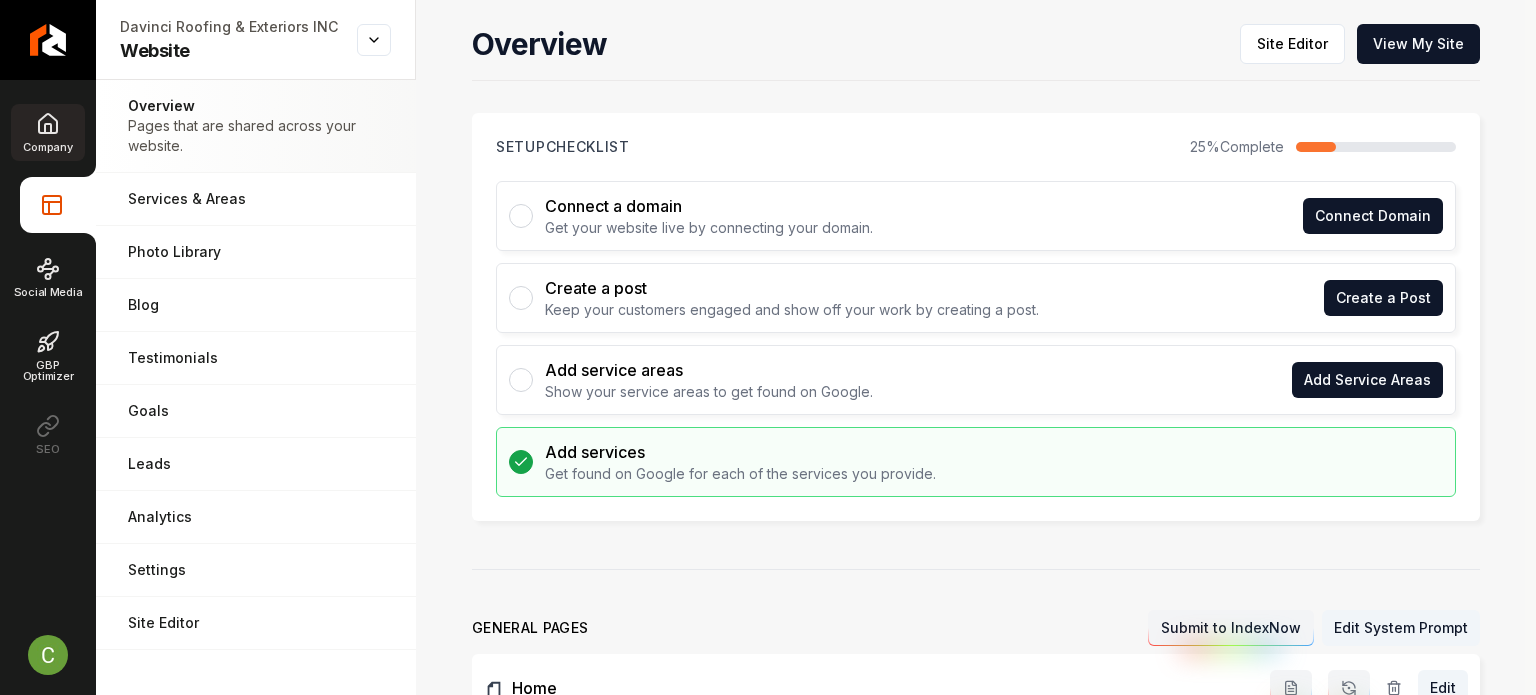 click on "Company" at bounding box center (47, 147) 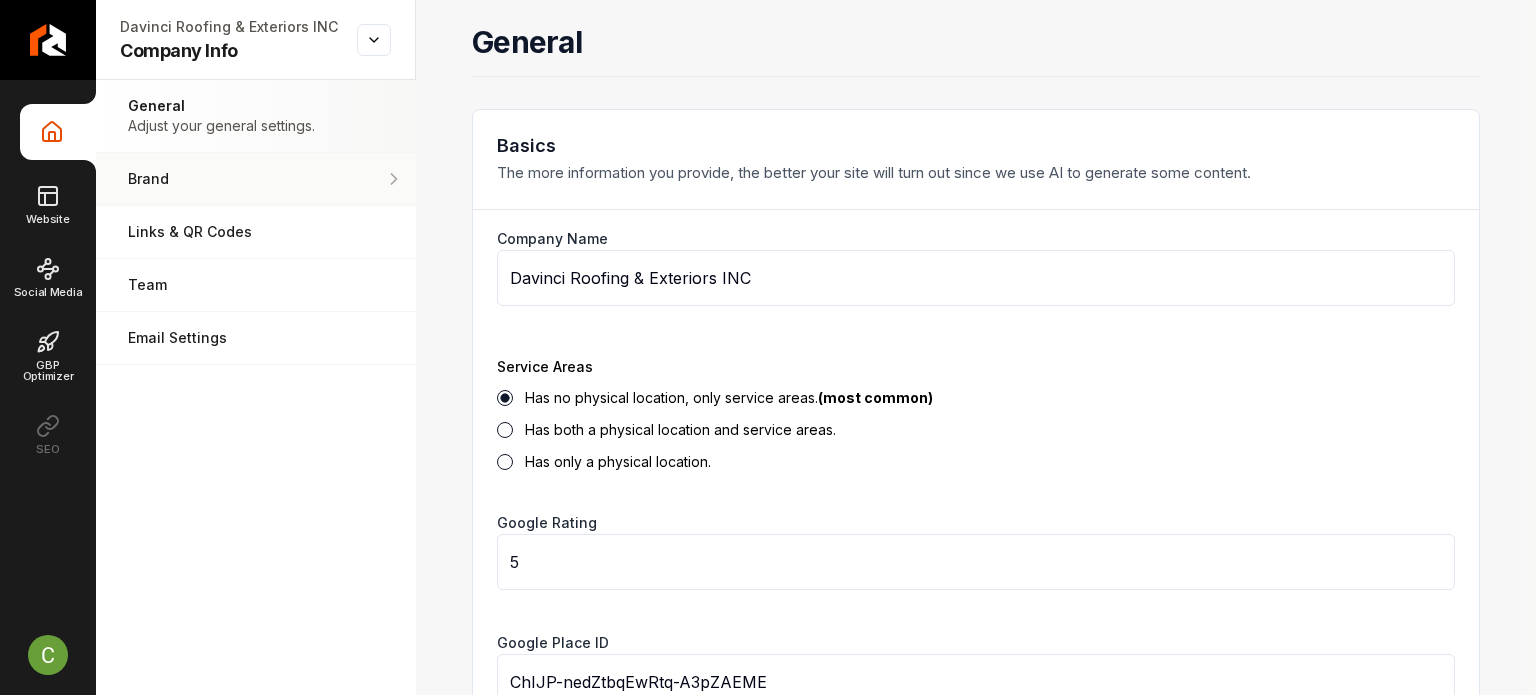 click on "Brand Manage the styles and colors of your business." at bounding box center [256, 179] 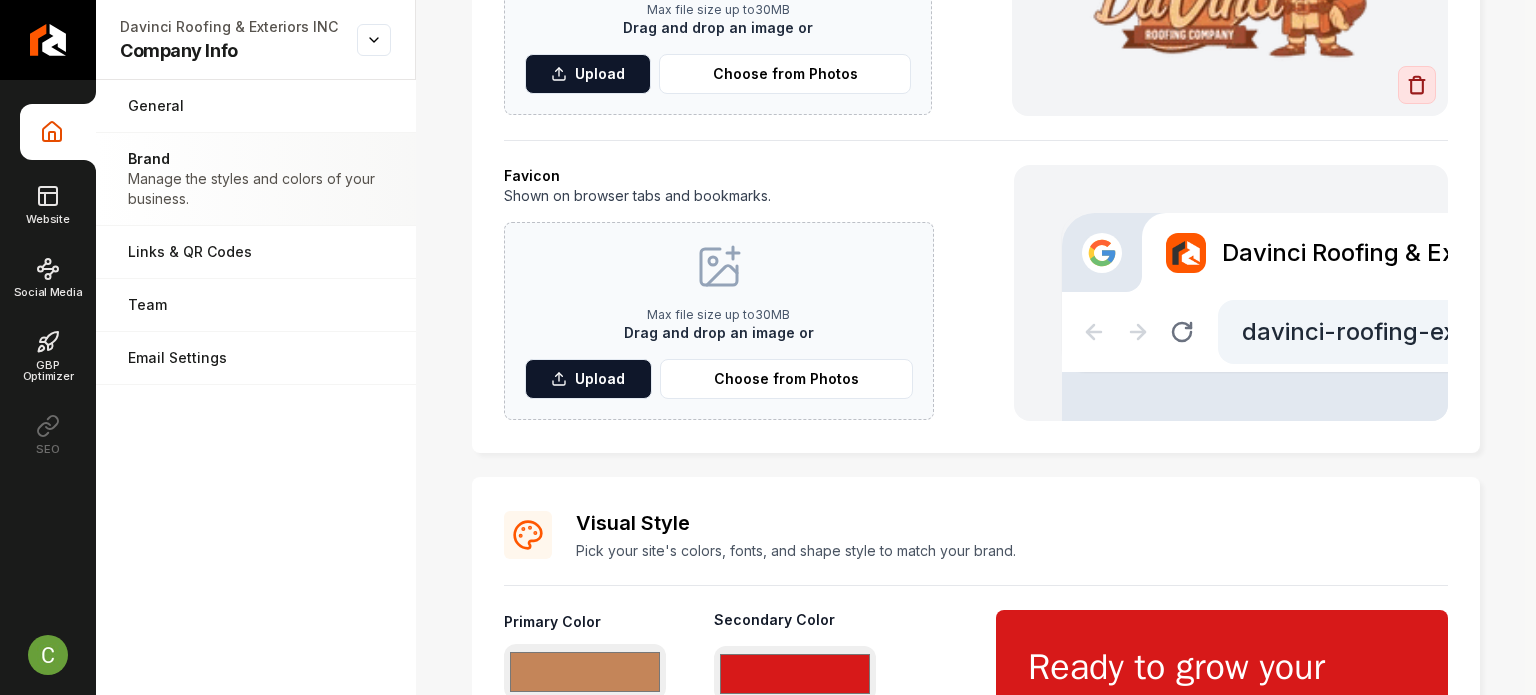 scroll, scrollTop: 320, scrollLeft: 0, axis: vertical 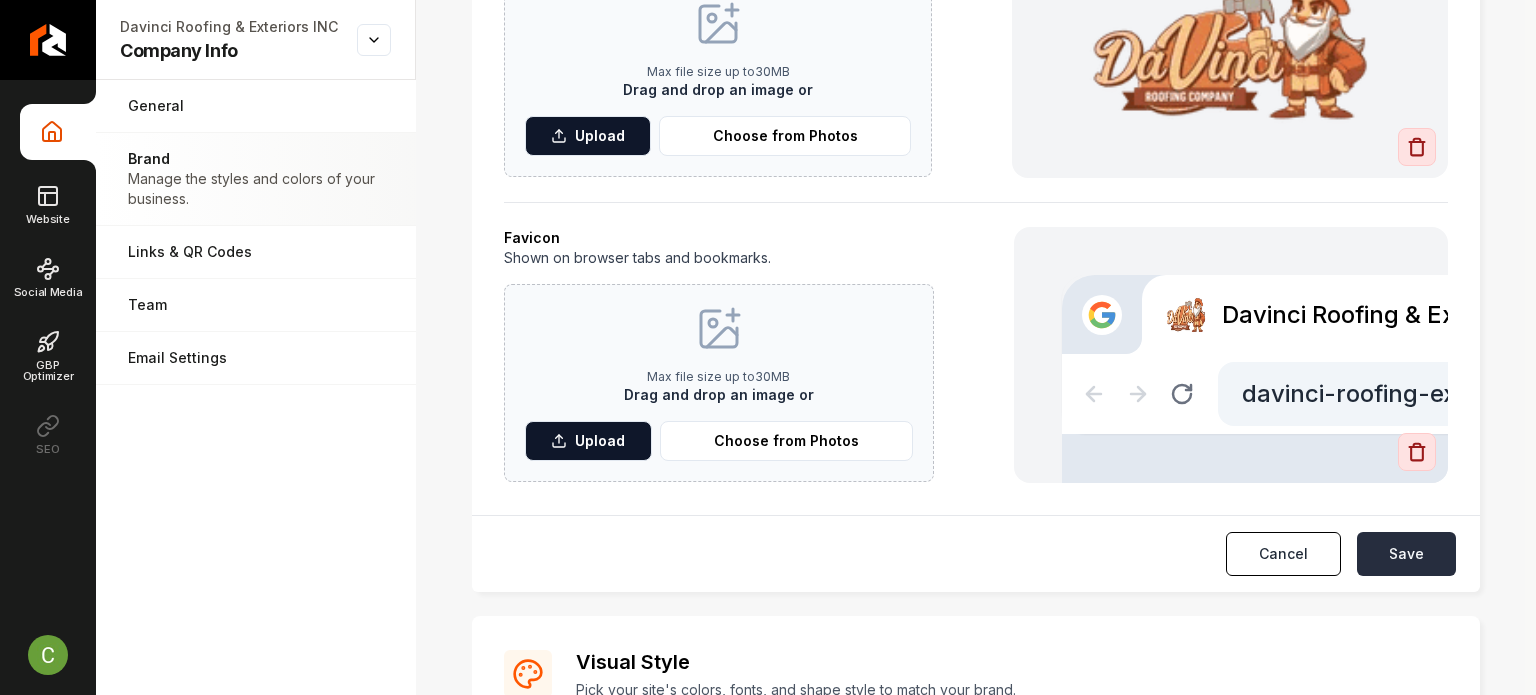 click on "Save" at bounding box center (1406, 554) 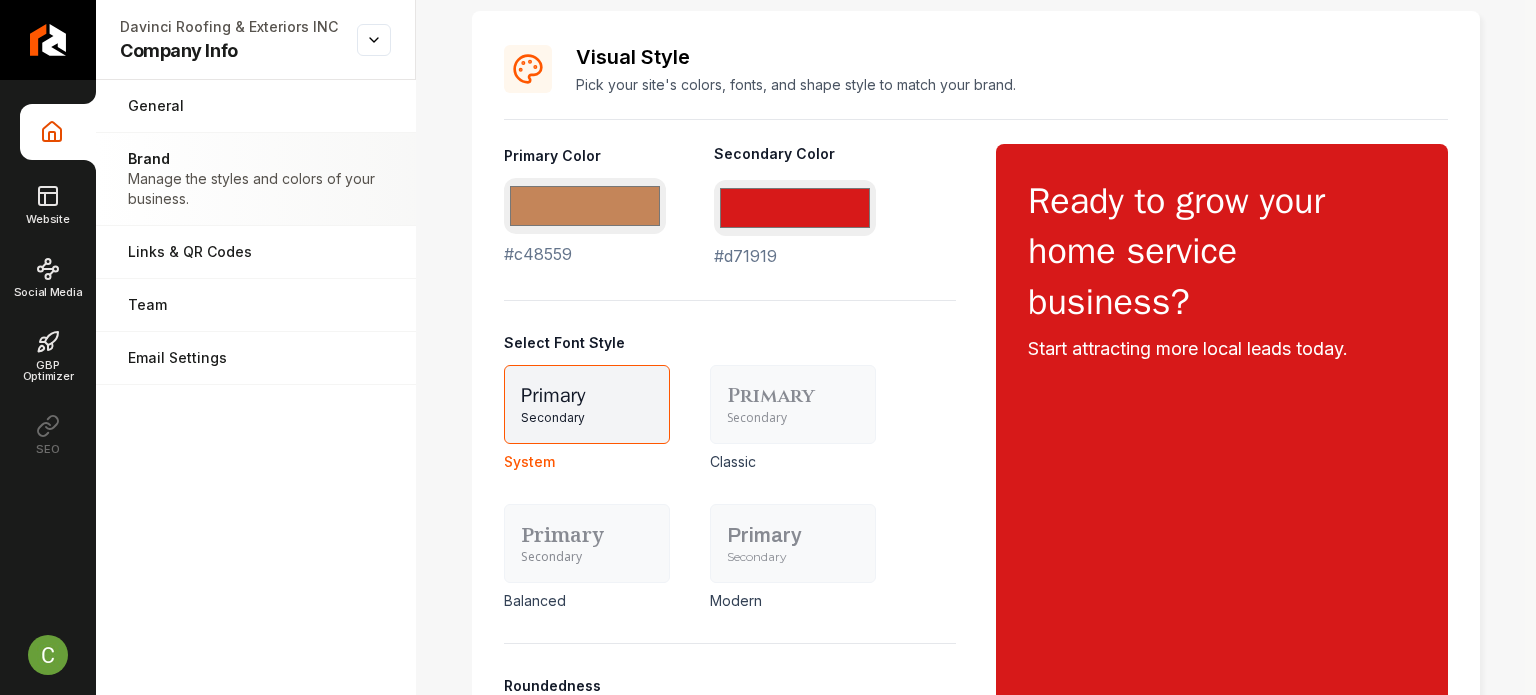 scroll, scrollTop: 848, scrollLeft: 0, axis: vertical 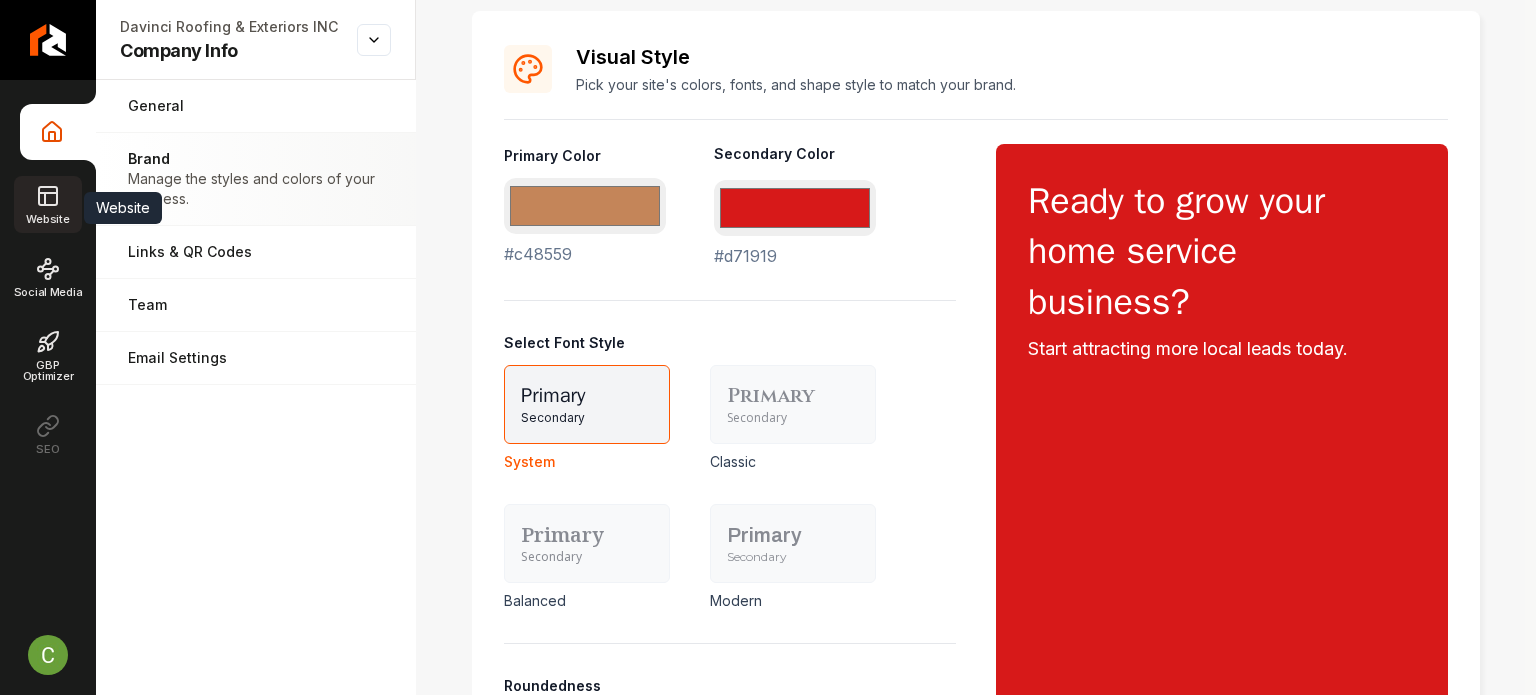 click 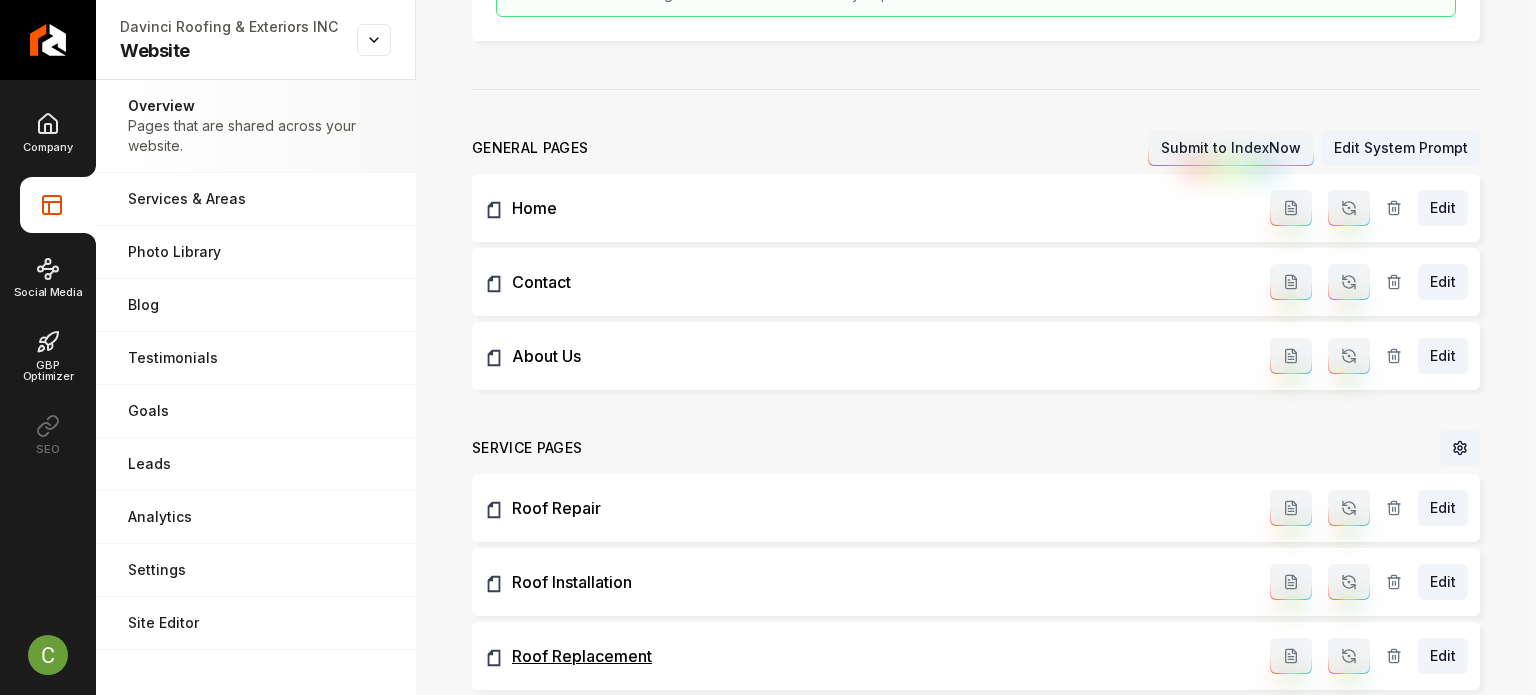 scroll, scrollTop: 0, scrollLeft: 0, axis: both 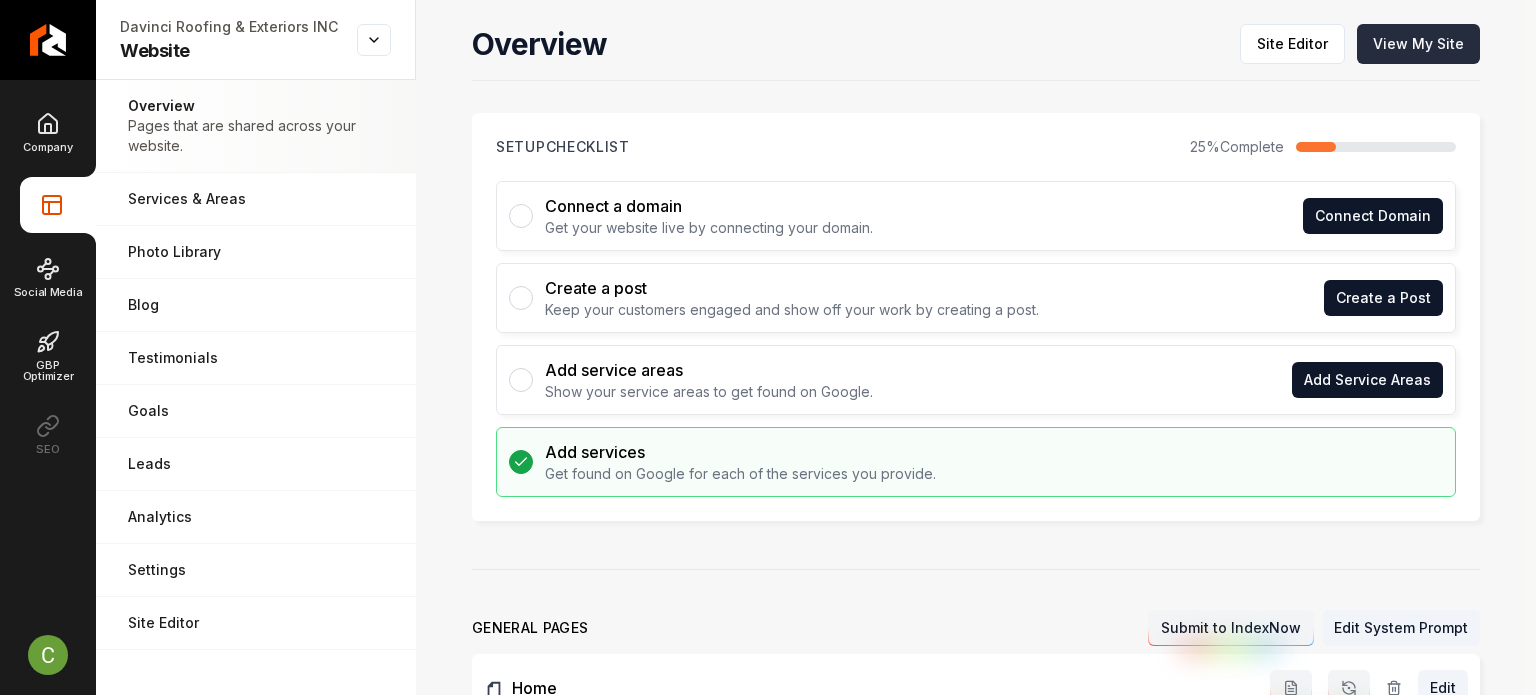 click on "View My Site" at bounding box center [1418, 44] 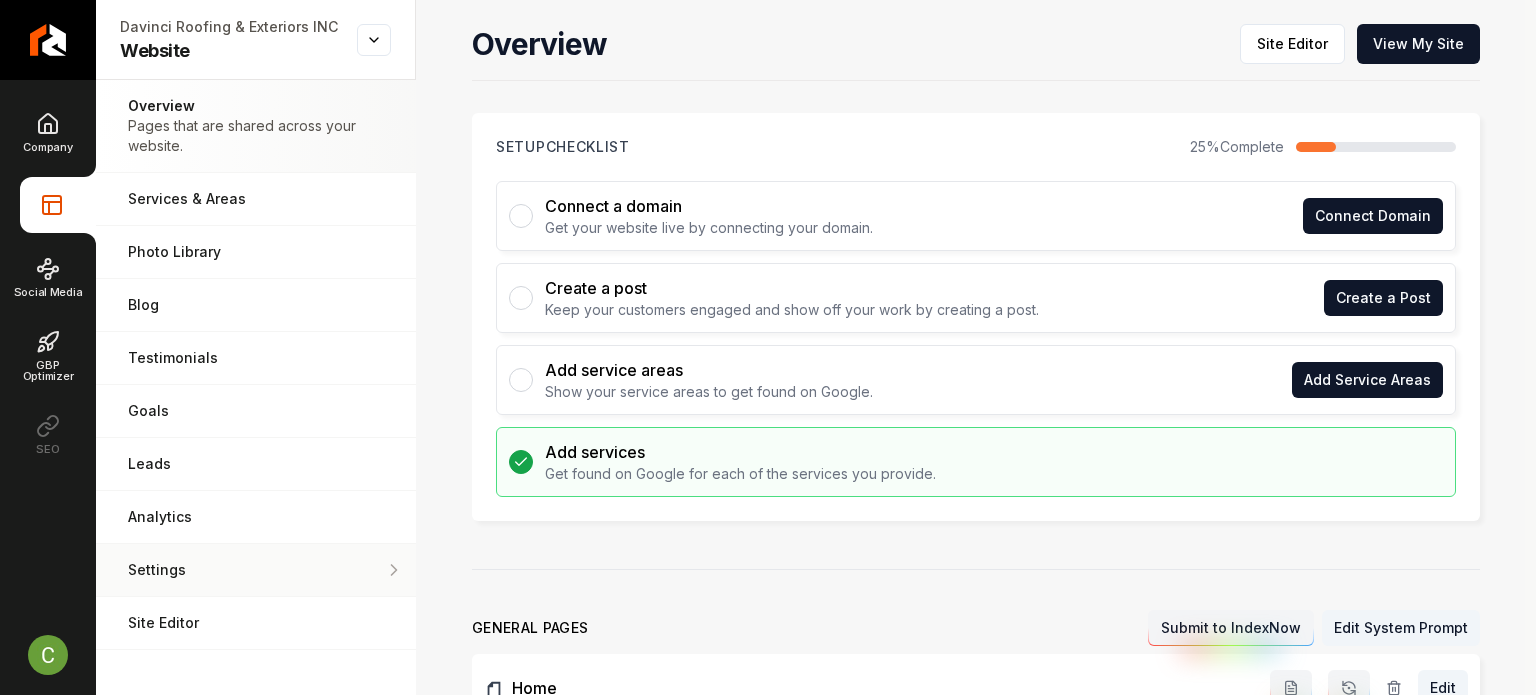 click on "Settings" at bounding box center (256, 570) 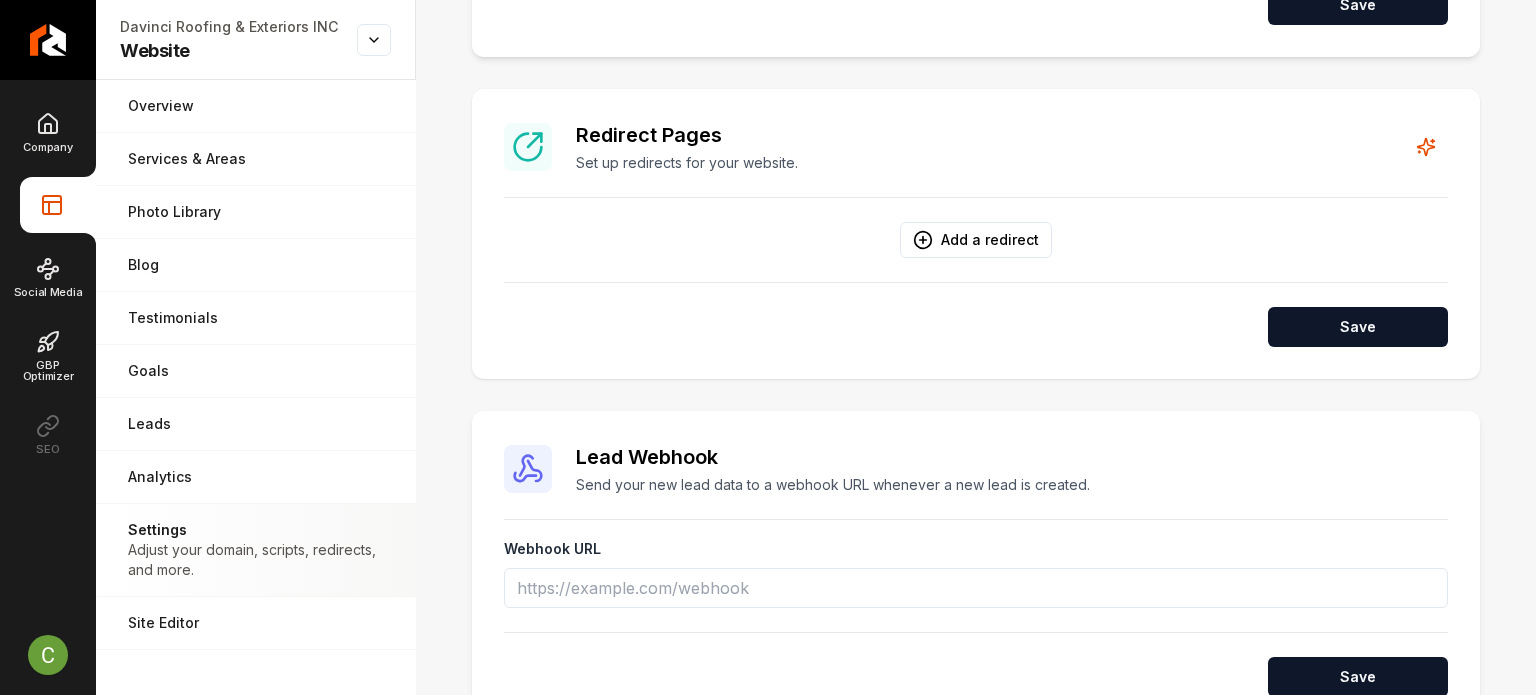 scroll, scrollTop: 1584, scrollLeft: 0, axis: vertical 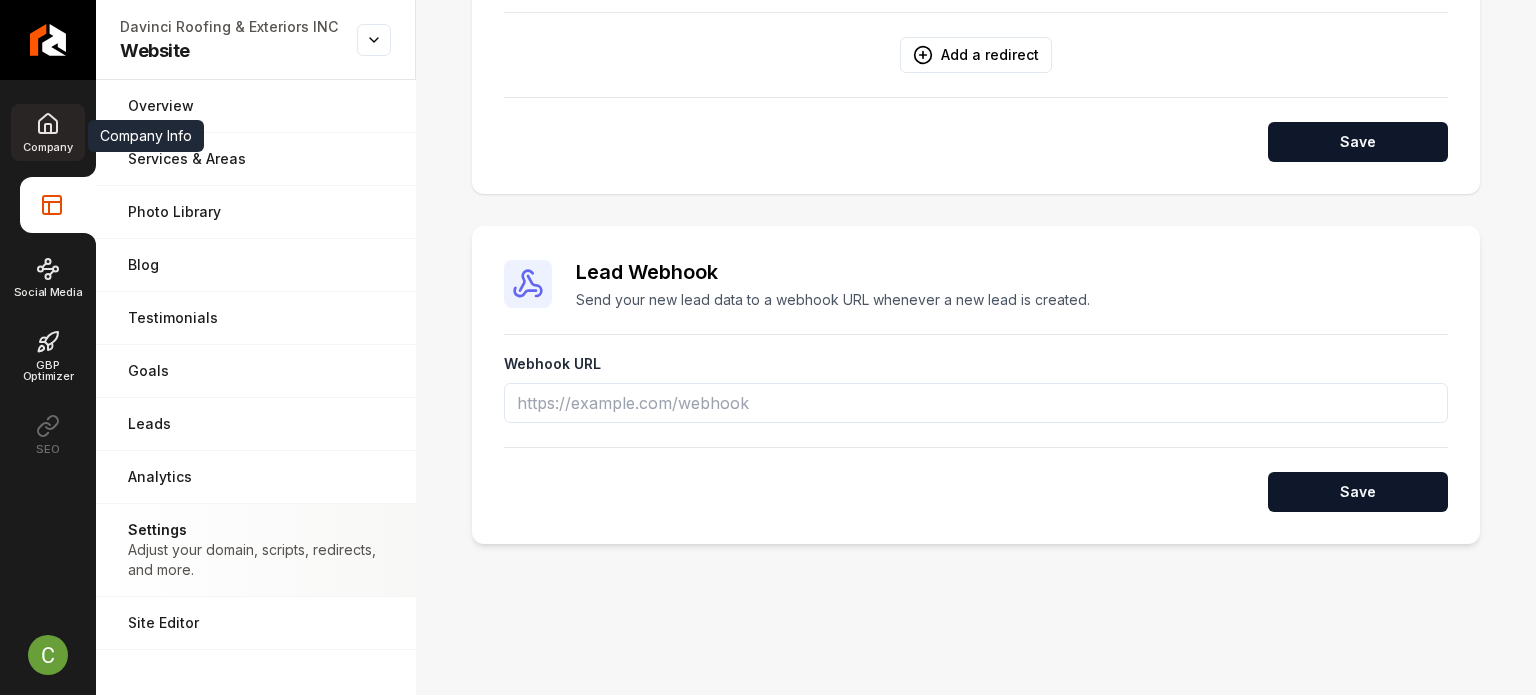drag, startPoint x: 704, startPoint y: 447, endPoint x: 51, endPoint y: 119, distance: 730.7482 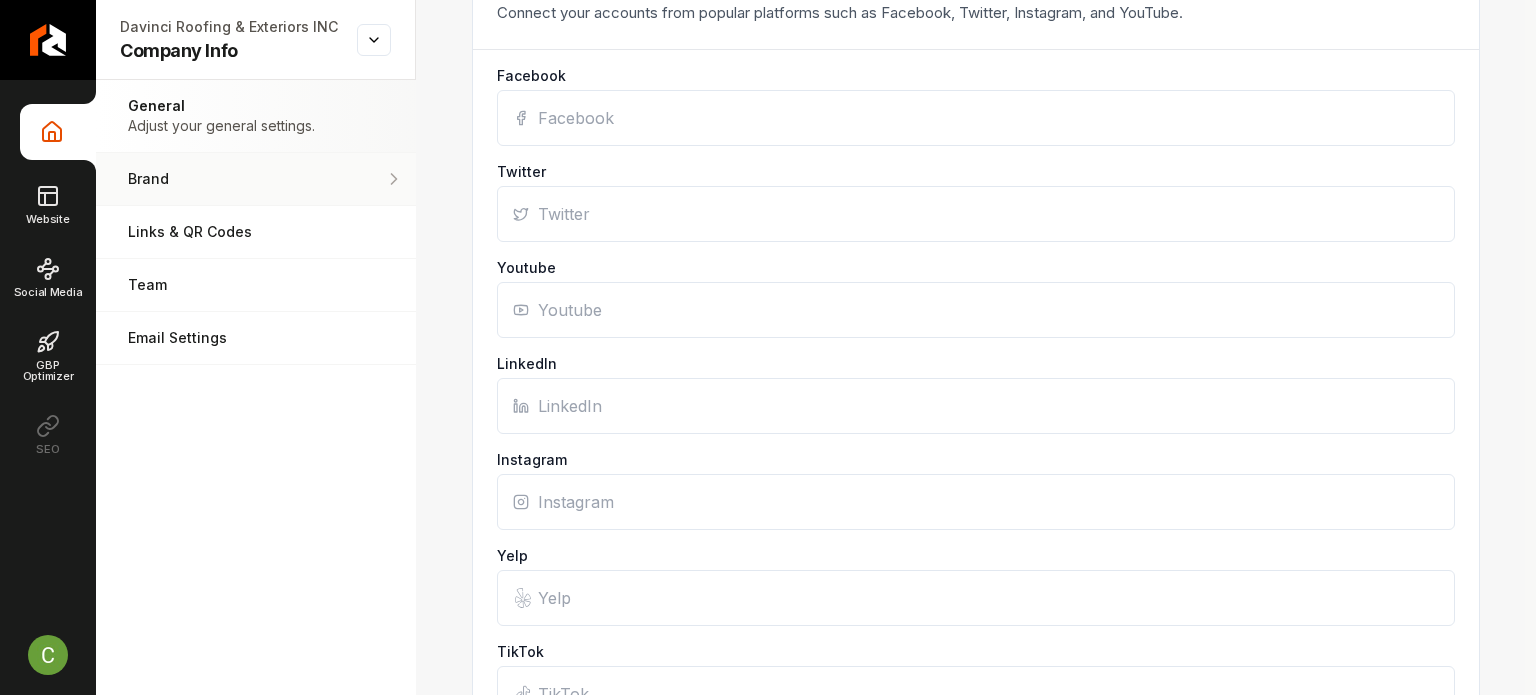 scroll, scrollTop: 1584, scrollLeft: 0, axis: vertical 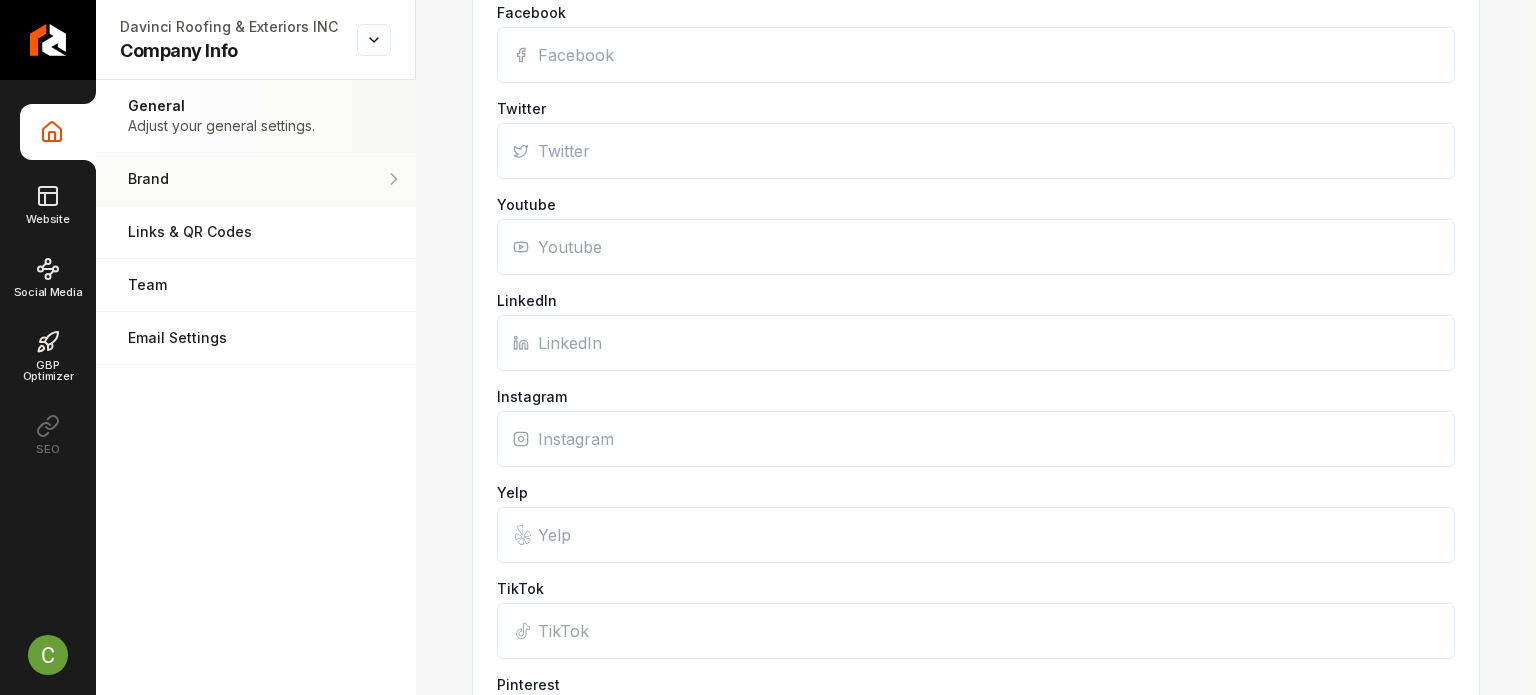 click on "Brand Manage the styles and colors of your business." at bounding box center (256, 179) 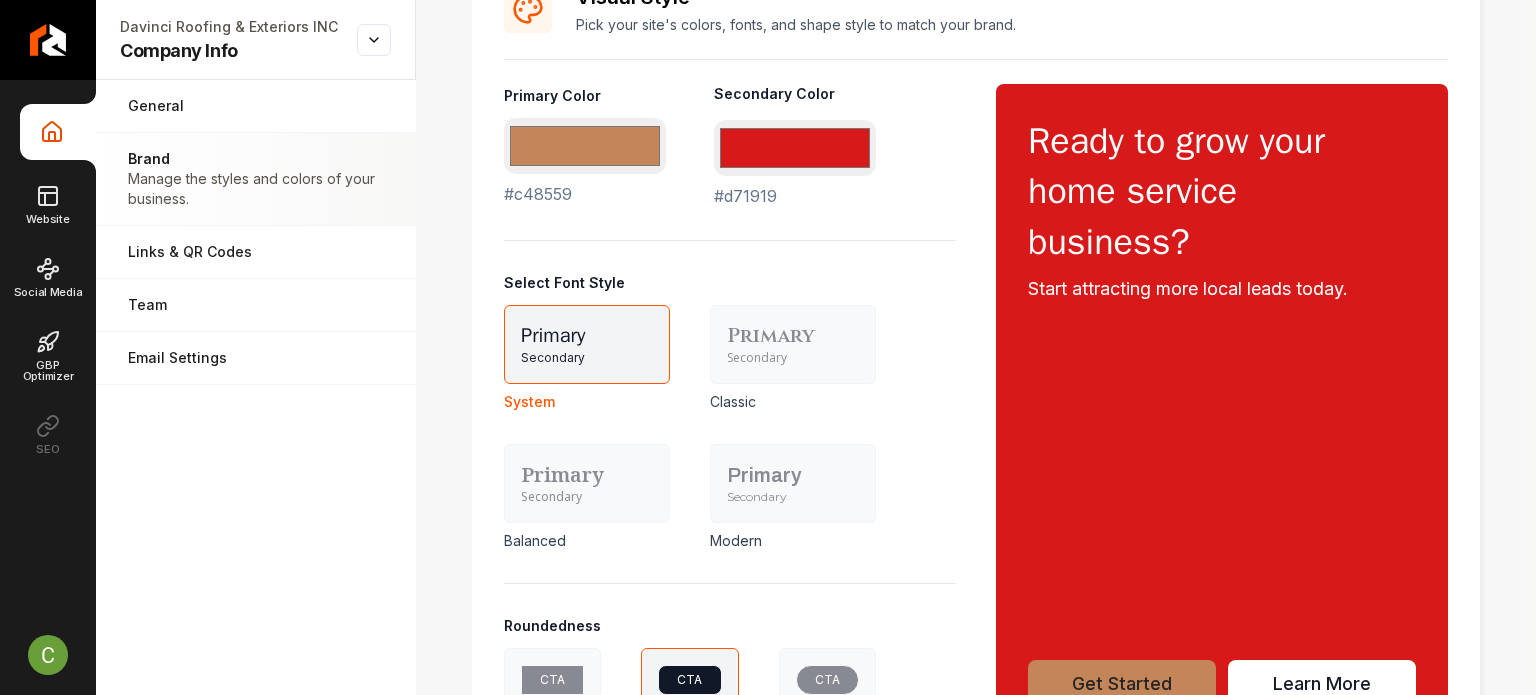 scroll, scrollTop: 903, scrollLeft: 0, axis: vertical 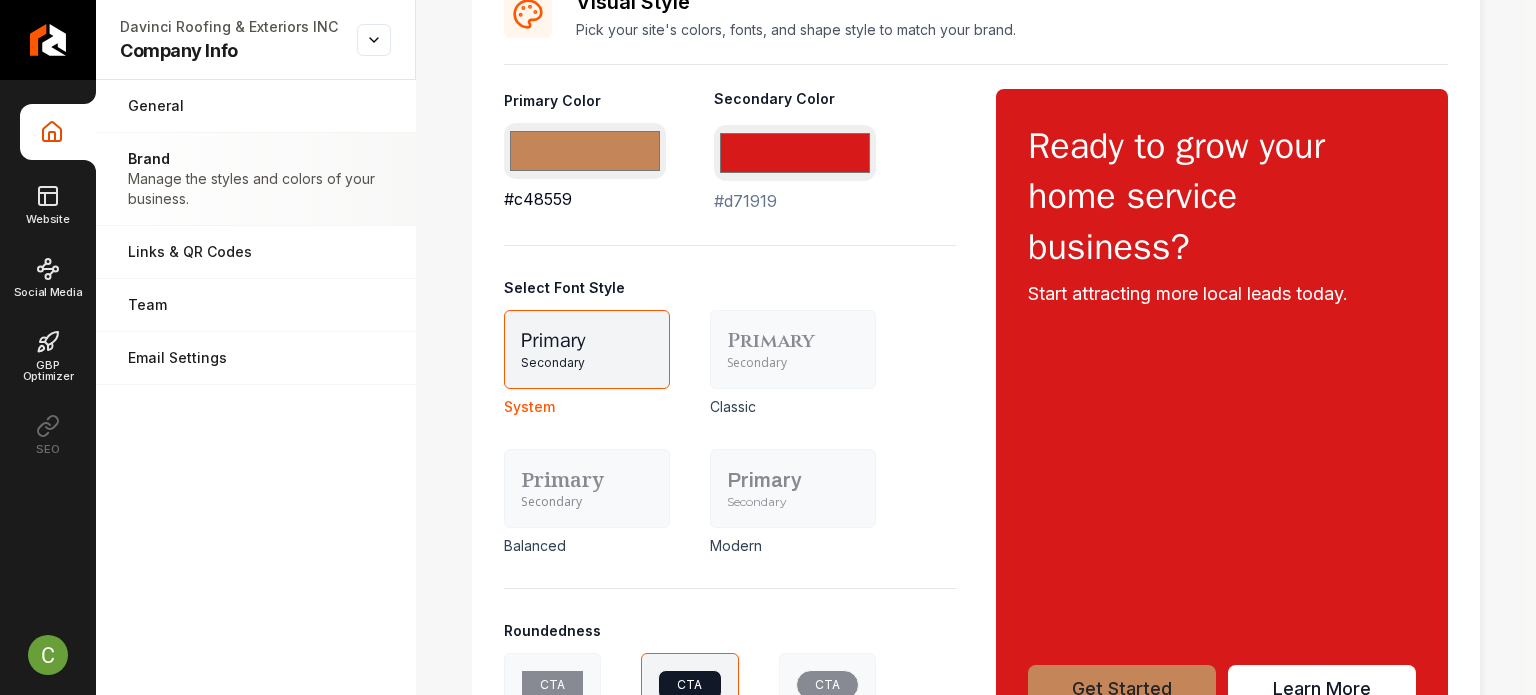 click on "#c48559" at bounding box center (585, 151) 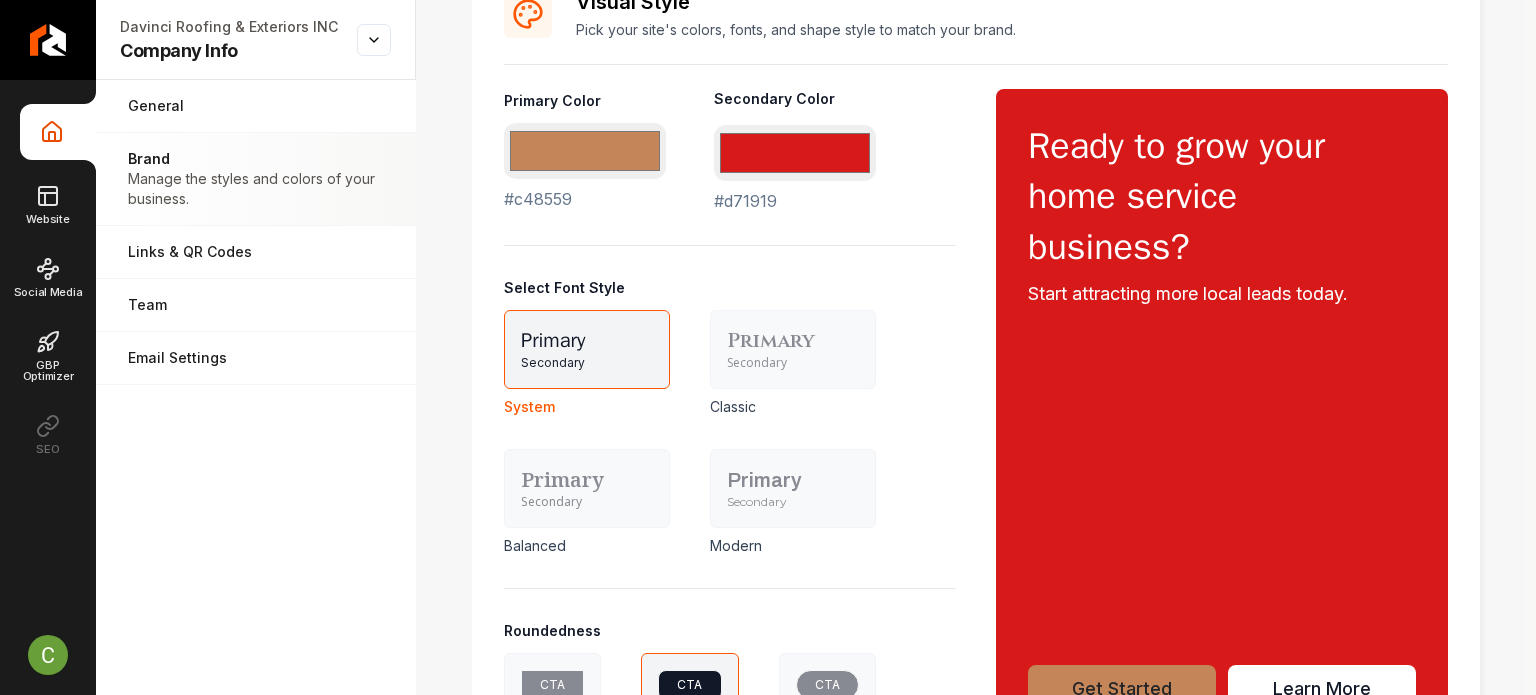 click on "Select Font Style Primary Secondary System Primary Secondary Classic Primary Secondary Balanced Primary Secondary Modern" at bounding box center [730, 417] 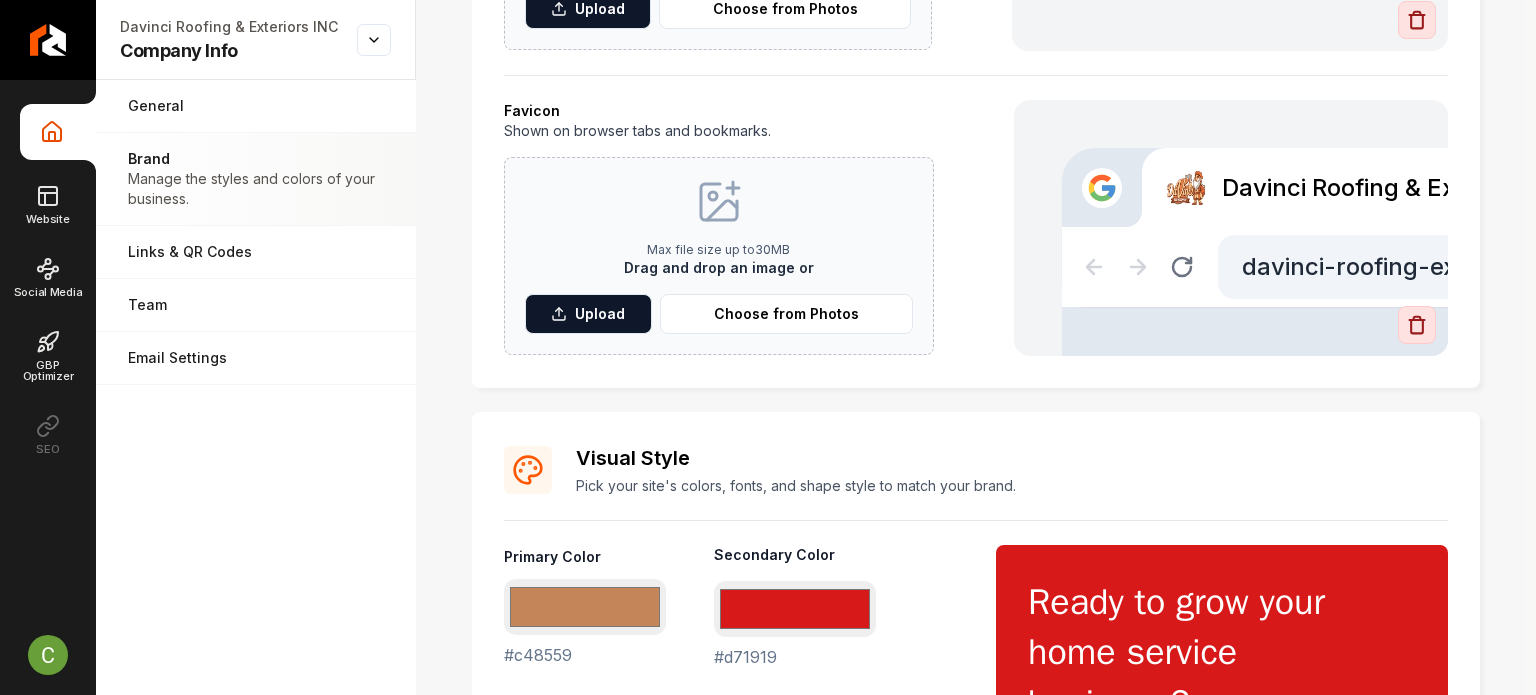 scroll, scrollTop: 445, scrollLeft: 0, axis: vertical 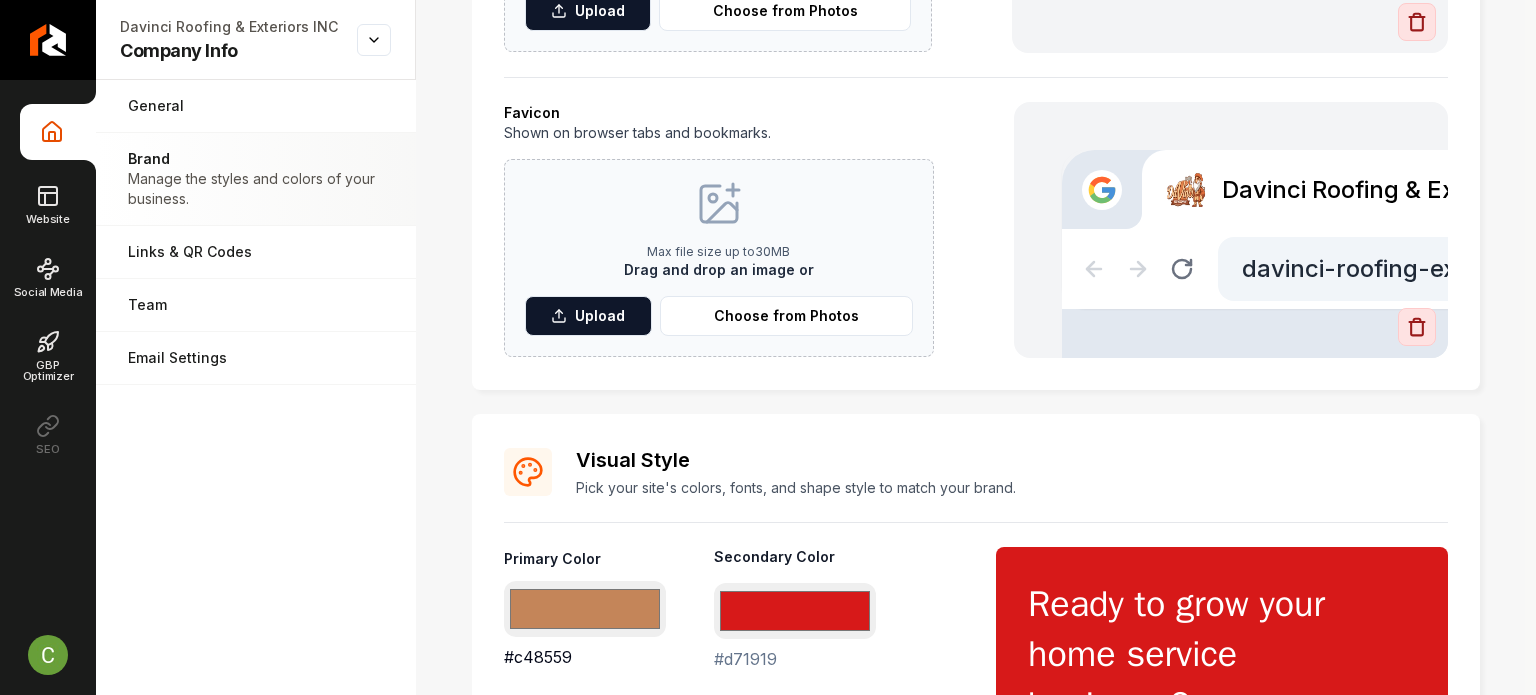 click on "#c48559" at bounding box center (585, 609) 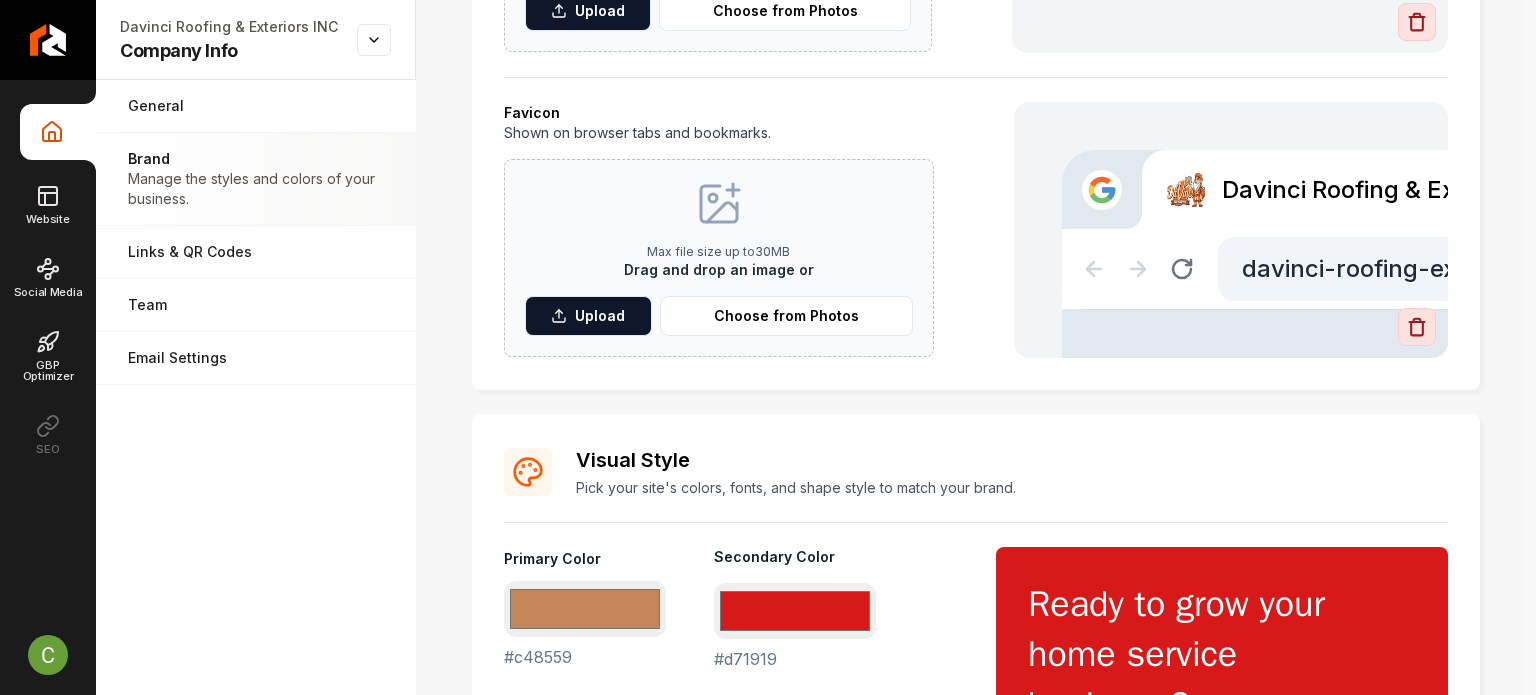 click on "Visual Style Pick your site's colors, fonts, and shape style to match your brand. Primary Color #c48559 #c48559 Secondary Color #d71919 #d71919 Select Font Style Primary Secondary System Primary Secondary Classic Primary Secondary Balanced Primary Secondary Modern Roundedness CTA None CTA Medium CTA Full Ready to grow your home service business? Start attracting more local leads today. Get Started Learn More" at bounding box center [976, 824] 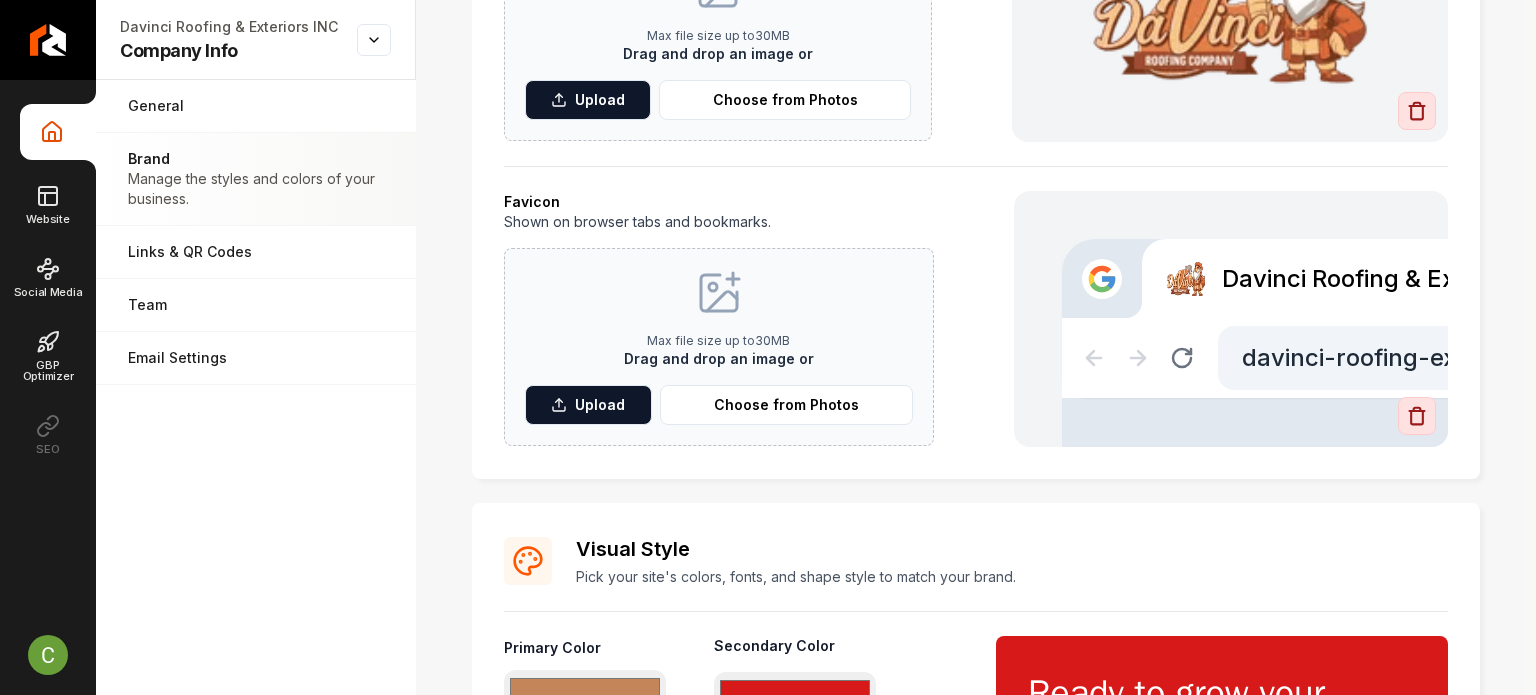 scroll, scrollTop: 359, scrollLeft: 0, axis: vertical 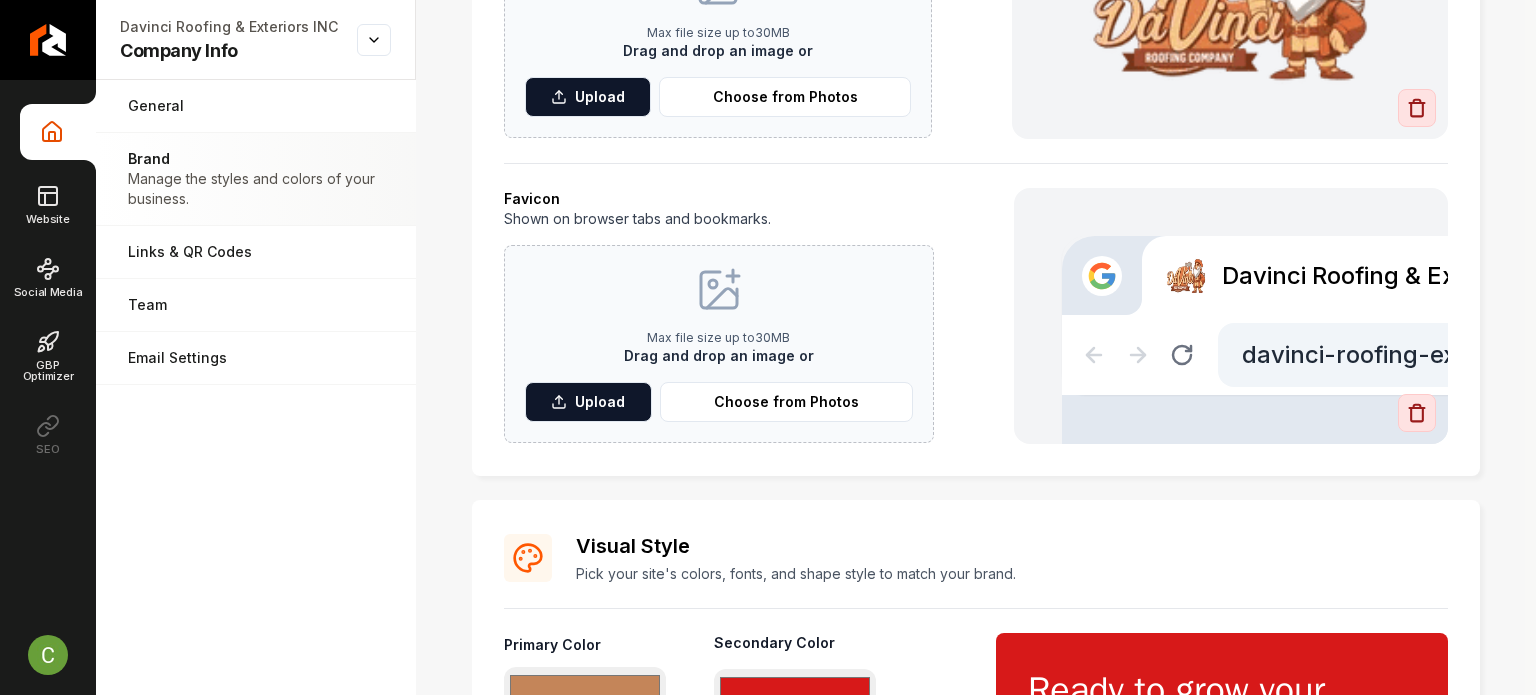 click on "#c48559" at bounding box center [585, 695] 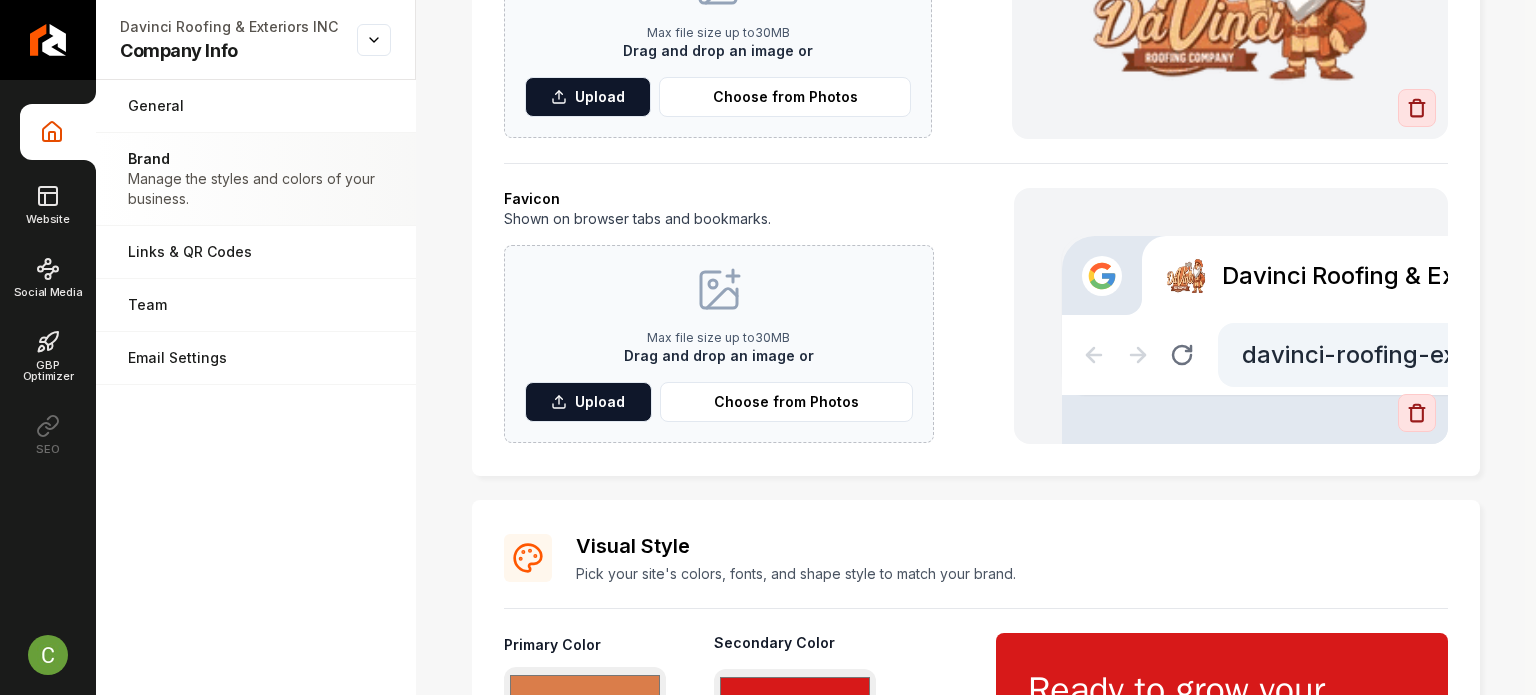 click on "Favicon Shown on browser tabs and bookmarks. Max file size up to  30 MB Drag and drop an image or Upload Choose from Photos Davinci Roofing & Exteriors INC davinci-roofing-exteriors-inc-jkwb.builtright.app" at bounding box center [976, 316] 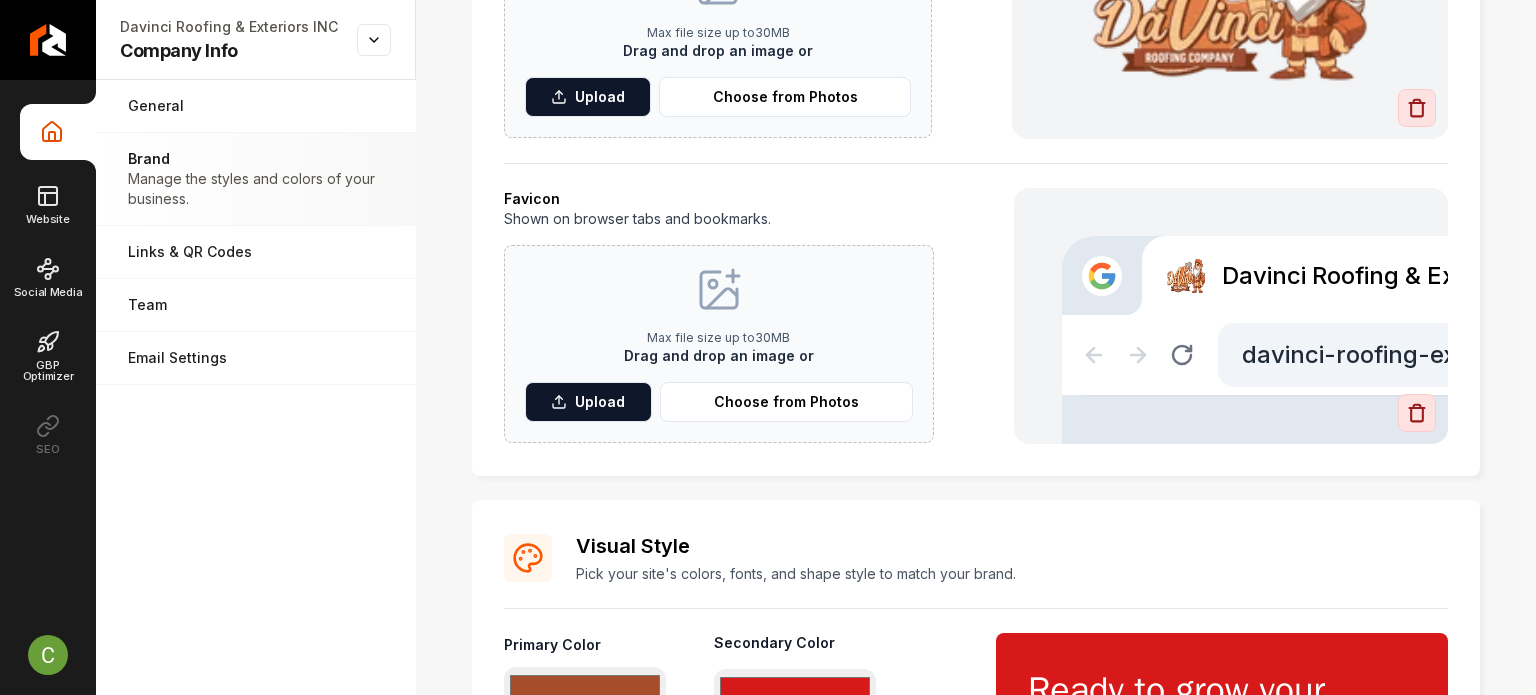 type on "#a64d2b" 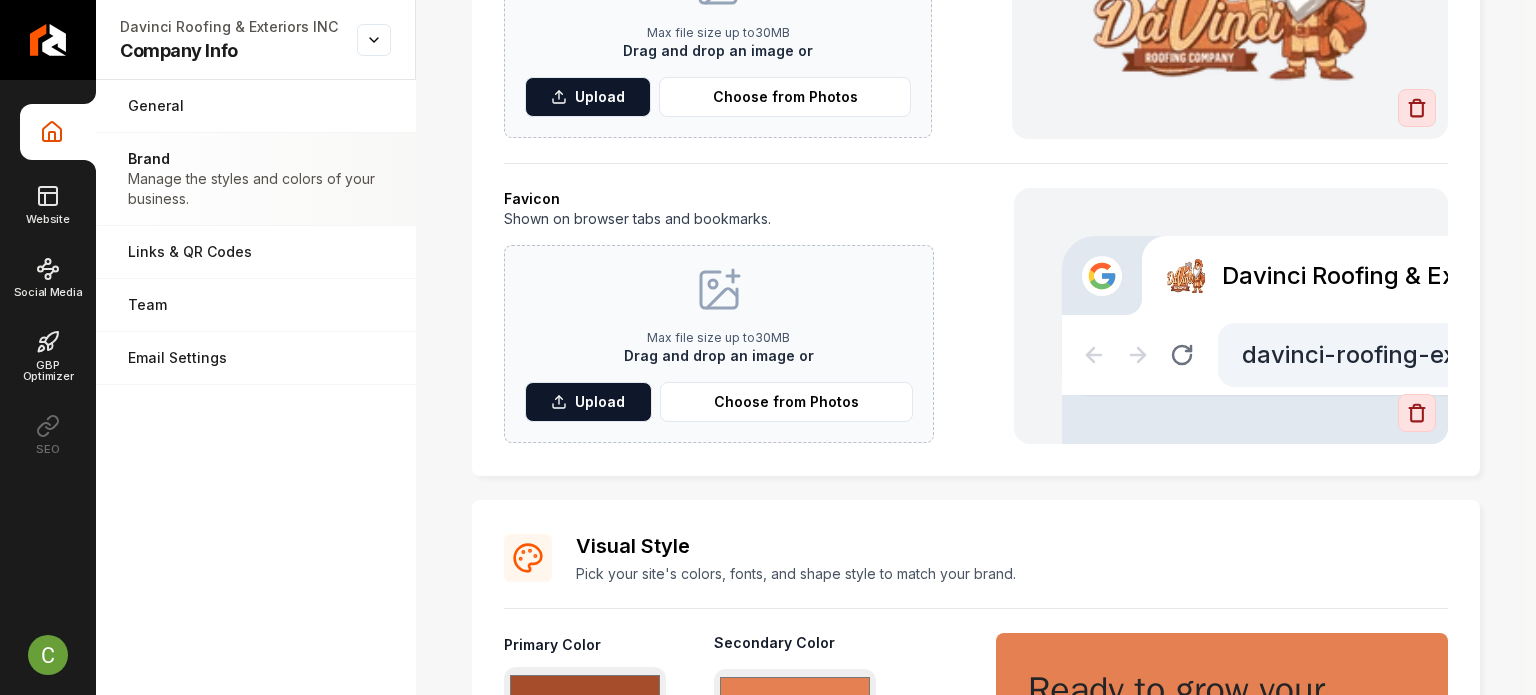 type on "#e48051" 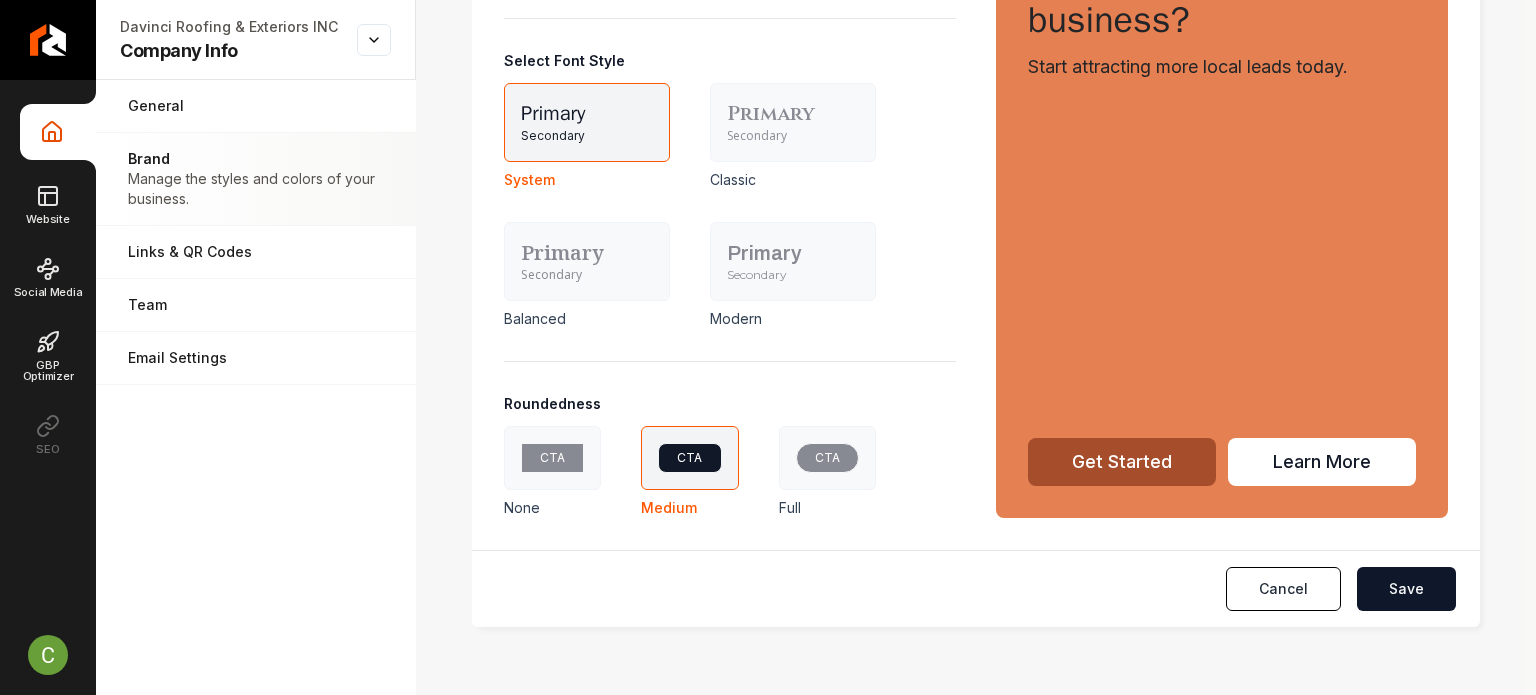 scroll, scrollTop: 1211, scrollLeft: 0, axis: vertical 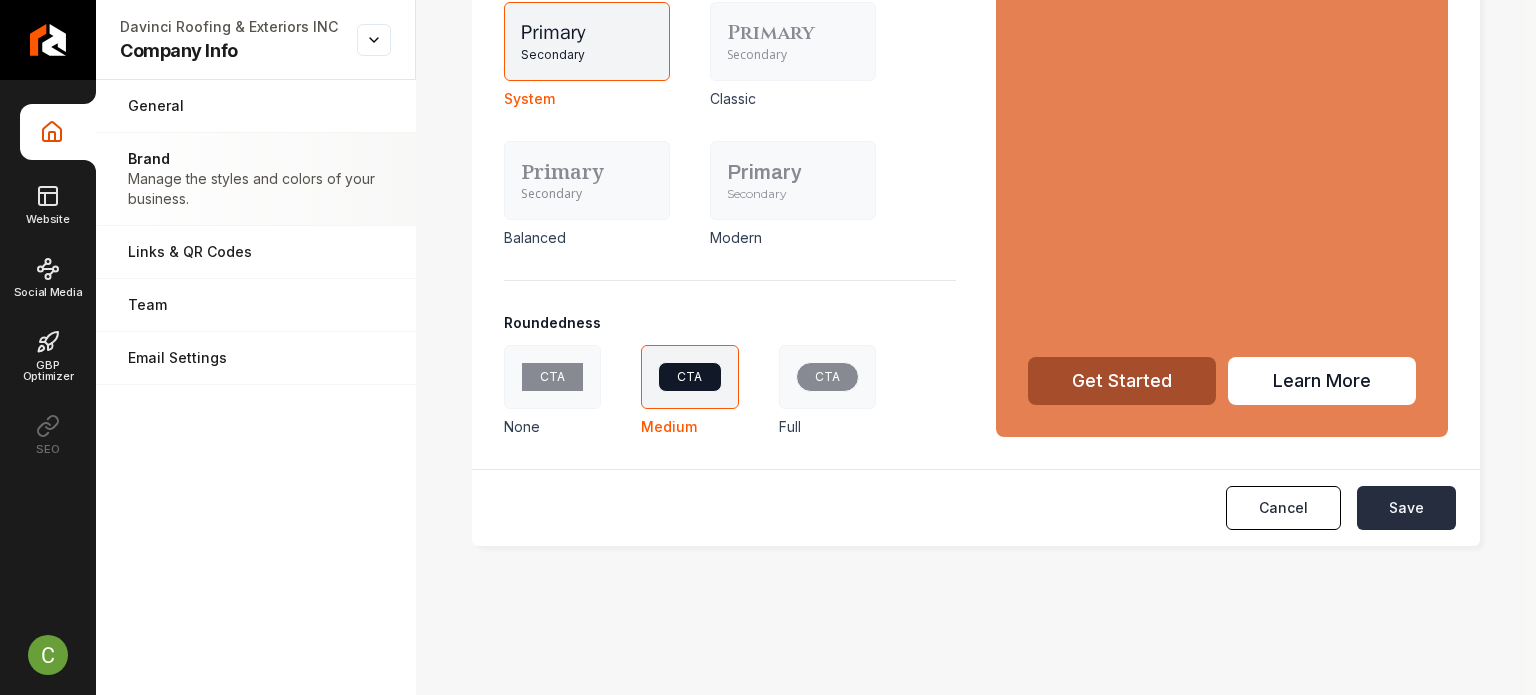 click on "Save" at bounding box center (1406, 508) 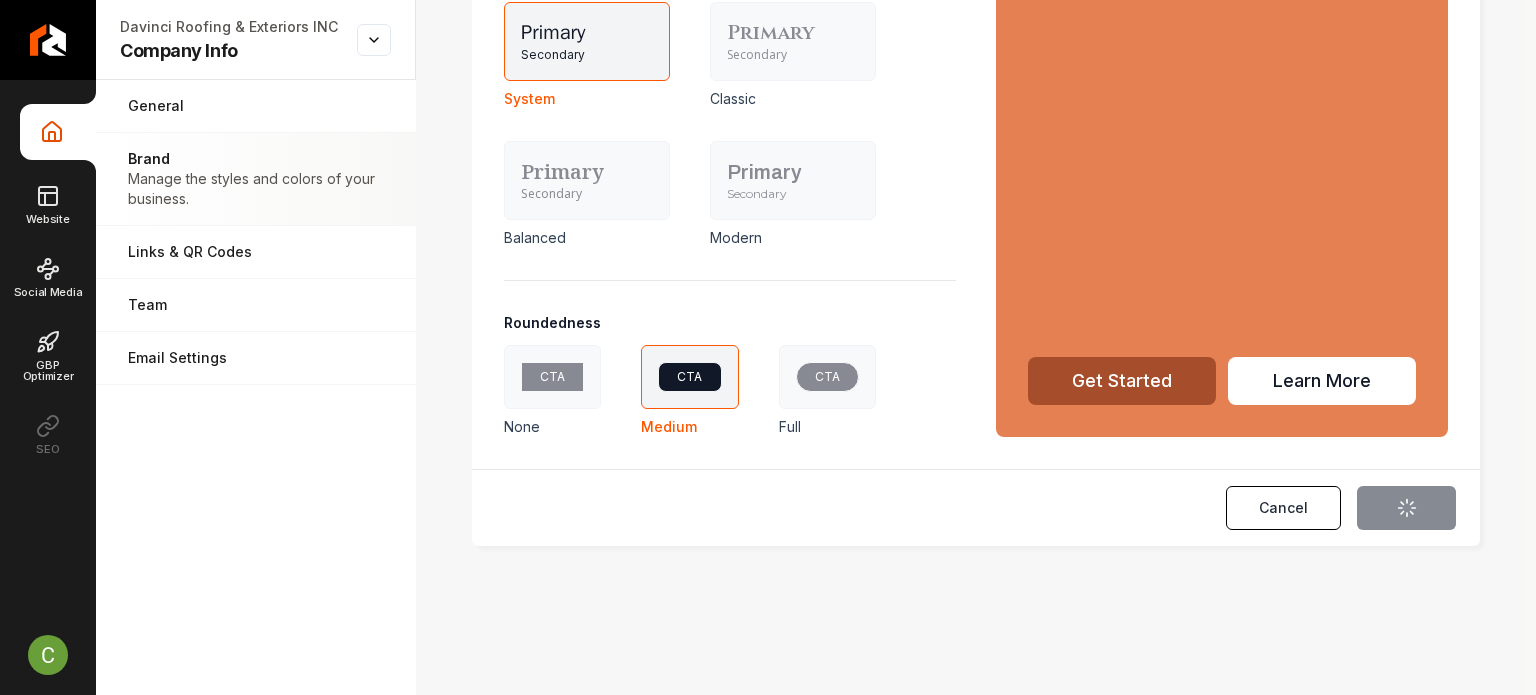 scroll, scrollTop: 1134, scrollLeft: 0, axis: vertical 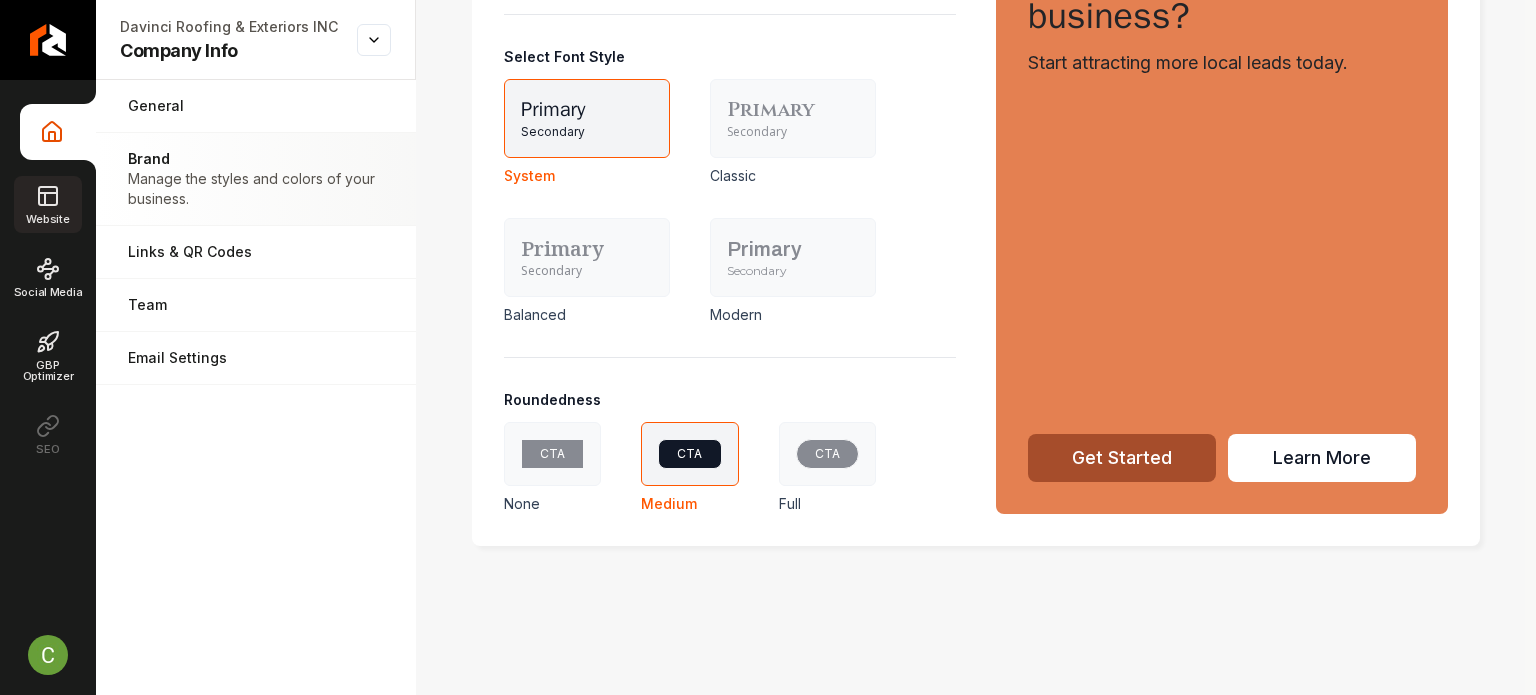 click on "Website" at bounding box center (47, 204) 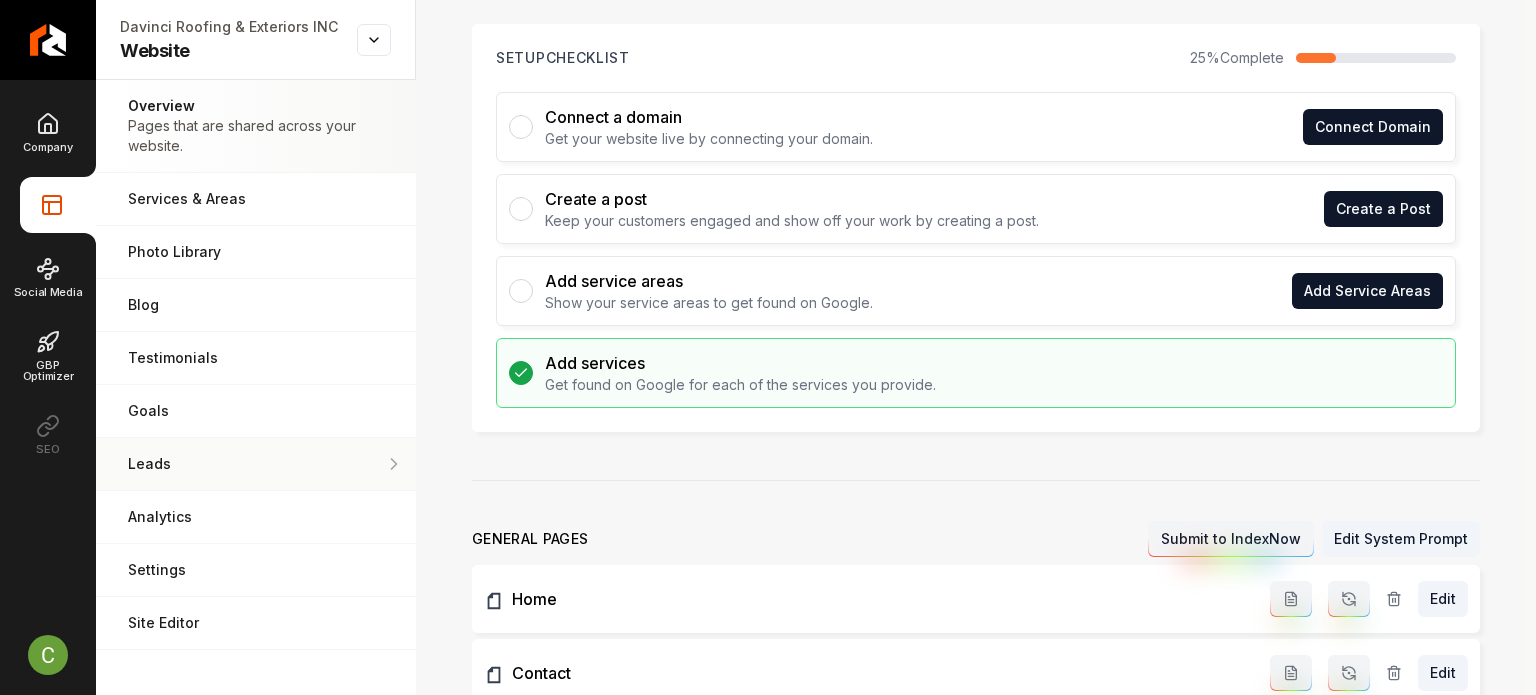 scroll, scrollTop: 88, scrollLeft: 0, axis: vertical 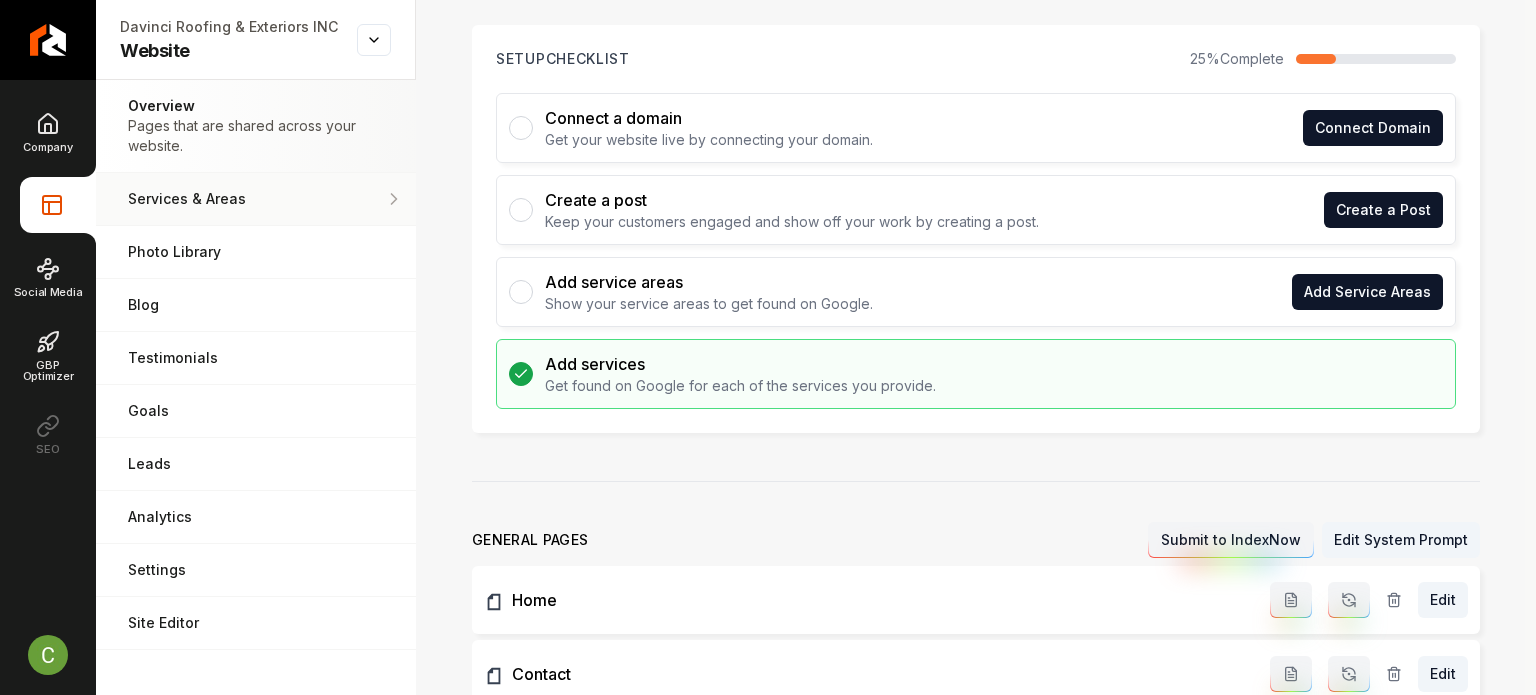 click on "Services & Areas Adjust your services and areas of expertise." at bounding box center (256, 199) 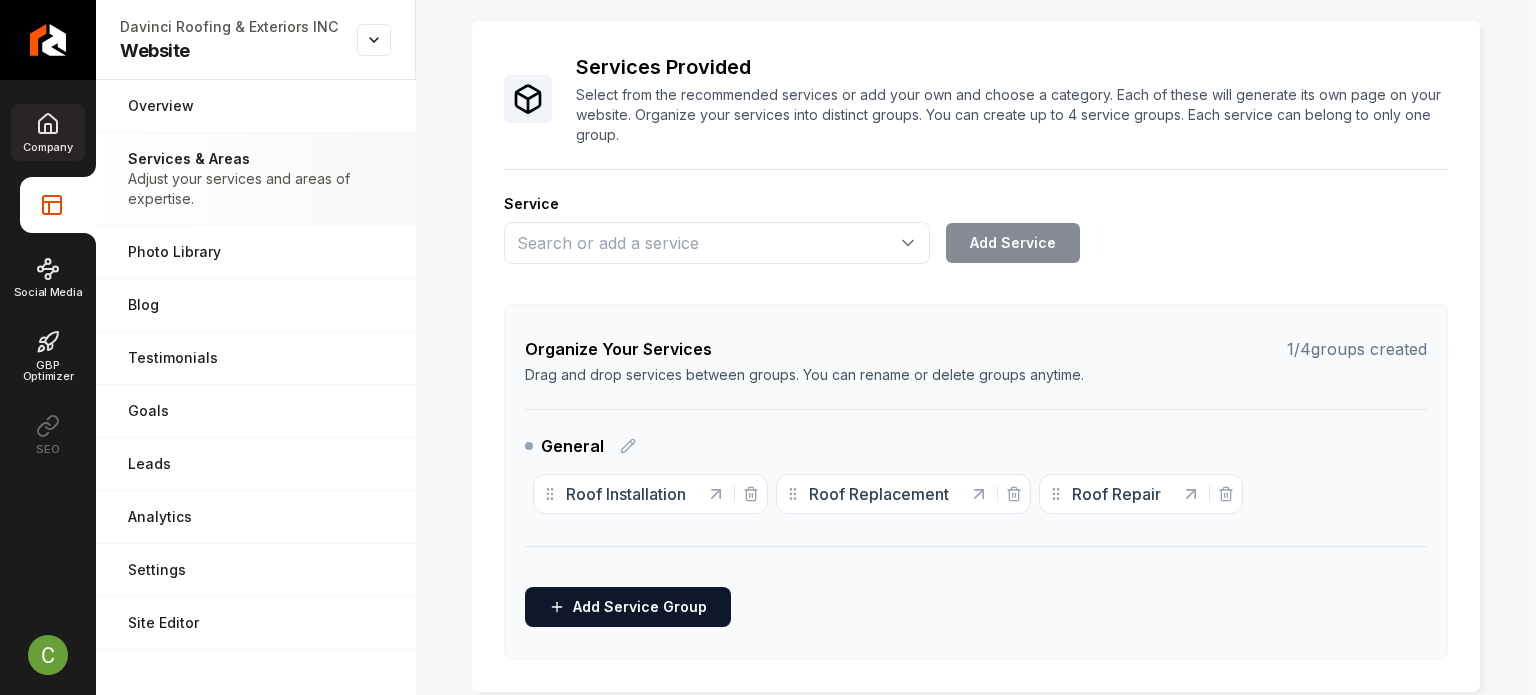 click on "Company" at bounding box center [47, 132] 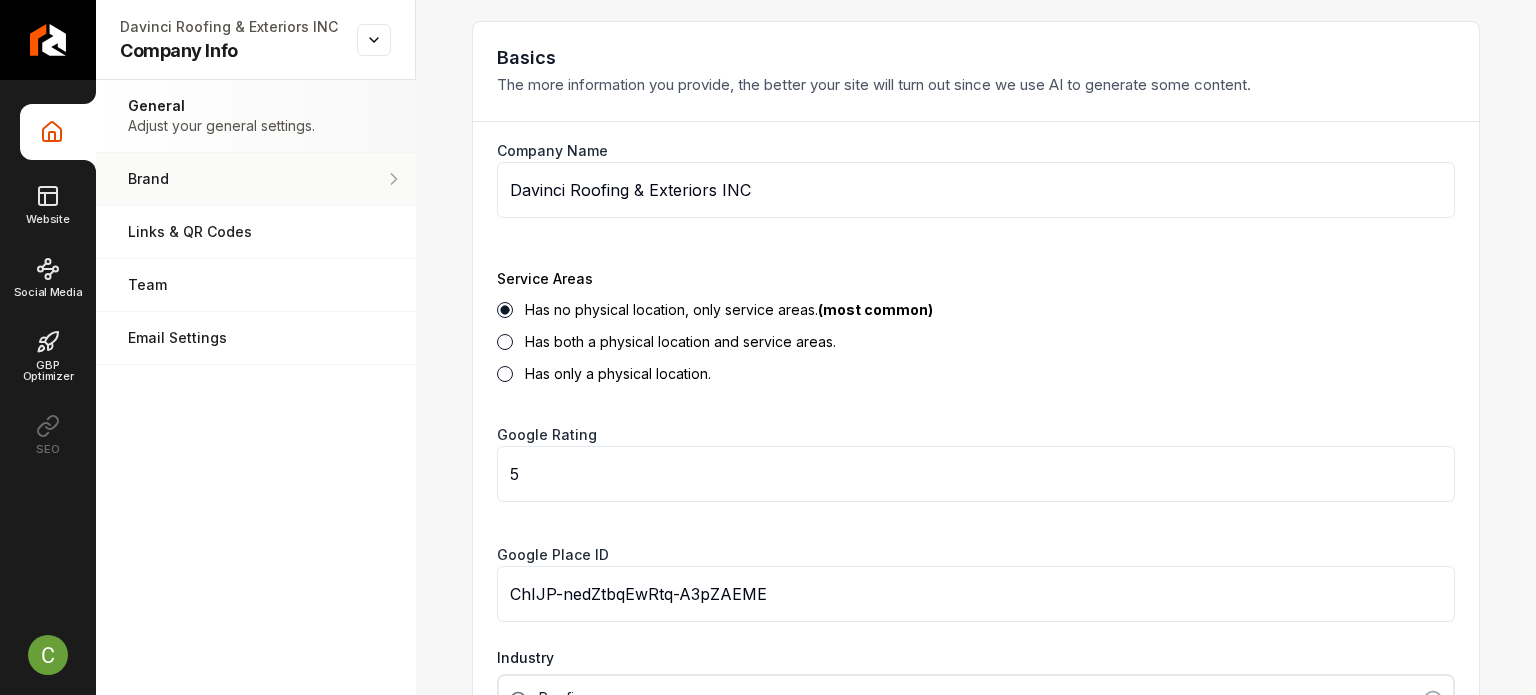 click on "Brand Manage the styles and colors of your business." at bounding box center [256, 179] 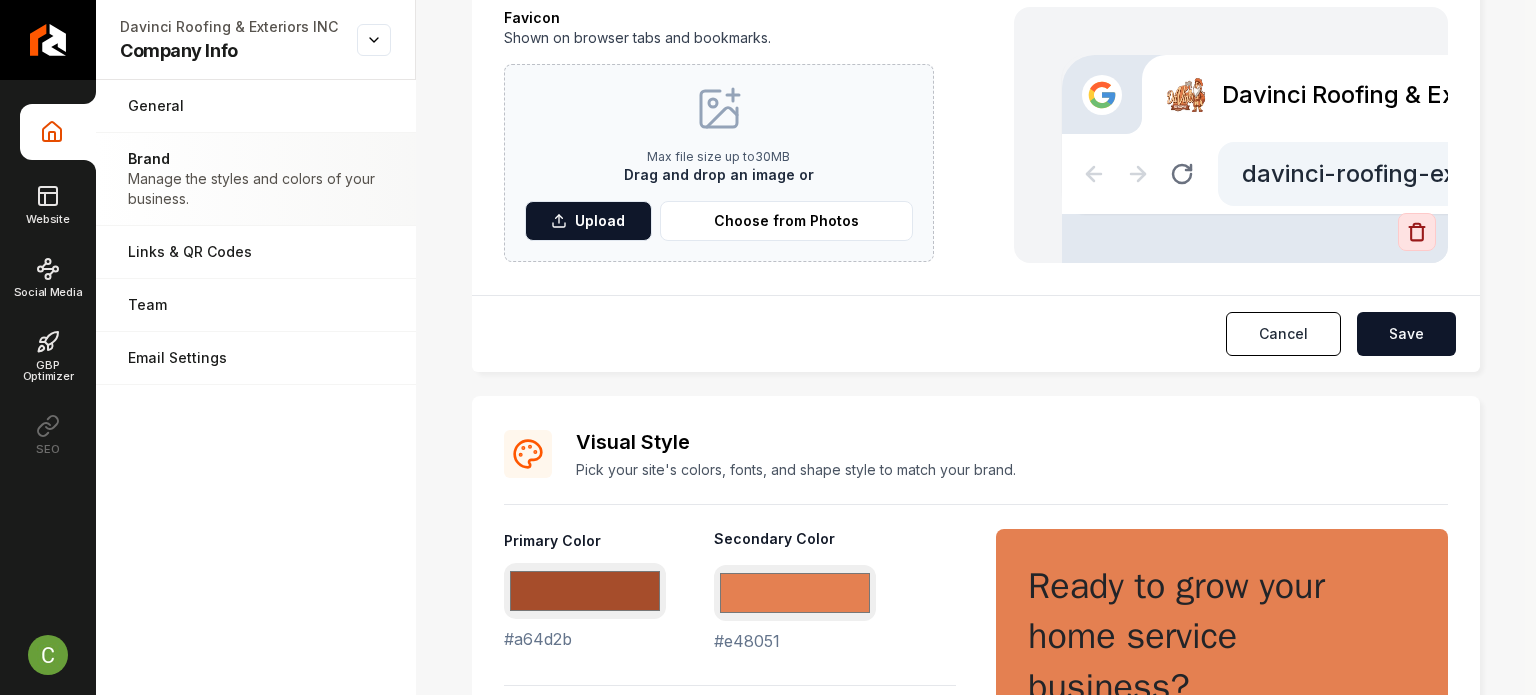 scroll, scrollTop: 584, scrollLeft: 0, axis: vertical 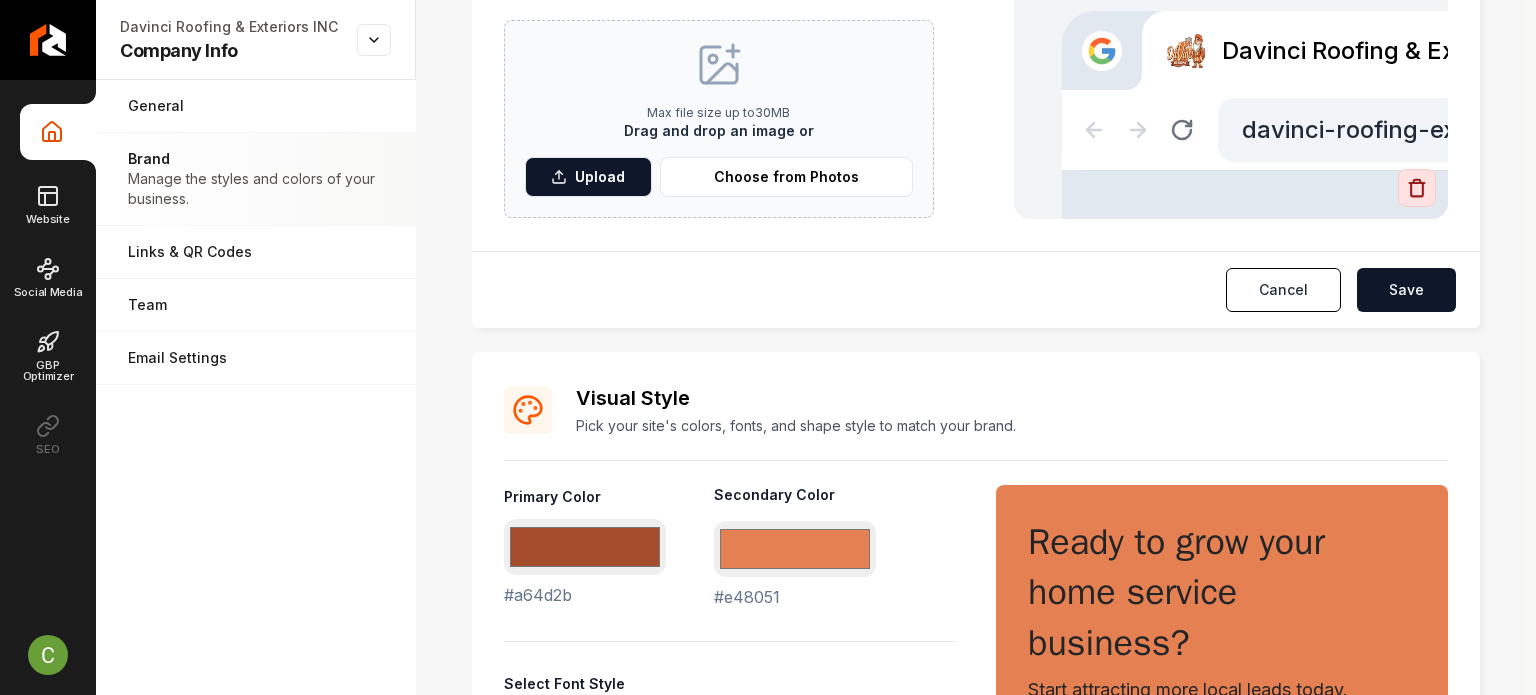 click on "Logo & Icon Add your business logo and icon to personalize your website appearance. Logo Displayed on your website header and footer. Max file size up to  30 MB Drag and drop an image or Upload Choose from Photos Favicon Shown on browser tabs and bookmarks. Max file size up to  30 MB Drag and drop an image or Upload Choose from Photos Davinci Roofing & Exteriors INC davinci-roofing-exteriors-inc-jkwb.builtright.app Cancel Save Visual Style Pick your site's colors, fonts, and shape style to match your brand. Primary Color #a64d2b #a64d2b Secondary Color #e48051 #e48051 Select Font Style Primary Secondary System Primary Secondary Classic Primary Secondary Balanced Primary Secondary Modern Roundedness CTA None CTA Medium CTA Full Ready to grow your home service business? Start attracting more local leads today. Get Started Learn More" at bounding box center (976, 349) 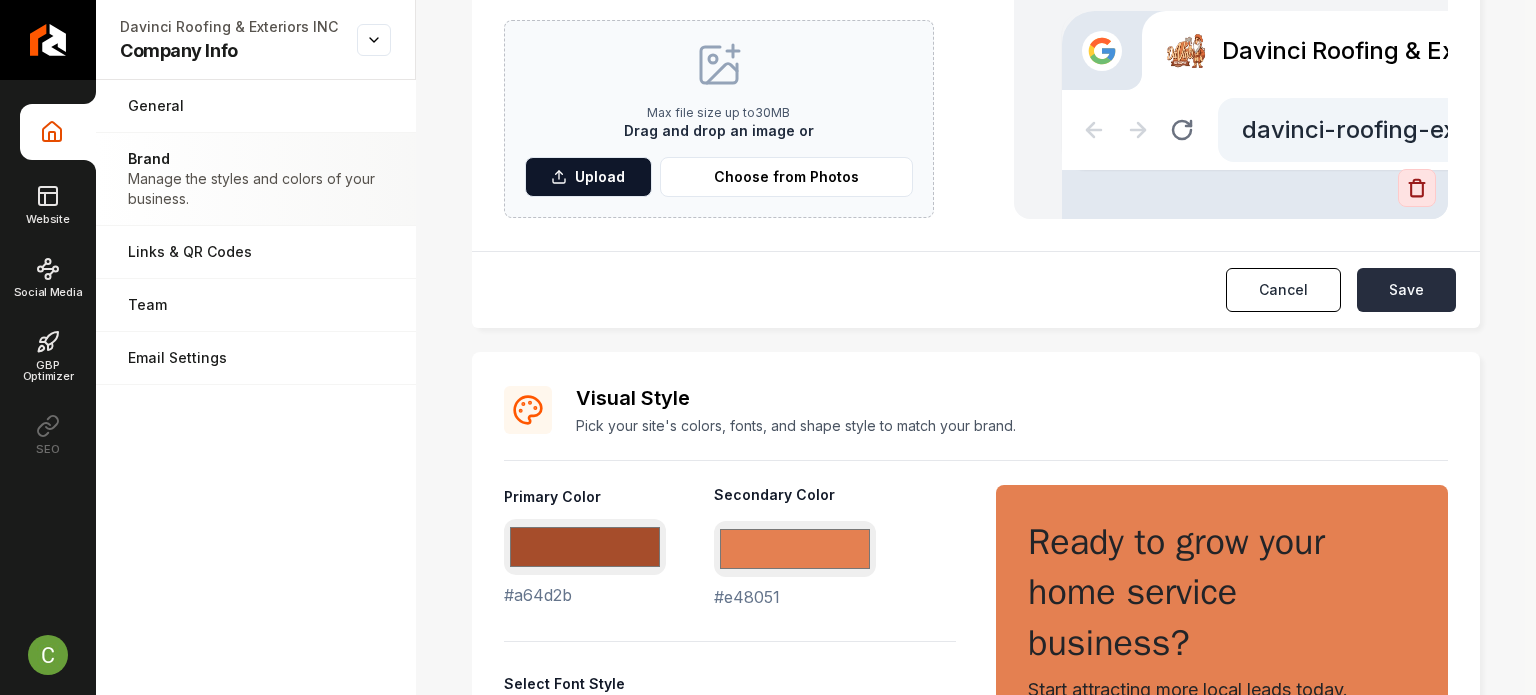 click on "Save" at bounding box center [1406, 290] 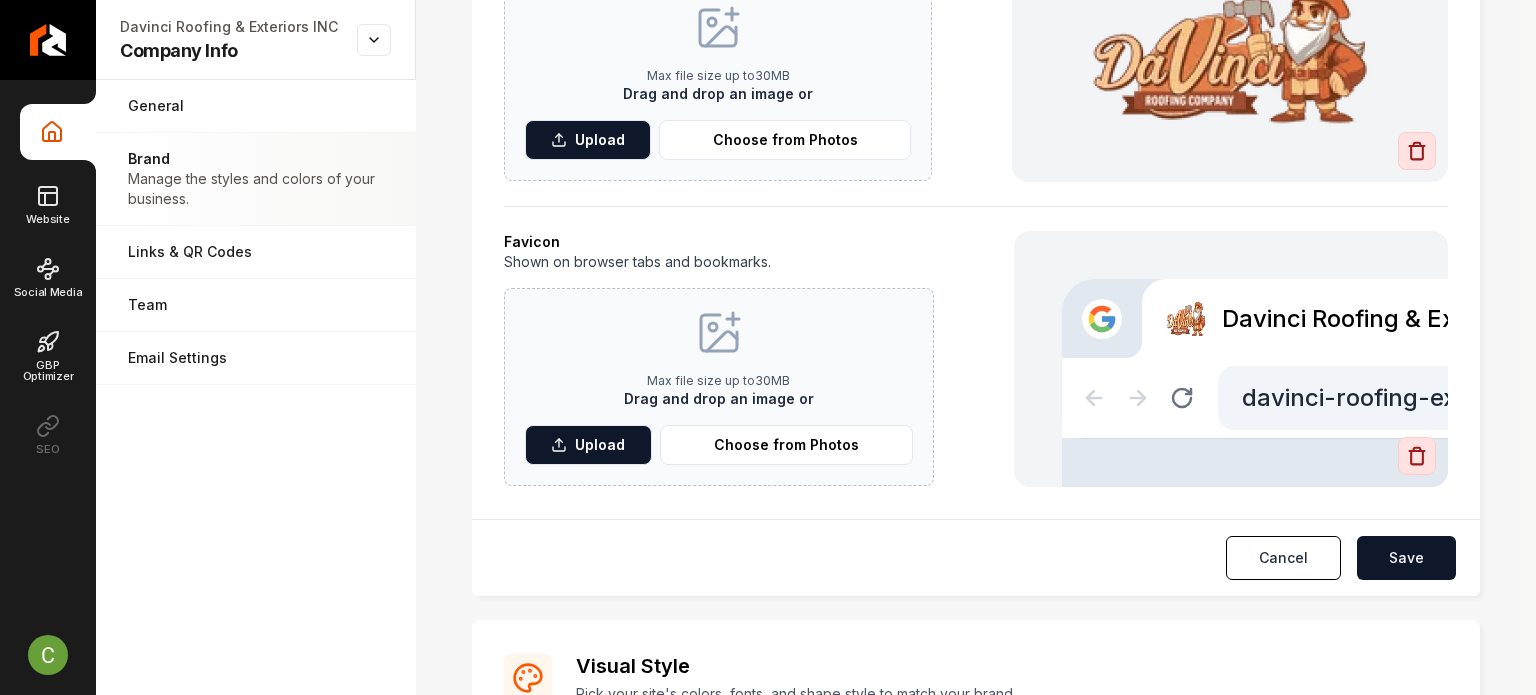 scroll, scrollTop: 0, scrollLeft: 0, axis: both 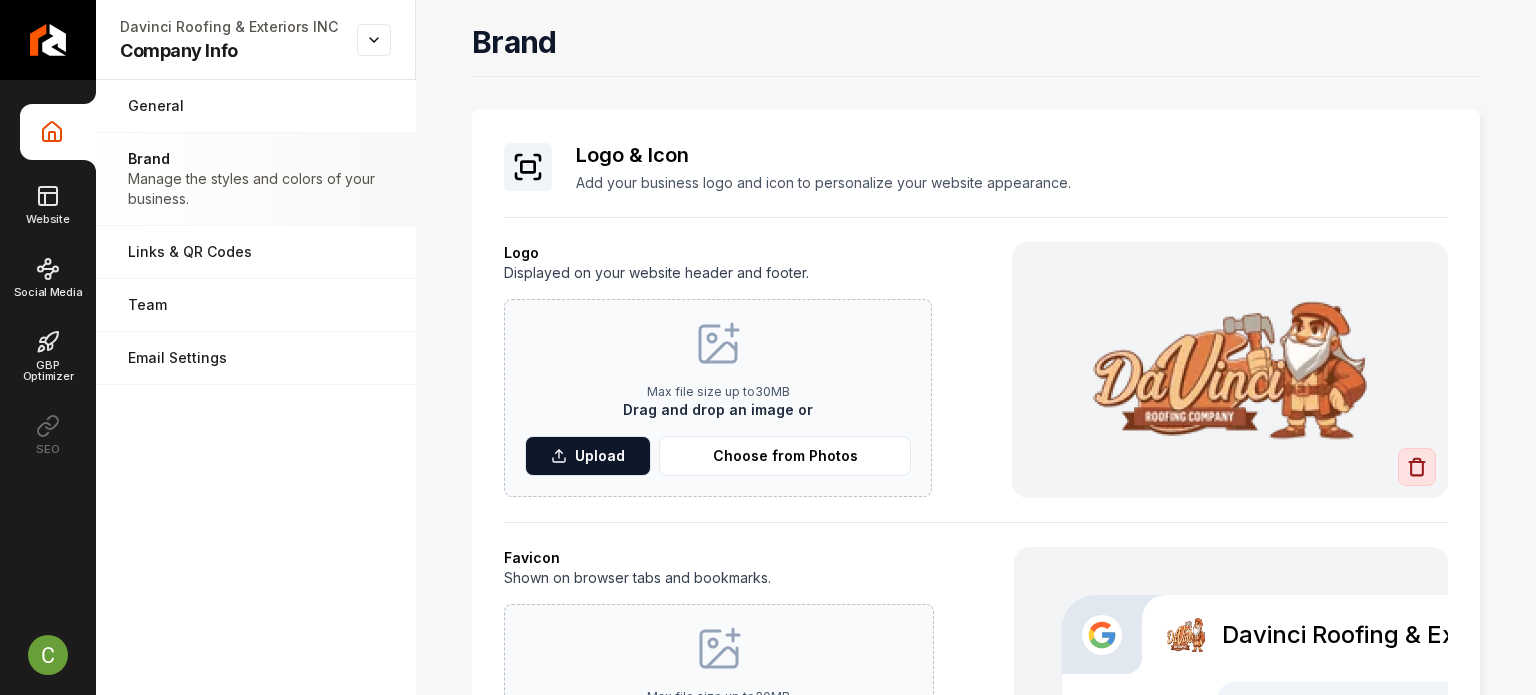 click on "Company Info Website Social Media GBP Optimizer SEO" at bounding box center [48, 283] 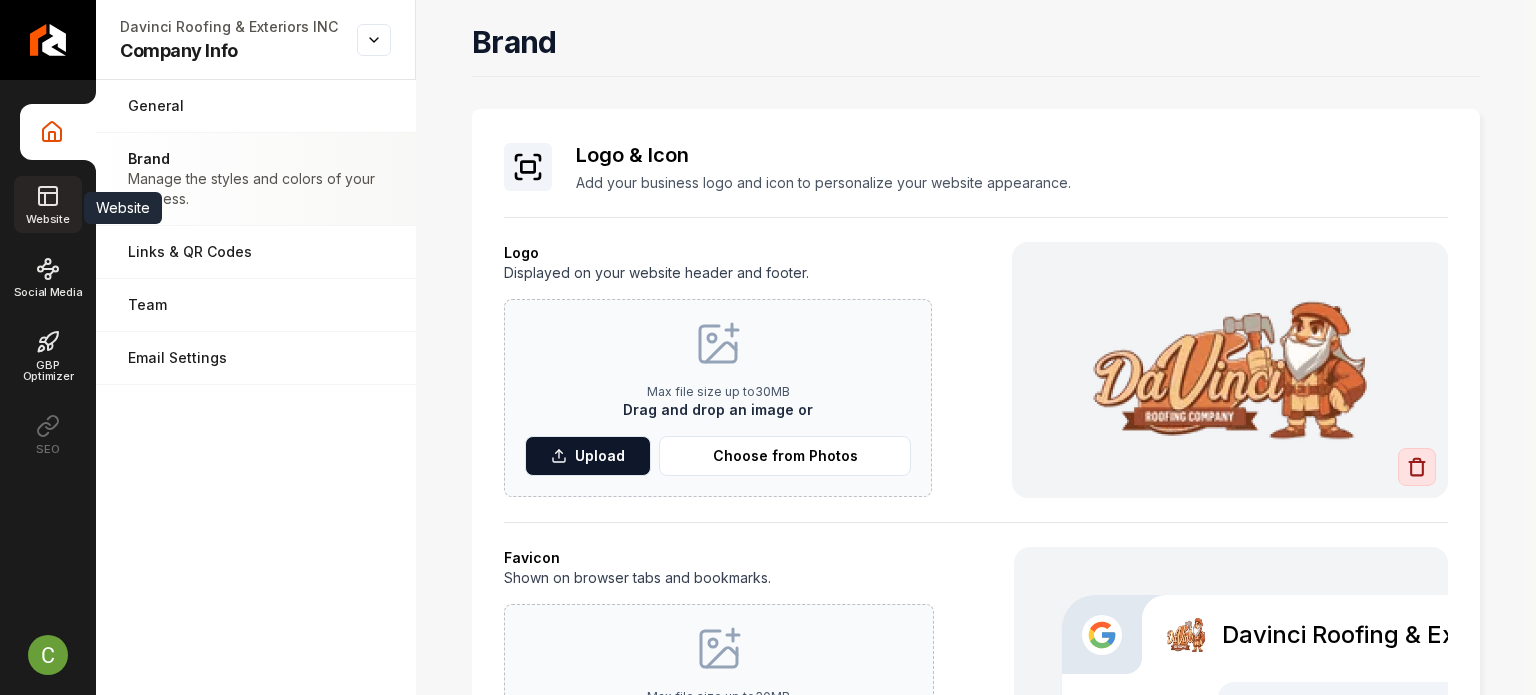 click on "Website" at bounding box center [47, 204] 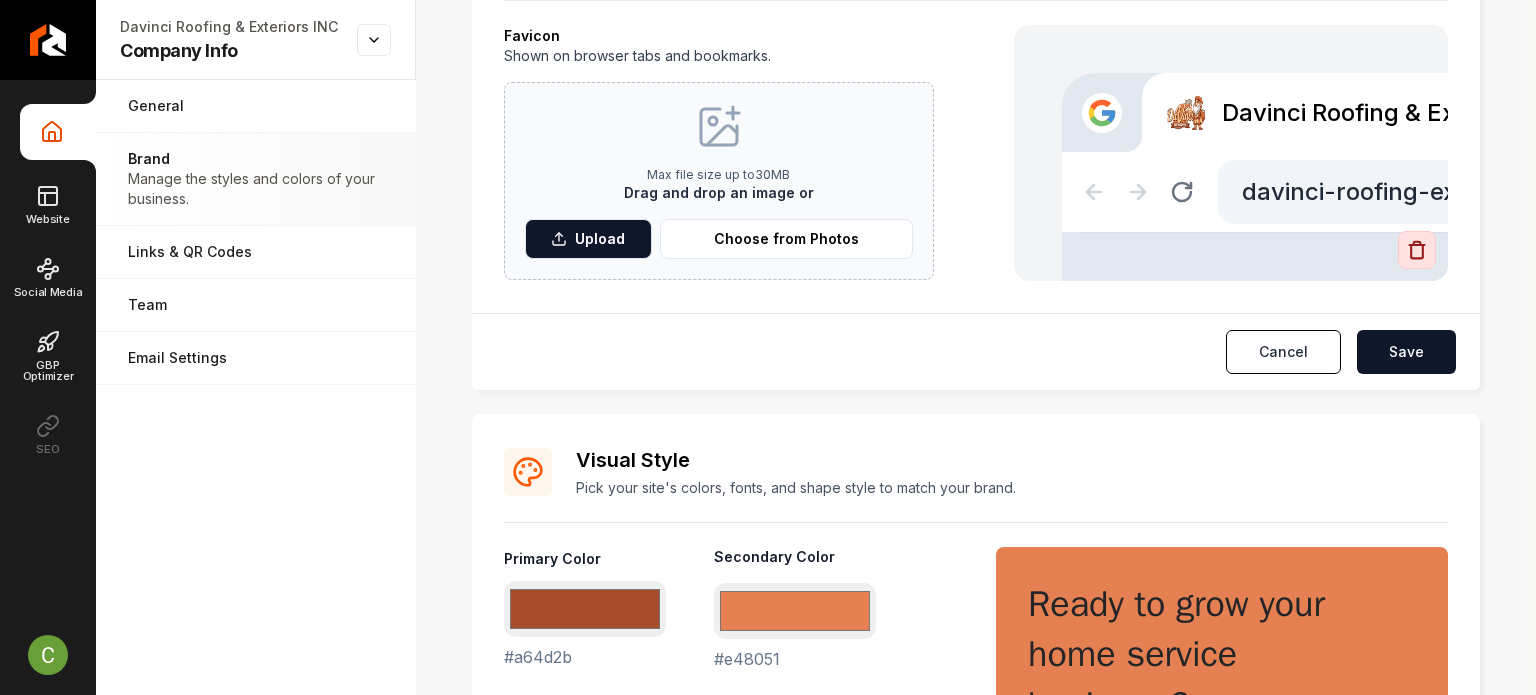 scroll, scrollTop: 636, scrollLeft: 0, axis: vertical 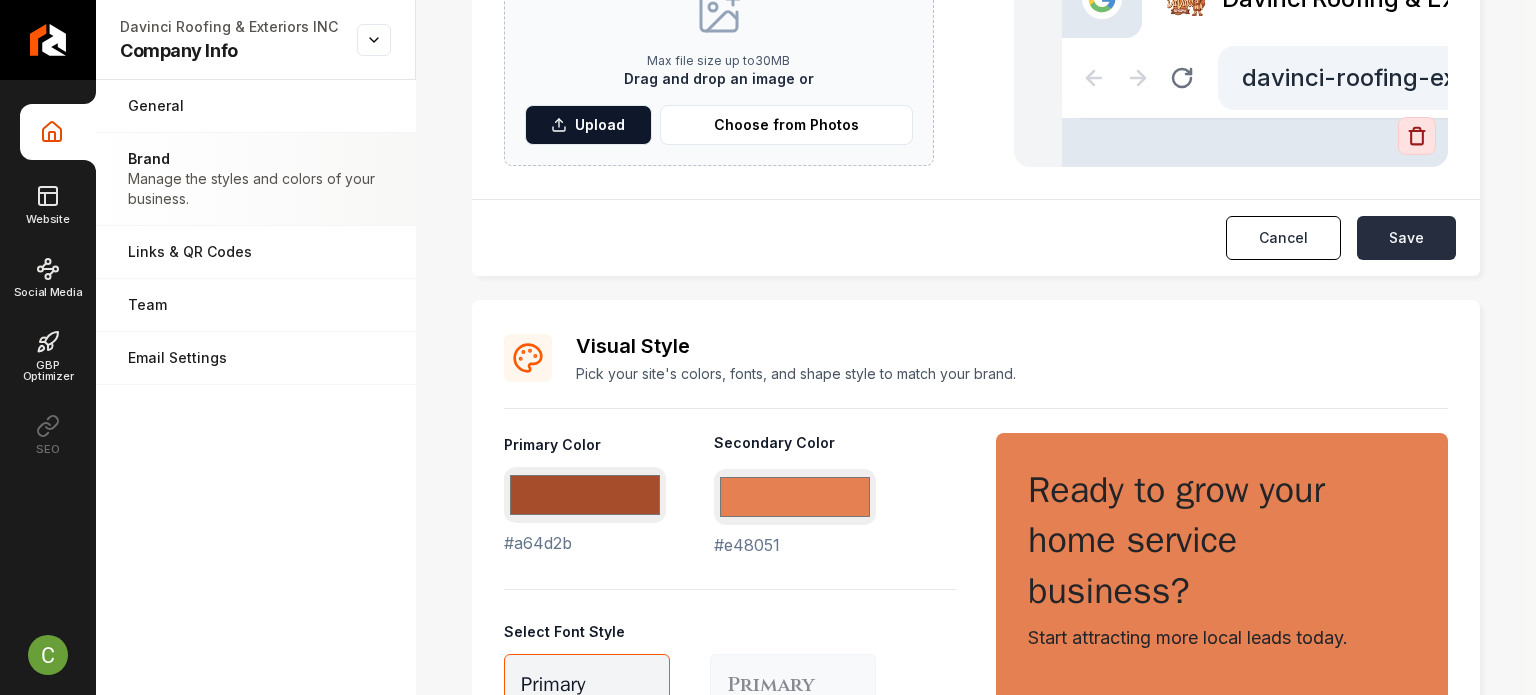 click on "Save" at bounding box center (1406, 238) 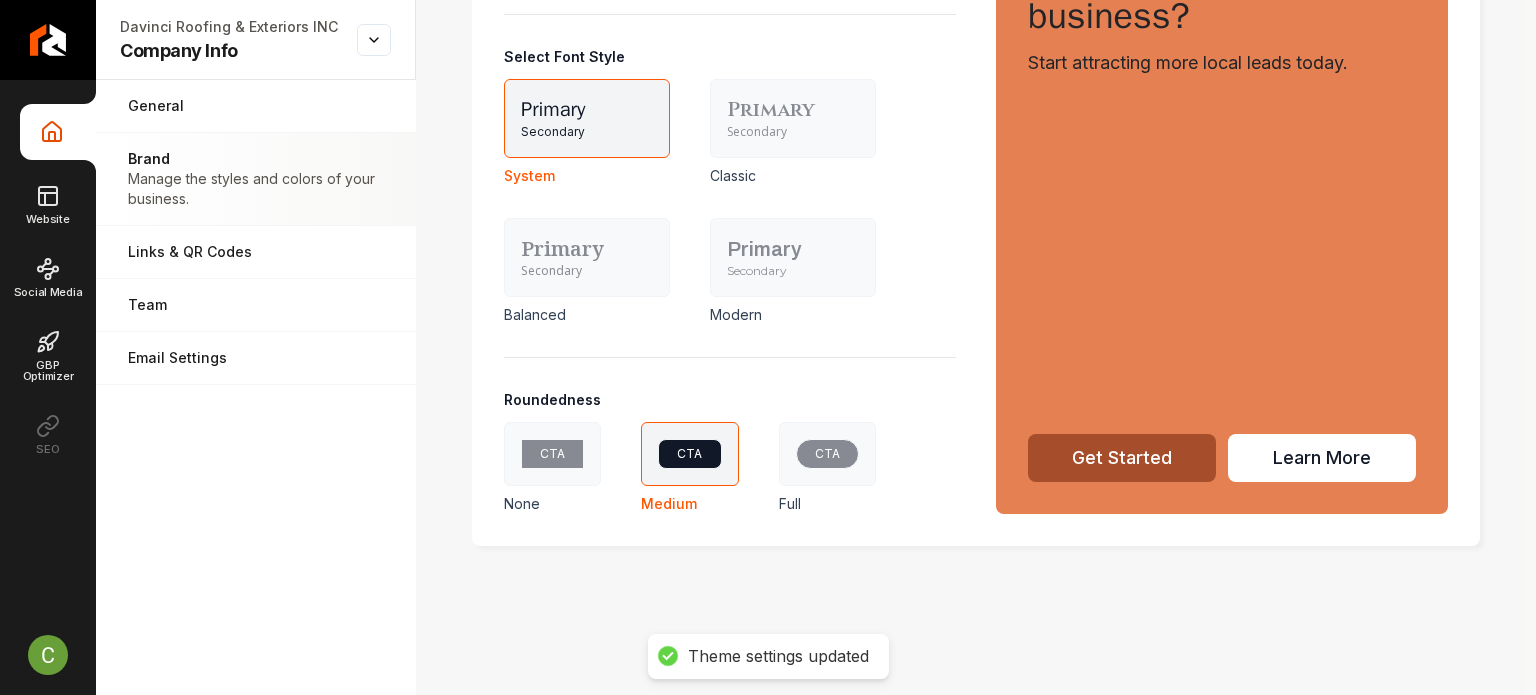 scroll, scrollTop: 1123, scrollLeft: 0, axis: vertical 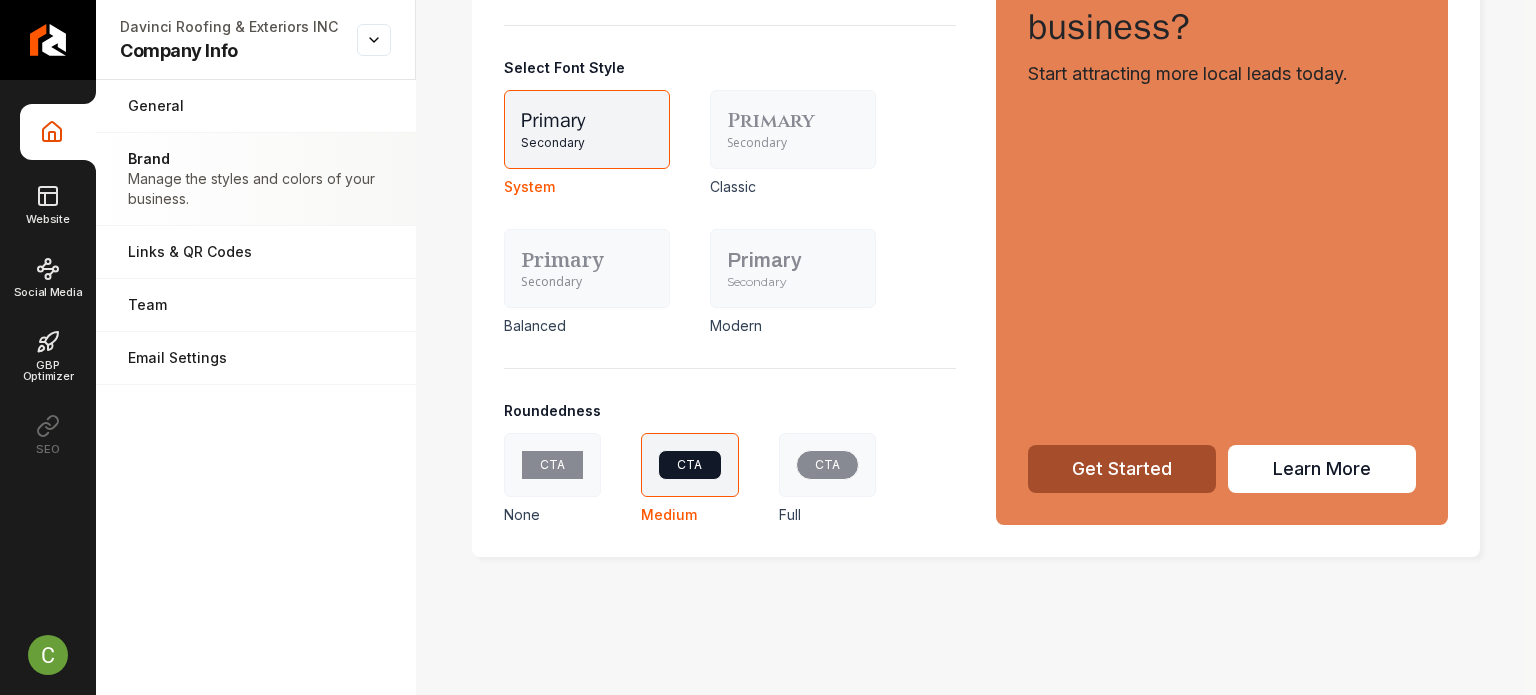 click on "Company Info Website Social Media GBP Optimizer SEO" at bounding box center (48, 283) 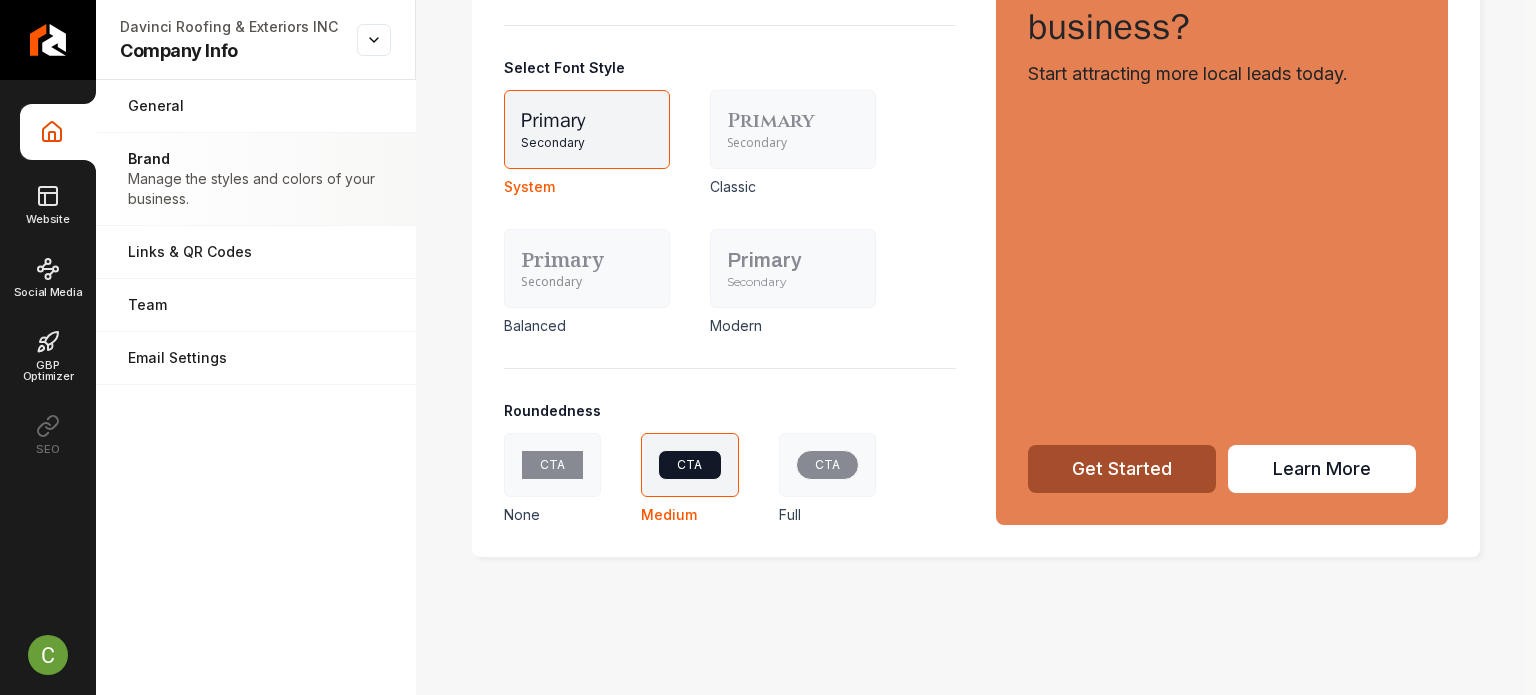 click at bounding box center [58, 132] 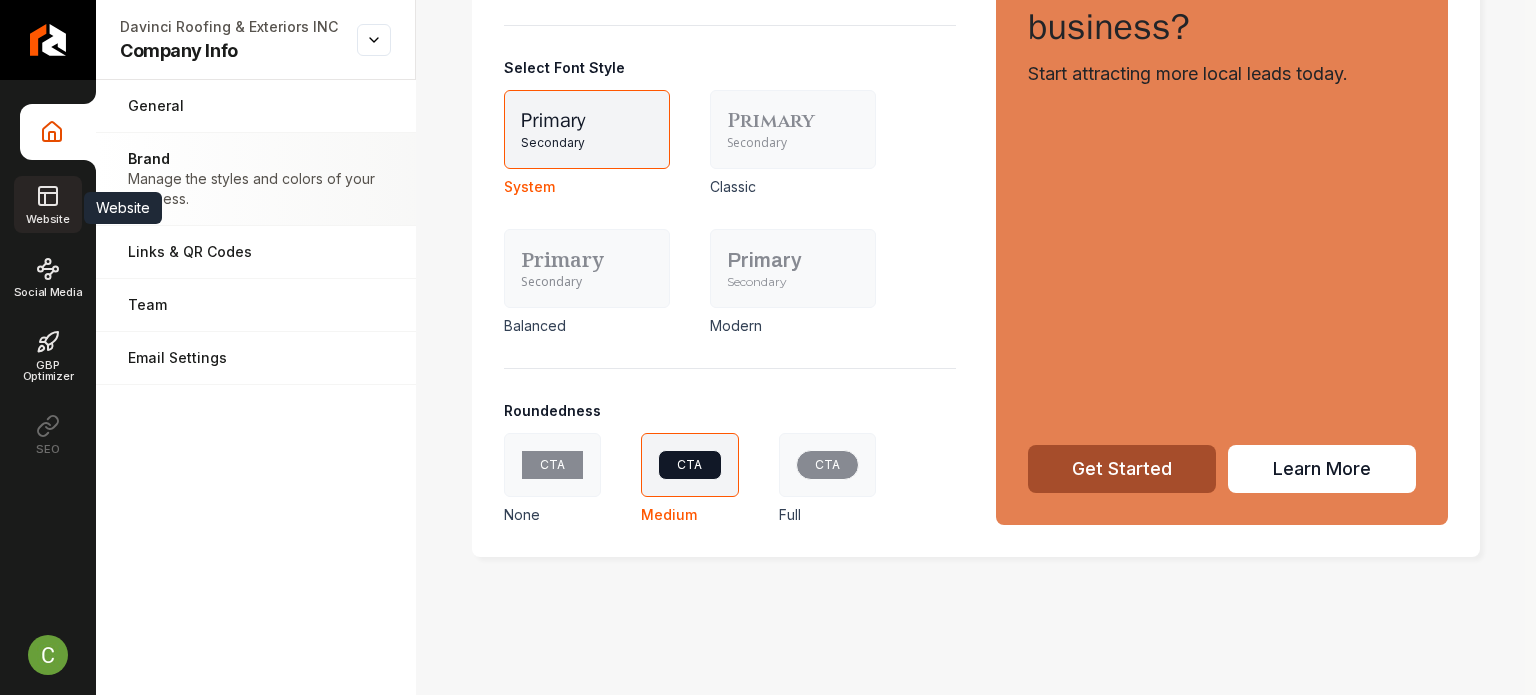 click 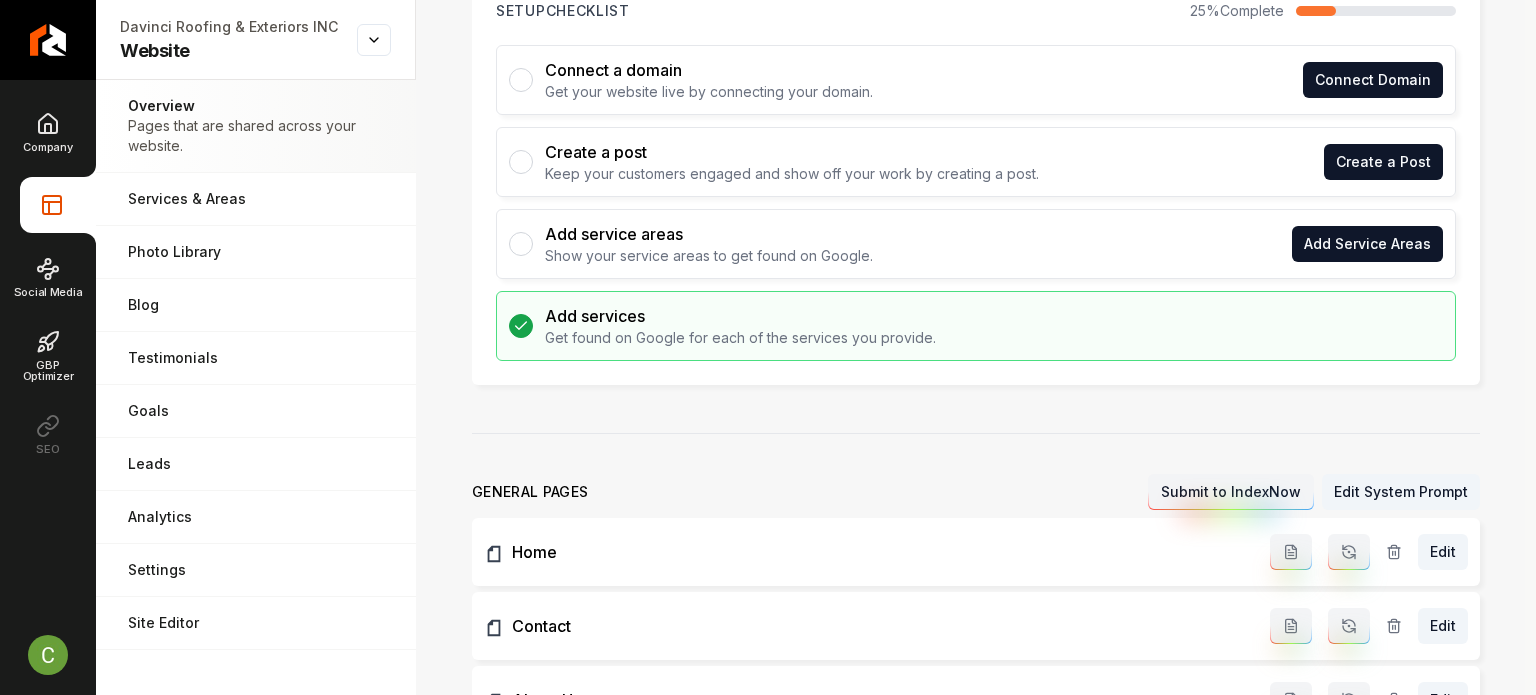 scroll, scrollTop: 0, scrollLeft: 0, axis: both 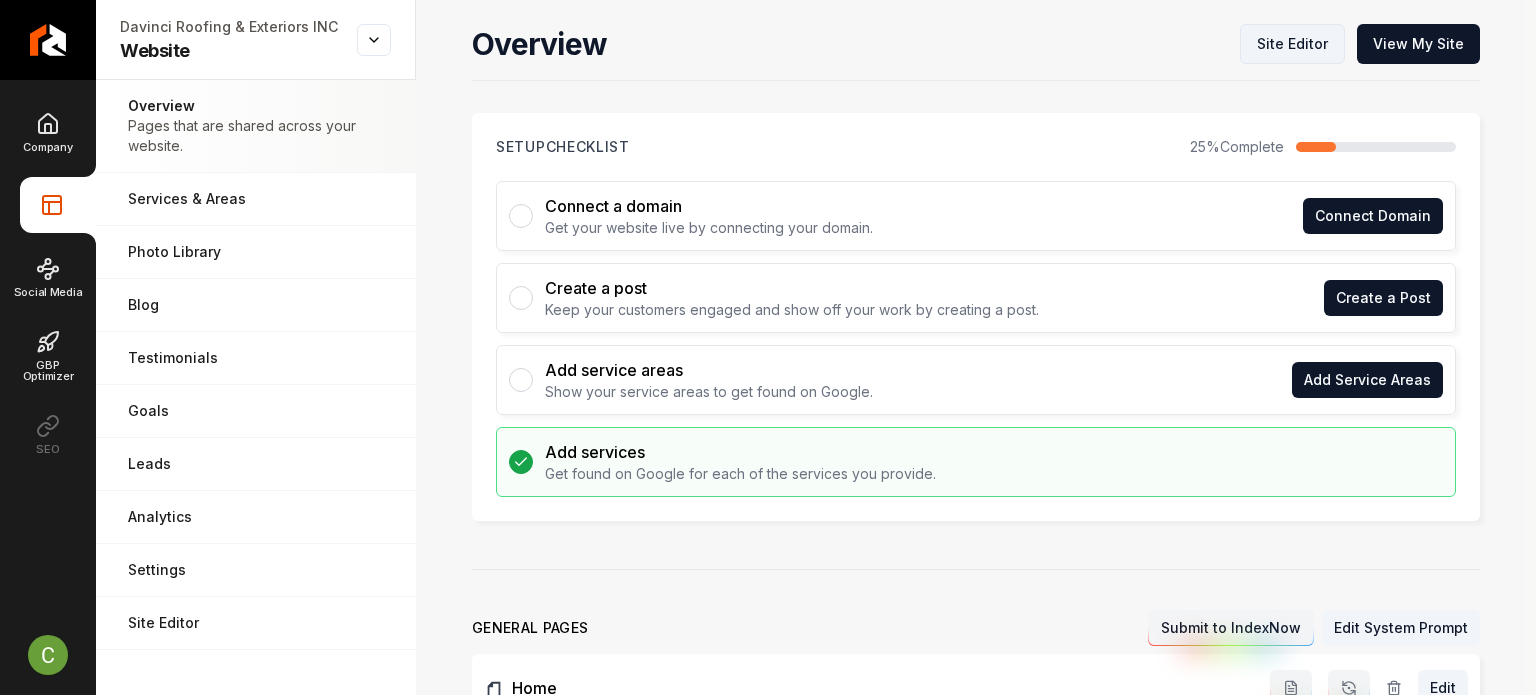click on "Site Editor" at bounding box center (1292, 44) 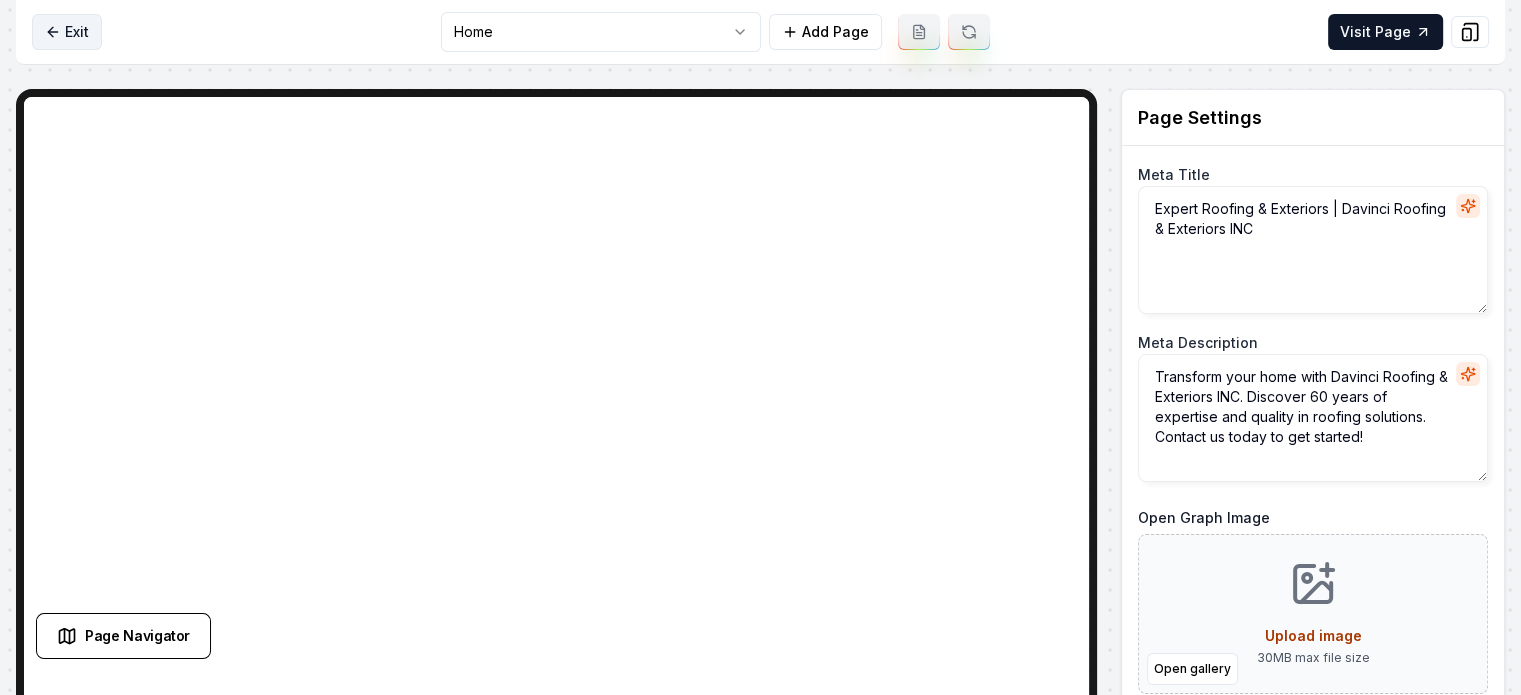 click 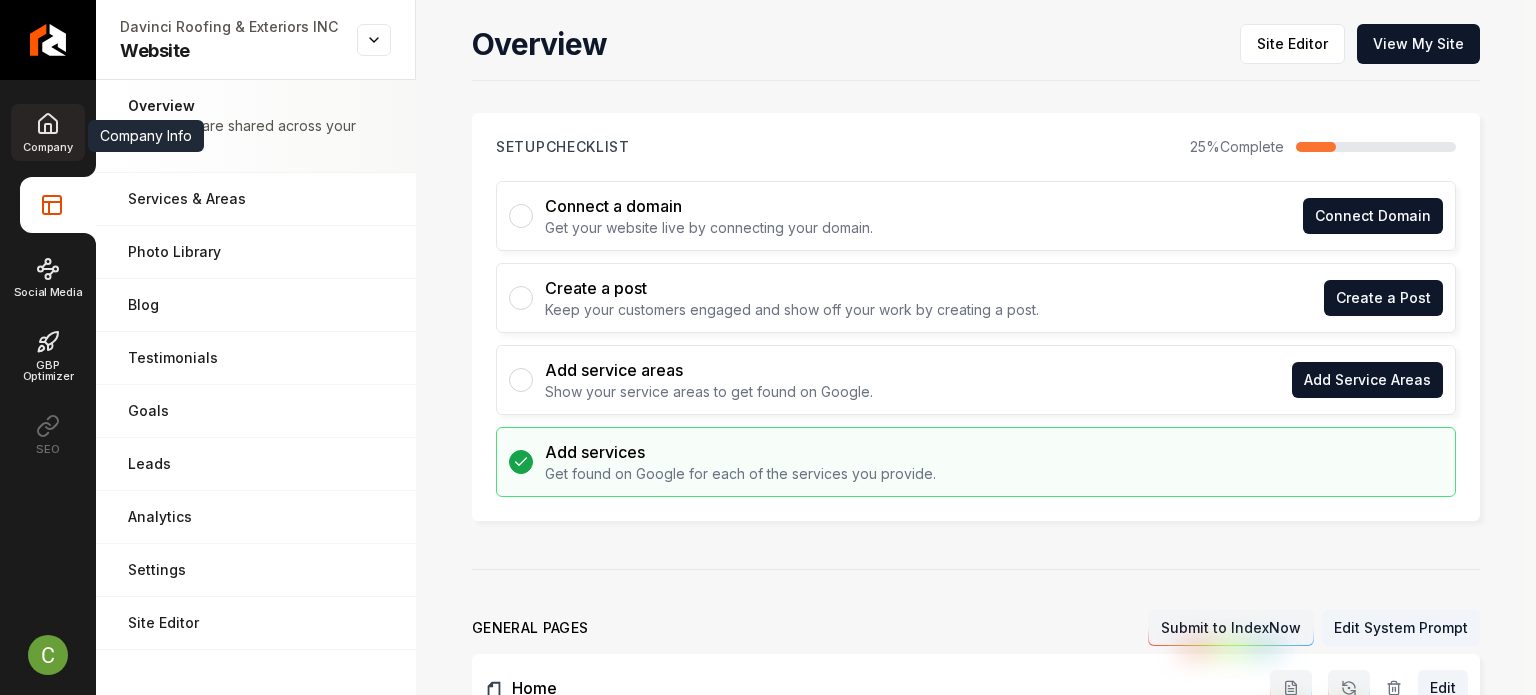 click on "Company" at bounding box center (47, 132) 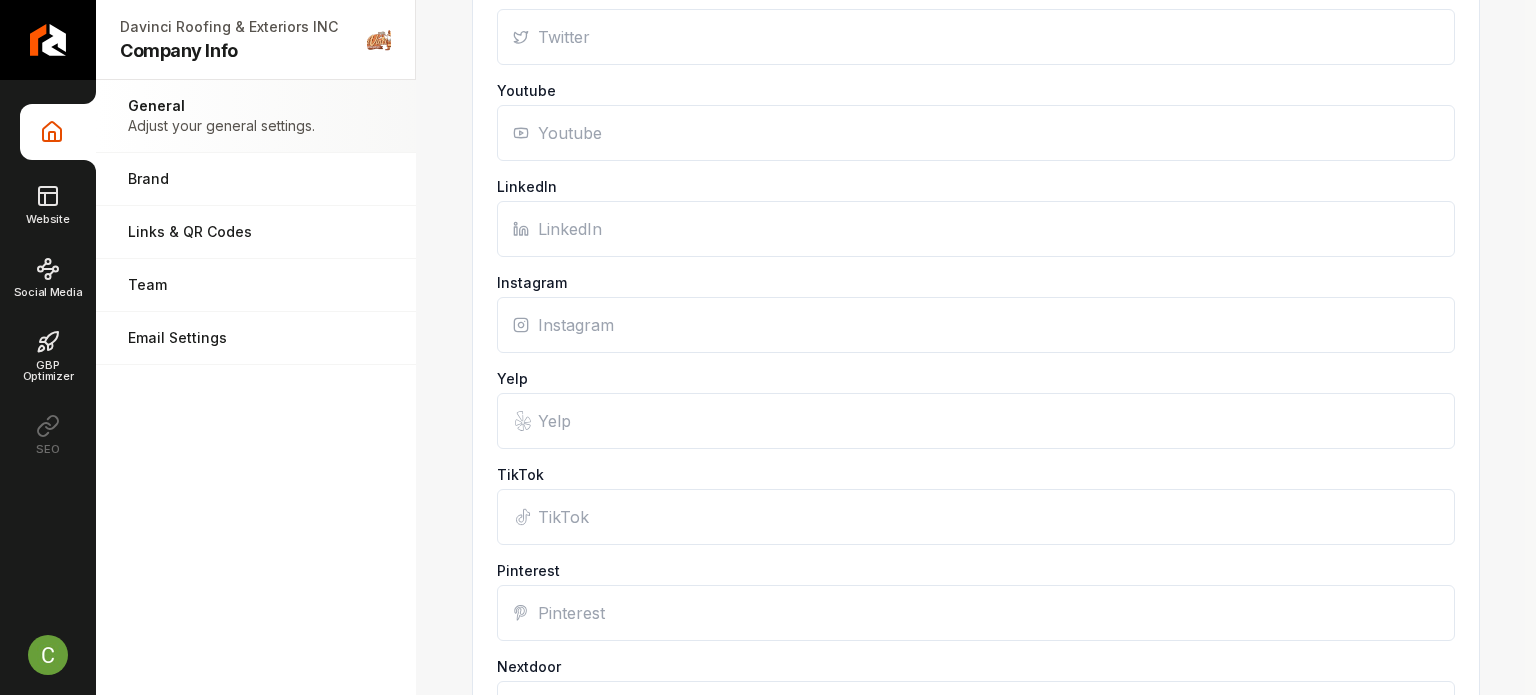 scroll, scrollTop: 1790, scrollLeft: 0, axis: vertical 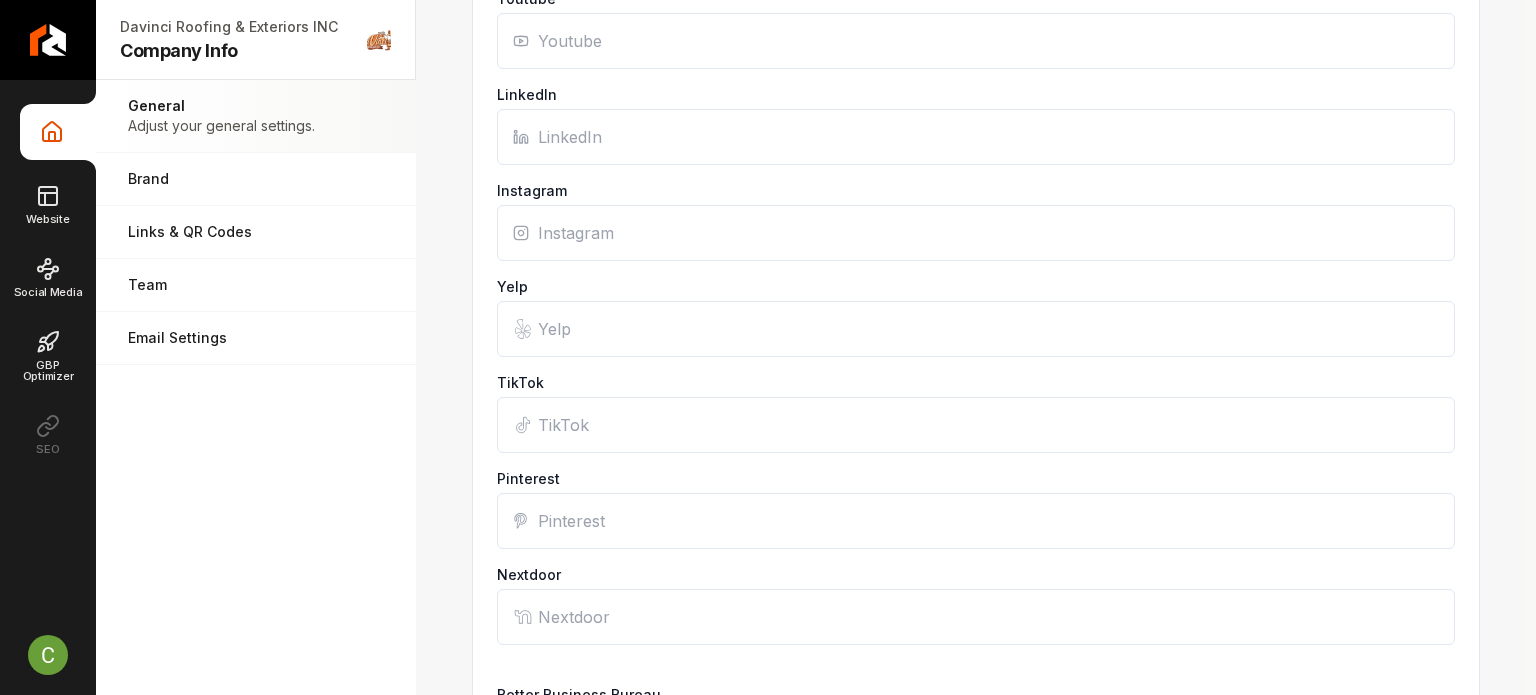 click on "Yelp" at bounding box center (976, 329) 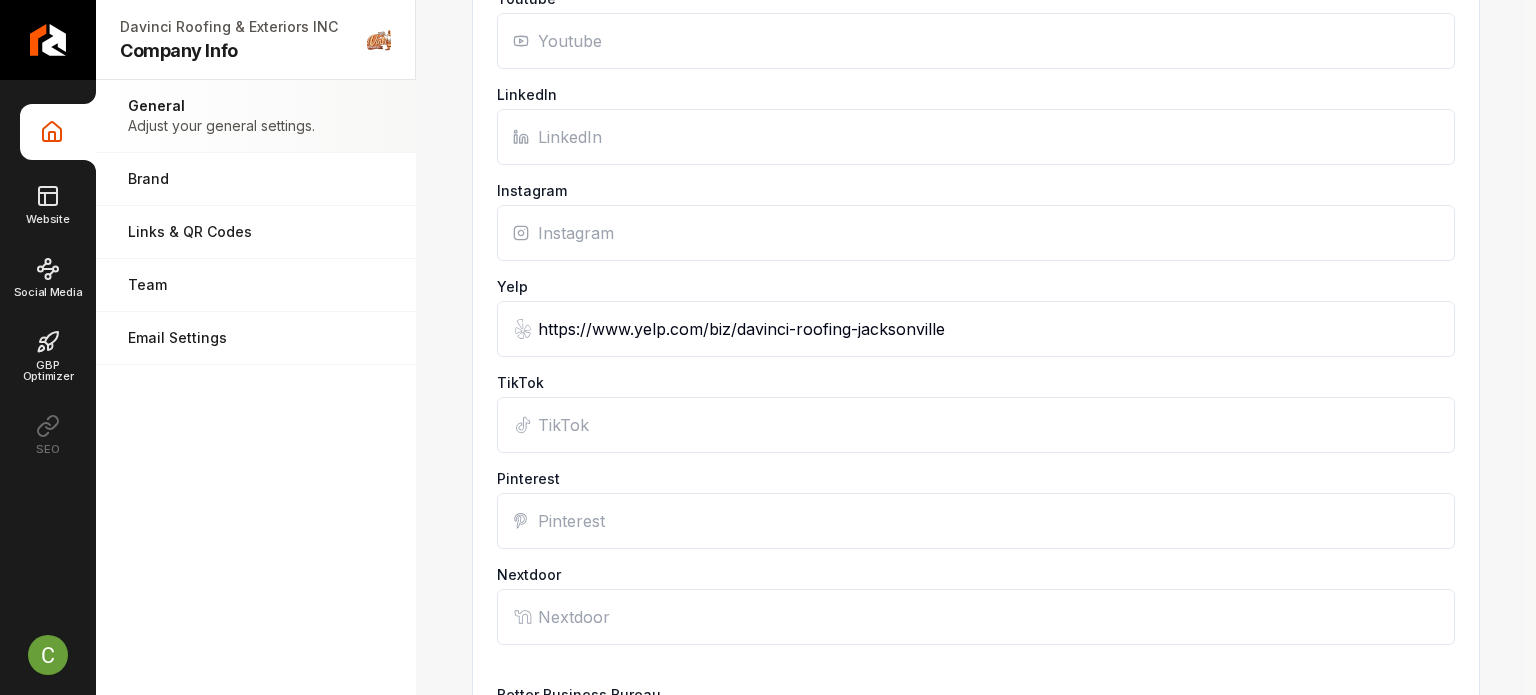 type on "https://www.yelp.com/biz/davinci-roofing-jacksonville" 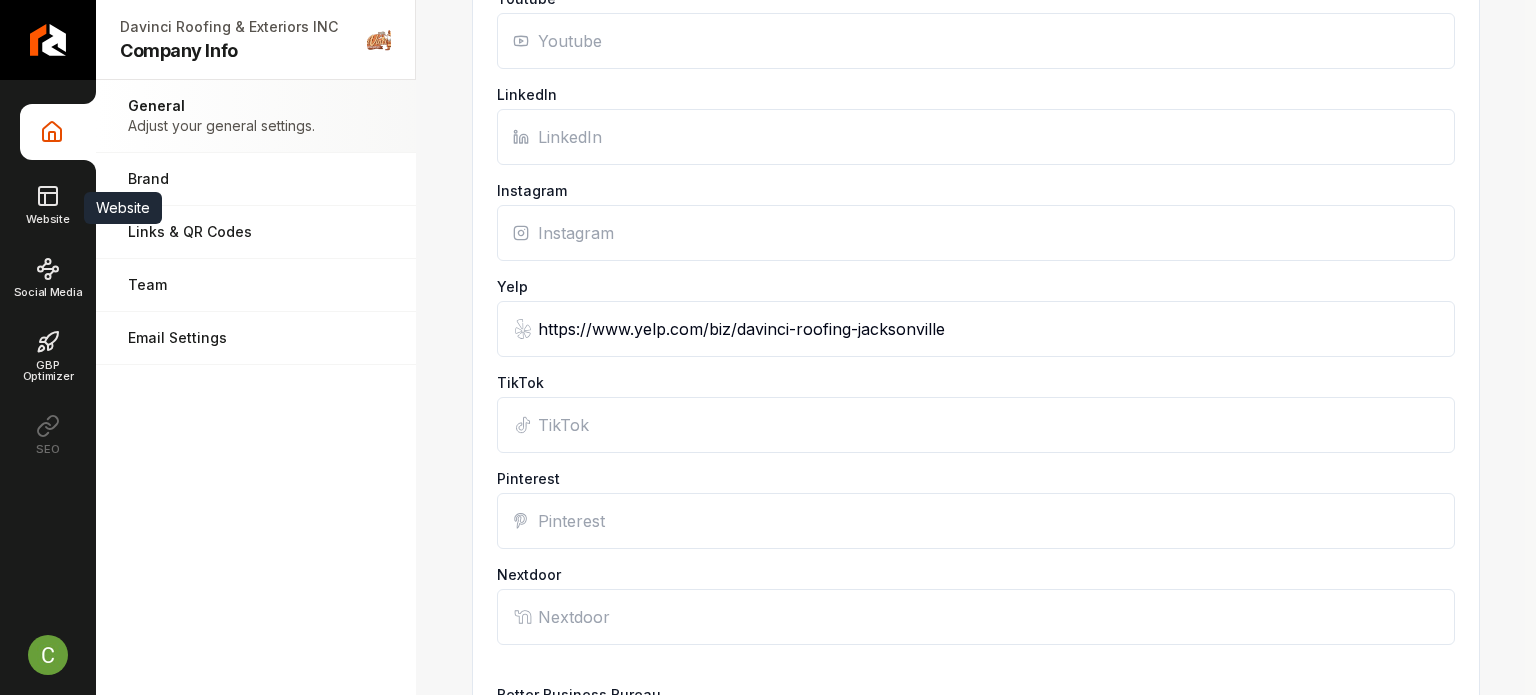 click on "Company Info Website Website   Website   Social Media GBP Optimizer SEO" at bounding box center (48, 283) 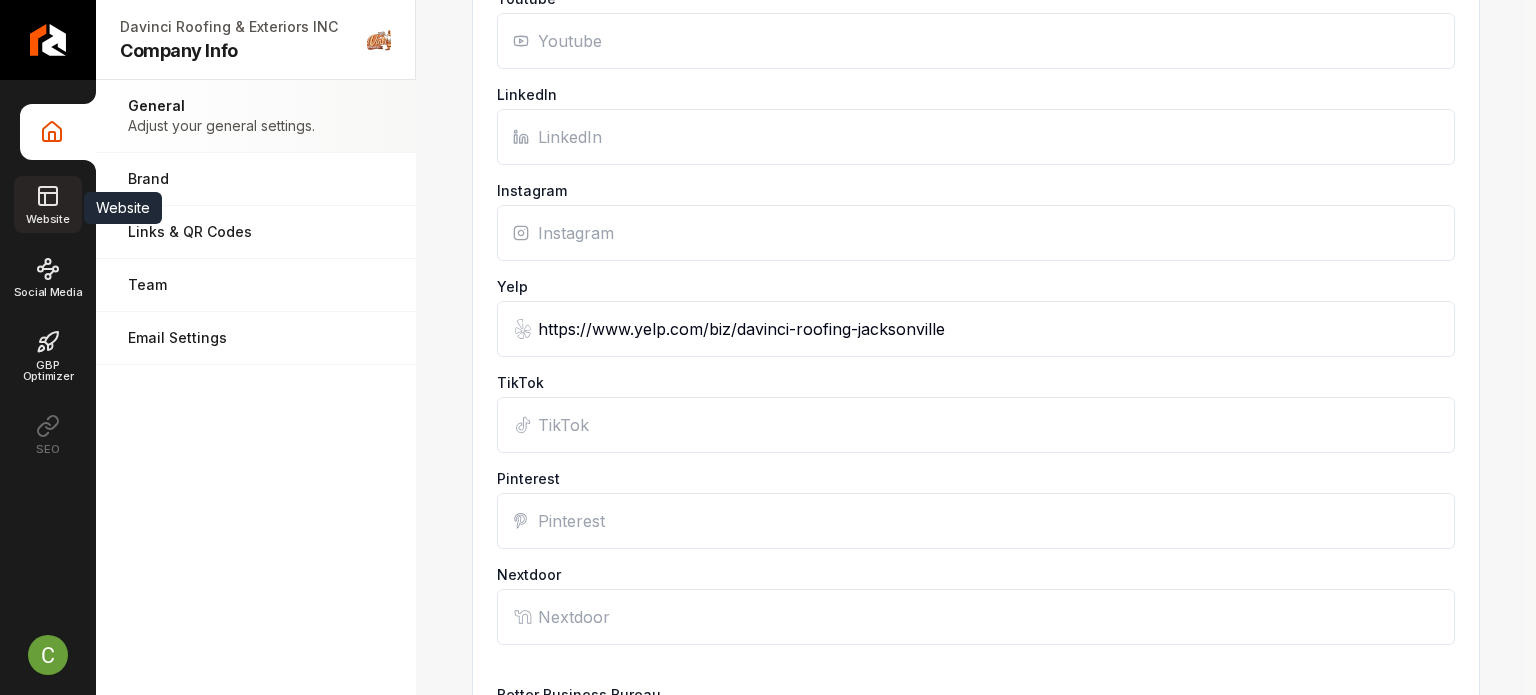 click on "Website" at bounding box center [47, 219] 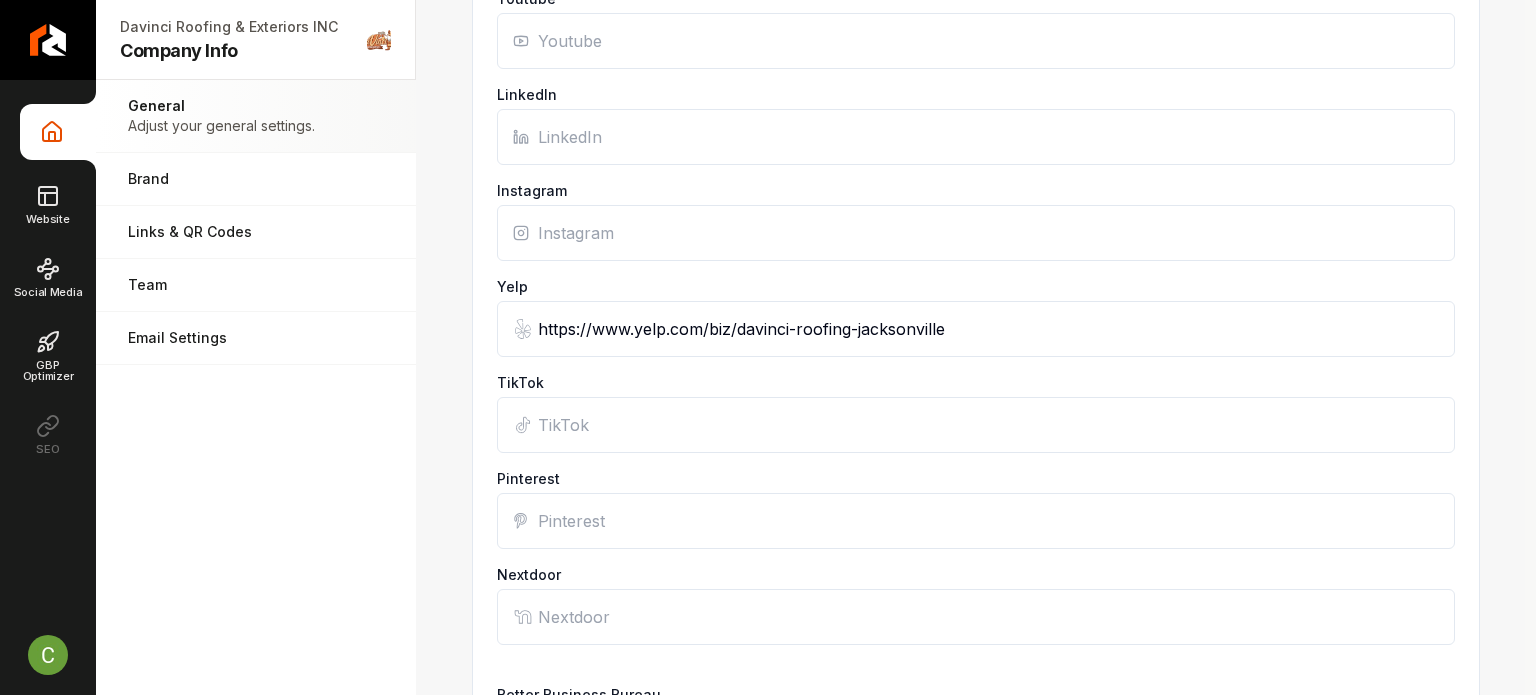 scroll, scrollTop: 2328, scrollLeft: 0, axis: vertical 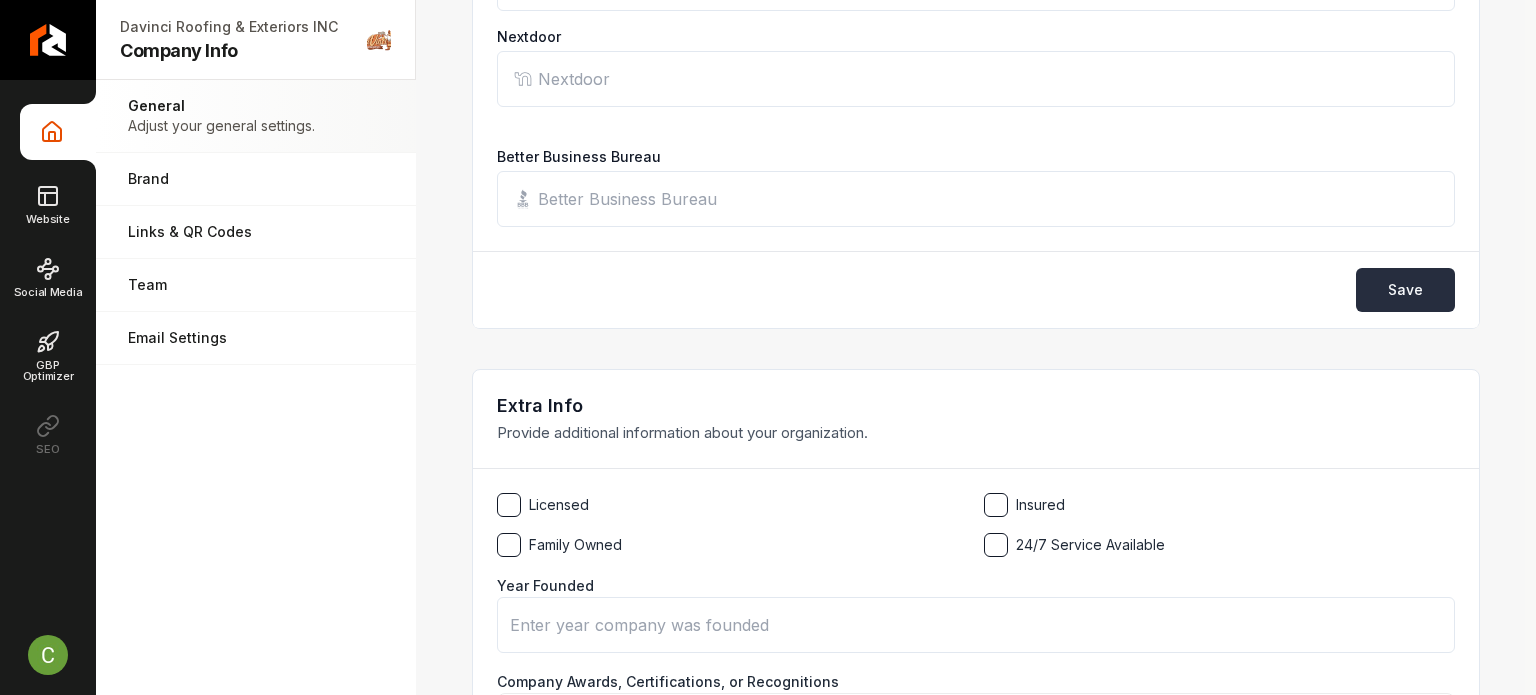 click on "Save" at bounding box center (1405, 290) 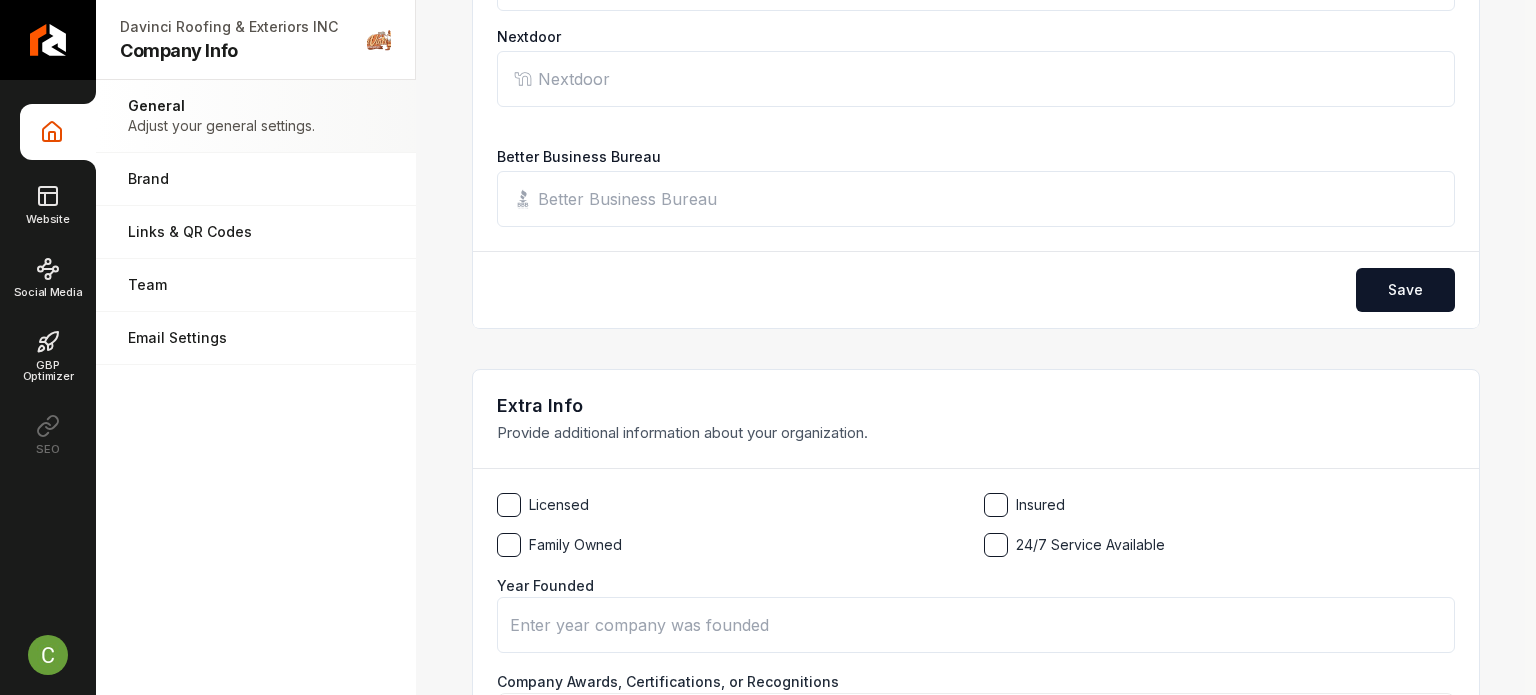 click on "General Adjust your general settings. Brand Manage the styles and colors of your business. Links & QR Codes Manage the links and QR codes for your business. Team Manage your team members. Email Settings Manage your email settings." at bounding box center [256, 387] 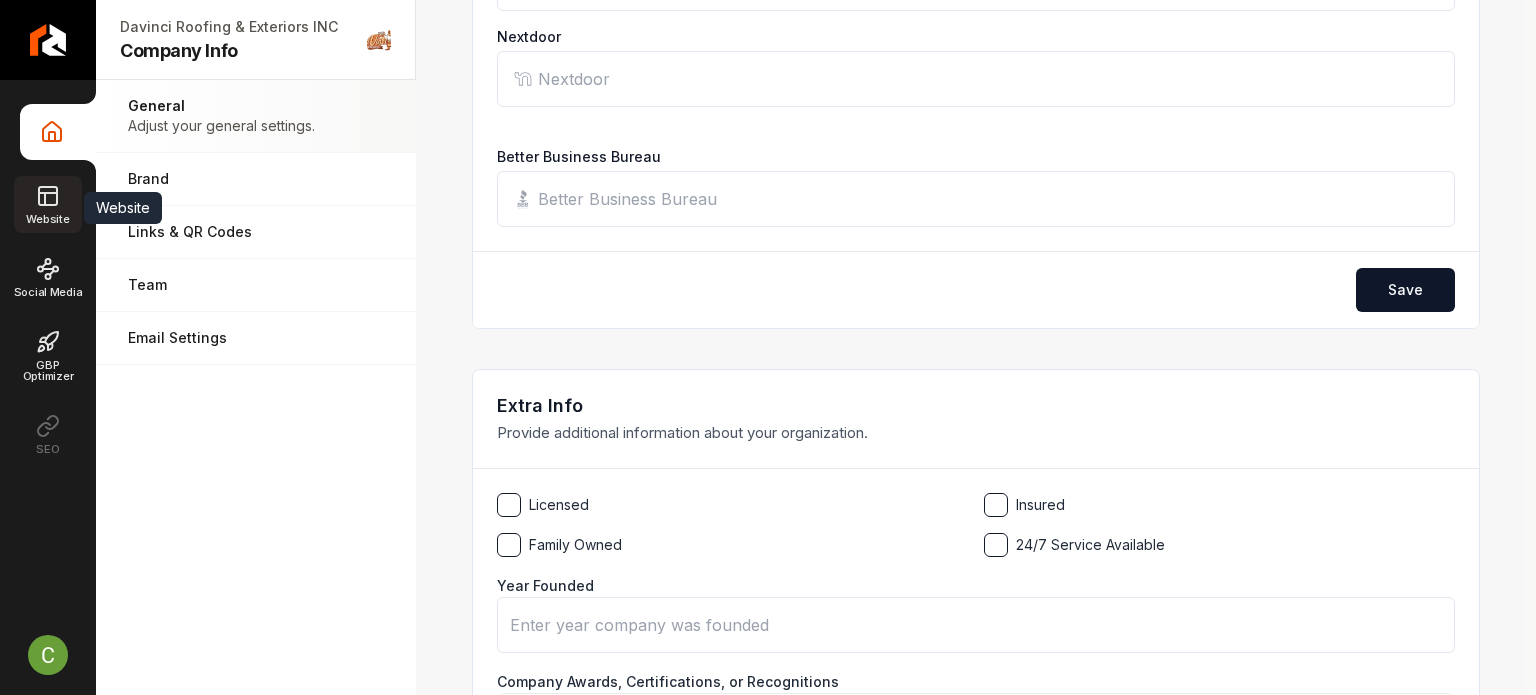 click 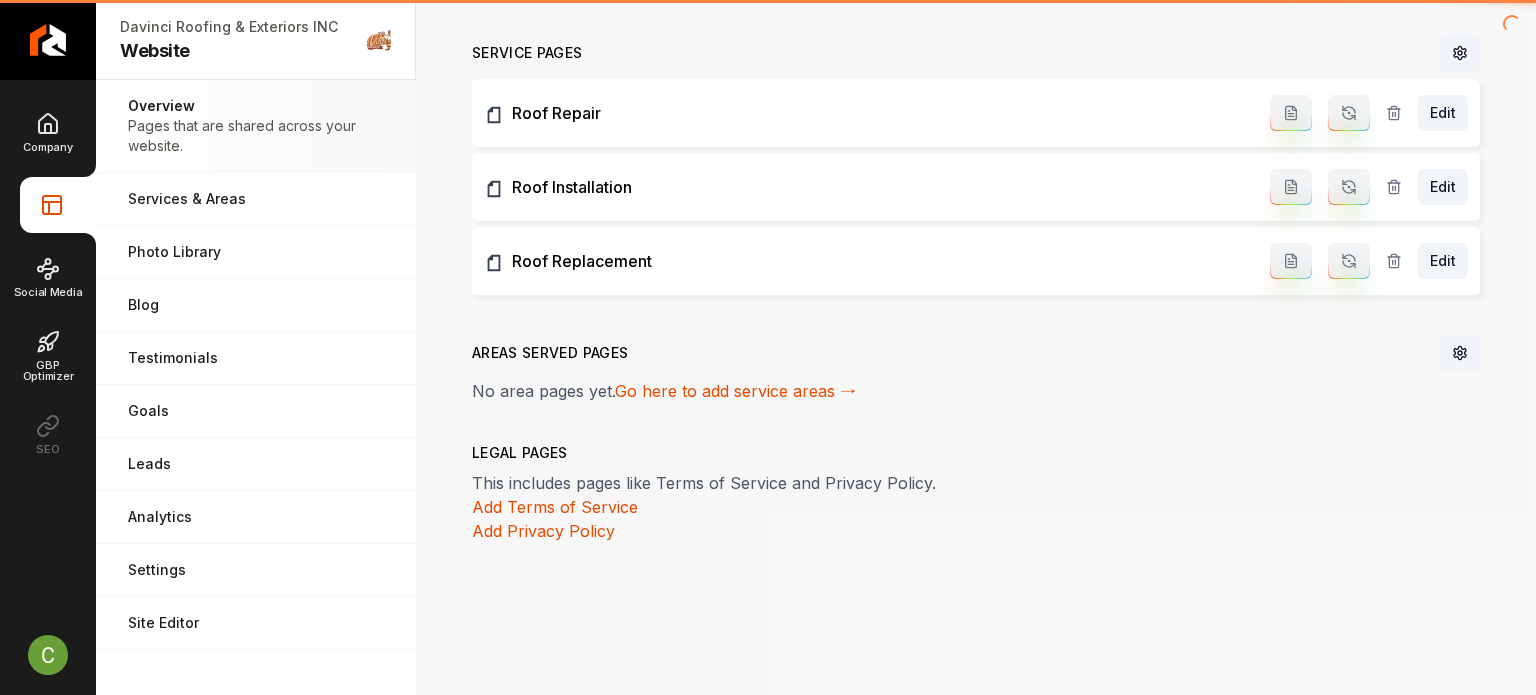 scroll, scrollTop: 872, scrollLeft: 0, axis: vertical 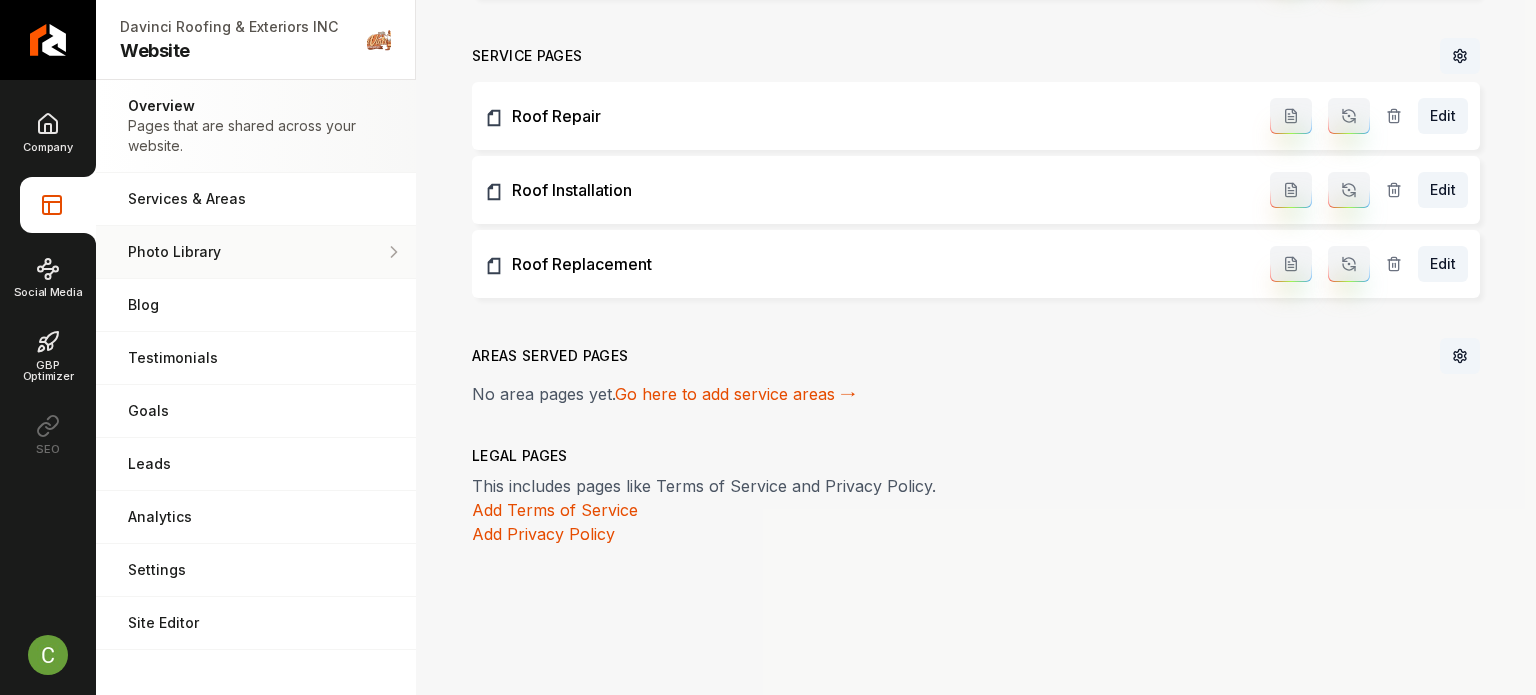 click on "Photo Library Manage the media for your website." at bounding box center [256, 252] 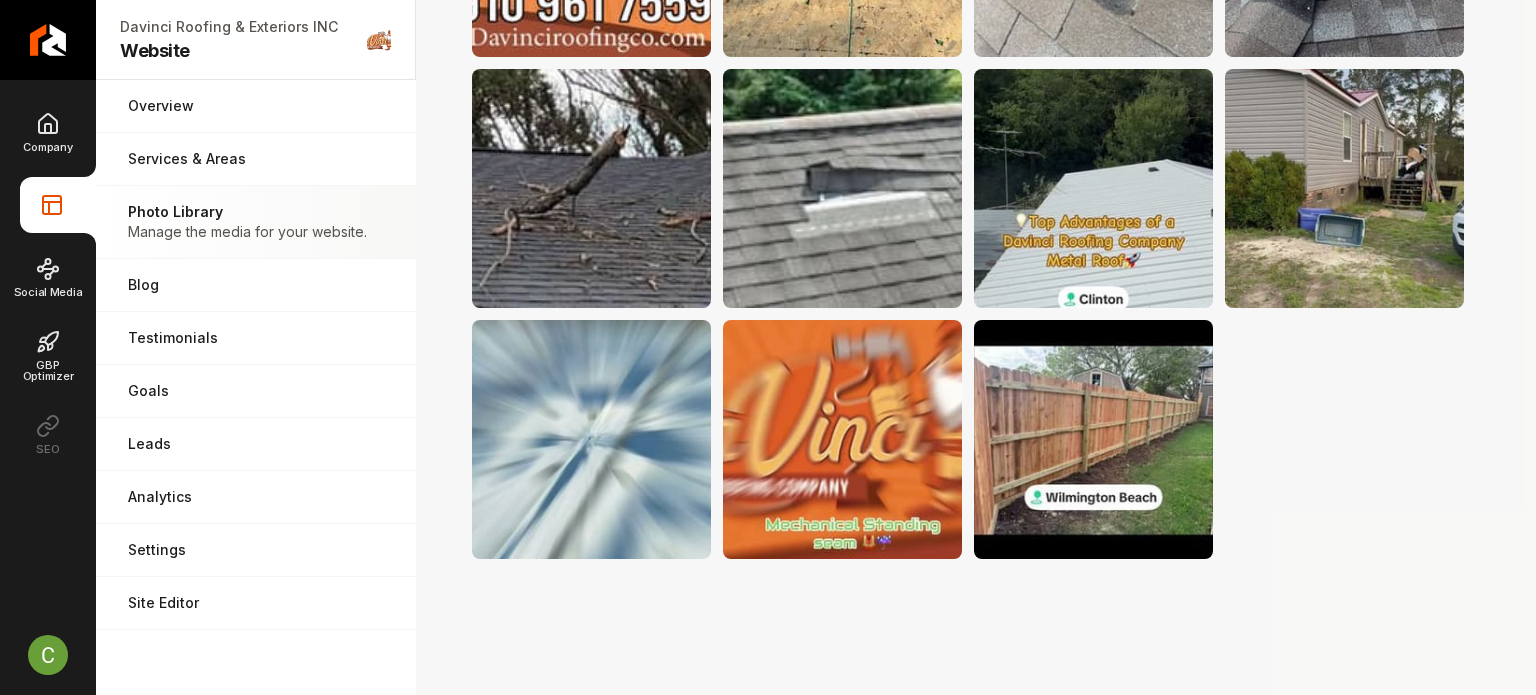 scroll, scrollTop: 490, scrollLeft: 0, axis: vertical 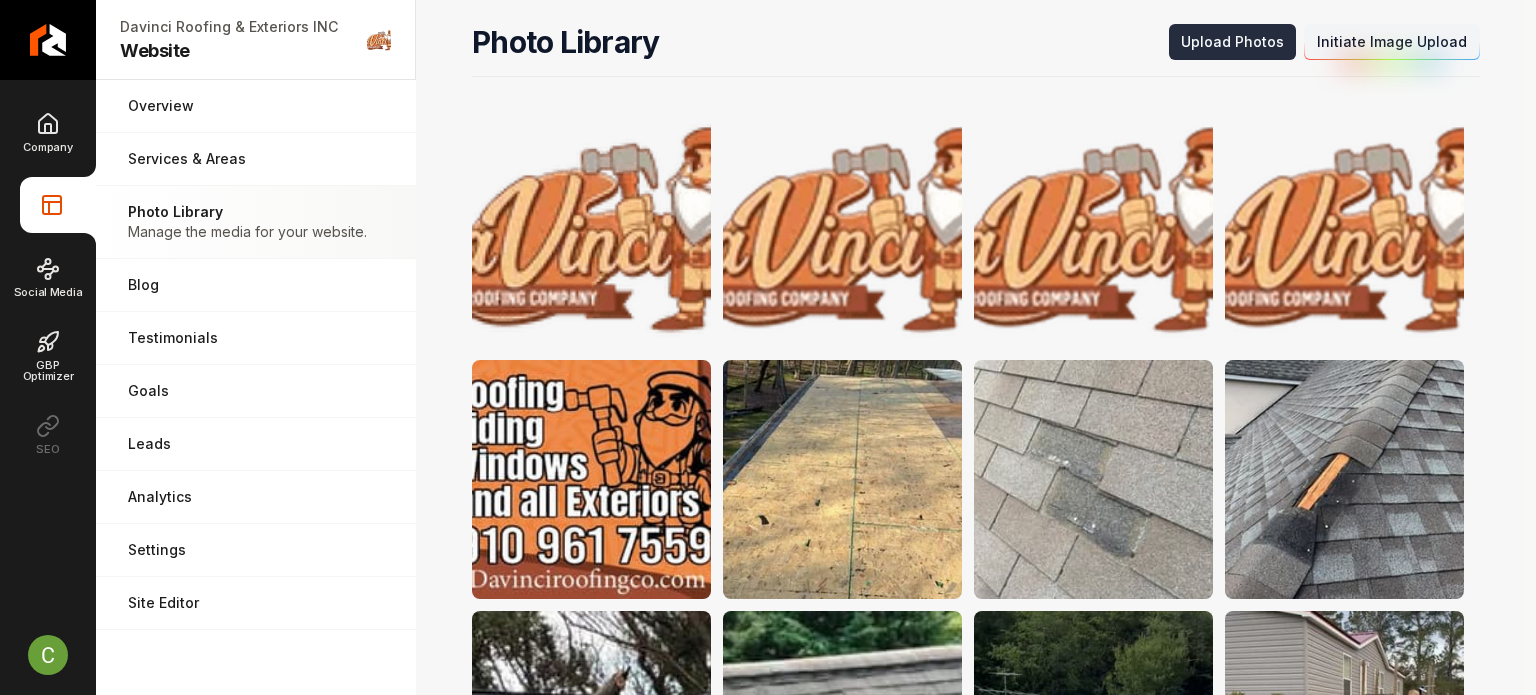 click on "Upload Photos" at bounding box center (1232, 42) 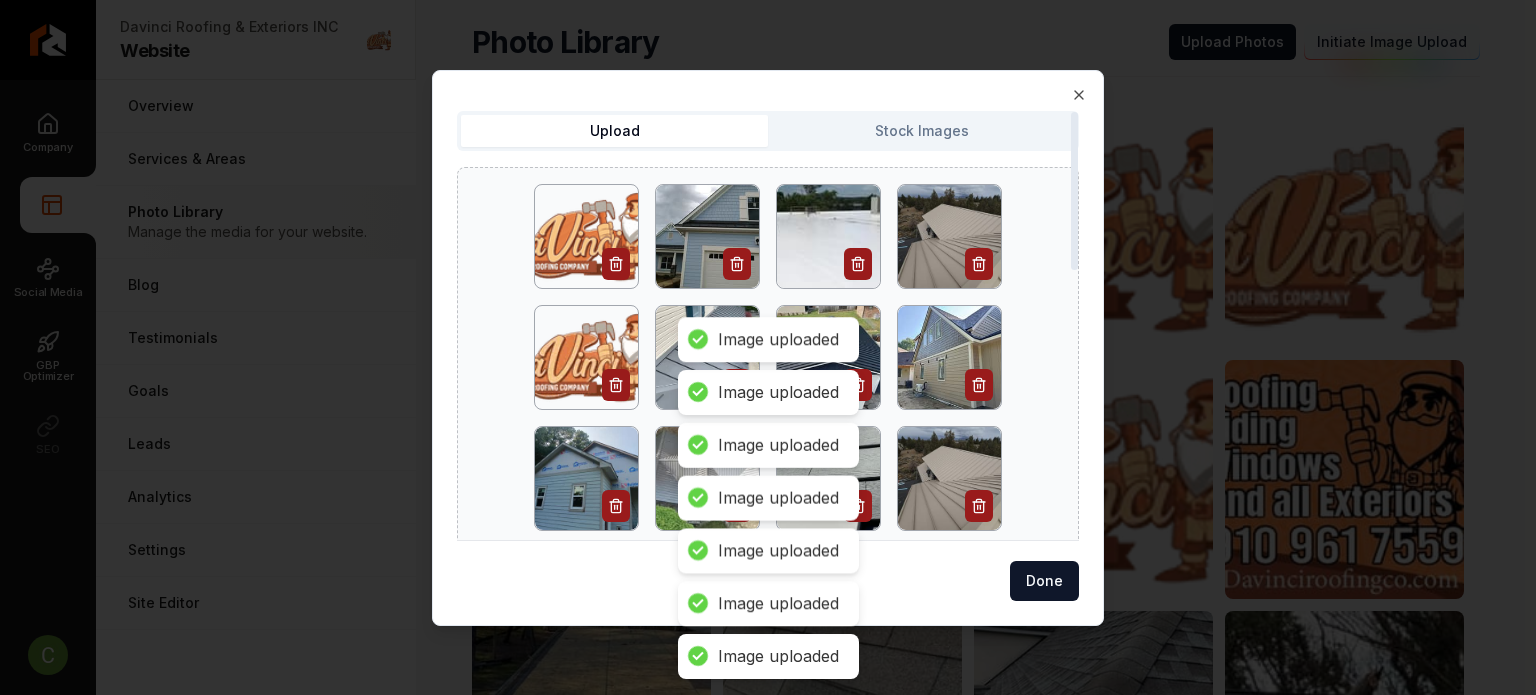 click at bounding box center [768, 720] 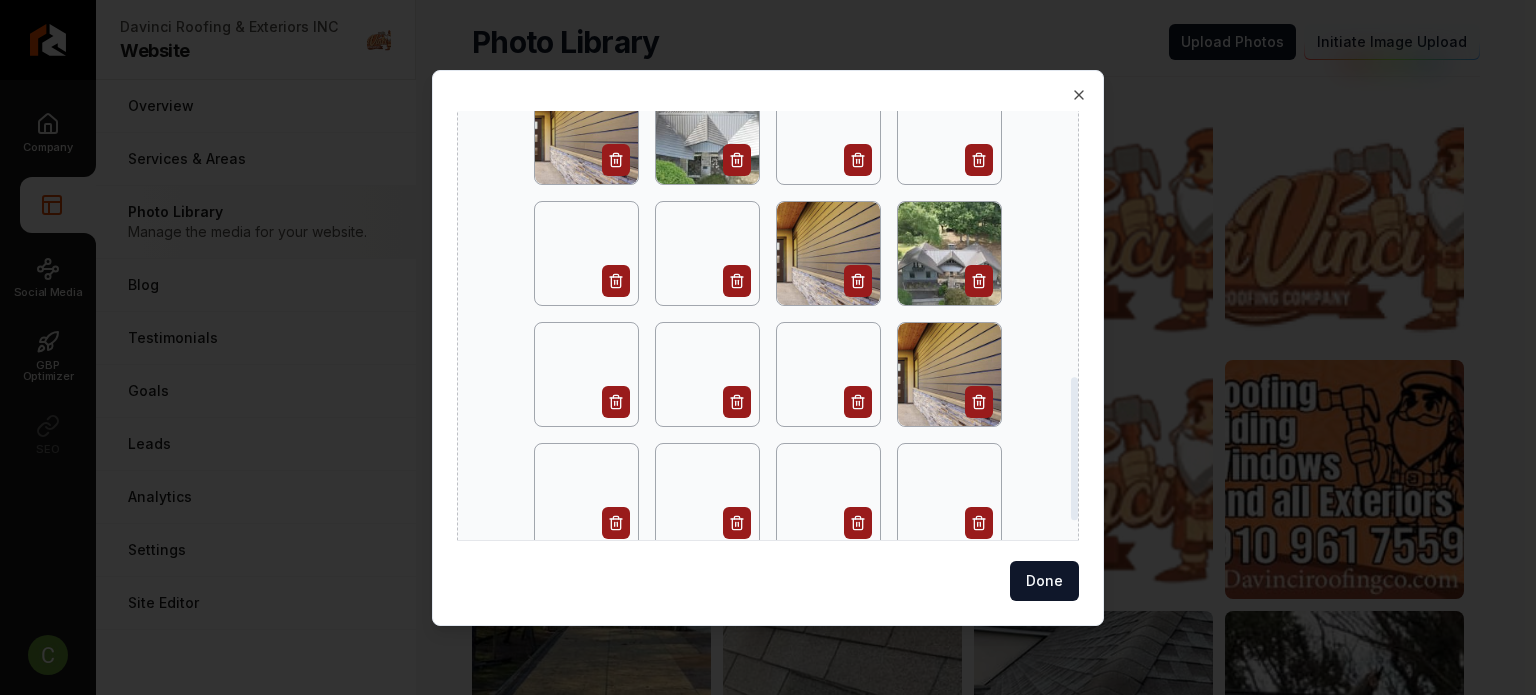 scroll, scrollTop: 853, scrollLeft: 0, axis: vertical 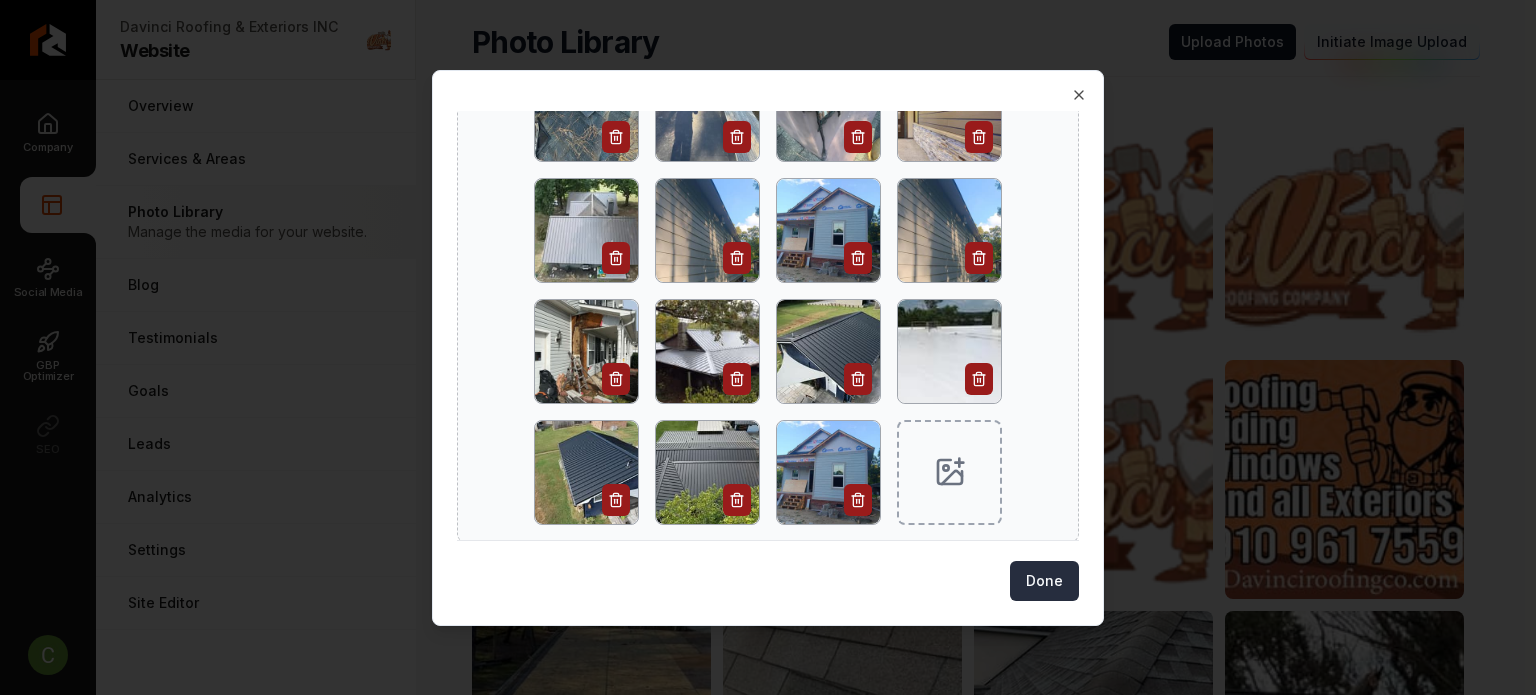 click on "Done" at bounding box center [1044, 581] 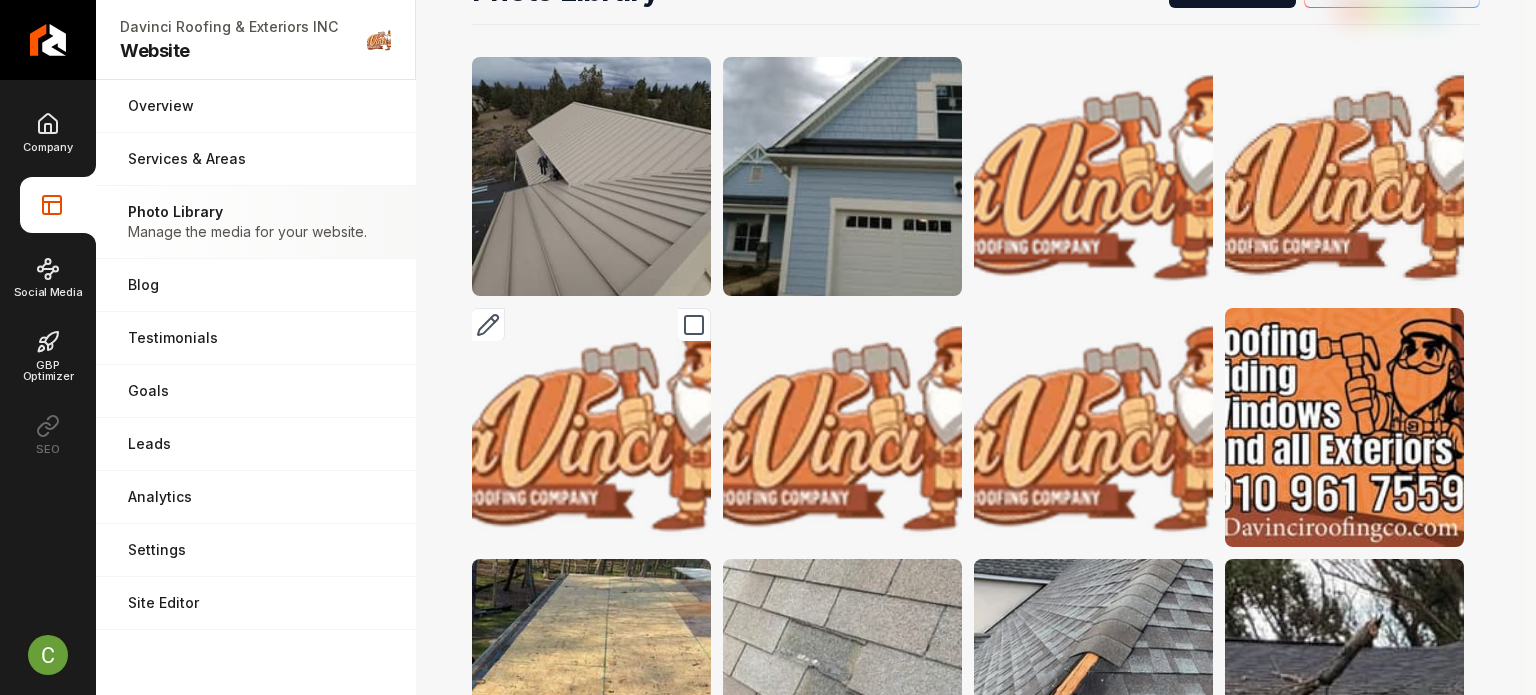scroll, scrollTop: 0, scrollLeft: 0, axis: both 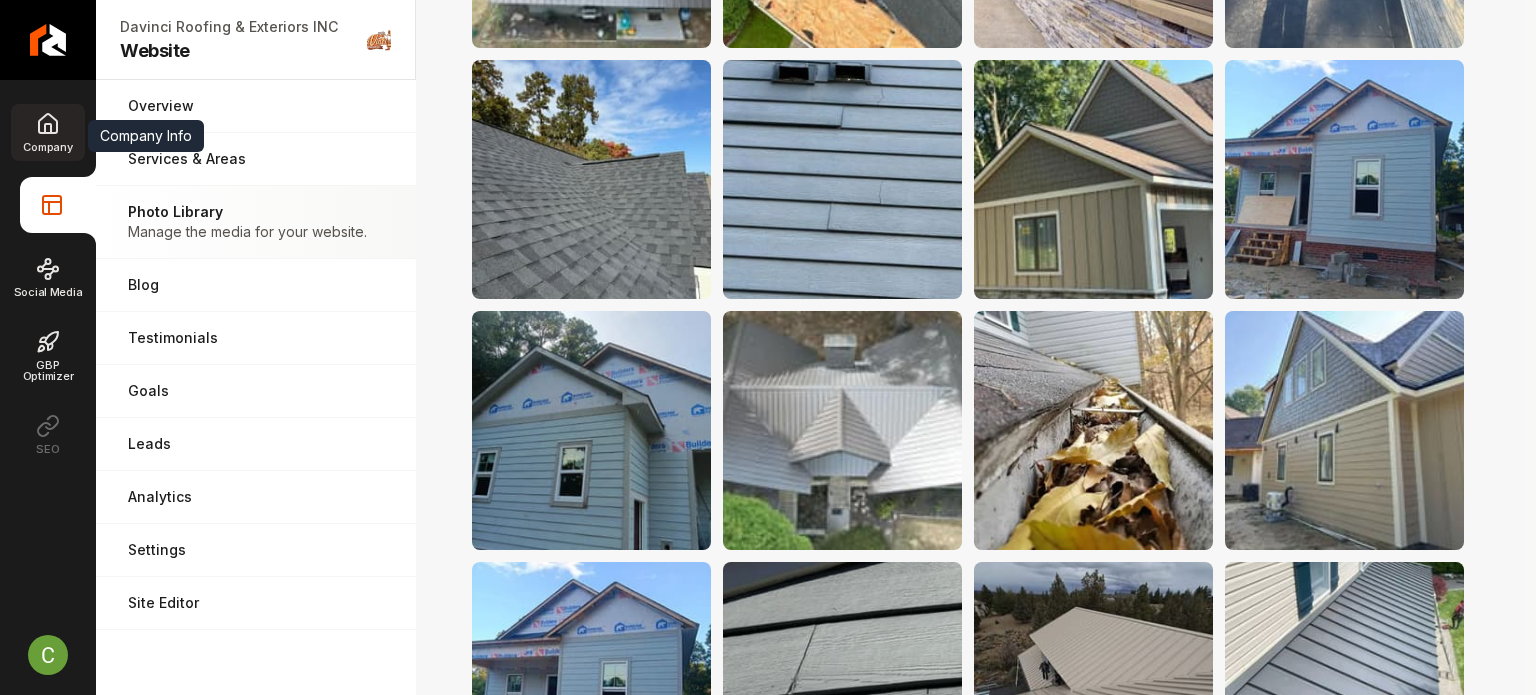 click on "Company" at bounding box center [47, 132] 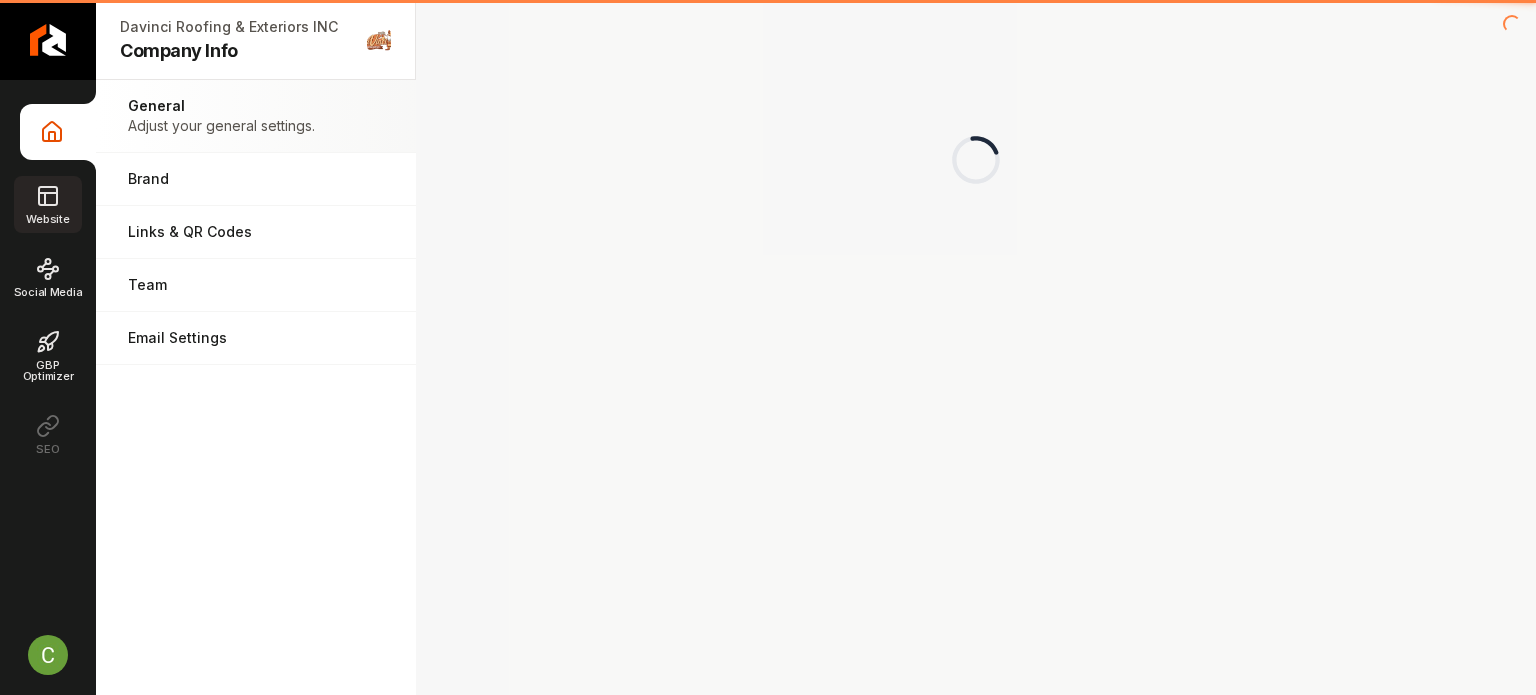 scroll, scrollTop: 0, scrollLeft: 0, axis: both 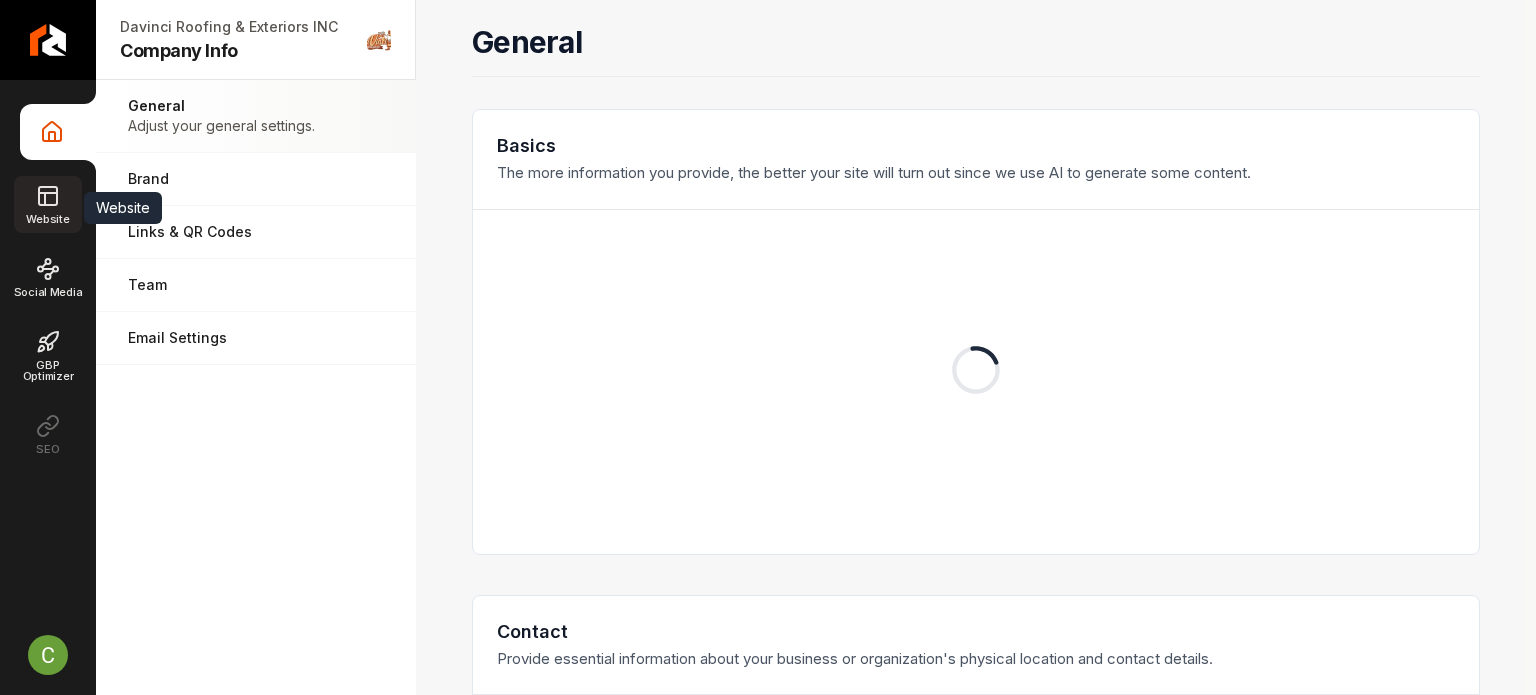 click on "Website" at bounding box center (47, 204) 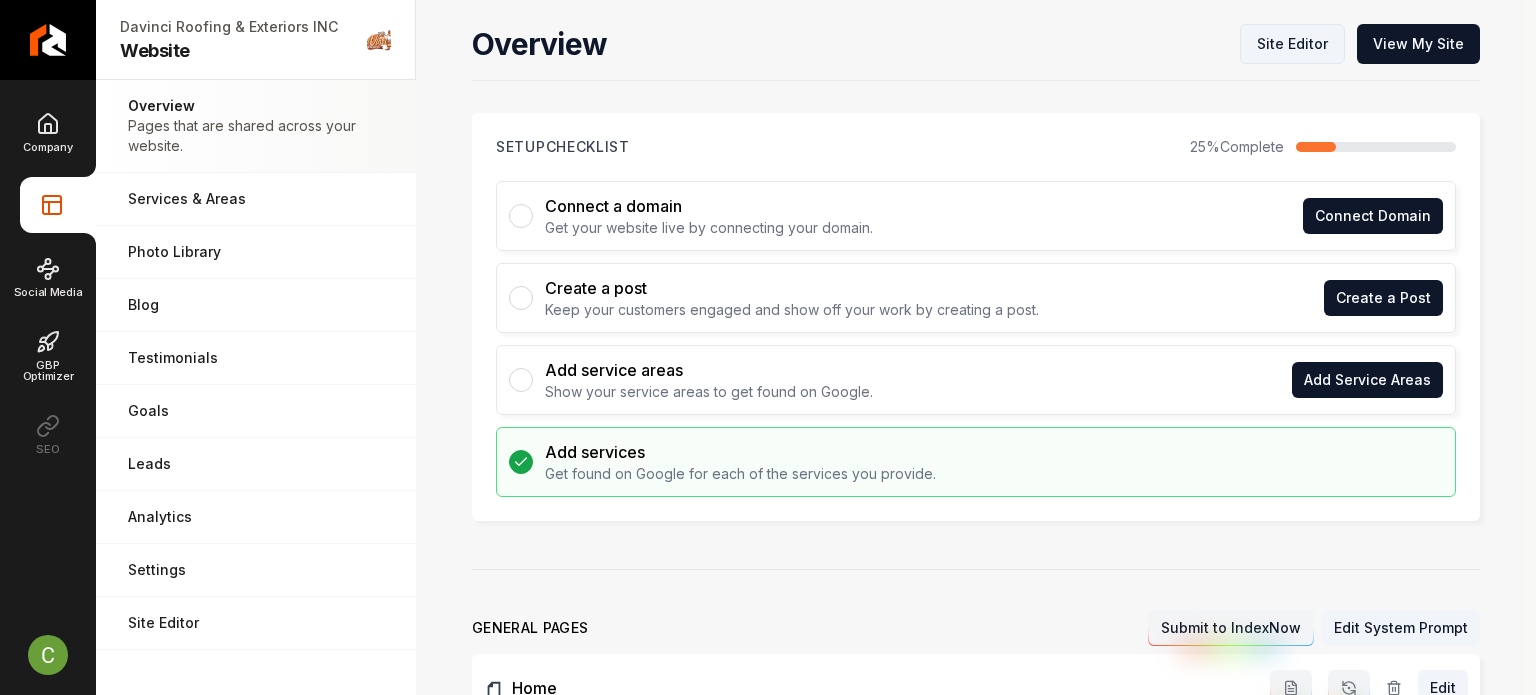 click on "Site Editor" at bounding box center [1292, 44] 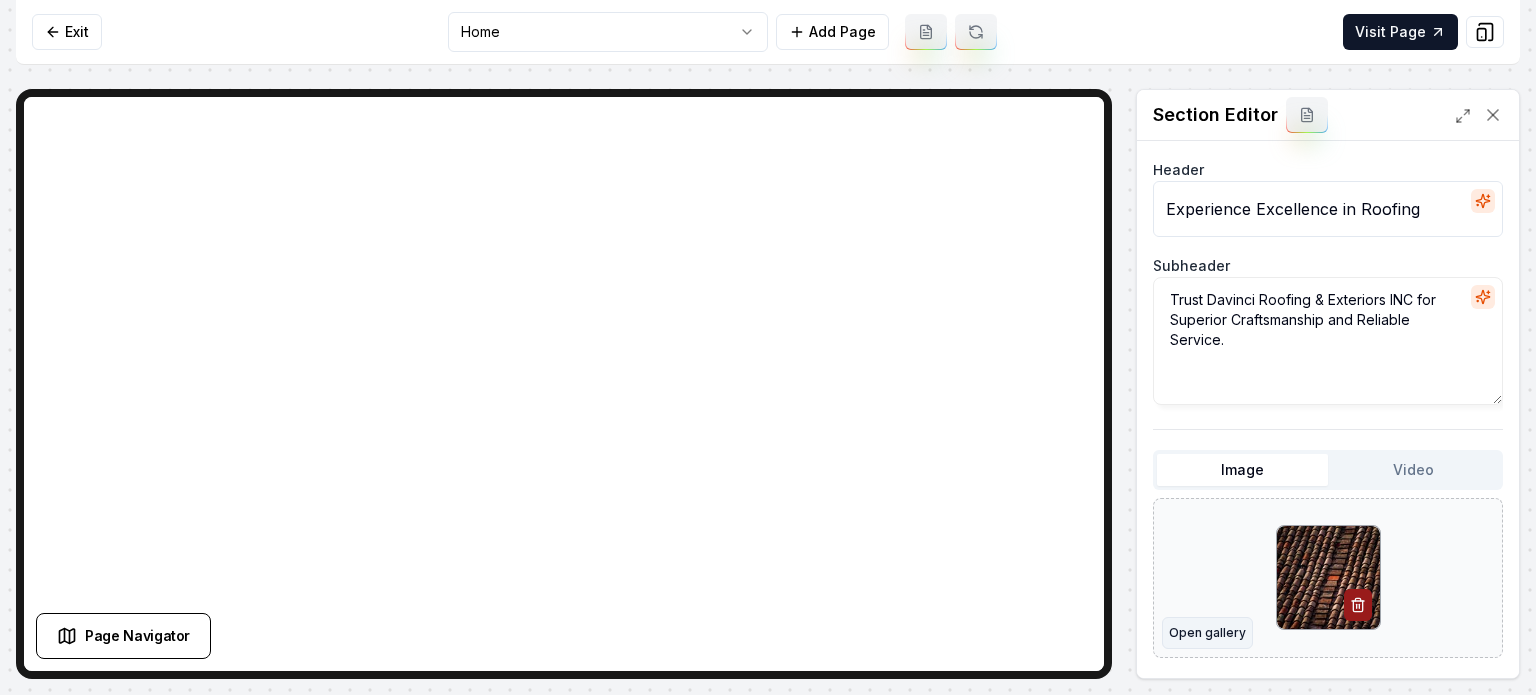 click on "Open gallery" at bounding box center (1207, 633) 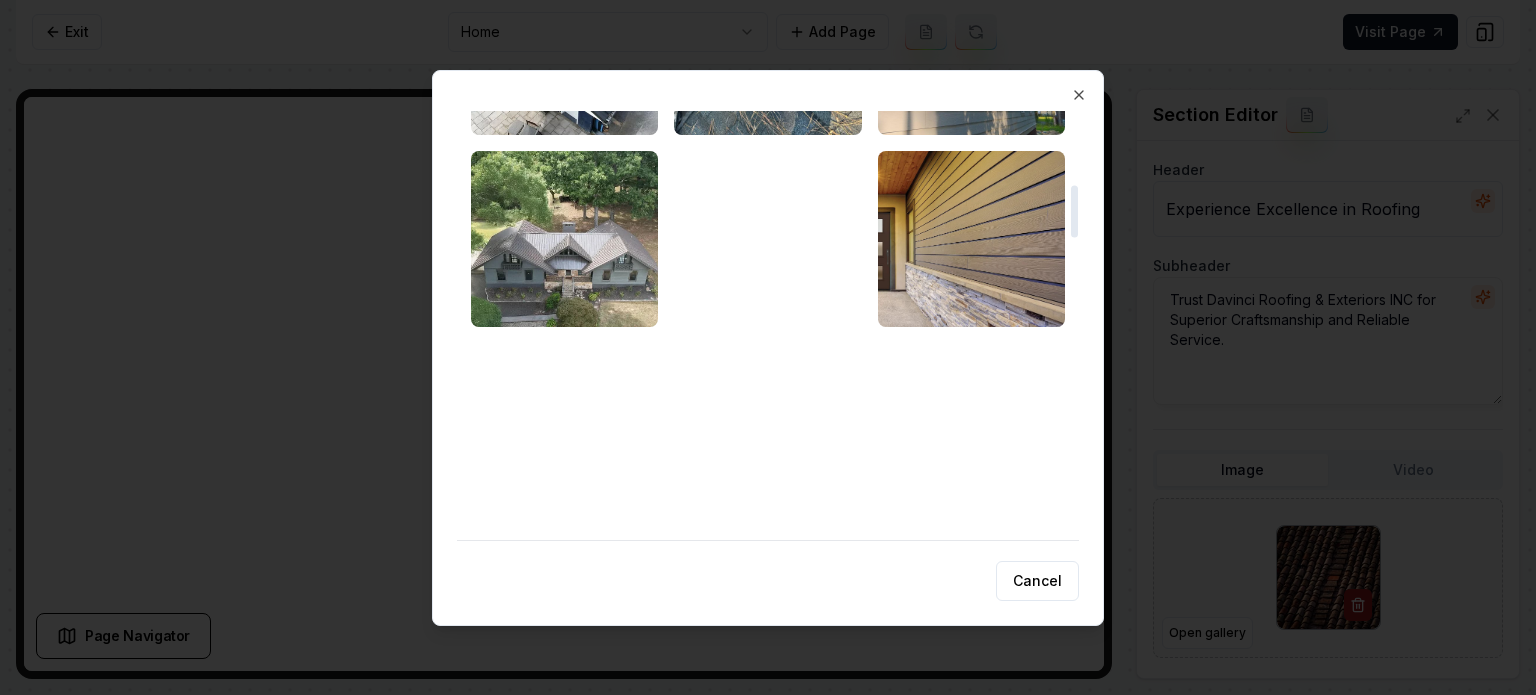 scroll, scrollTop: 606, scrollLeft: 0, axis: vertical 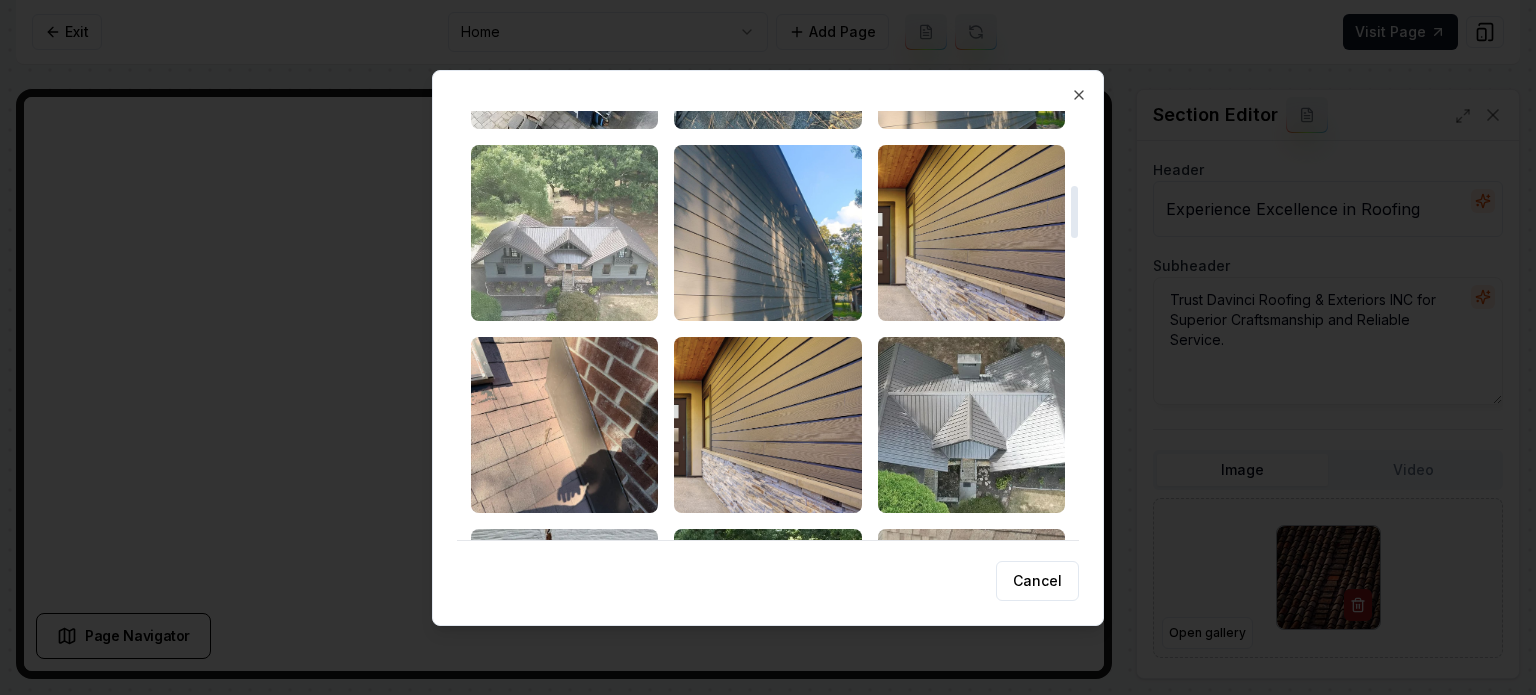 click at bounding box center [564, 233] 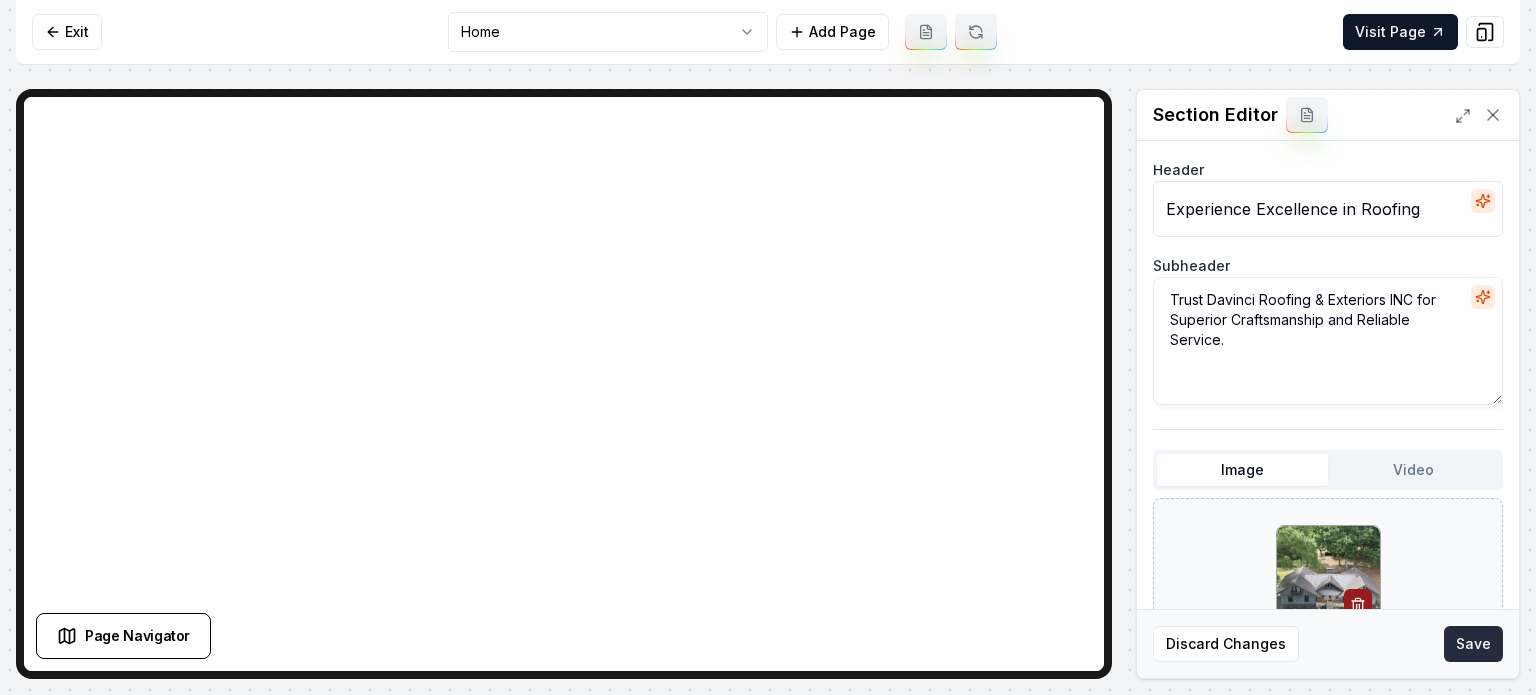 click on "Save" at bounding box center (1473, 644) 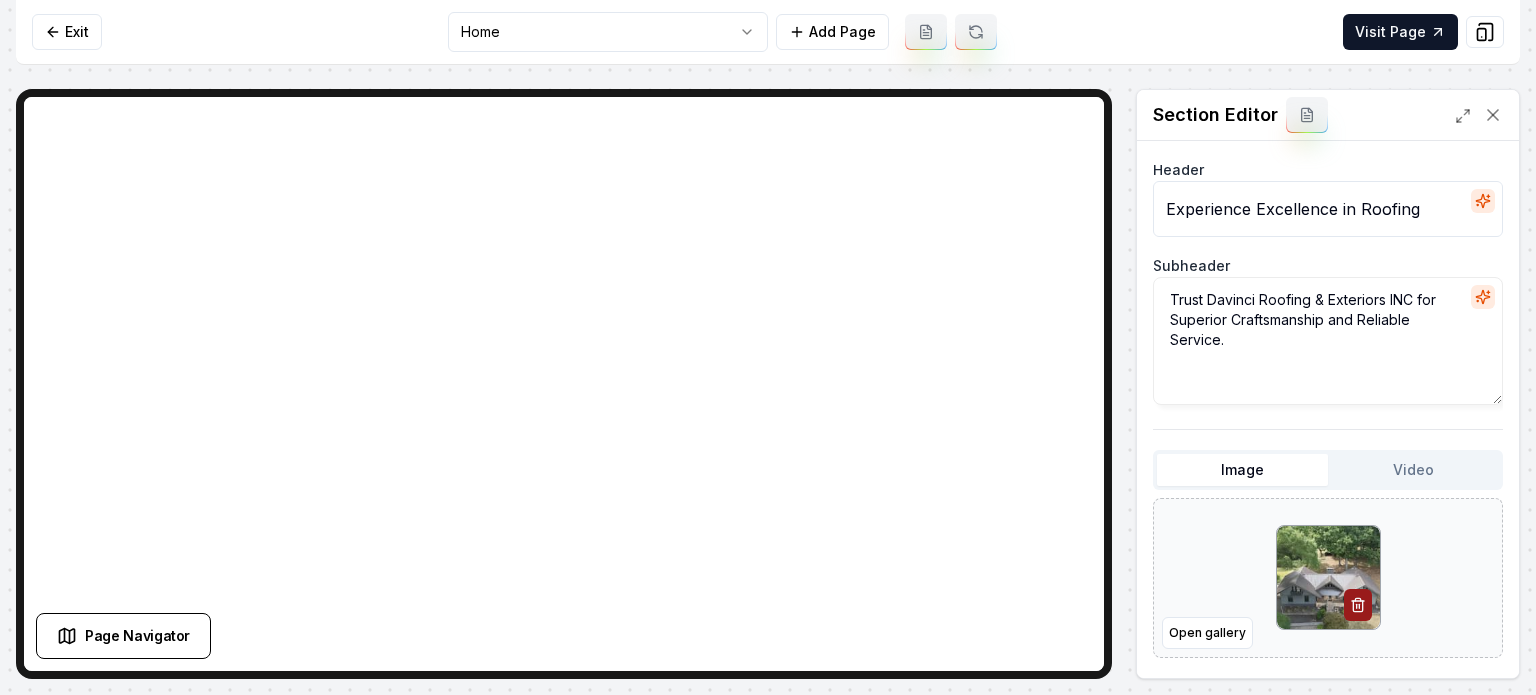 click on "Exit Home Add Page Visit Page" at bounding box center (768, 32) 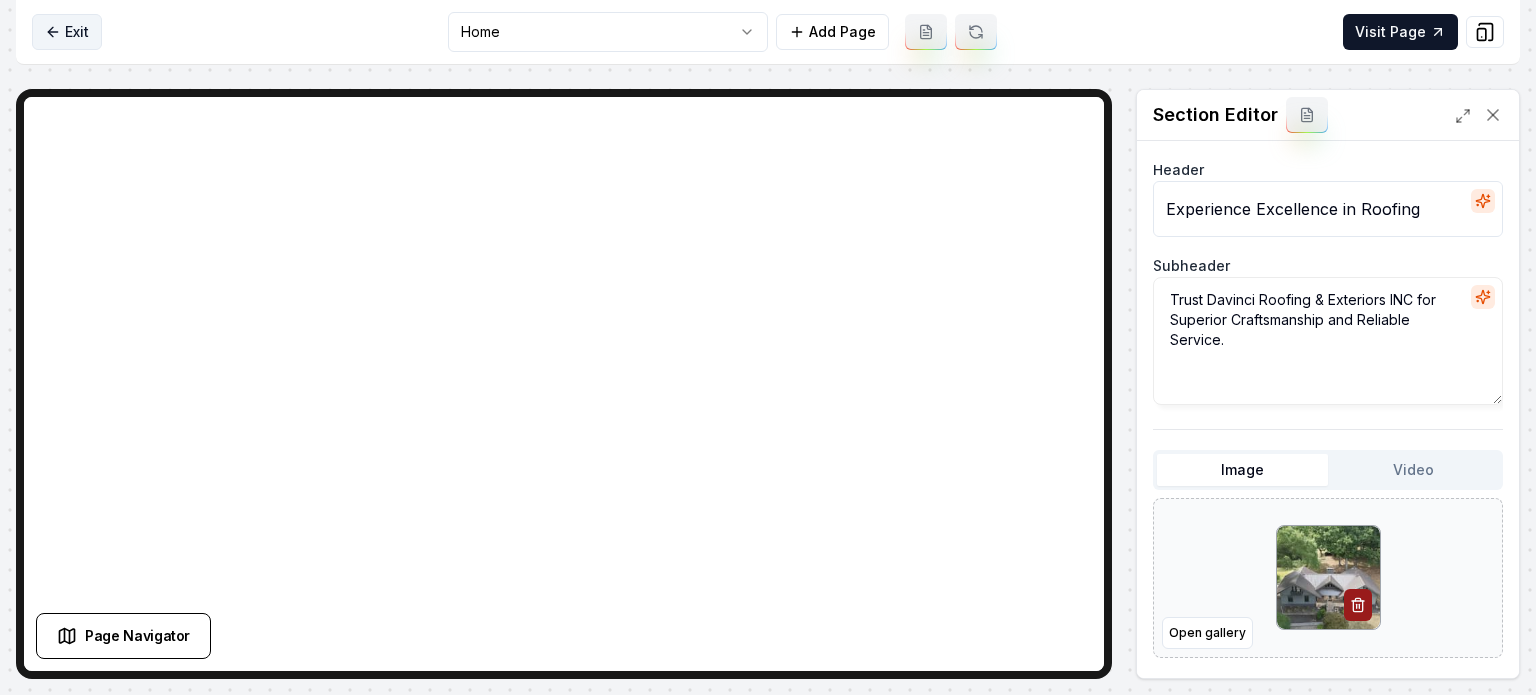 click on "Exit" at bounding box center [67, 32] 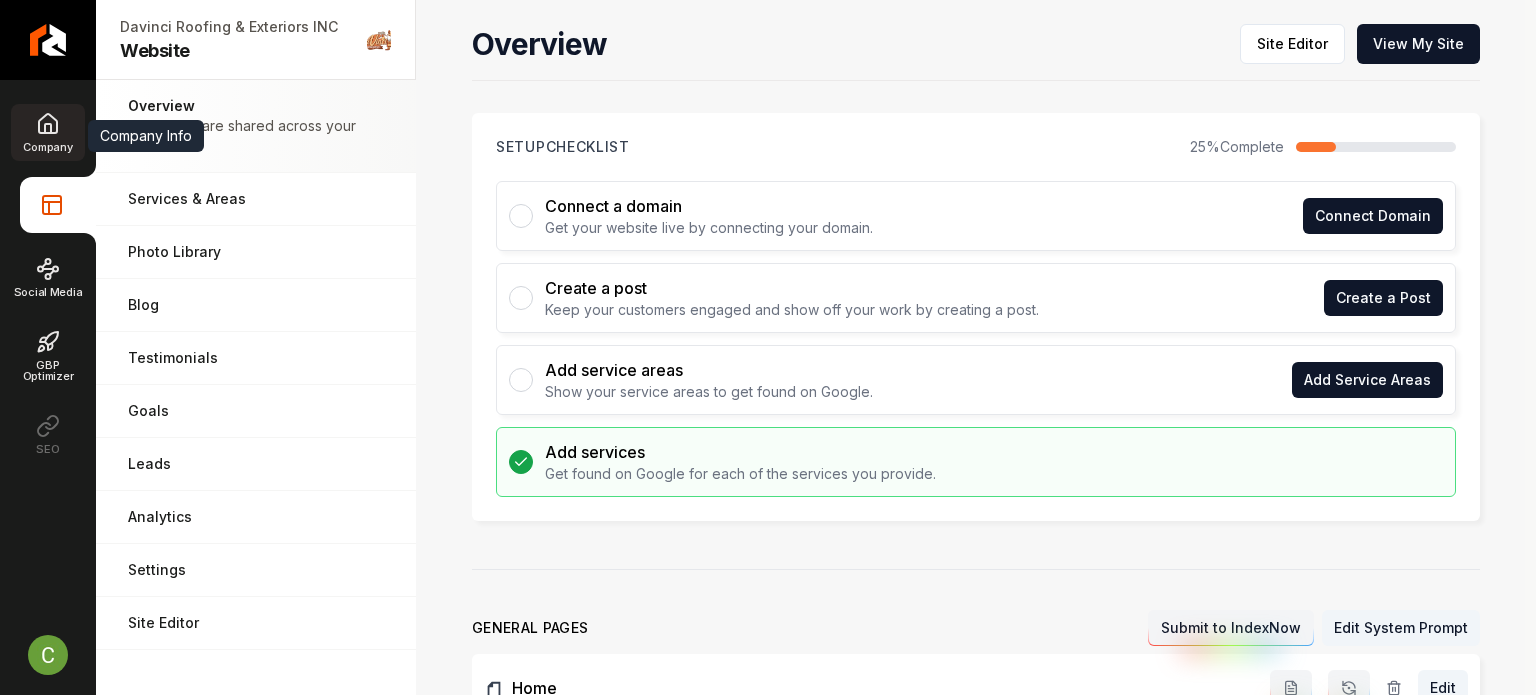 click 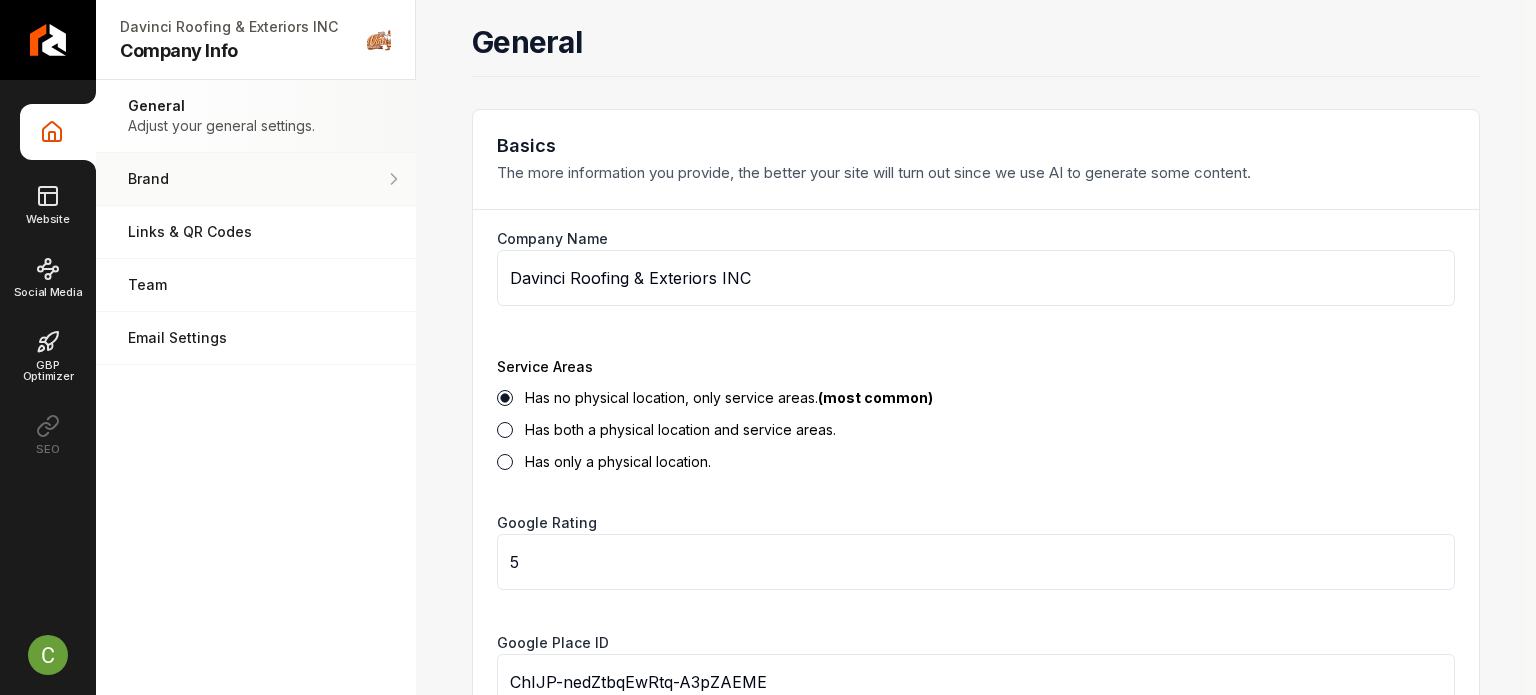 click on "Brand" at bounding box center (256, 179) 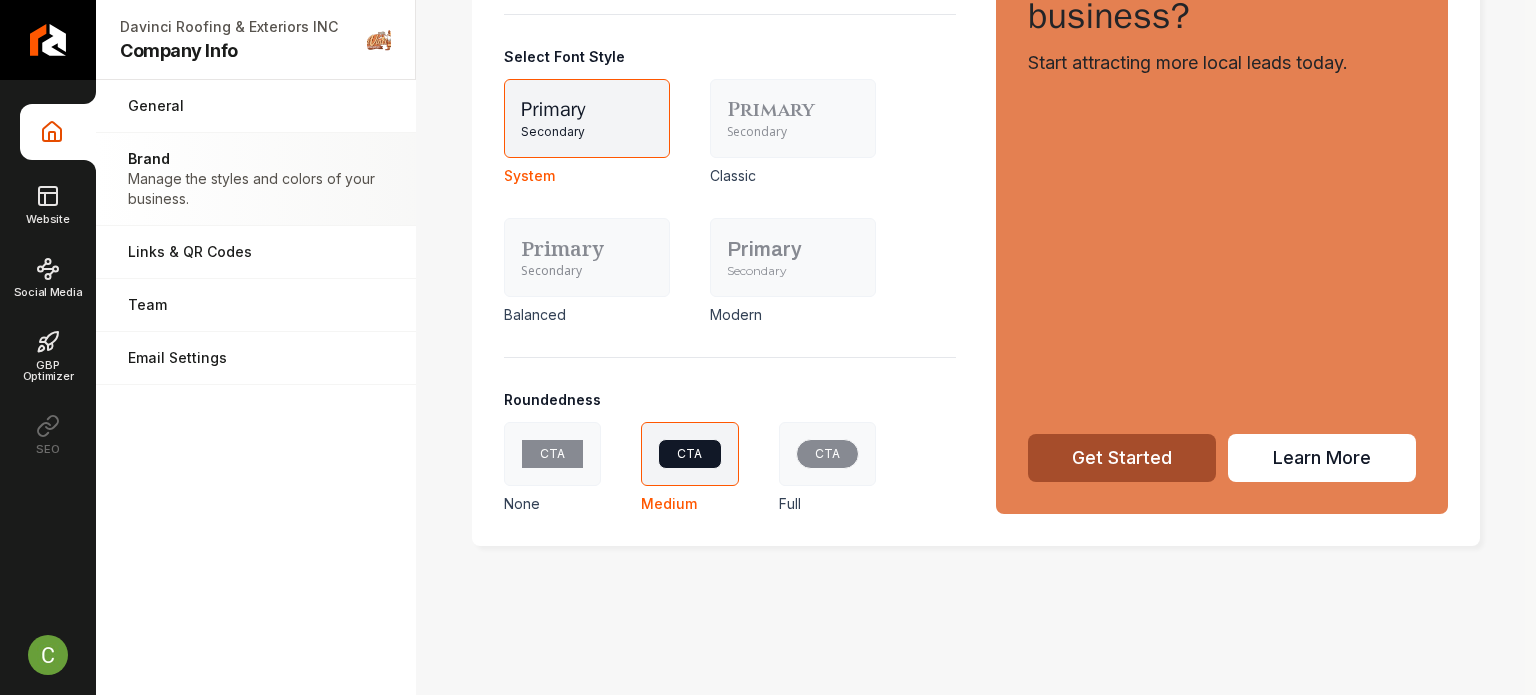 scroll, scrollTop: 1134, scrollLeft: 0, axis: vertical 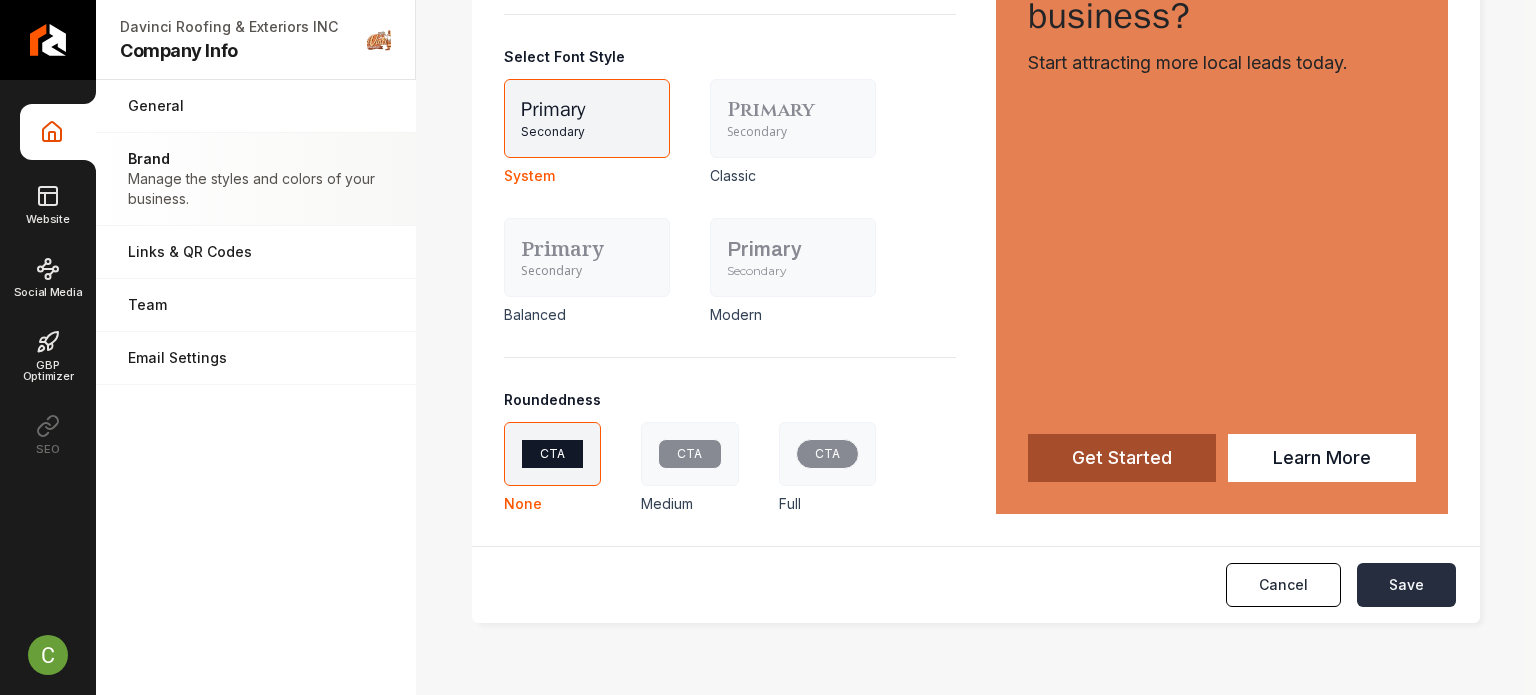 click on "Save" at bounding box center (1406, 585) 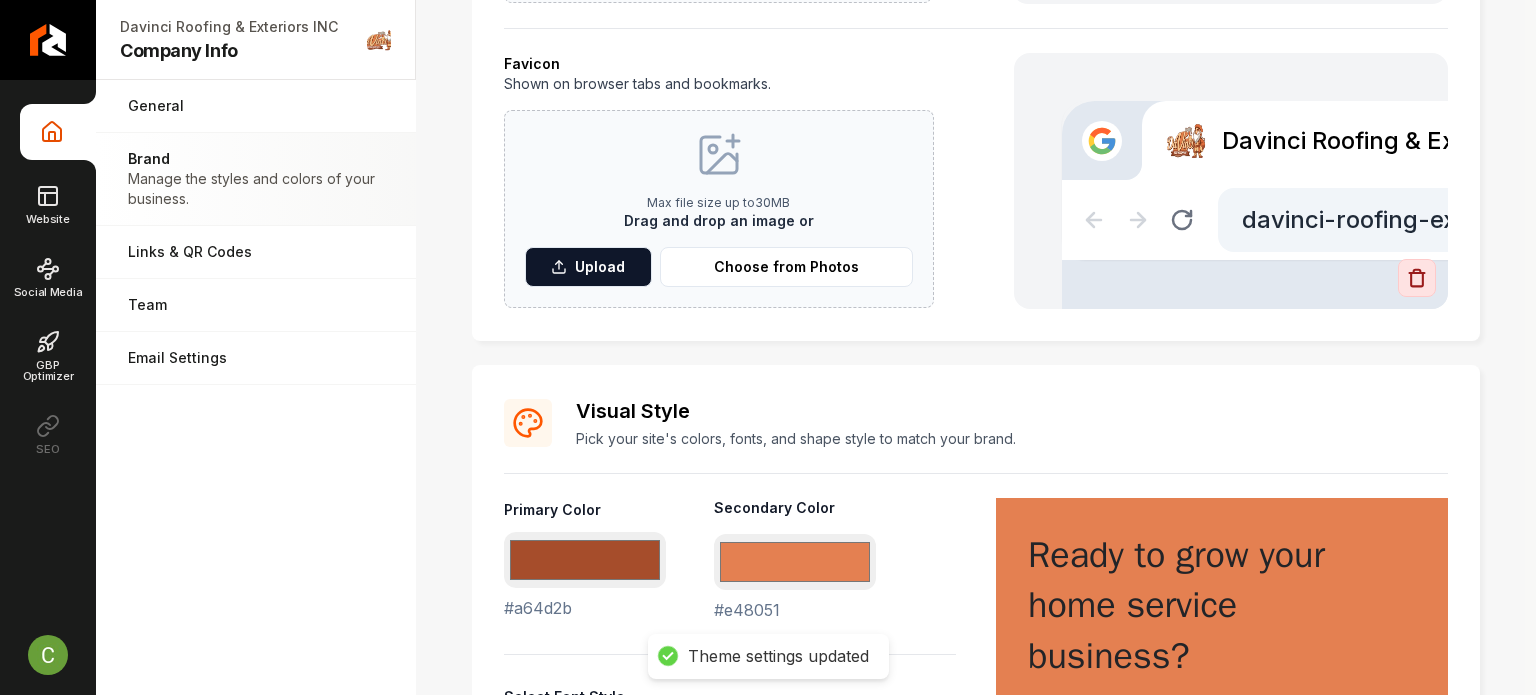 scroll, scrollTop: 484, scrollLeft: 0, axis: vertical 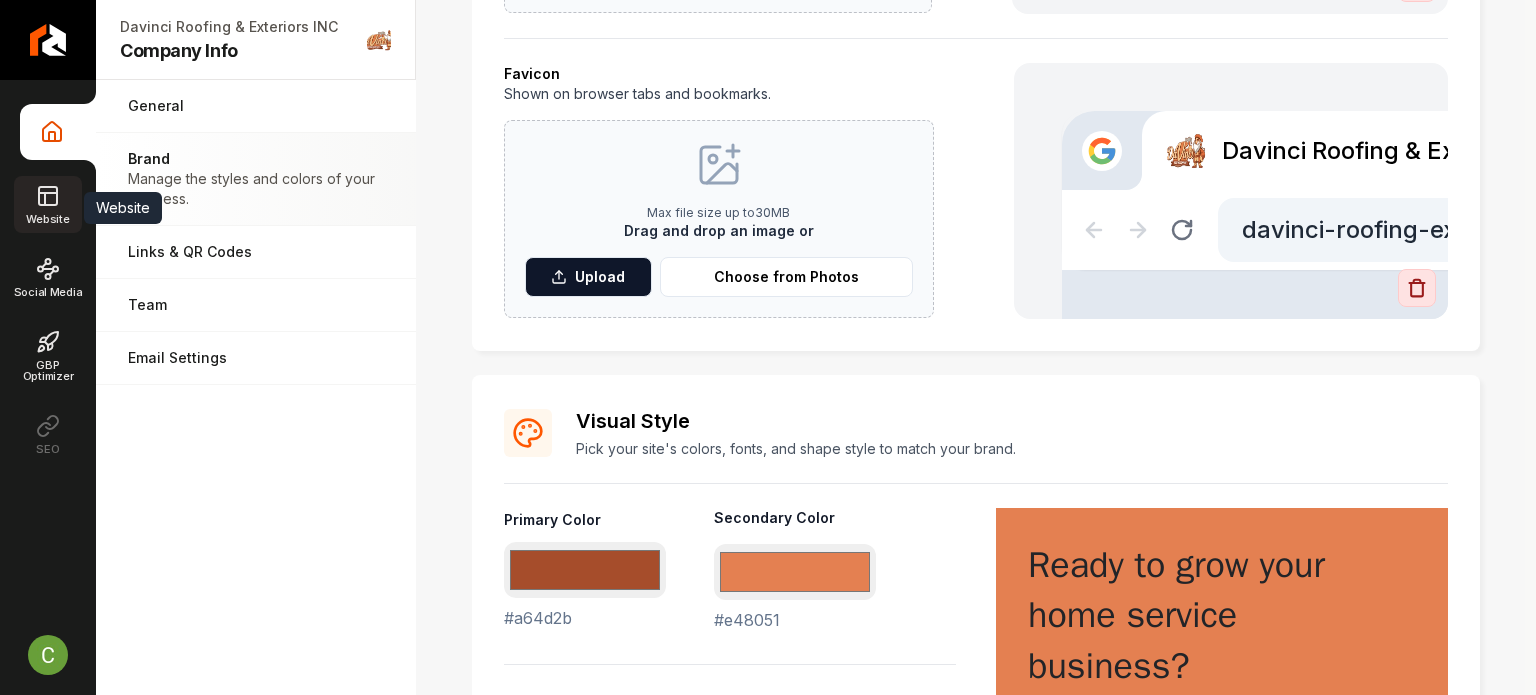 click 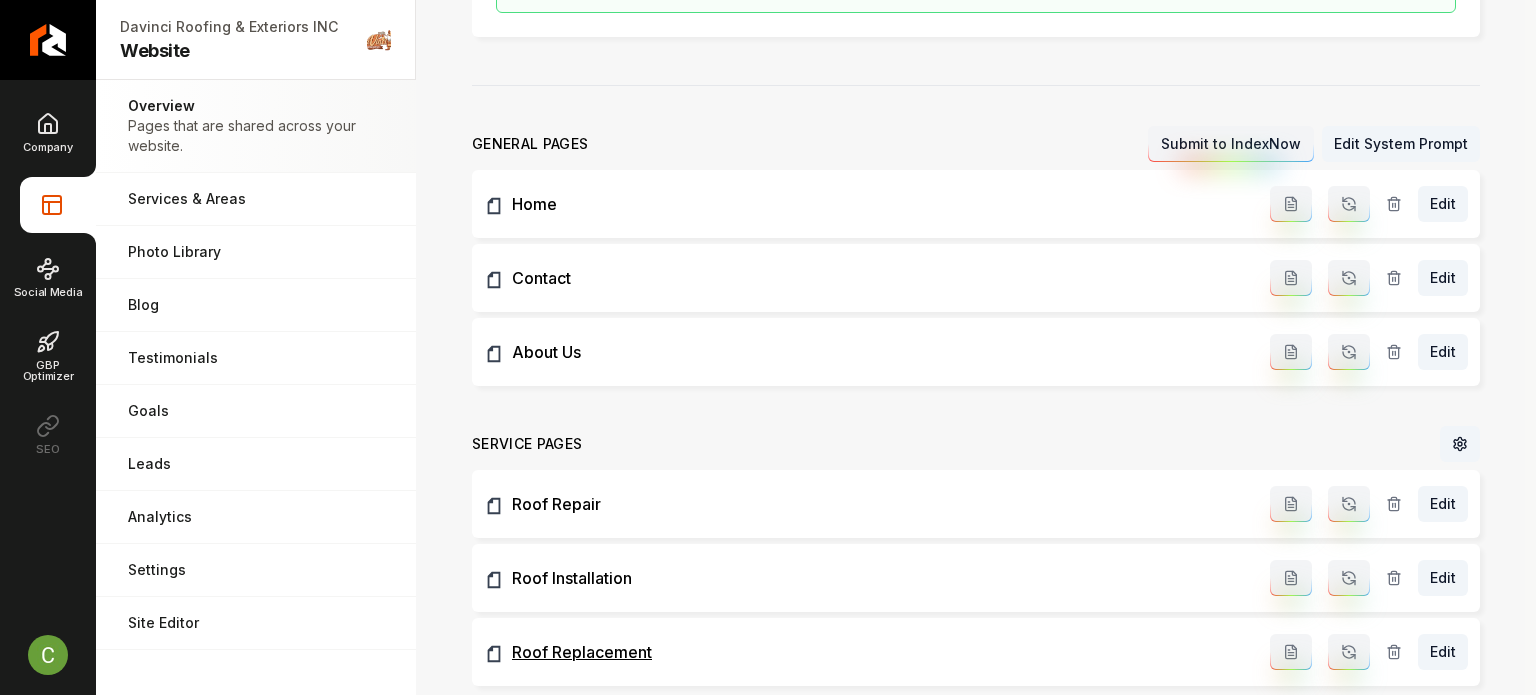 scroll, scrollTop: 0, scrollLeft: 0, axis: both 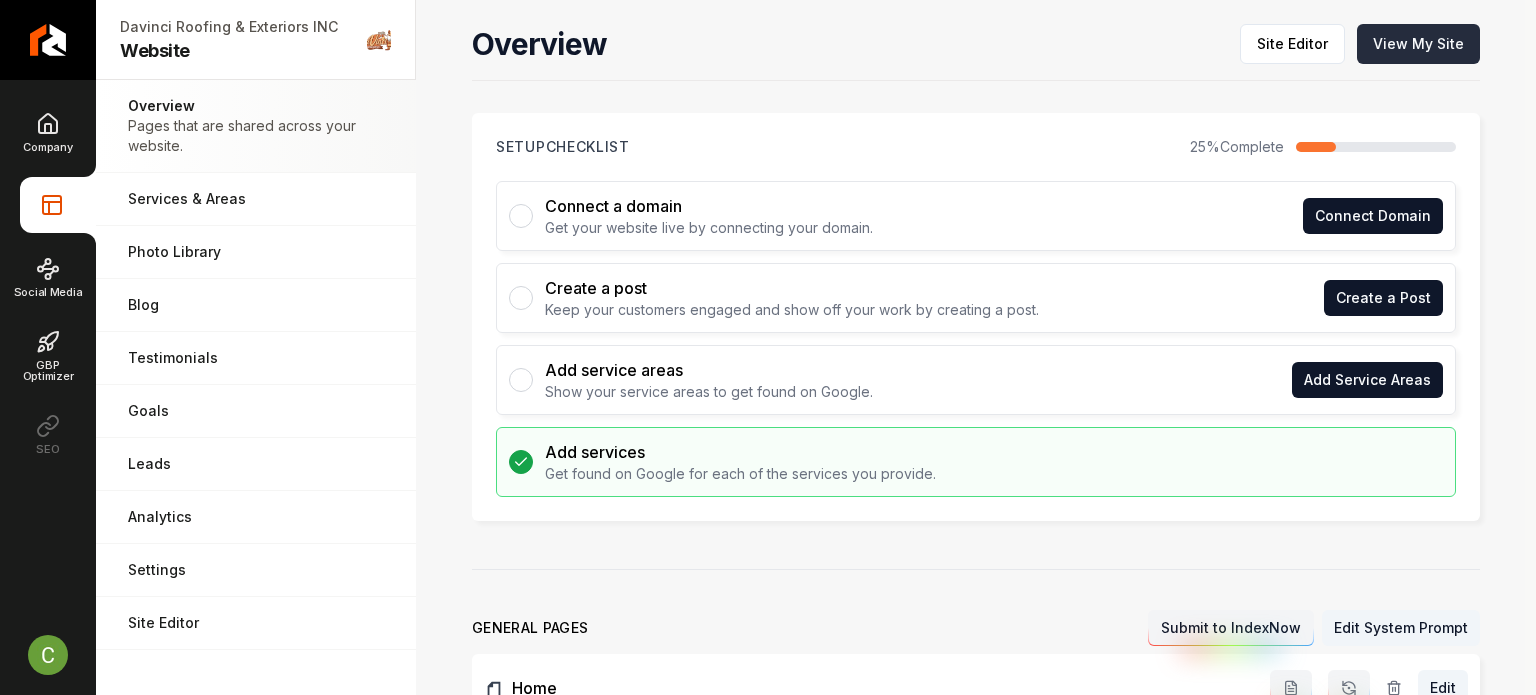 drag, startPoint x: 1411, startPoint y: 15, endPoint x: 1409, endPoint y: 39, distance: 24.083189 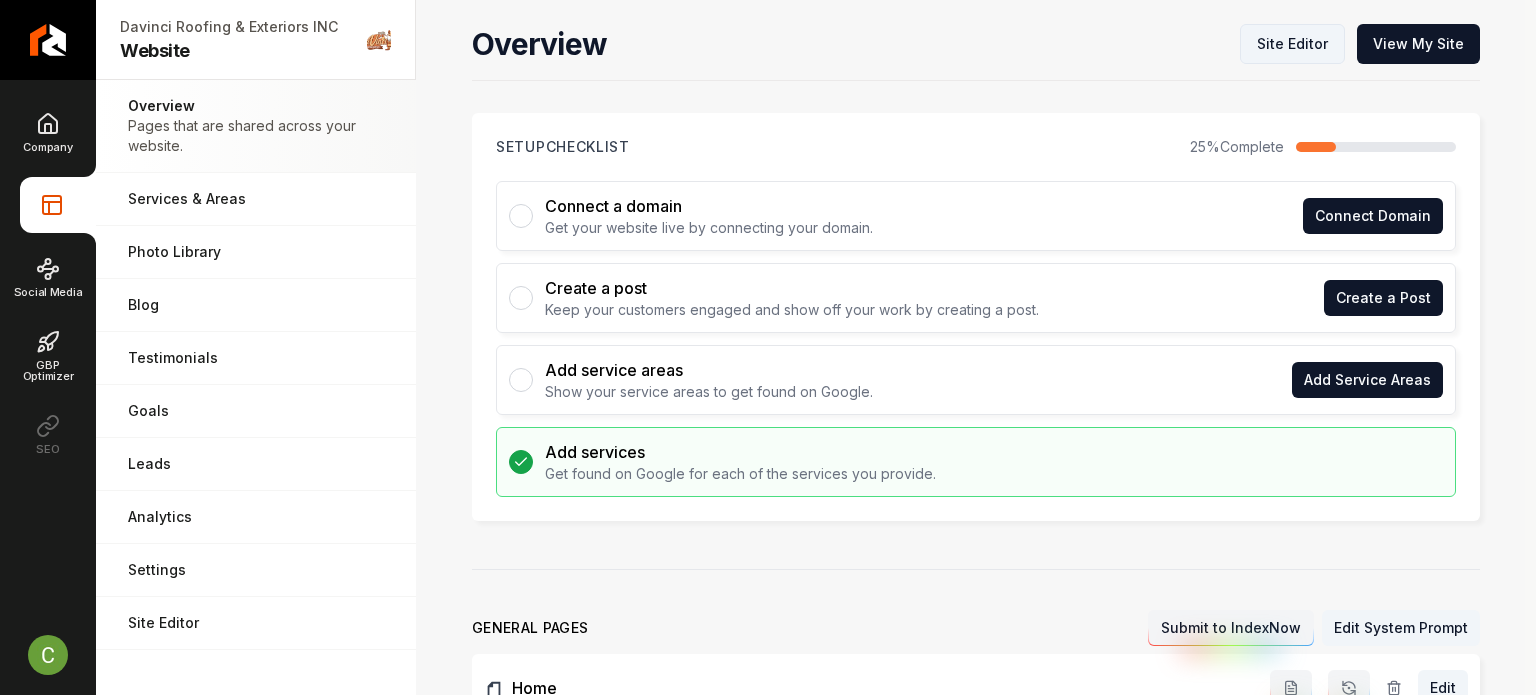 click on "Site Editor" at bounding box center [1292, 44] 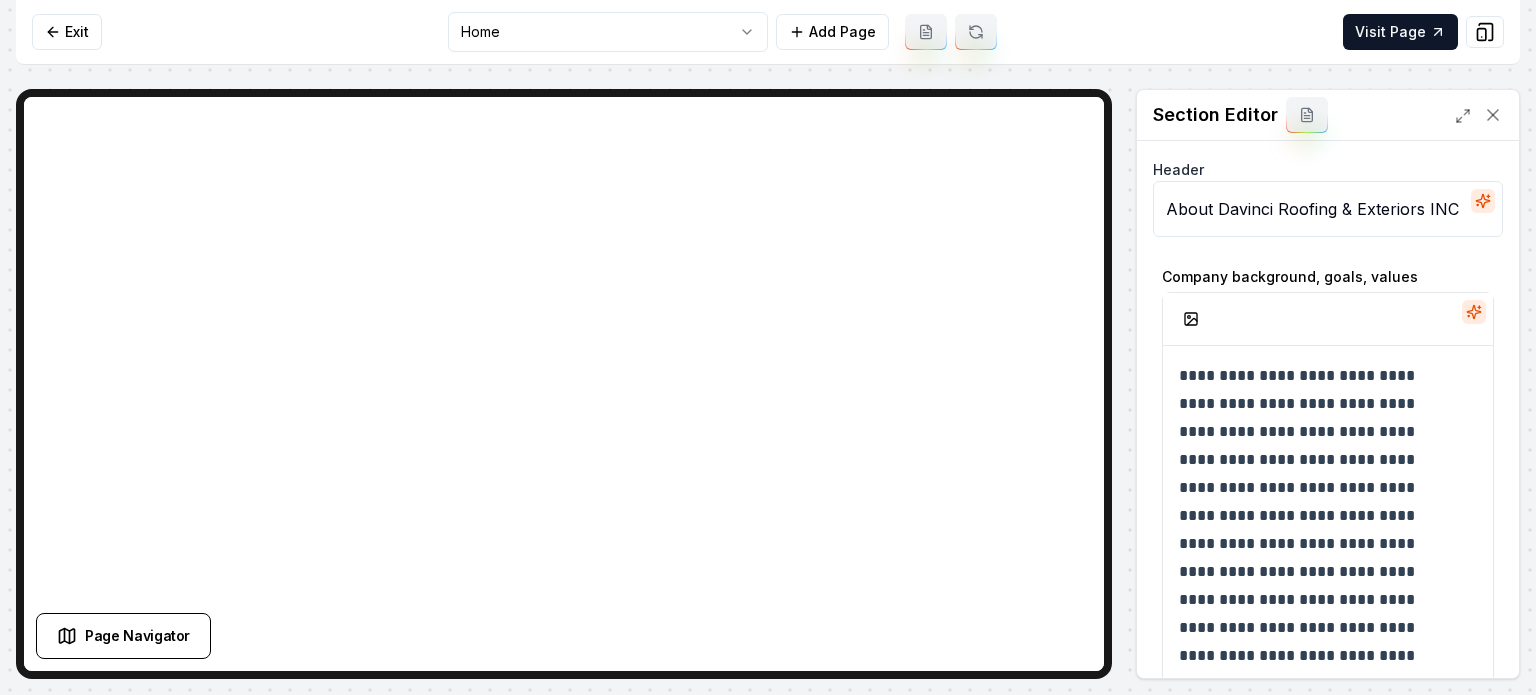 scroll, scrollTop: 129, scrollLeft: 0, axis: vertical 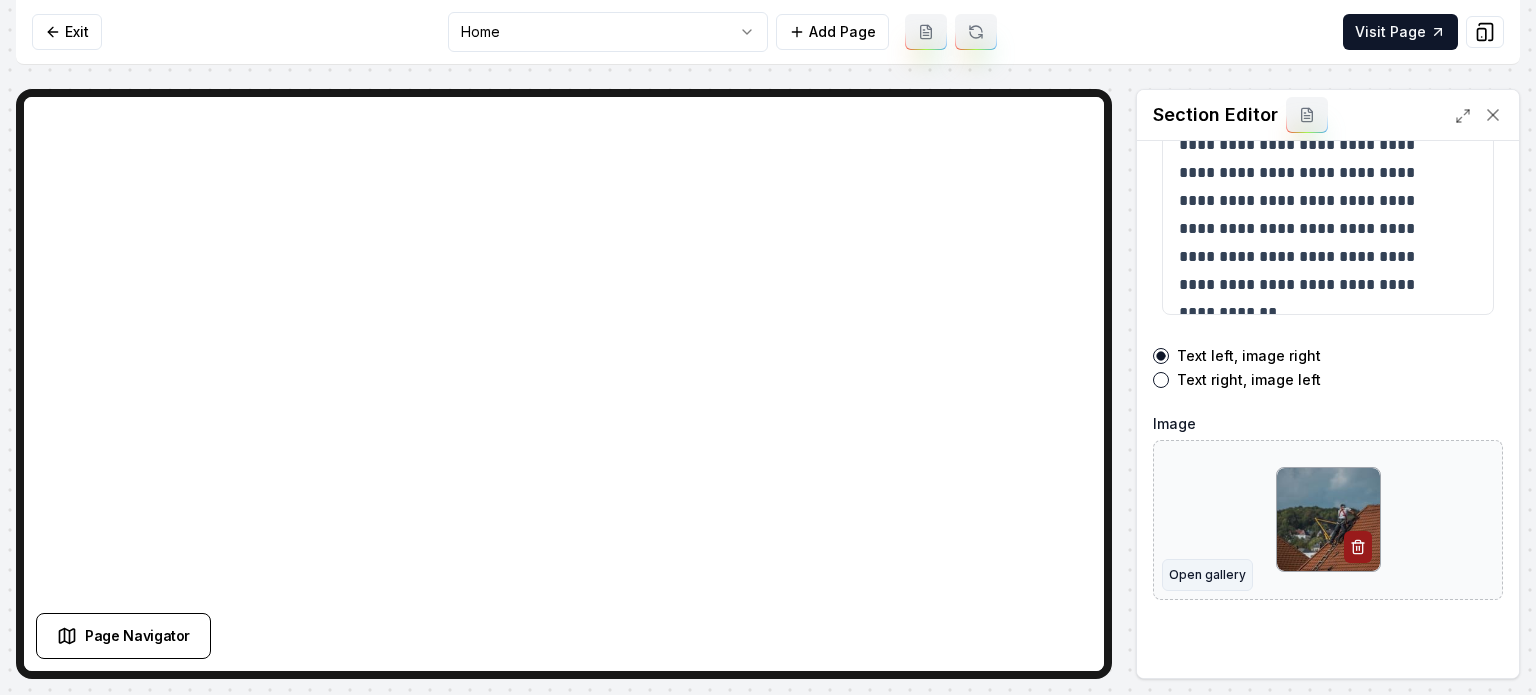 click on "Open gallery" at bounding box center (1207, 575) 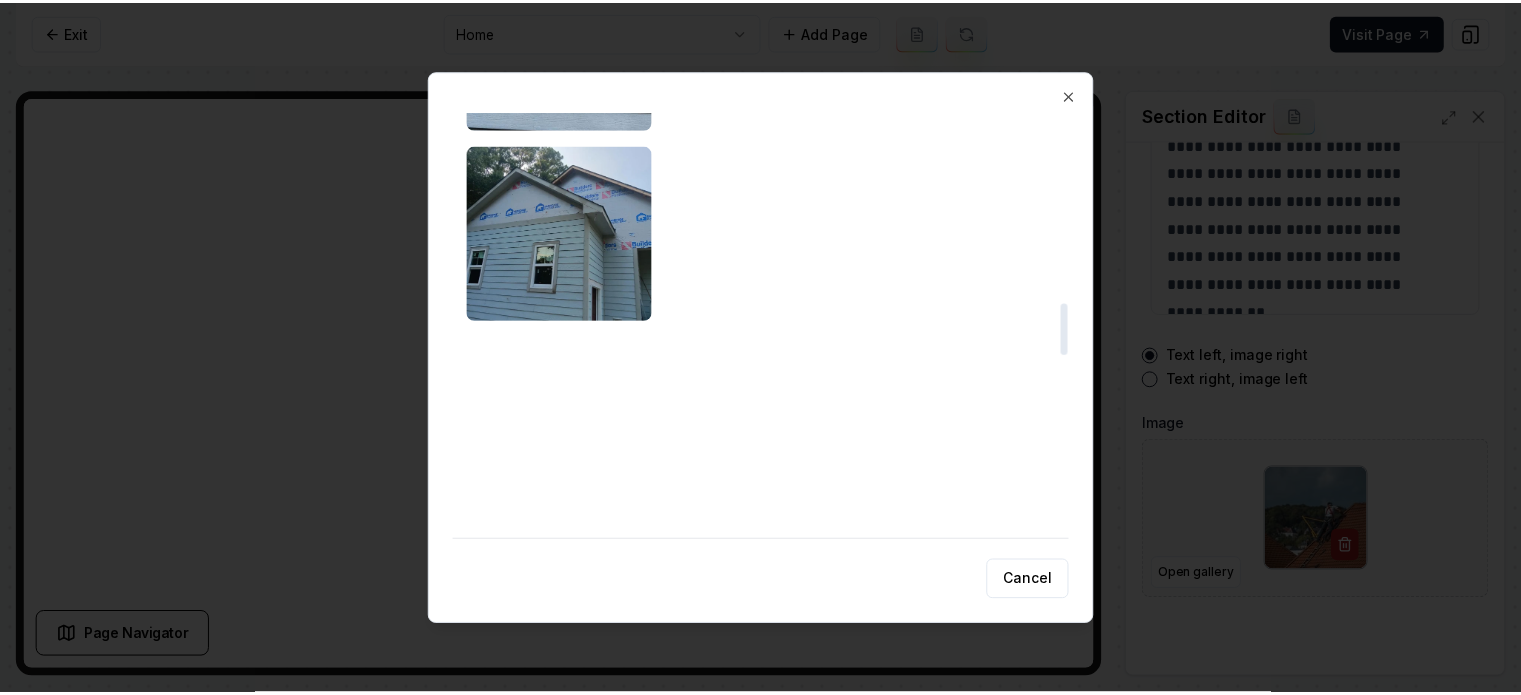 scroll, scrollTop: 1570, scrollLeft: 0, axis: vertical 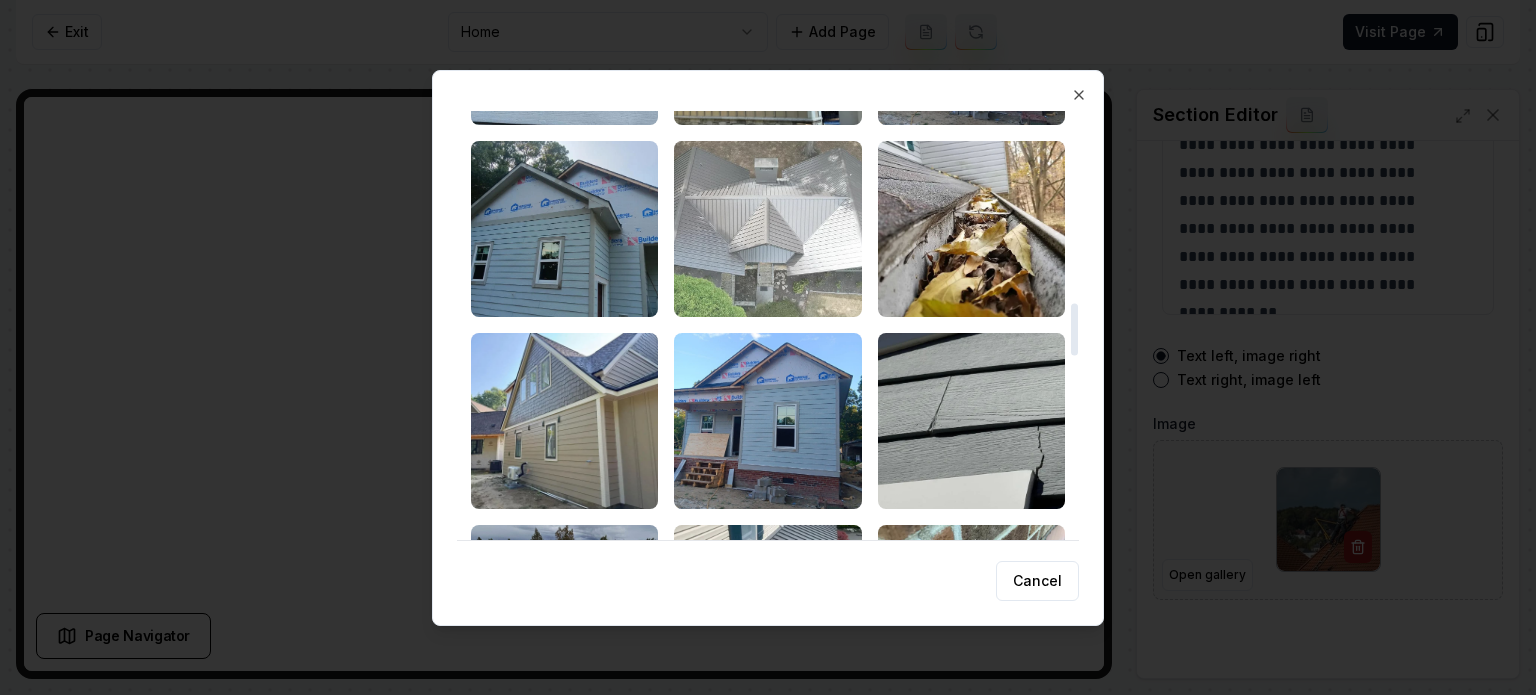 click at bounding box center [767, 229] 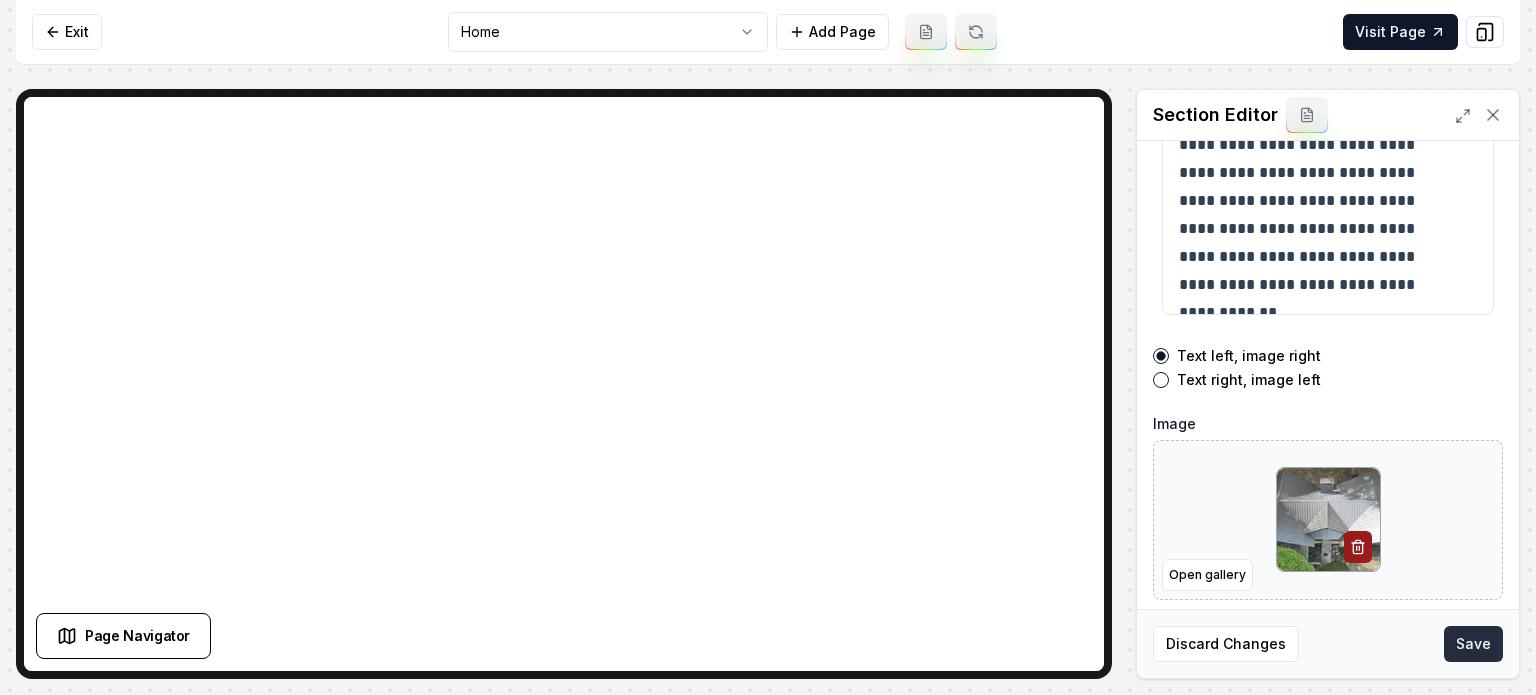click on "Save" at bounding box center [1473, 644] 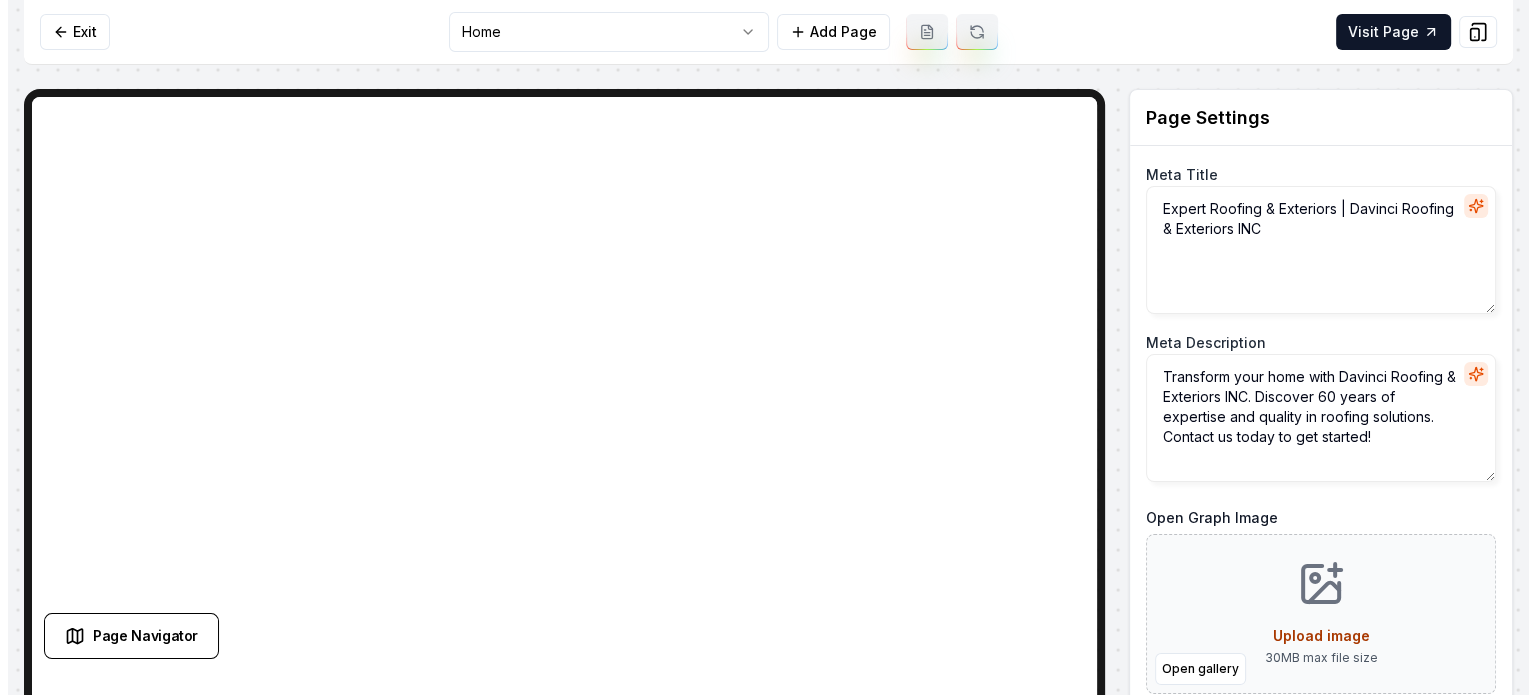 scroll, scrollTop: 0, scrollLeft: 0, axis: both 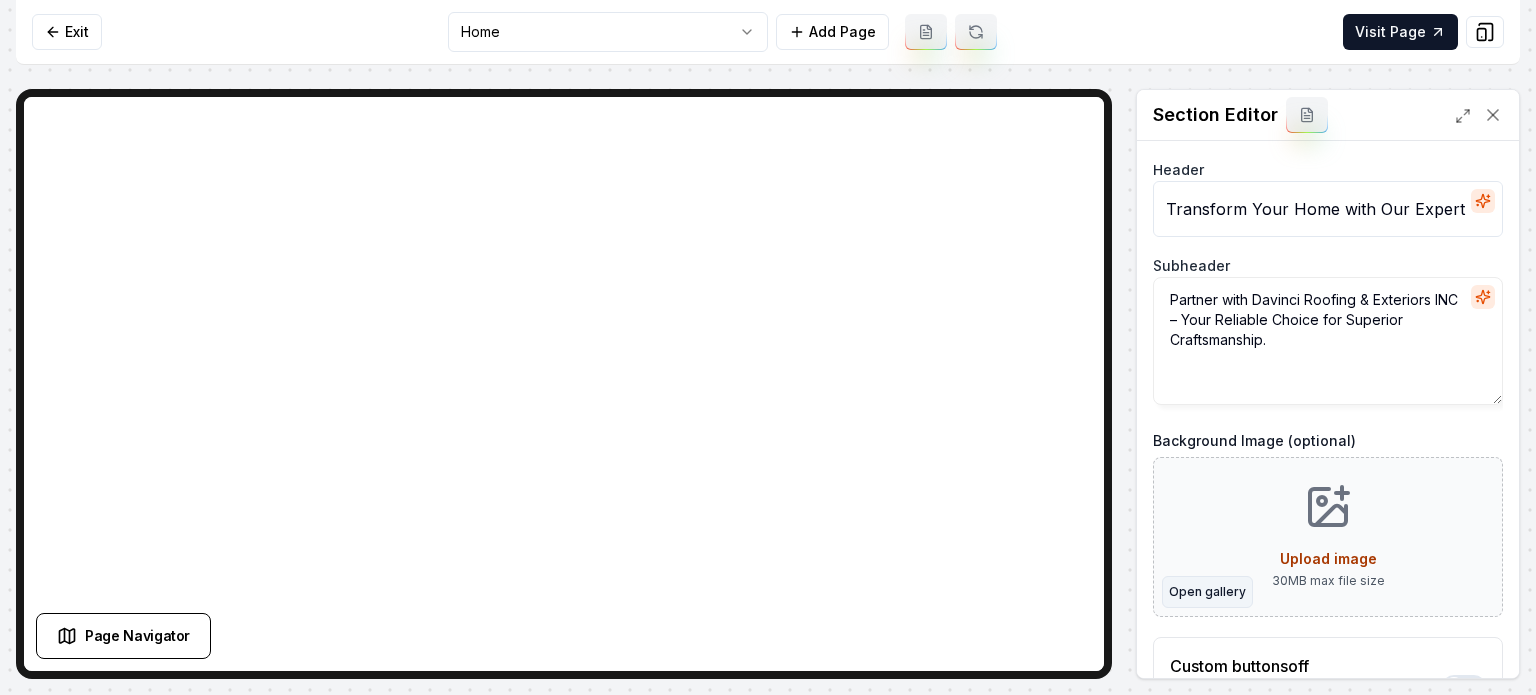 click on "Open gallery" at bounding box center [1207, 592] 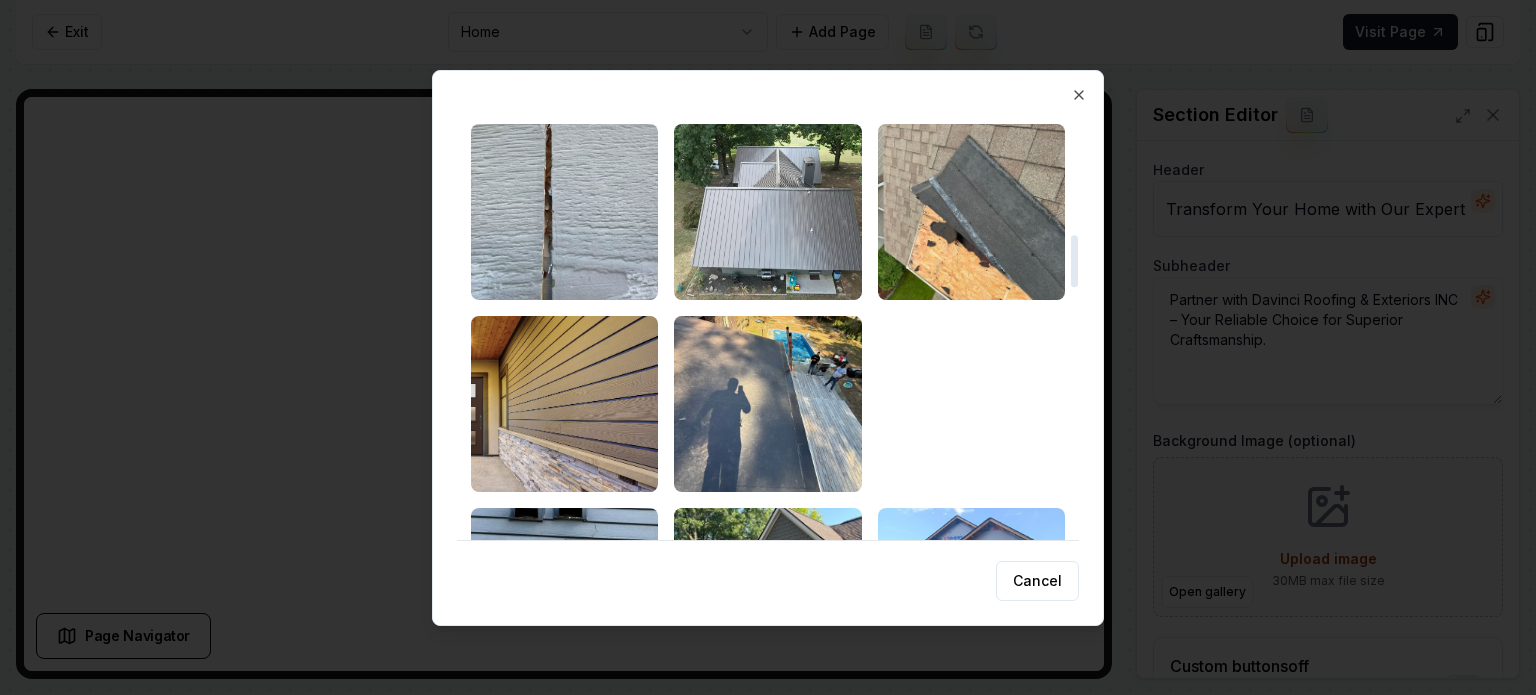 scroll, scrollTop: 1000, scrollLeft: 0, axis: vertical 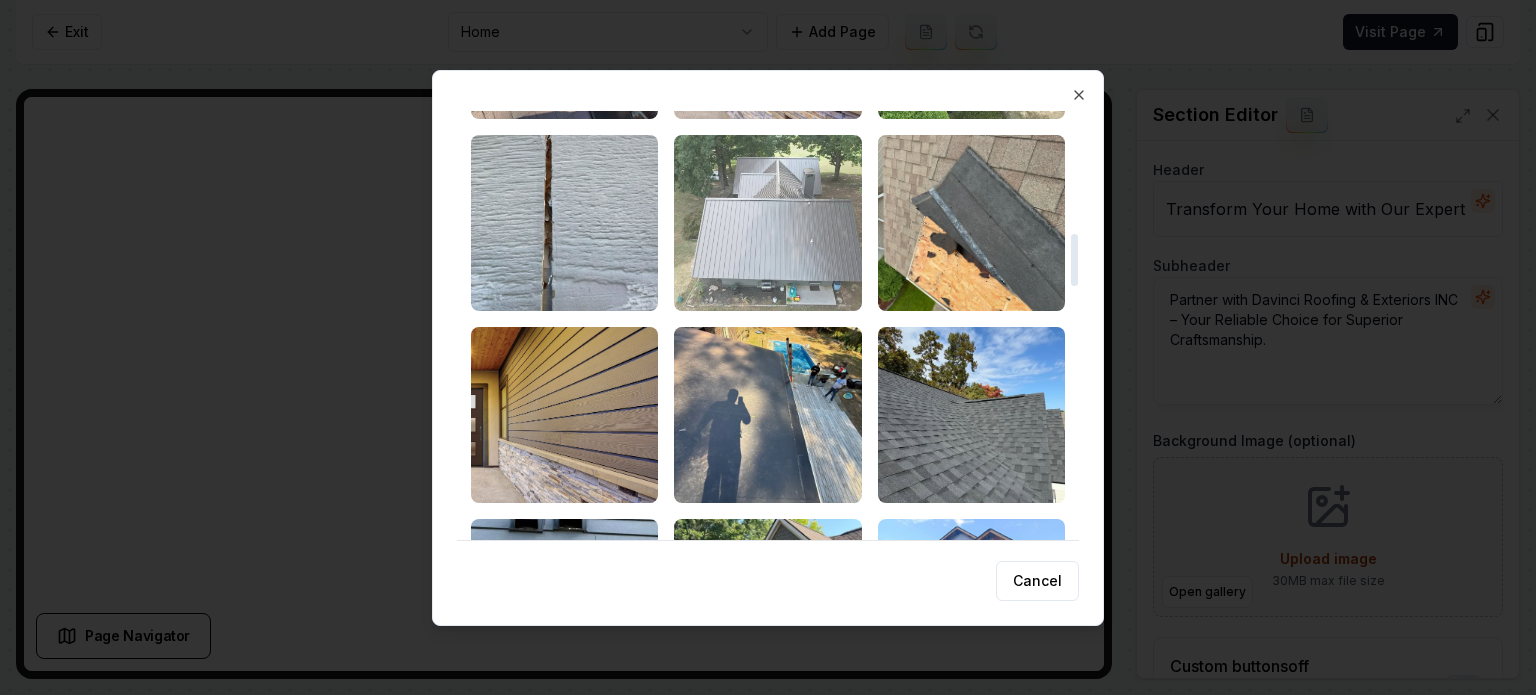 click at bounding box center [767, 223] 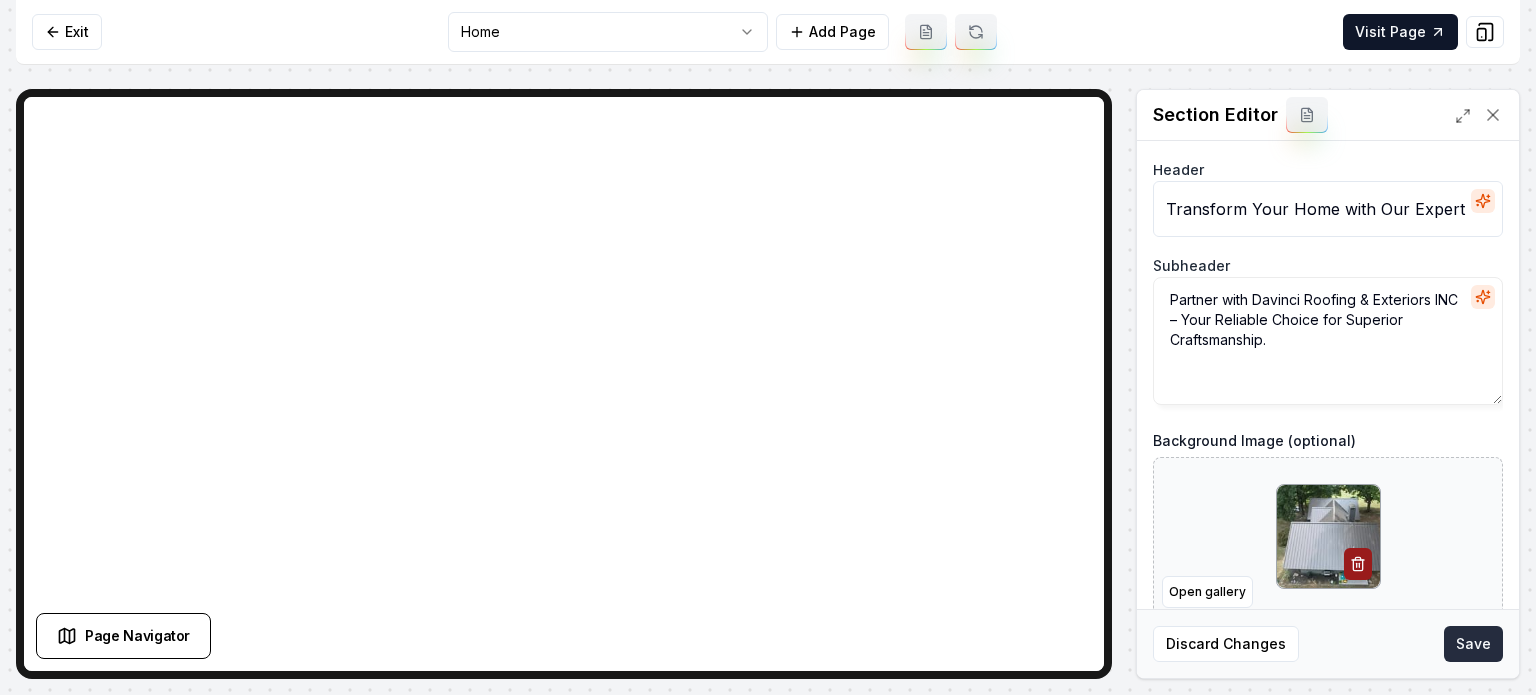 click on "Save" at bounding box center [1473, 644] 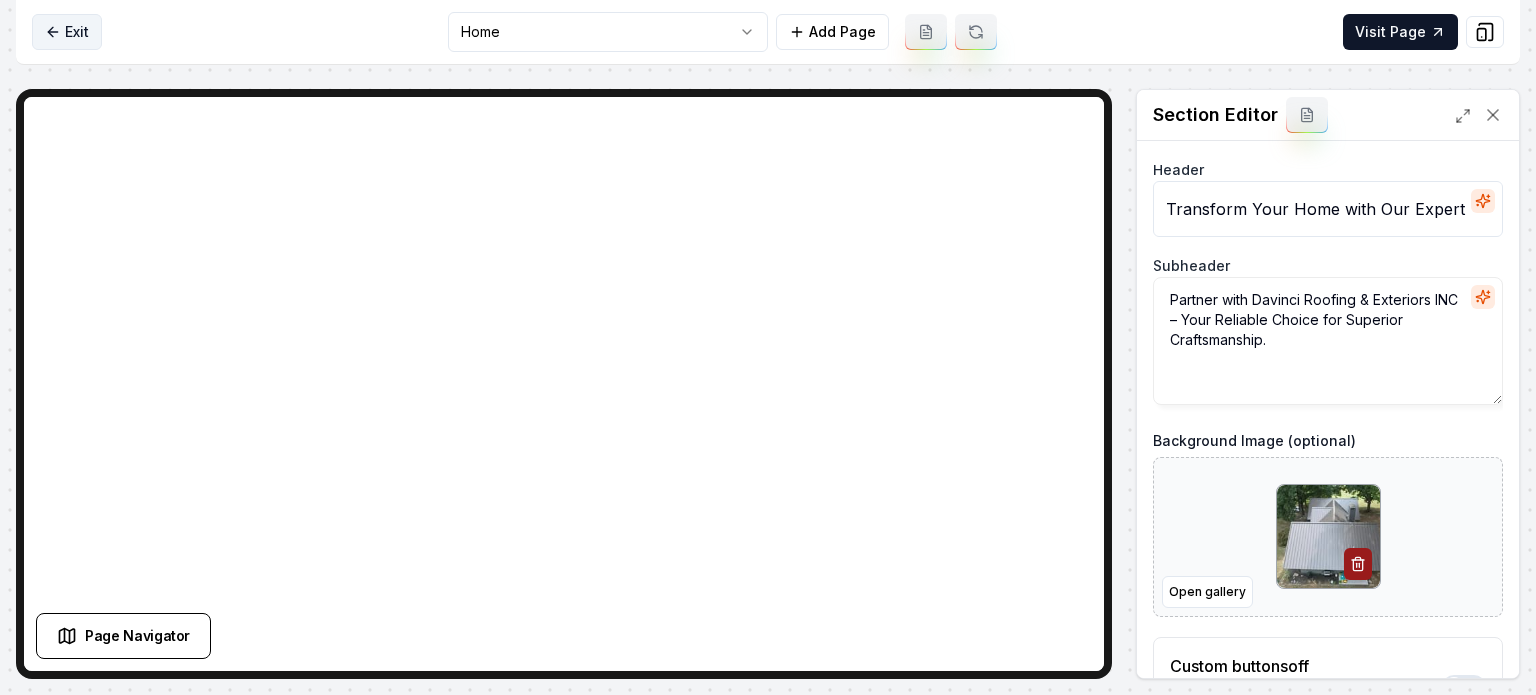 click on "Exit" at bounding box center (67, 32) 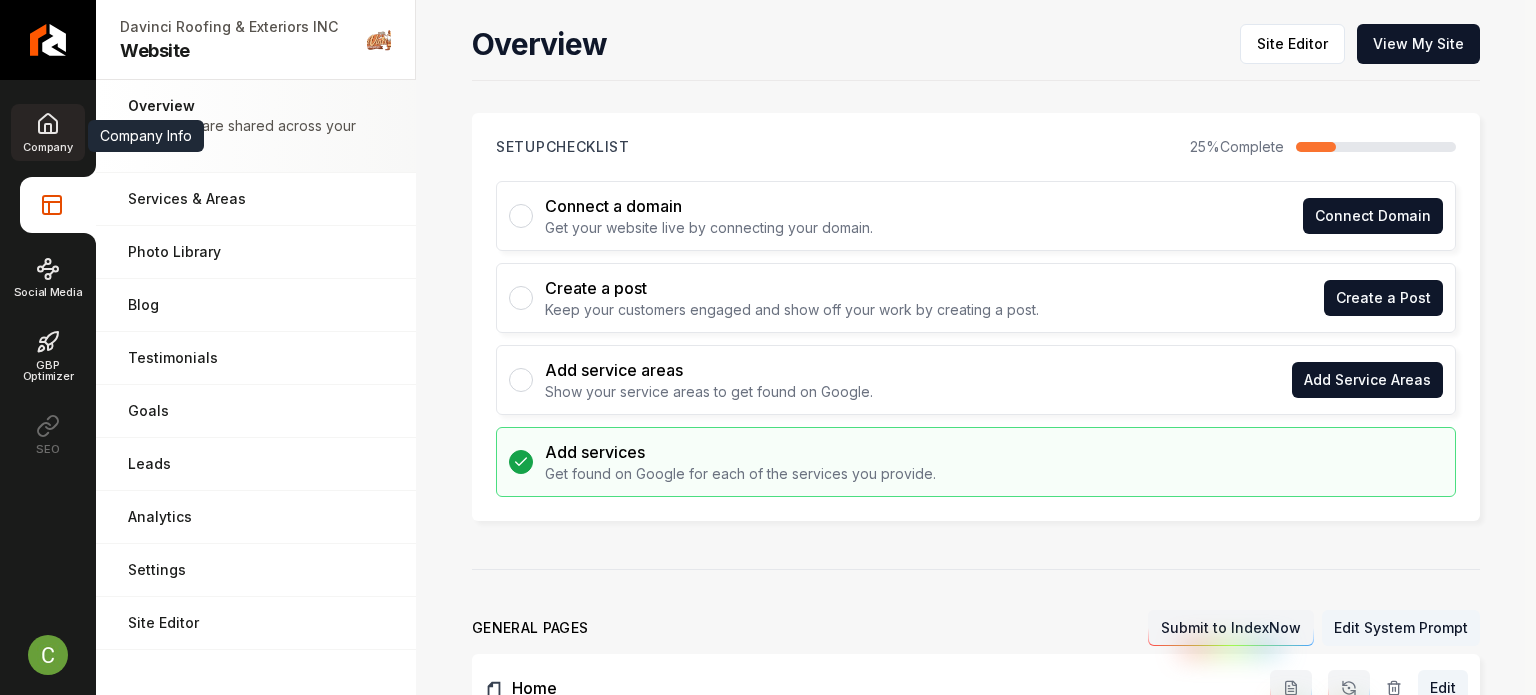 click on "Company" at bounding box center (47, 132) 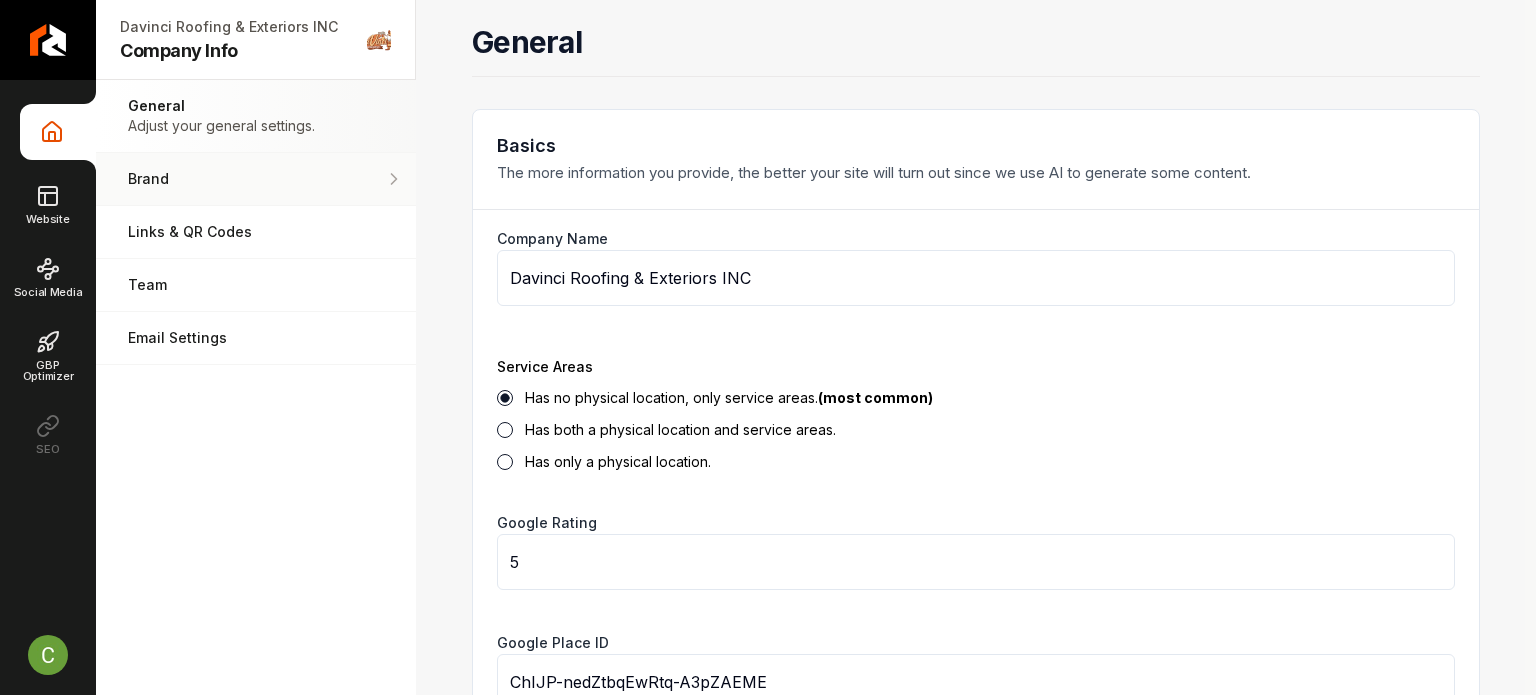 click on "Brand Manage the styles and colors of your business." at bounding box center (256, 179) 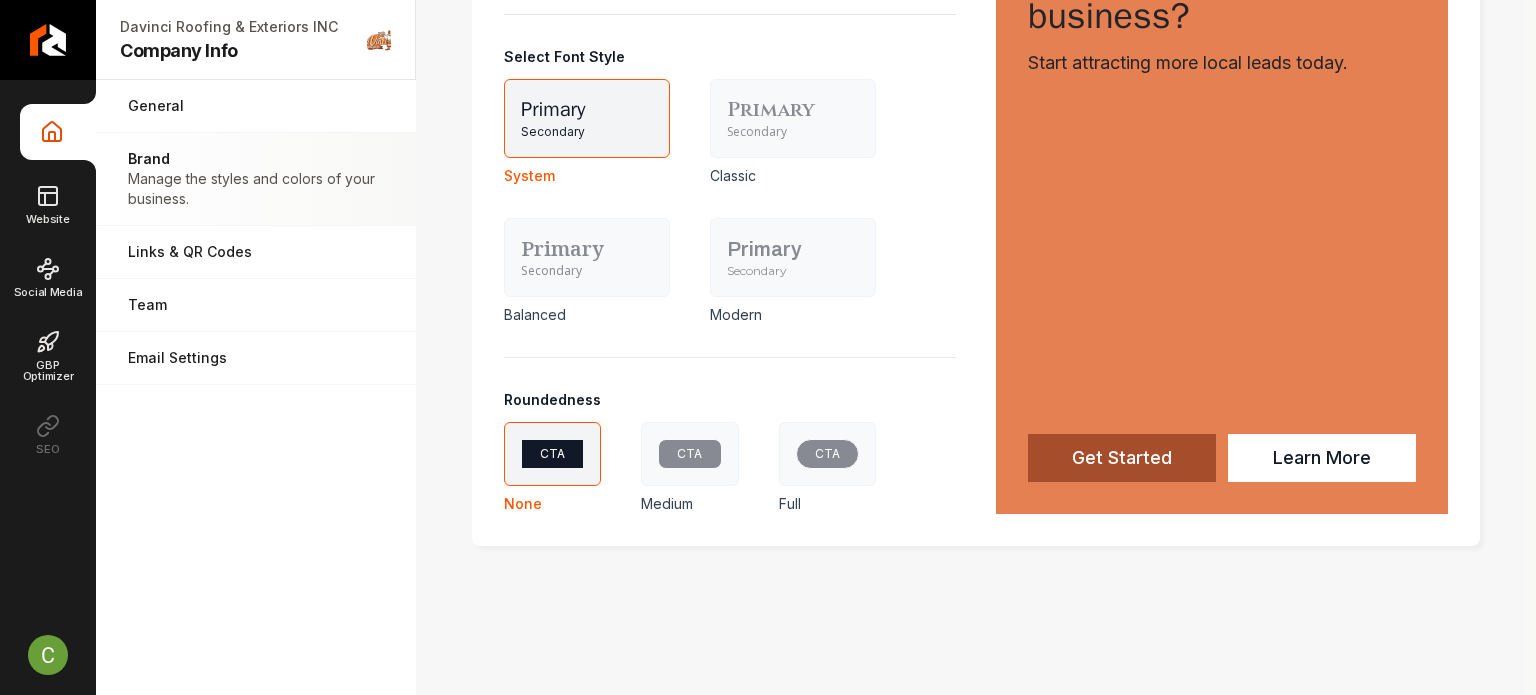 scroll, scrollTop: 1133, scrollLeft: 0, axis: vertical 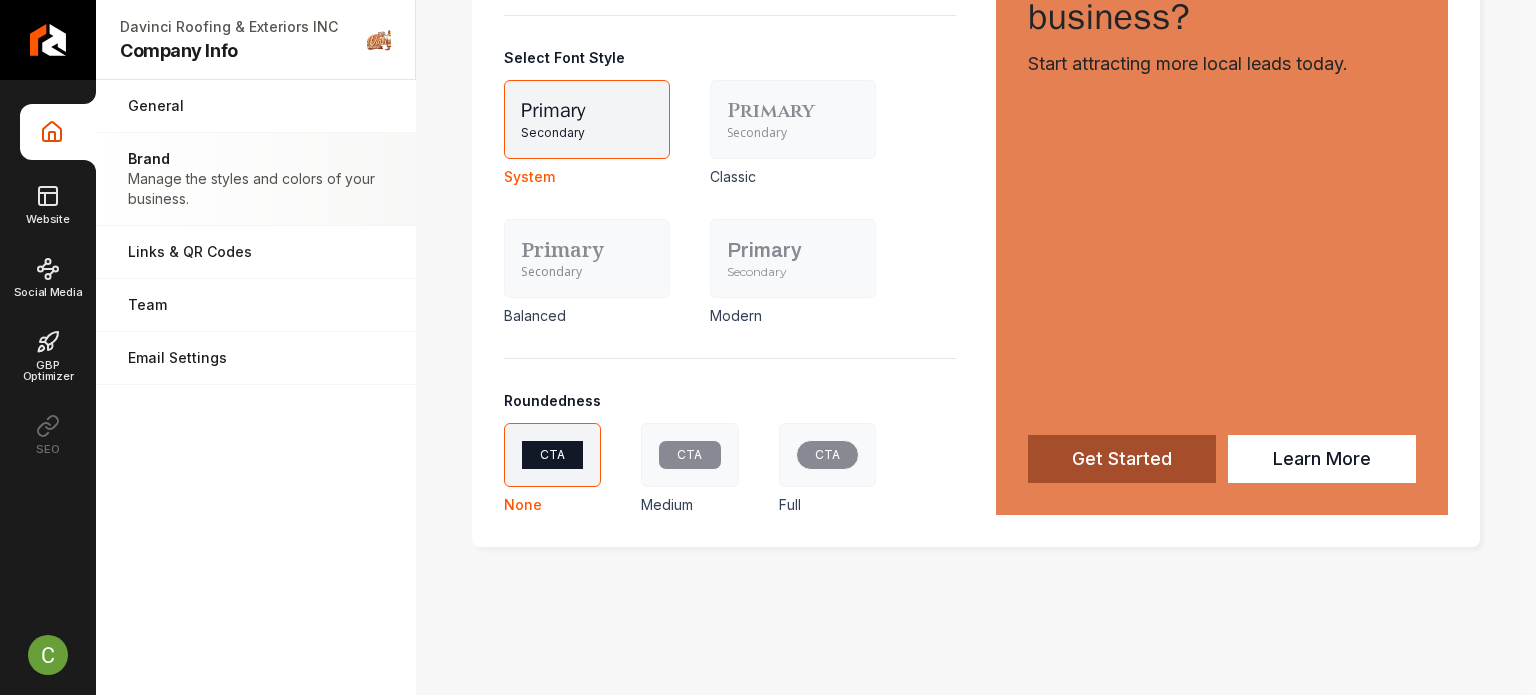 click on "Company Info Website Social Media GBP Optimizer SEO" at bounding box center (48, 283) 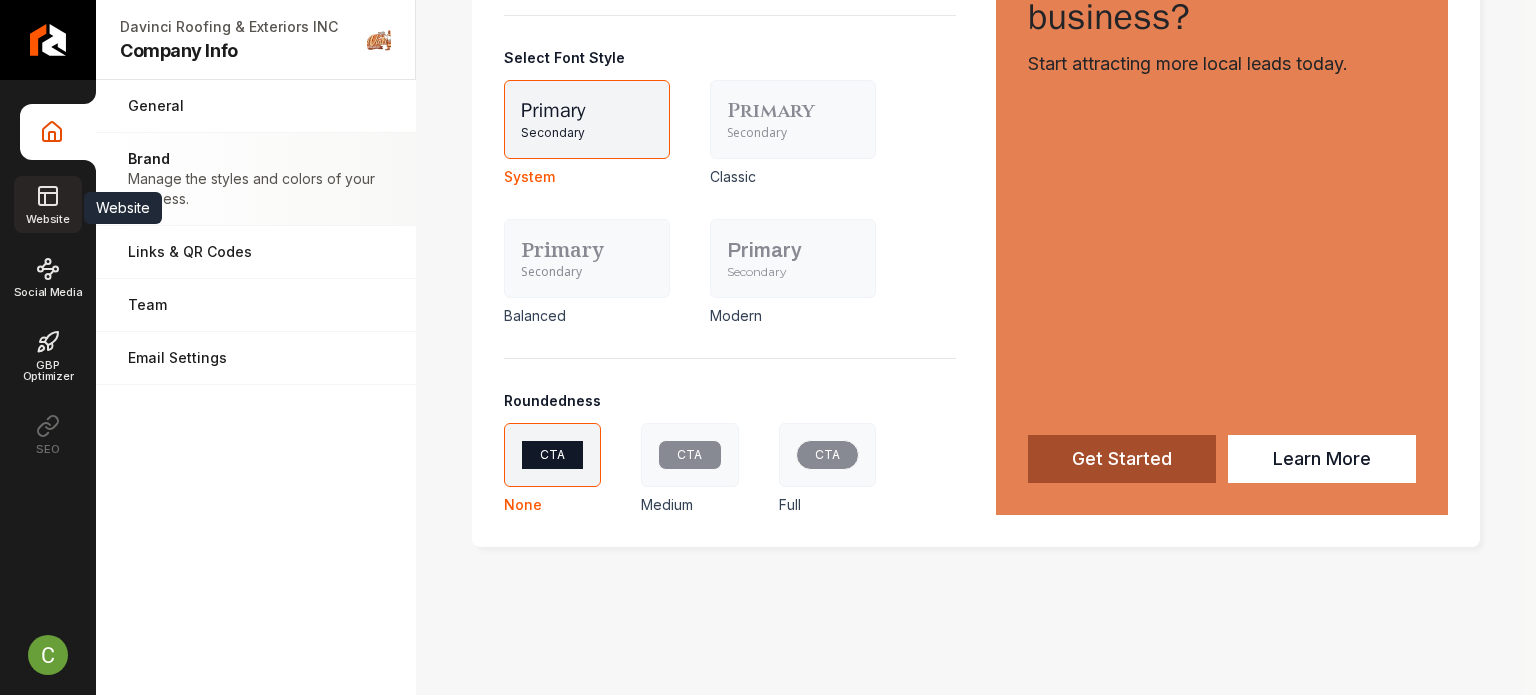 click 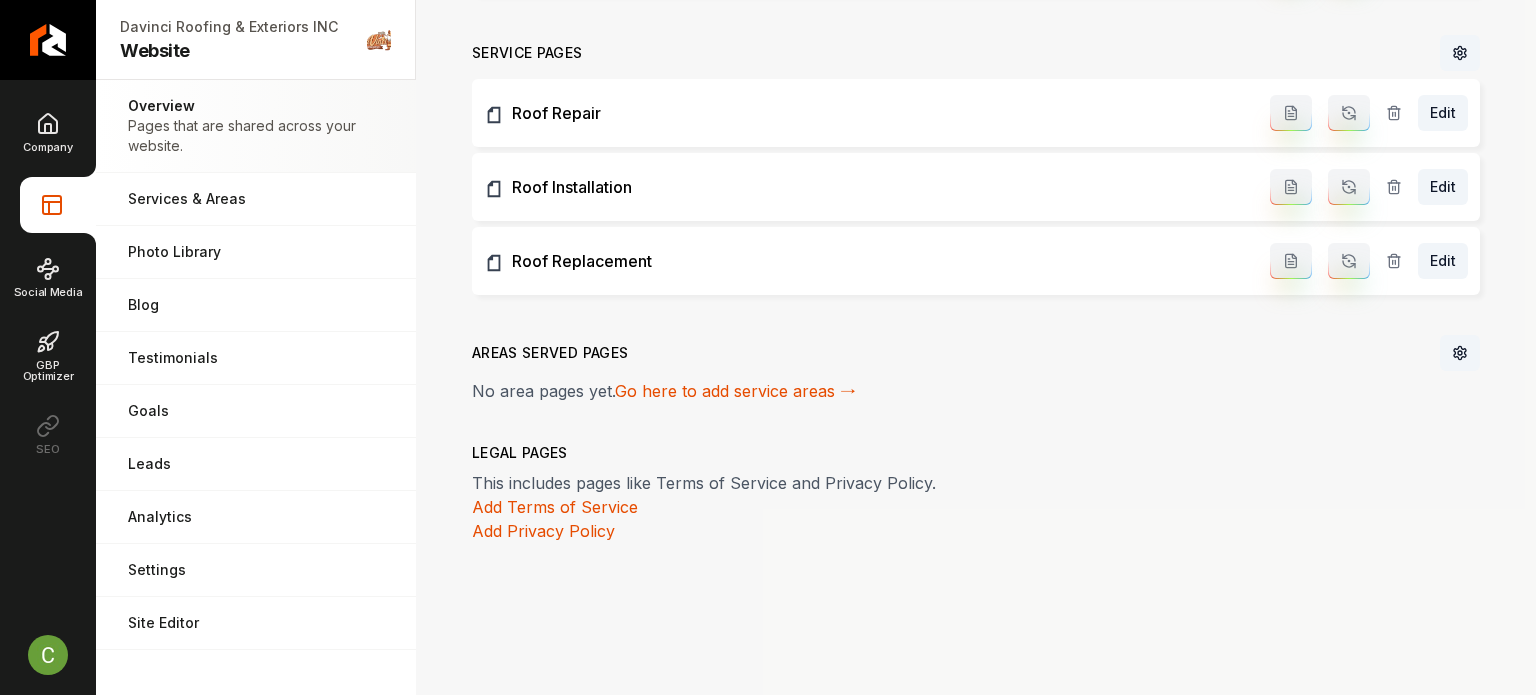 scroll, scrollTop: 872, scrollLeft: 0, axis: vertical 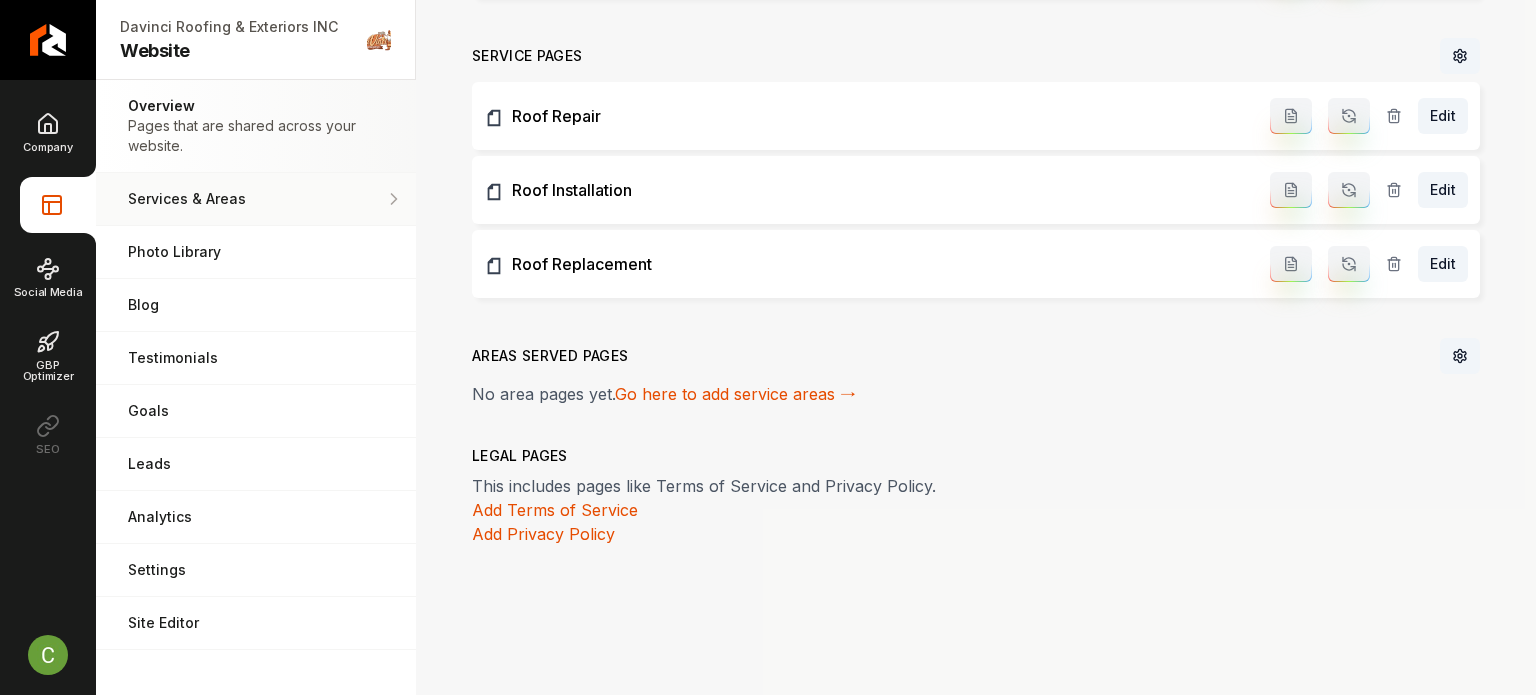 click on "Services & Areas Adjust your services and areas of expertise." at bounding box center [256, 199] 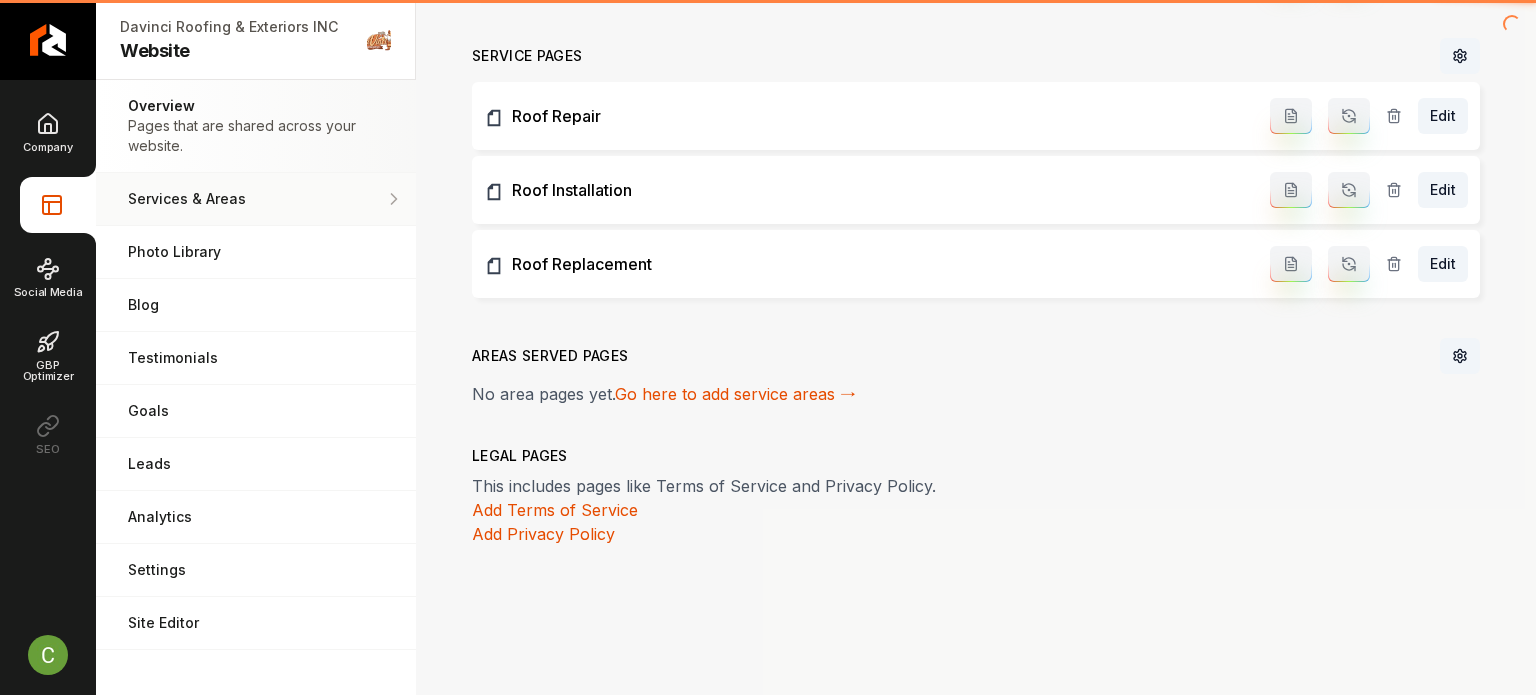 scroll, scrollTop: 0, scrollLeft: 0, axis: both 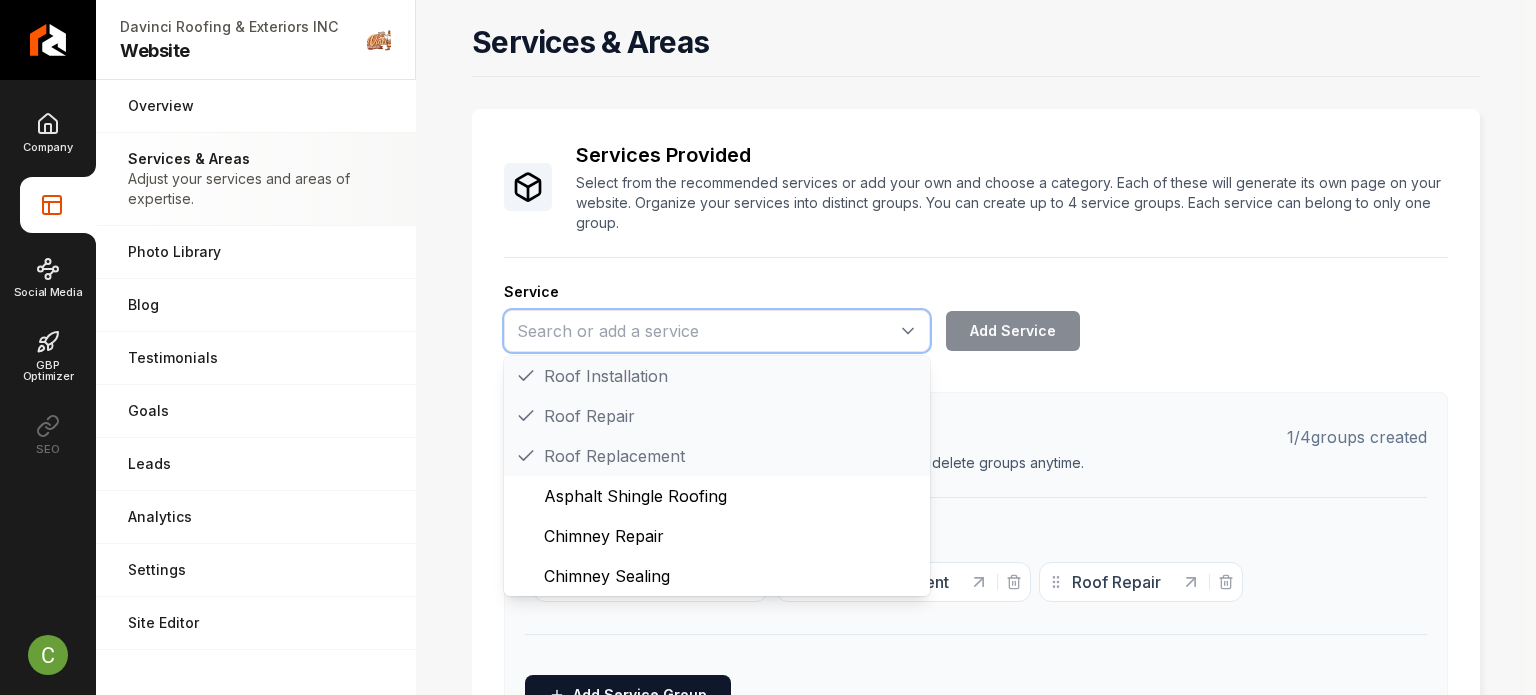 click at bounding box center [717, 331] 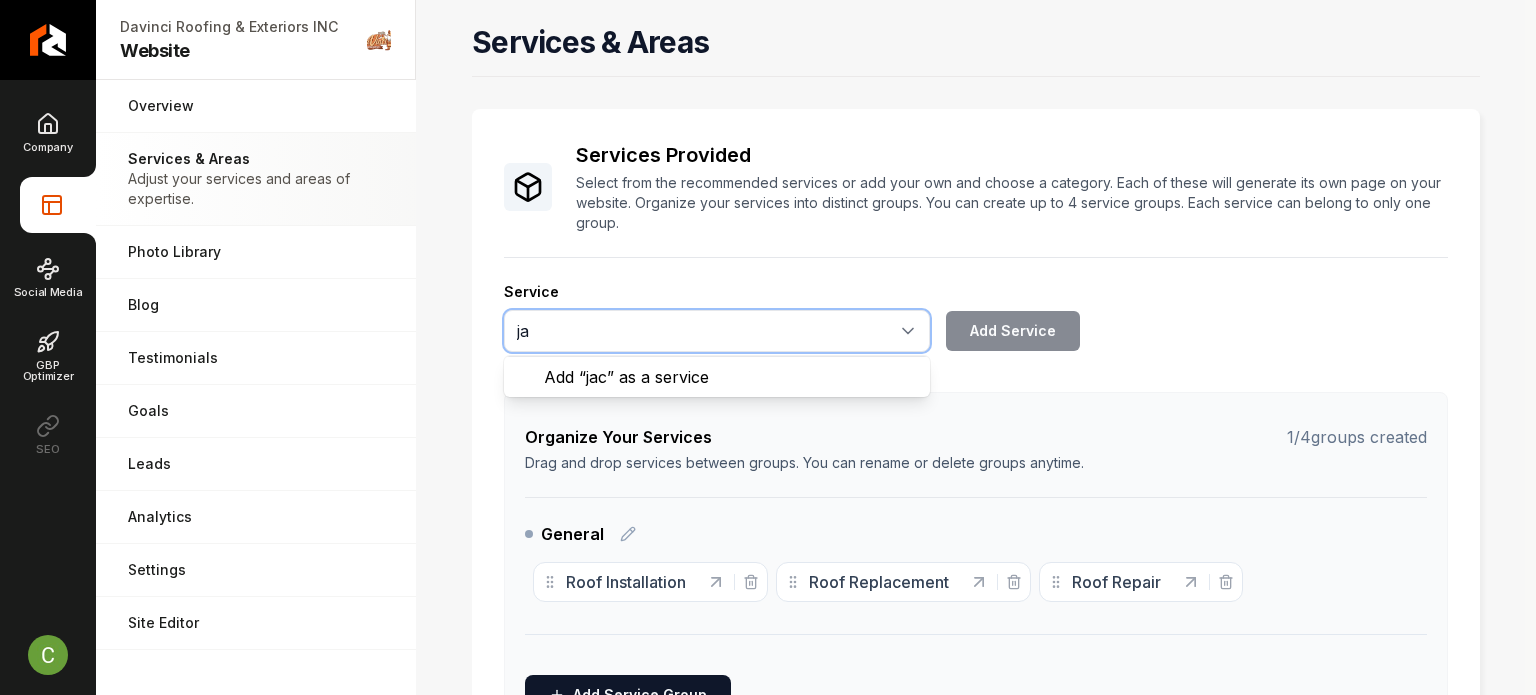 type on "j" 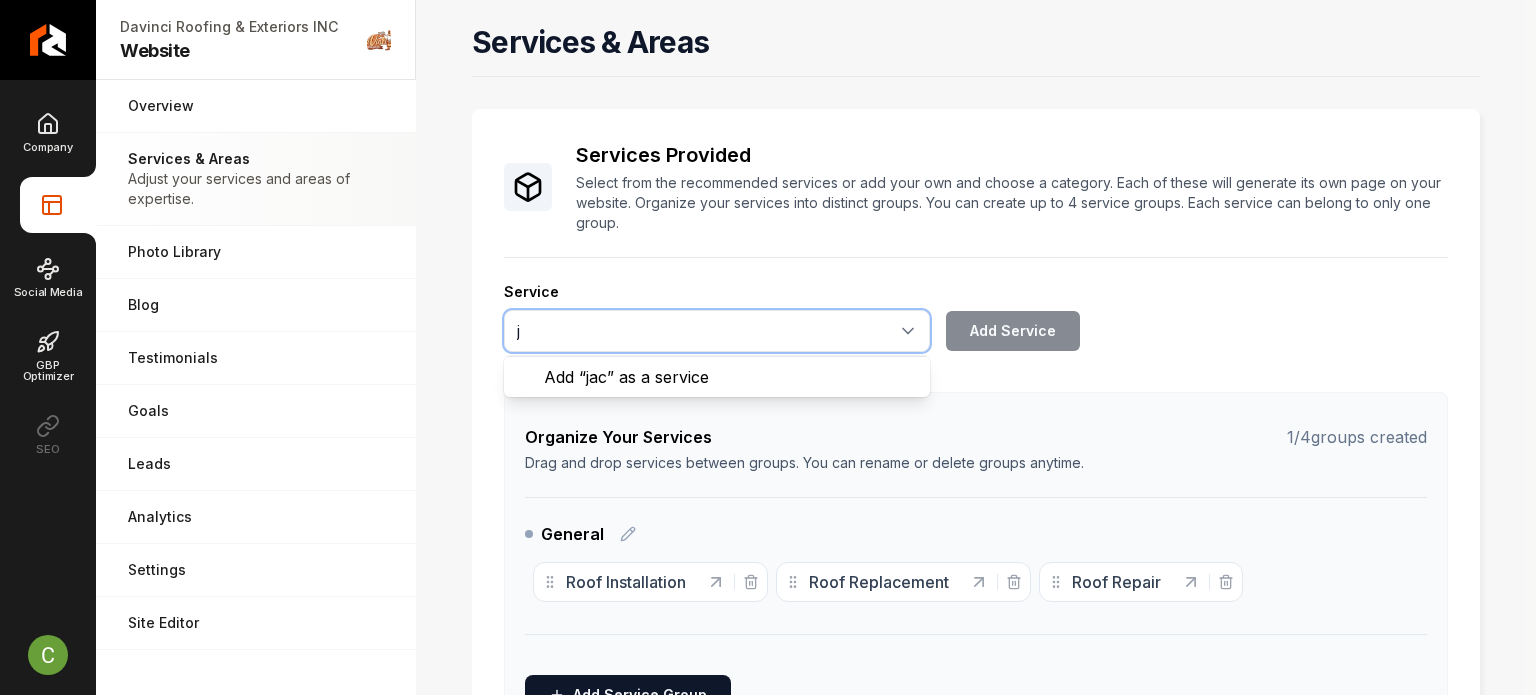 type 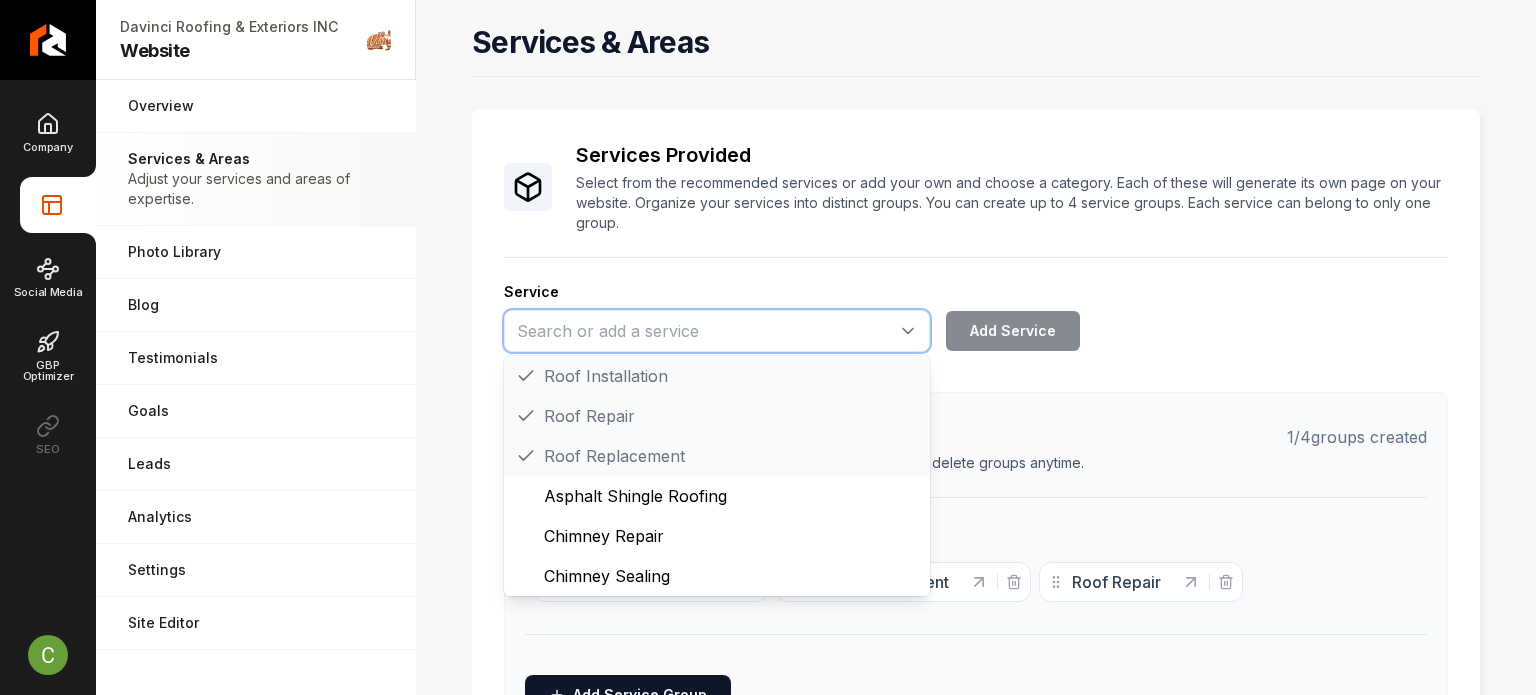 scroll, scrollTop: 518, scrollLeft: 0, axis: vertical 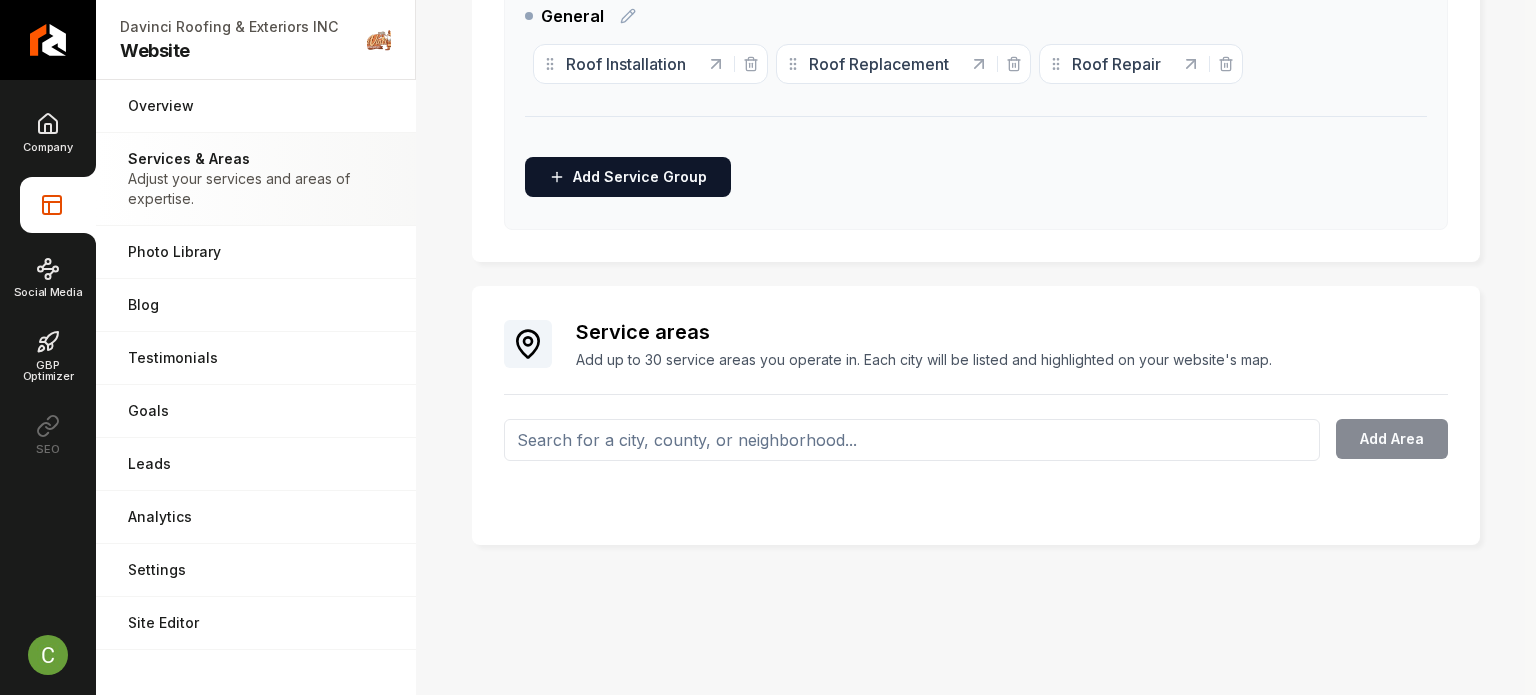 click on "Services Provided Select from the recommended services or add your own and choose a category. Each of these will generate its own page on your website. Organize your services into distinct groups. You can create up to 4 service groups. Each service can belong to only one group. Service Add Service Organize Your Services 1 / 4  groups created Drag and drop services between groups. You can rename or delete groups anytime. General Roof Installation Roof Replacement Roof Repair
To pick up a draggable item, press the space bar.
While dragging, use the arrow keys to move the item.
Press space again to drop the item in its new position, or press escape to cancel.
Add Service Group Service areas Add up to 30 service areas you operate in. Each city will be listed and highlighted on your website's map. Add Area Select a service area Add or select from suggestions" at bounding box center (976, 68) 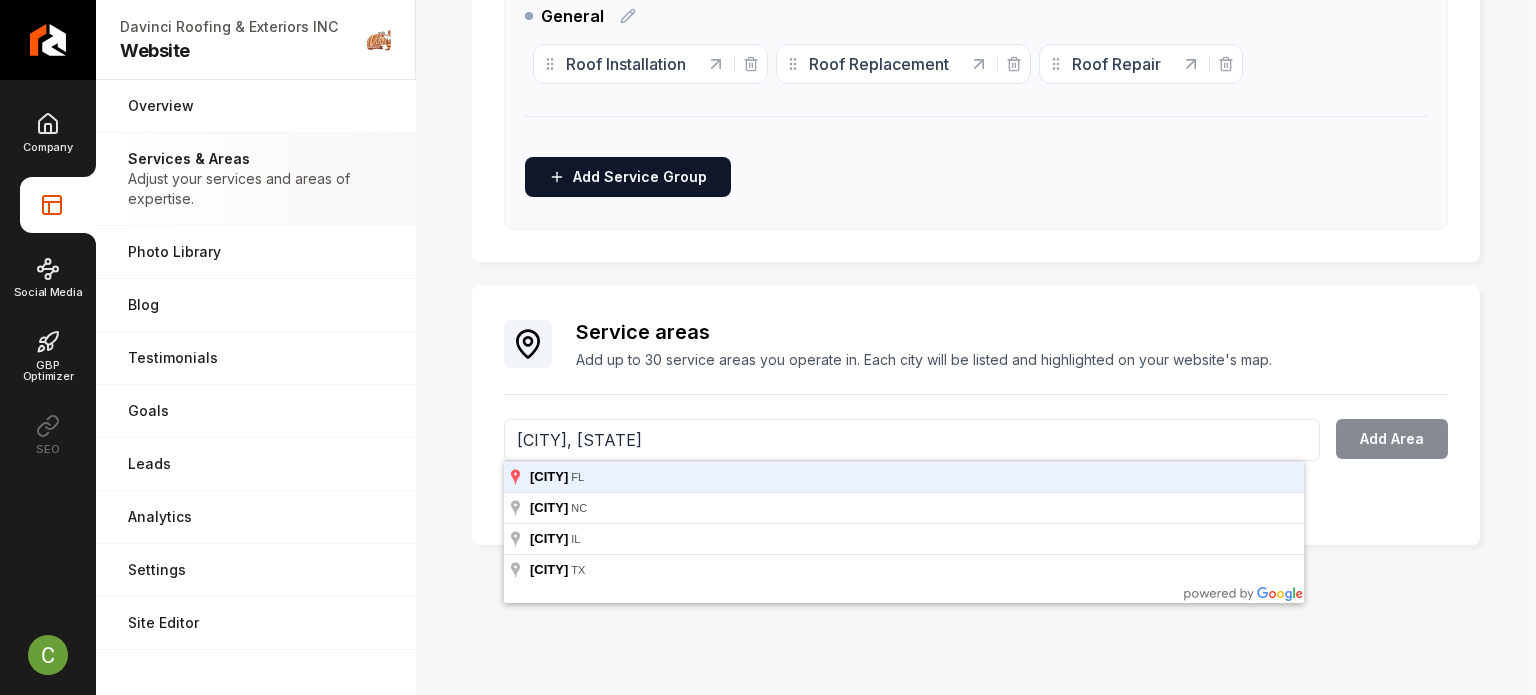 type on "[CITY], [STATE]" 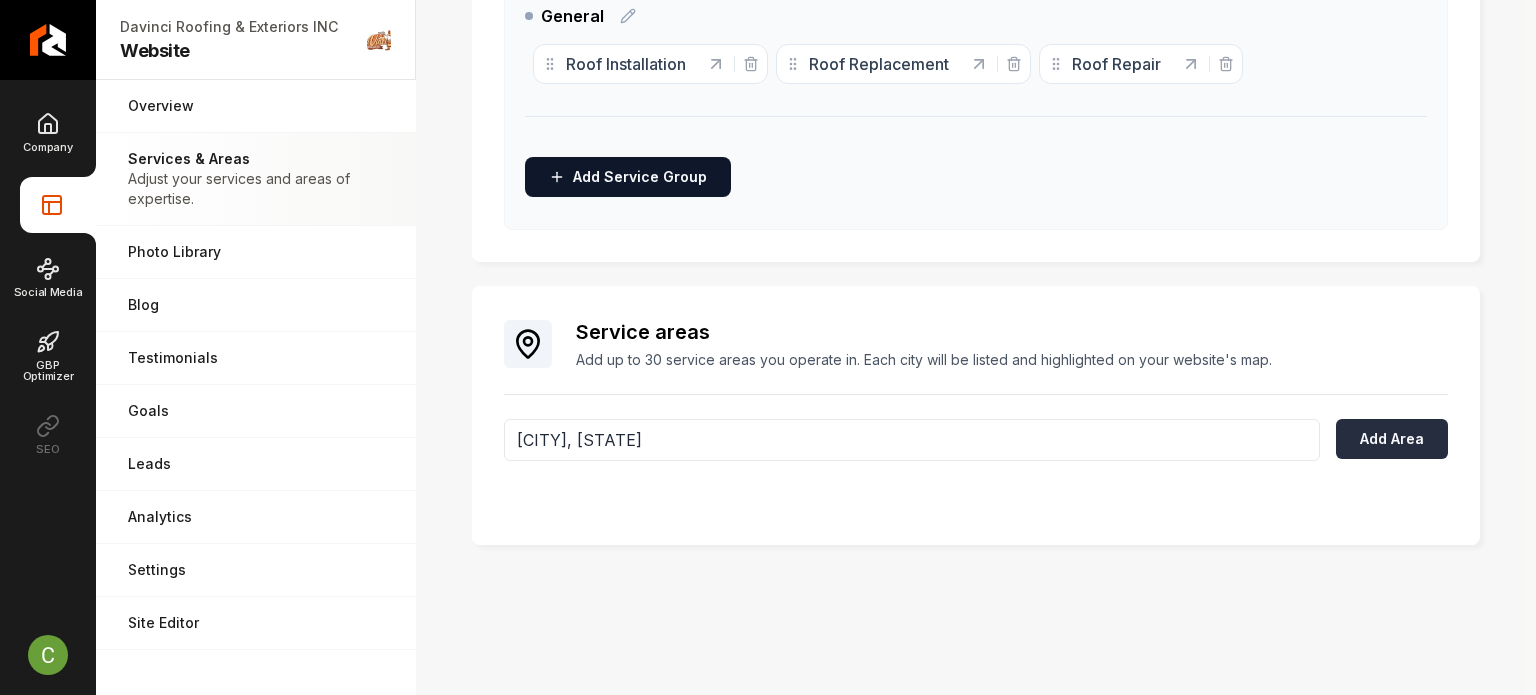 click on "Add Area" at bounding box center [1392, 439] 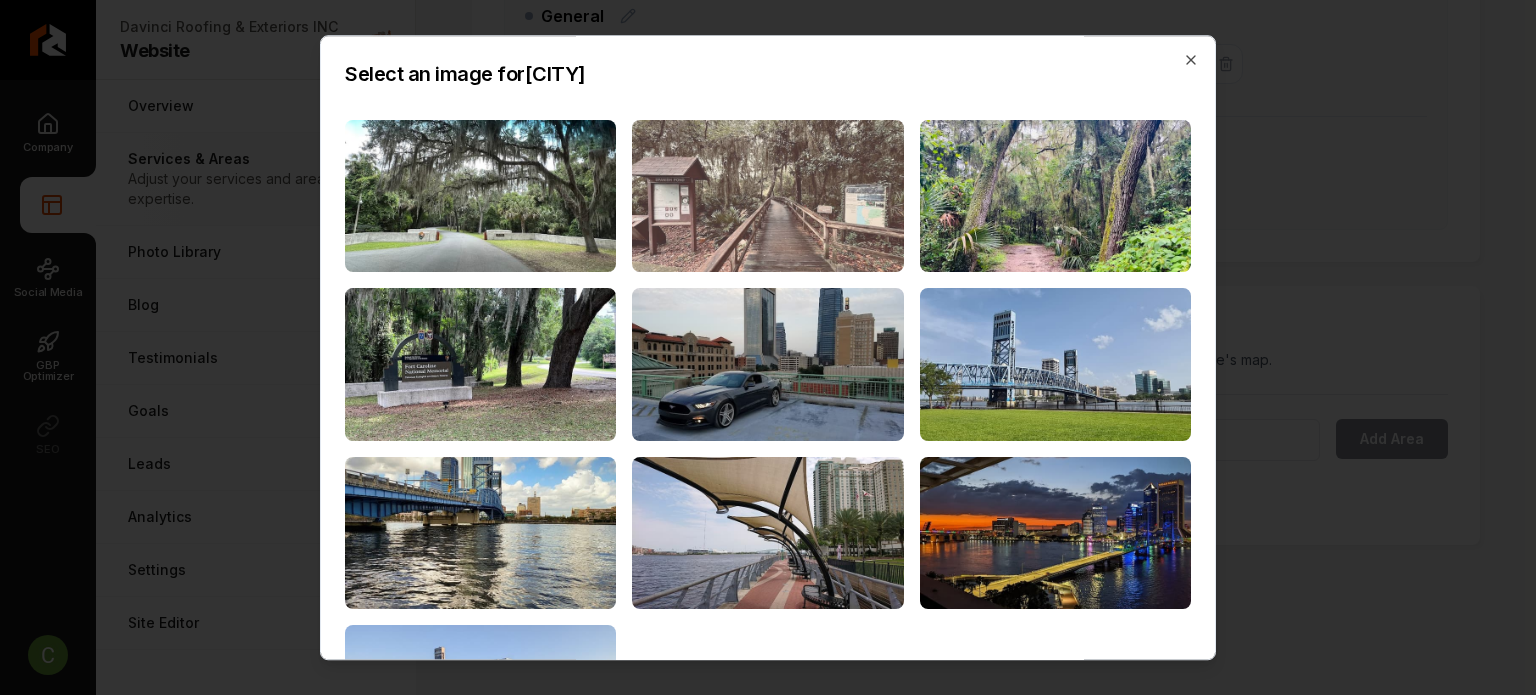 click at bounding box center [767, 196] 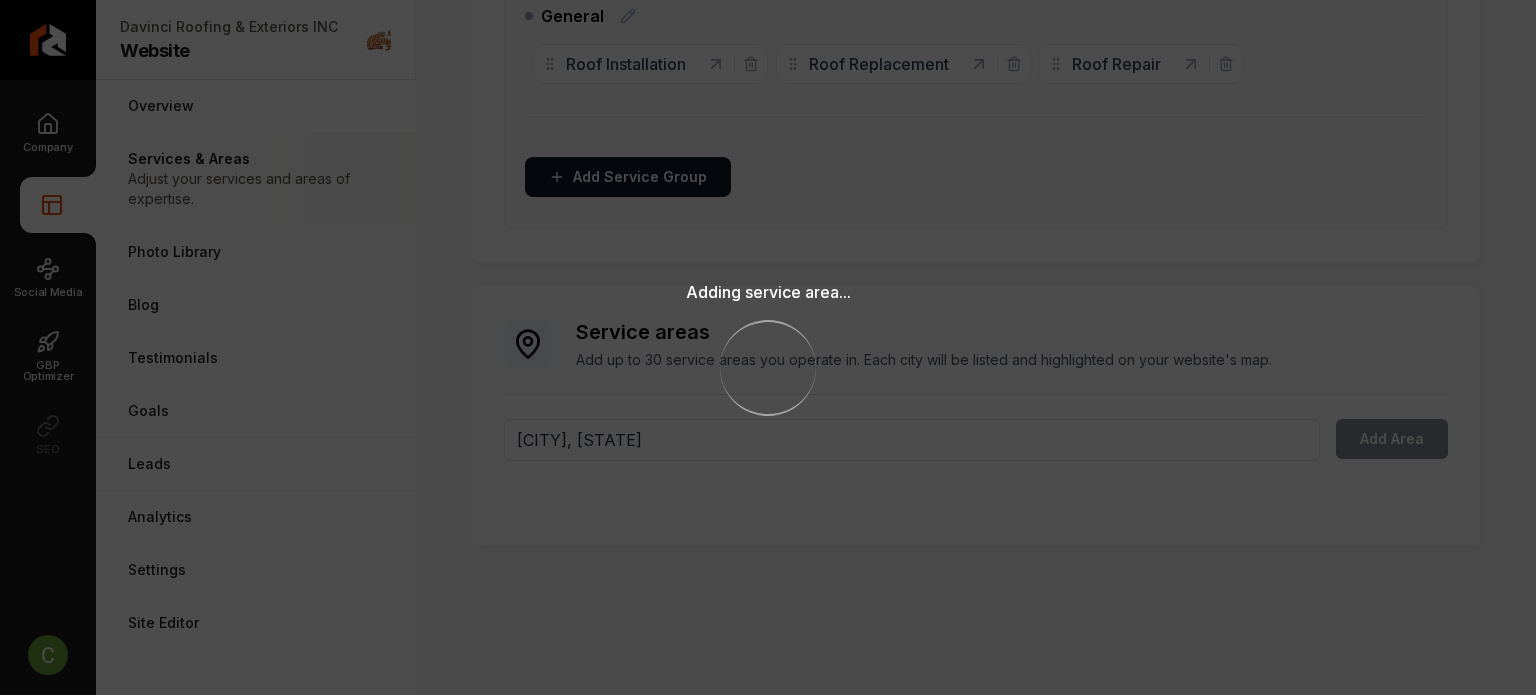 type 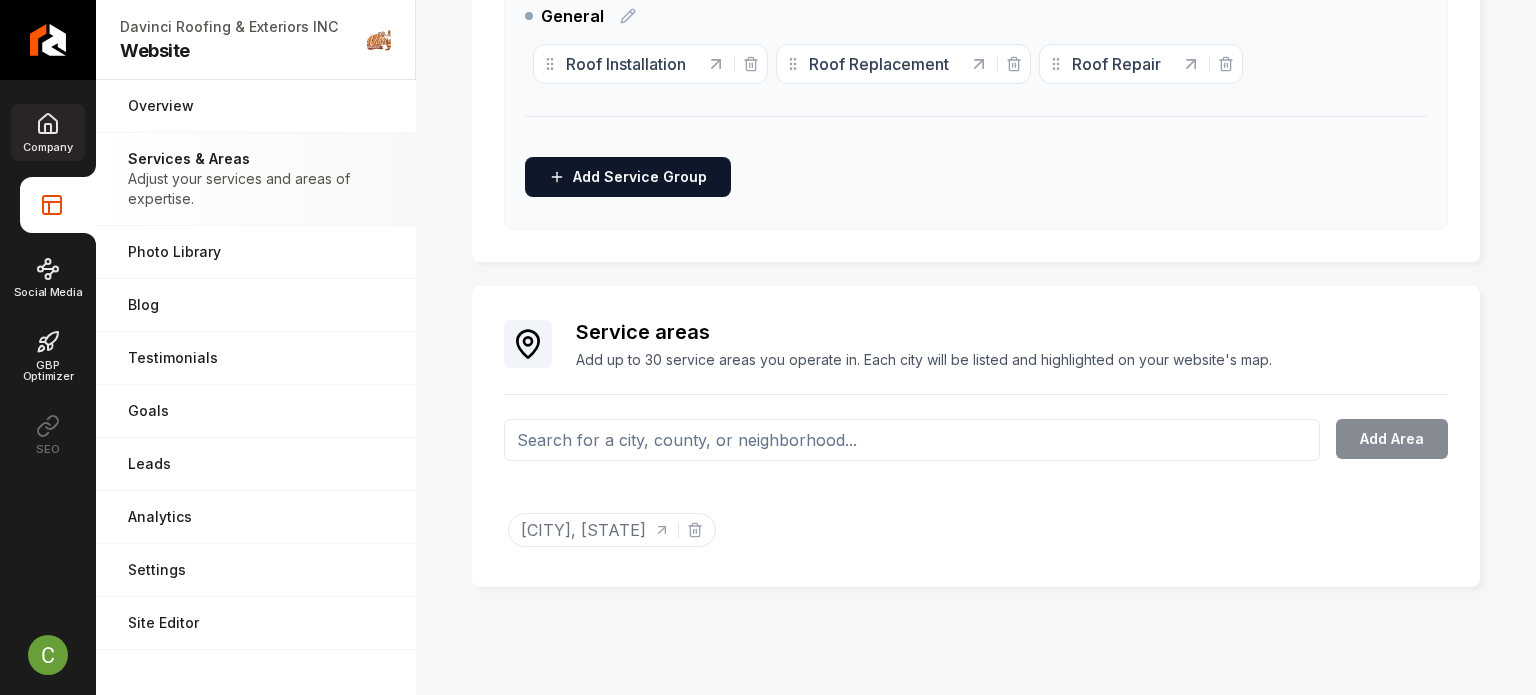 click on "Company" at bounding box center (47, 147) 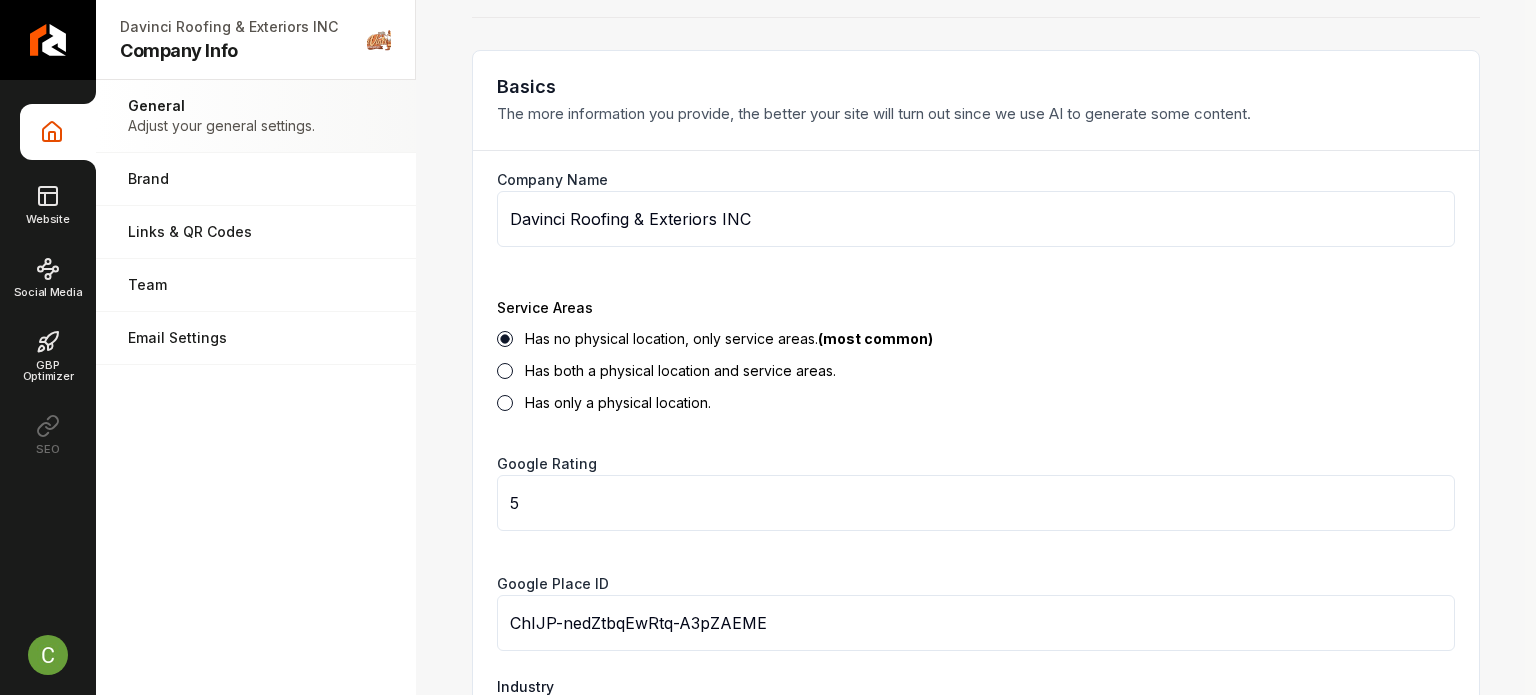 scroll, scrollTop: 0, scrollLeft: 0, axis: both 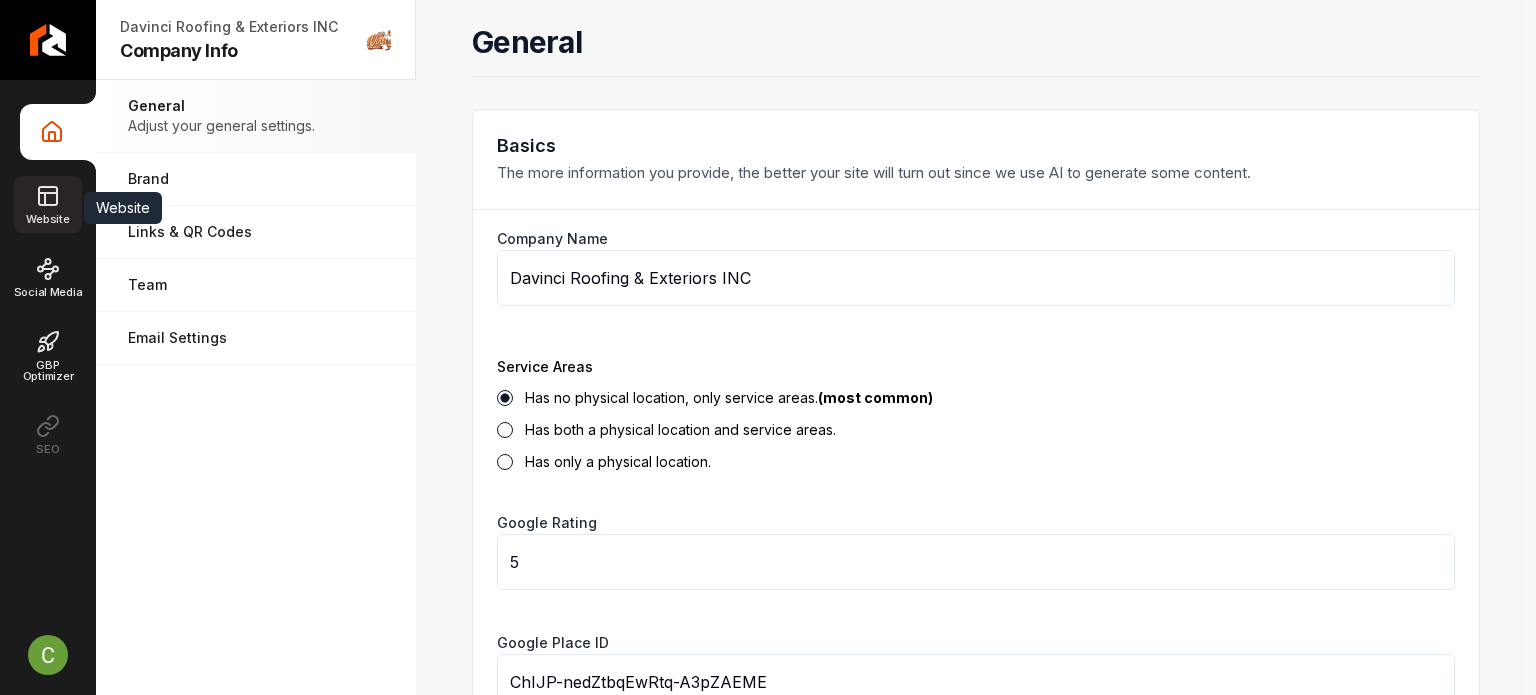 click on "Website" at bounding box center (47, 204) 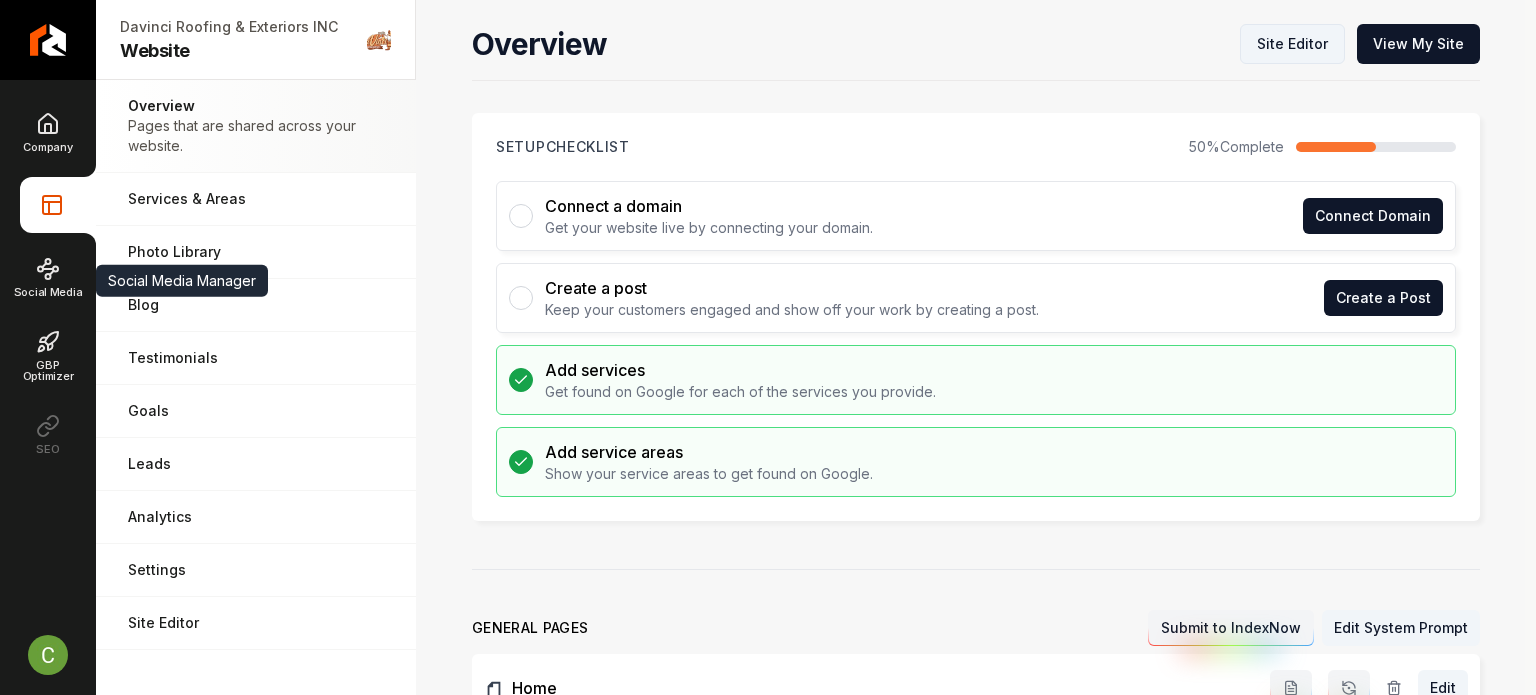 click on "Site Editor" at bounding box center (1292, 44) 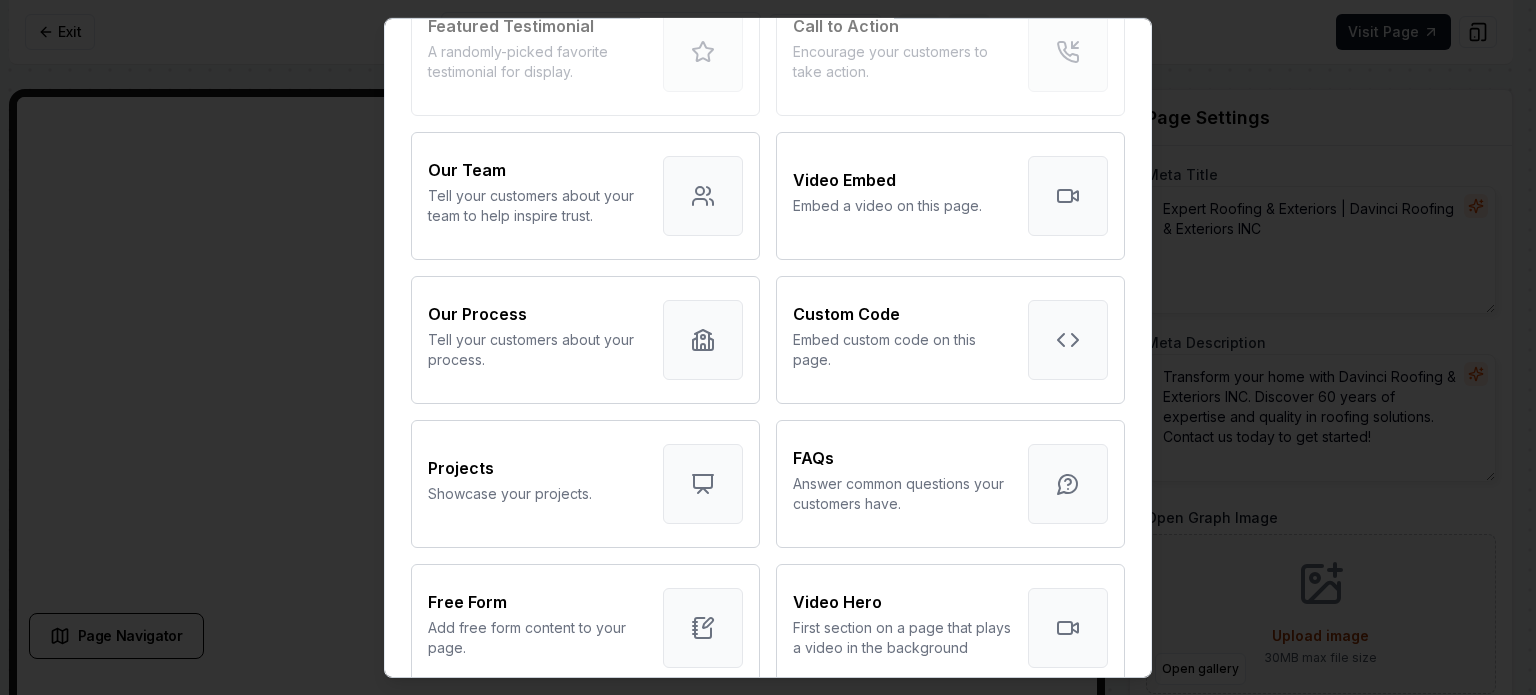 scroll, scrollTop: 616, scrollLeft: 0, axis: vertical 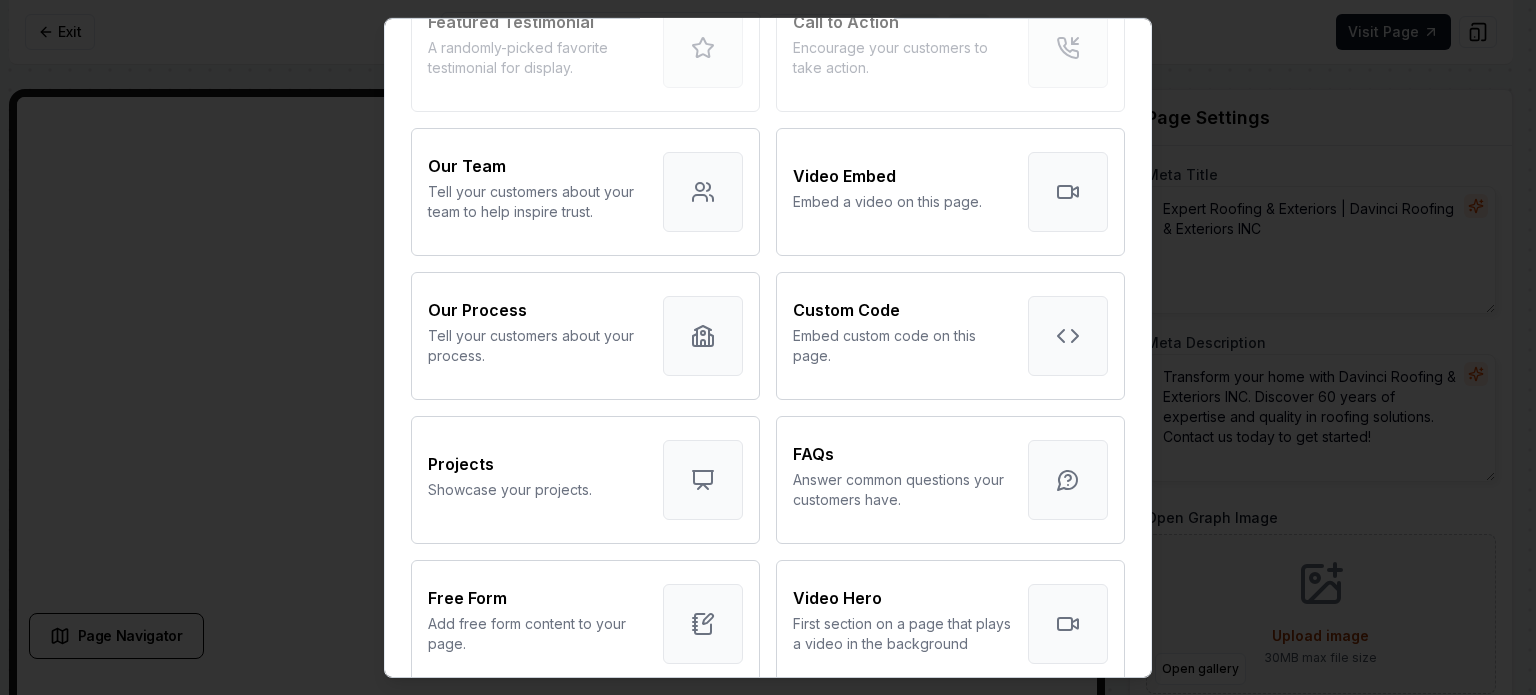 click on "Intro Section Introduce your business to your customers. Services Tell your customers about the services you offer. About Us Tell your customers about your company, how long you've been in business, etc. Testimonials Give your customers a reason to trust you. Offers Offer your customers a call to action for printing. Map Let your customers know where and how to find you. Featured Testimonial A randomly-picked favorite testimonial for display. Call to Action Encourage your customers to take action. Our Team Tell your customers about your team to help inspire trust. Video Embed Embed a video on this page. Our Process Tell your customers about your process. Custom Code Embed custom code on this page. Projects Showcase your projects. FAQs Answer common questions your customers have. Free Form Add free form content to your page. Video Hero First section on a page that plays a video in the background Photo Carousel Showcase your best photos in a carousel. Contact form Before and After Features Credentials Text" at bounding box center [768, 410] 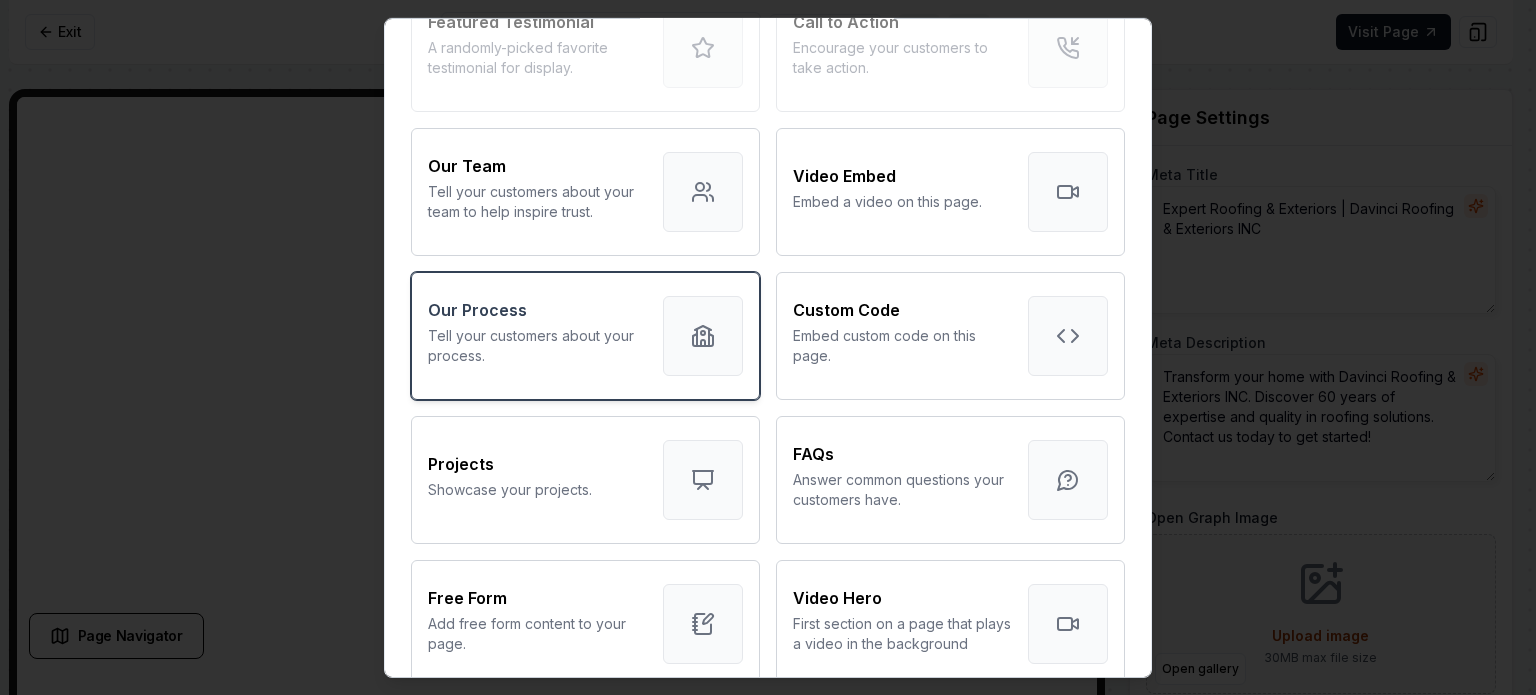 click on "Our Process Tell your customers about your process." at bounding box center [585, 335] 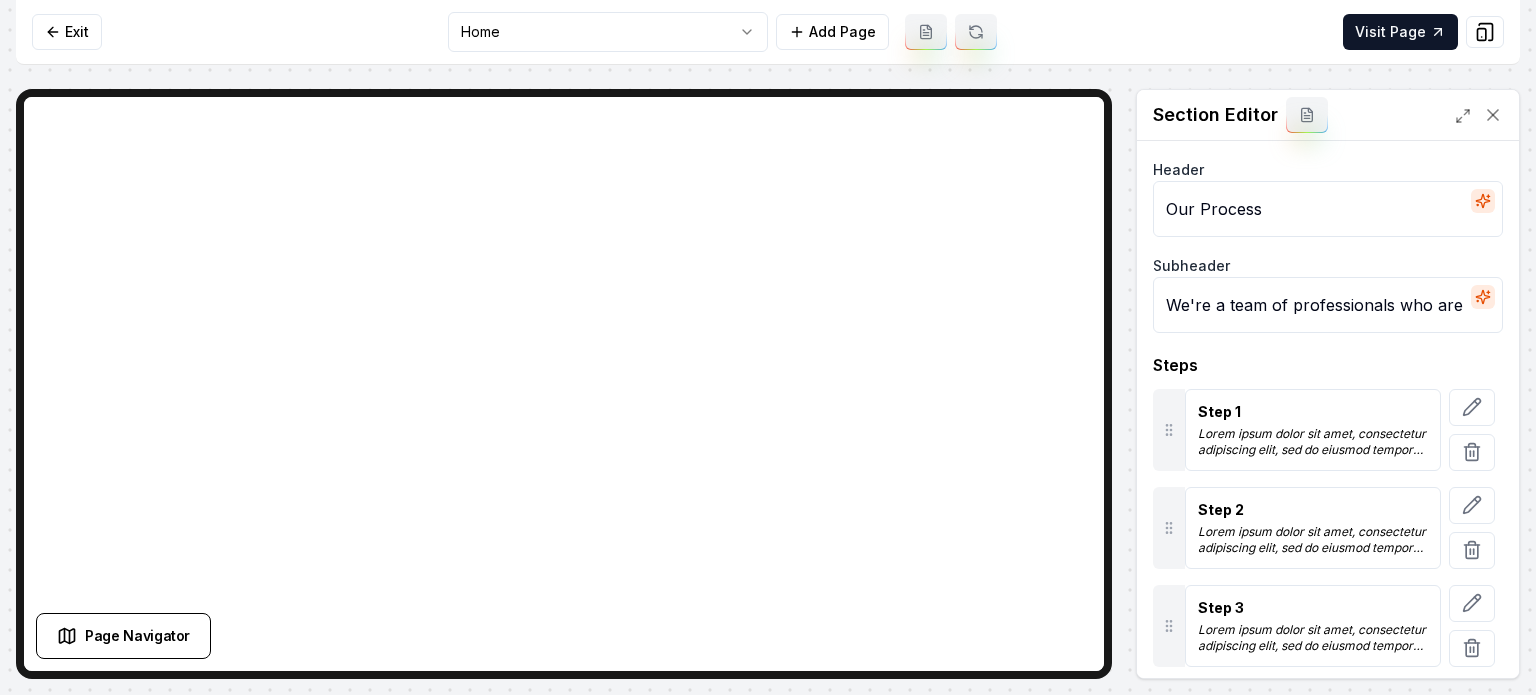 click 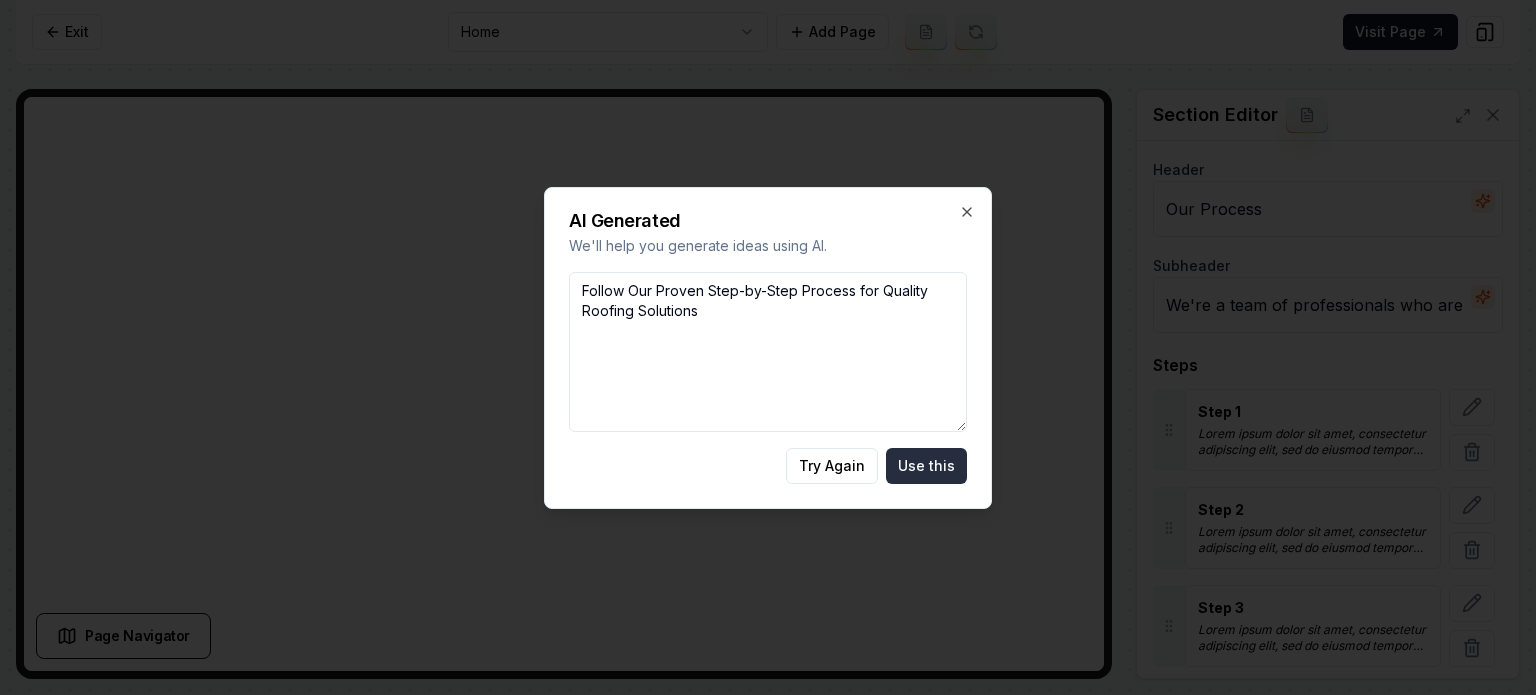 click on "Use this" at bounding box center (926, 466) 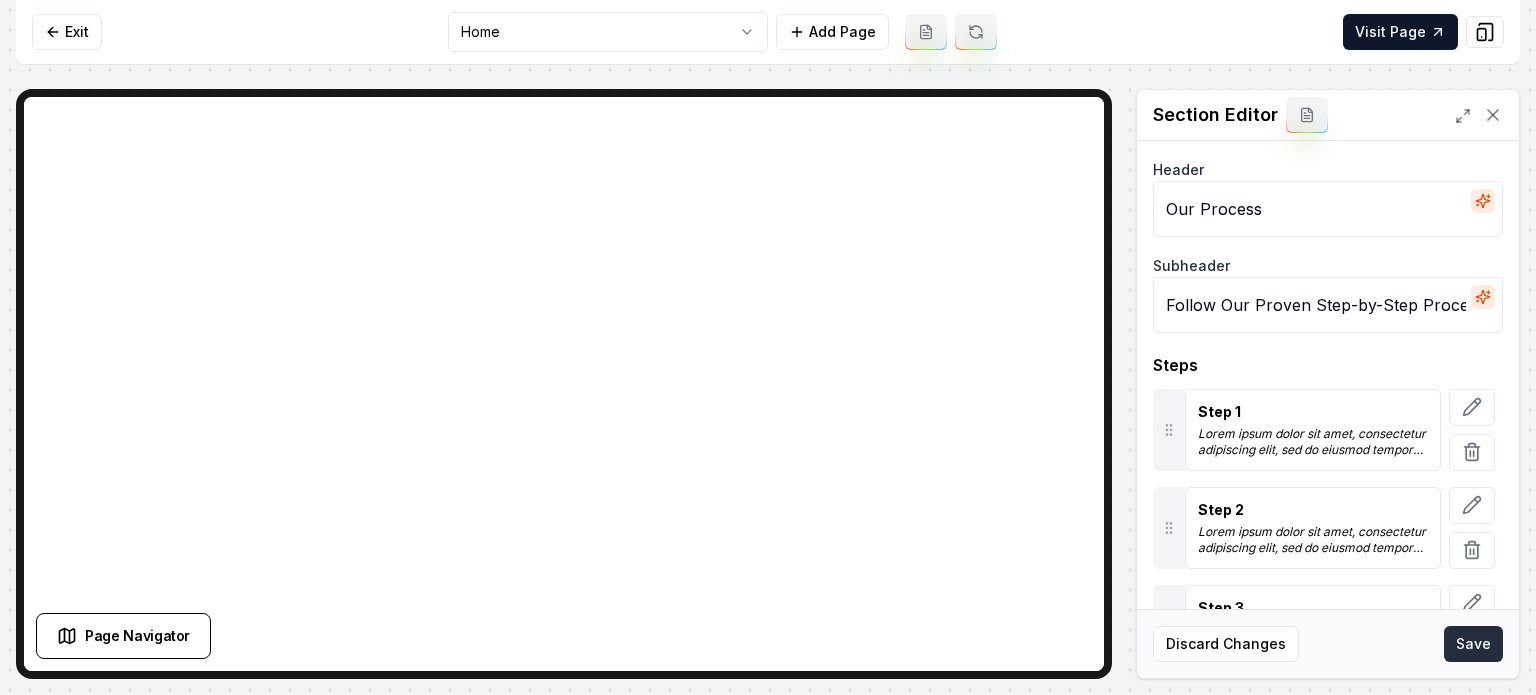 click on "Save" at bounding box center [1473, 644] 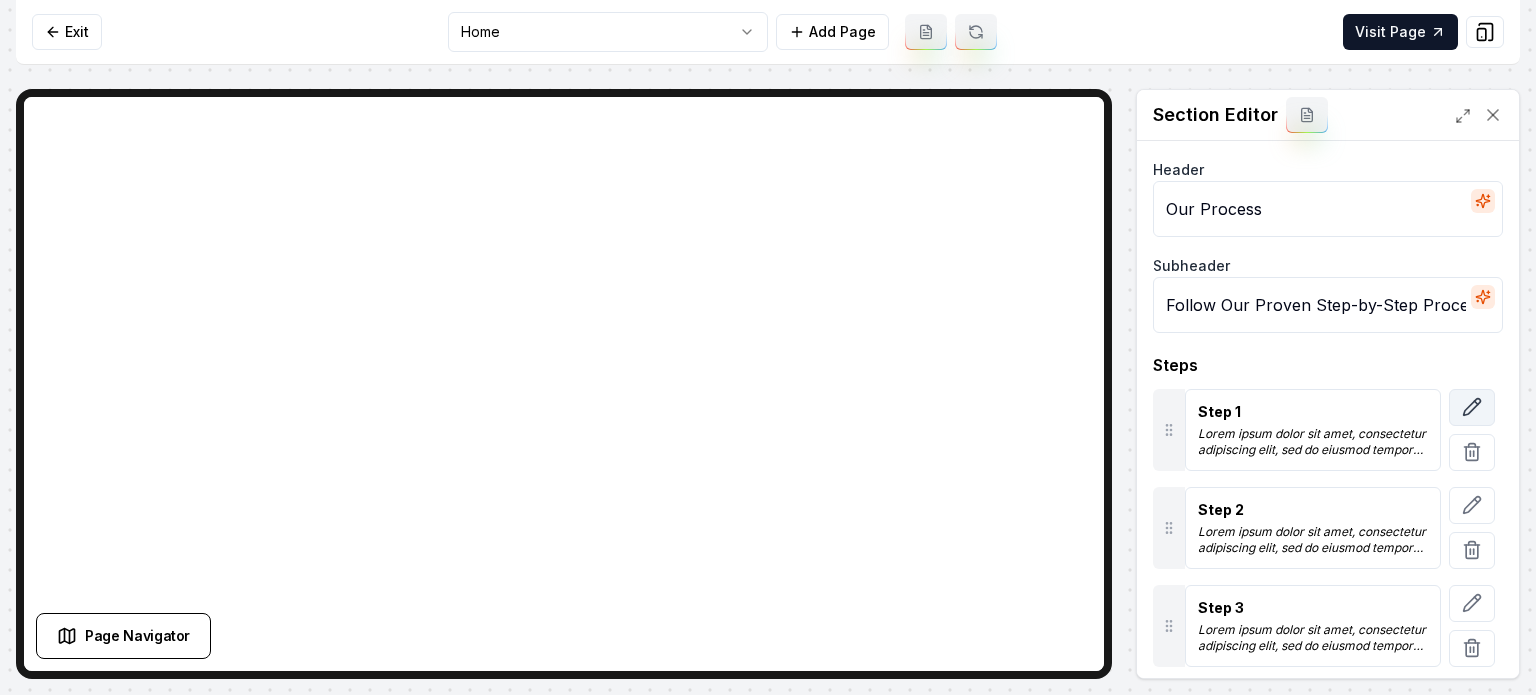 click at bounding box center [1472, 407] 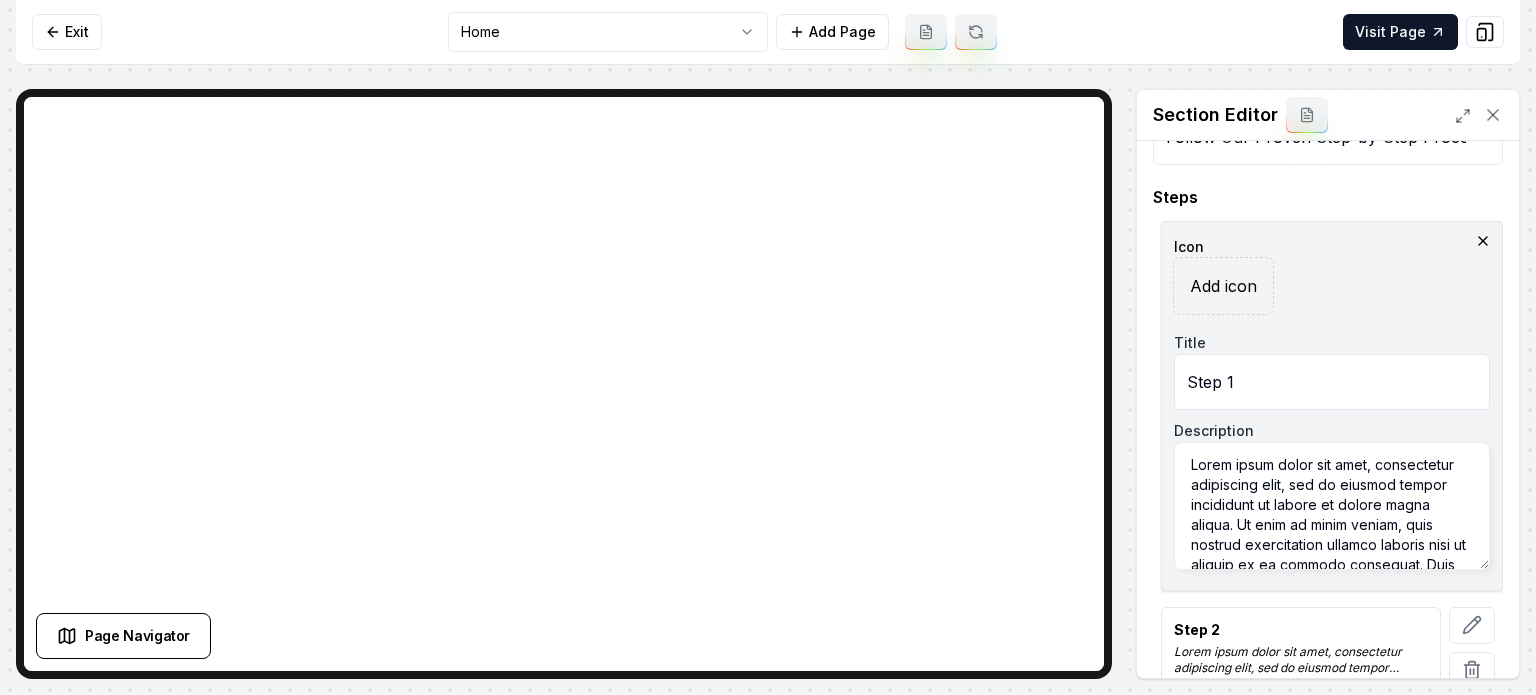 scroll, scrollTop: 170, scrollLeft: 0, axis: vertical 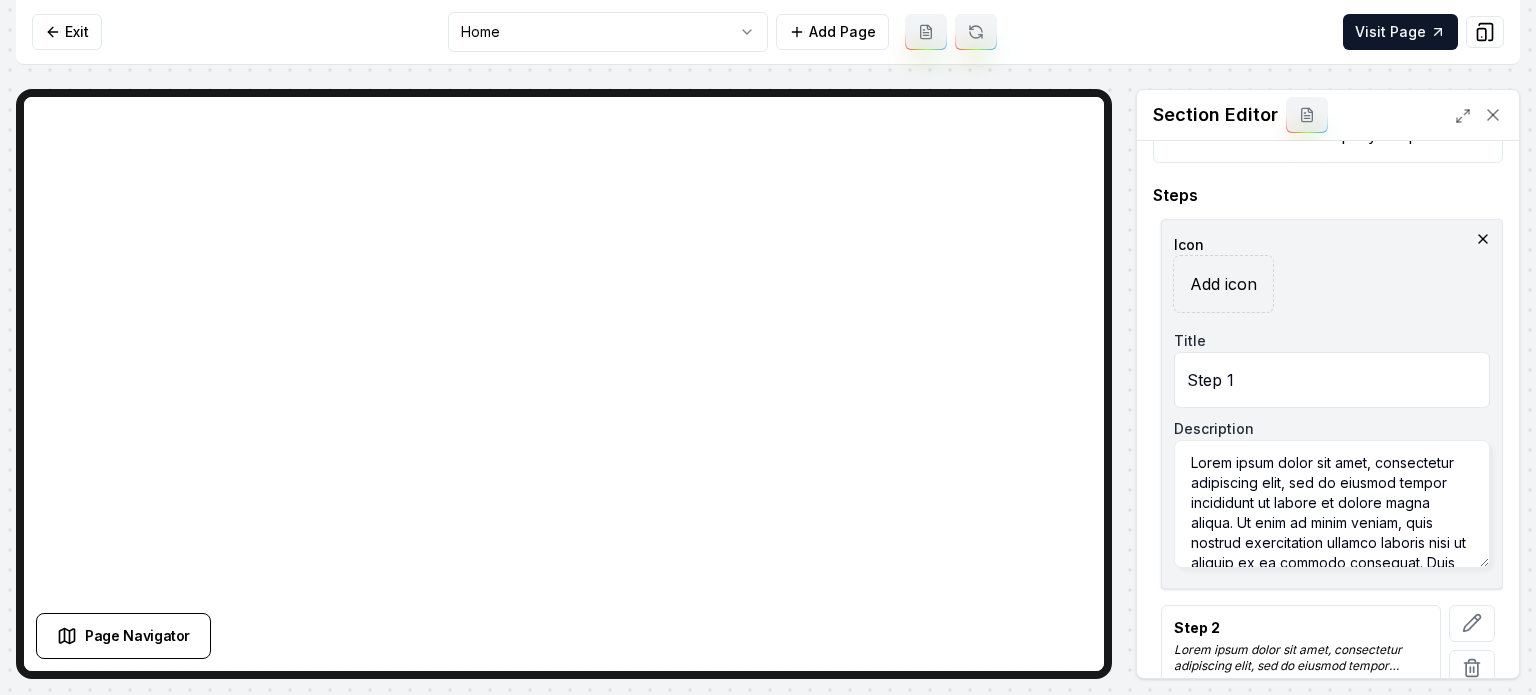click on "Step 1" at bounding box center [1332, 380] 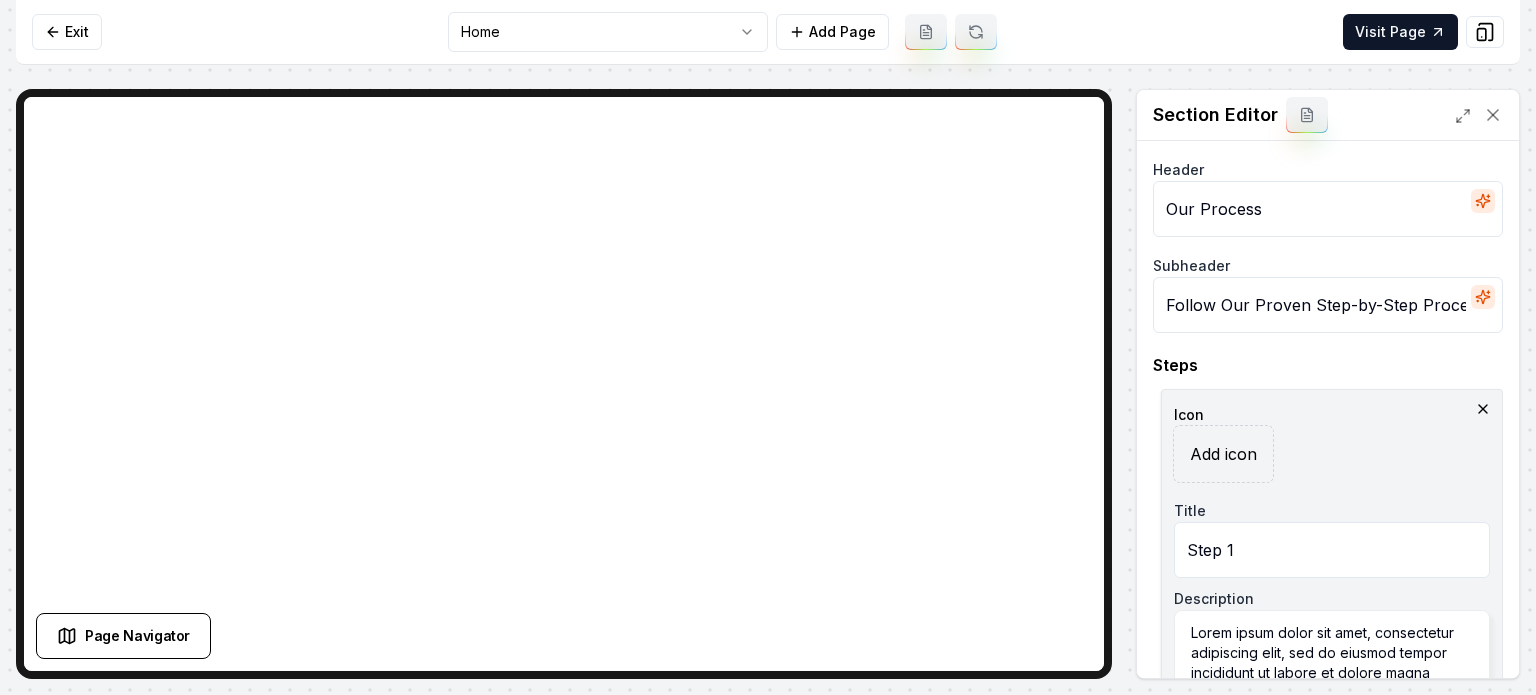 click on "Our Process" at bounding box center [1328, 209] 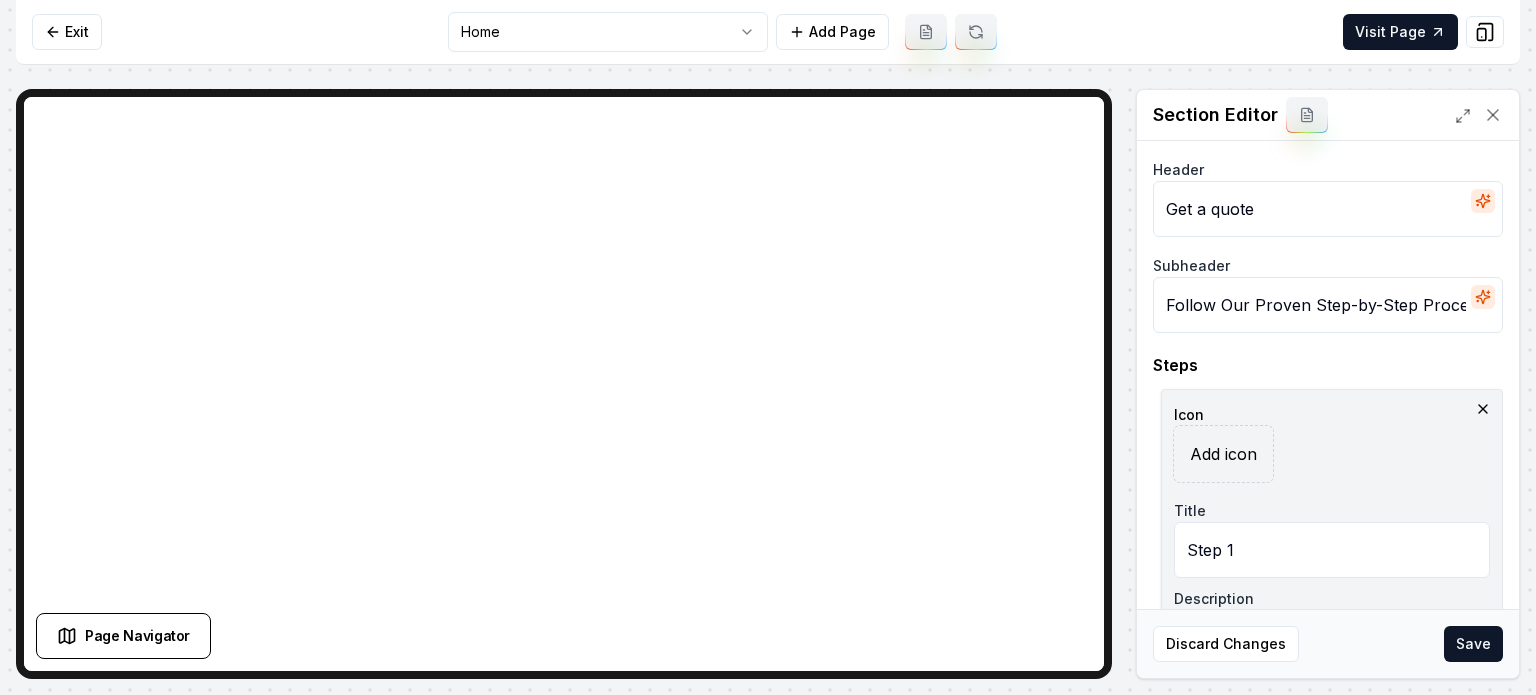 type on "Get a quote" 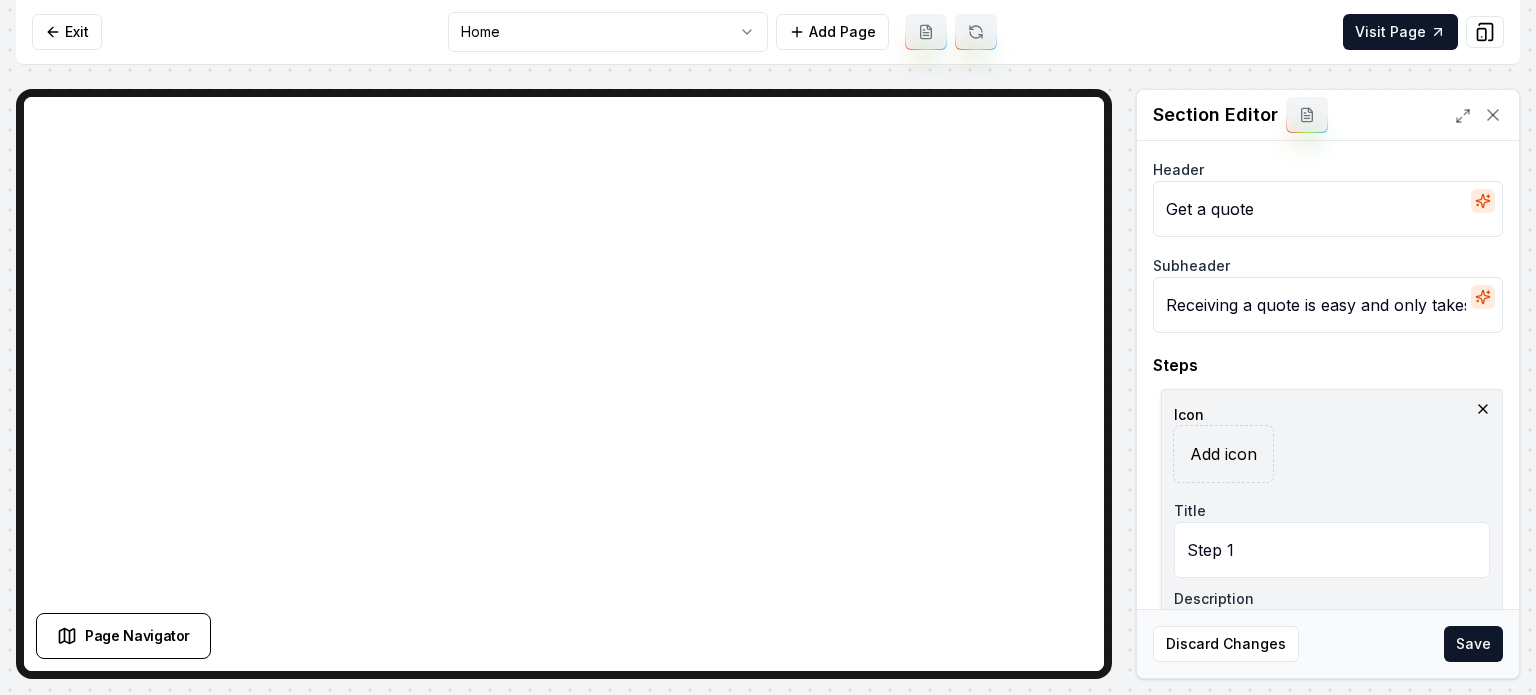scroll, scrollTop: 0, scrollLeft: 164, axis: horizontal 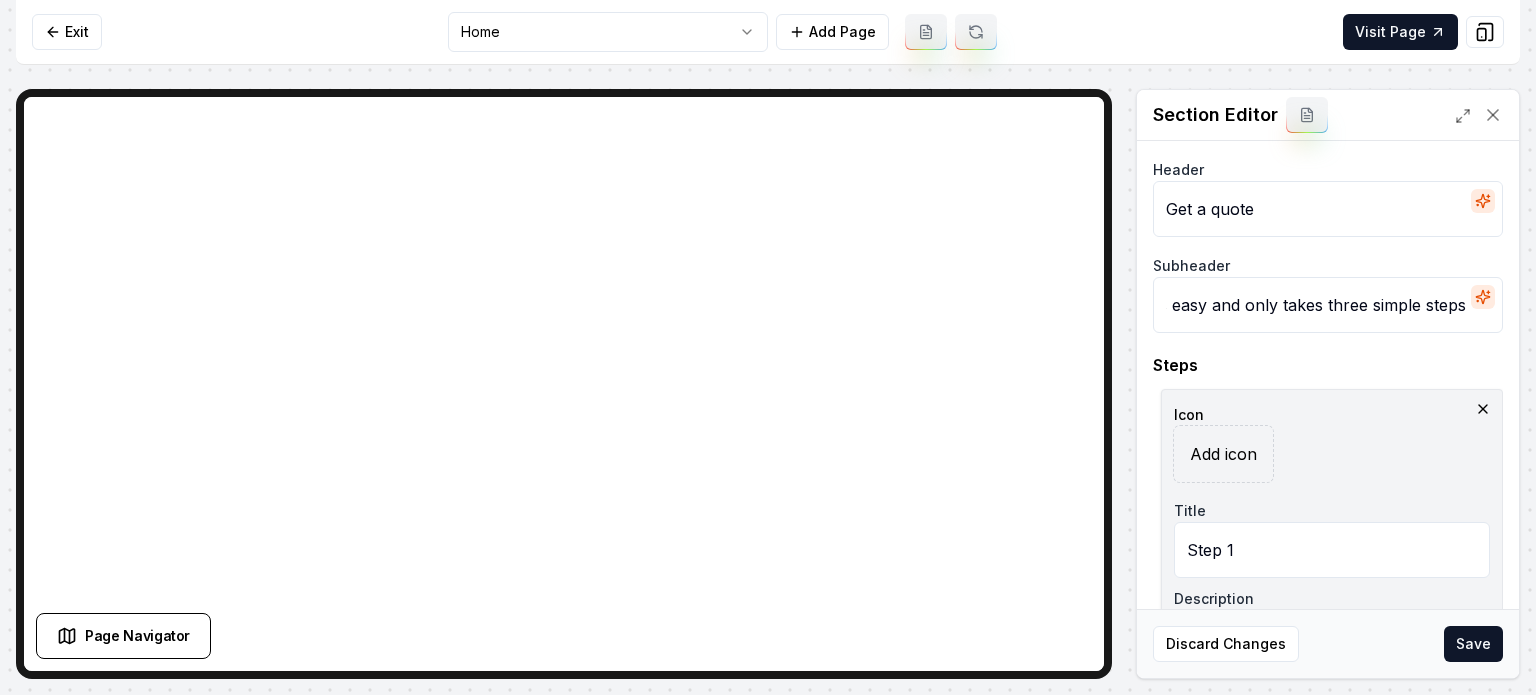 type on "Receiving a quote is easy and only takes three simple steps" 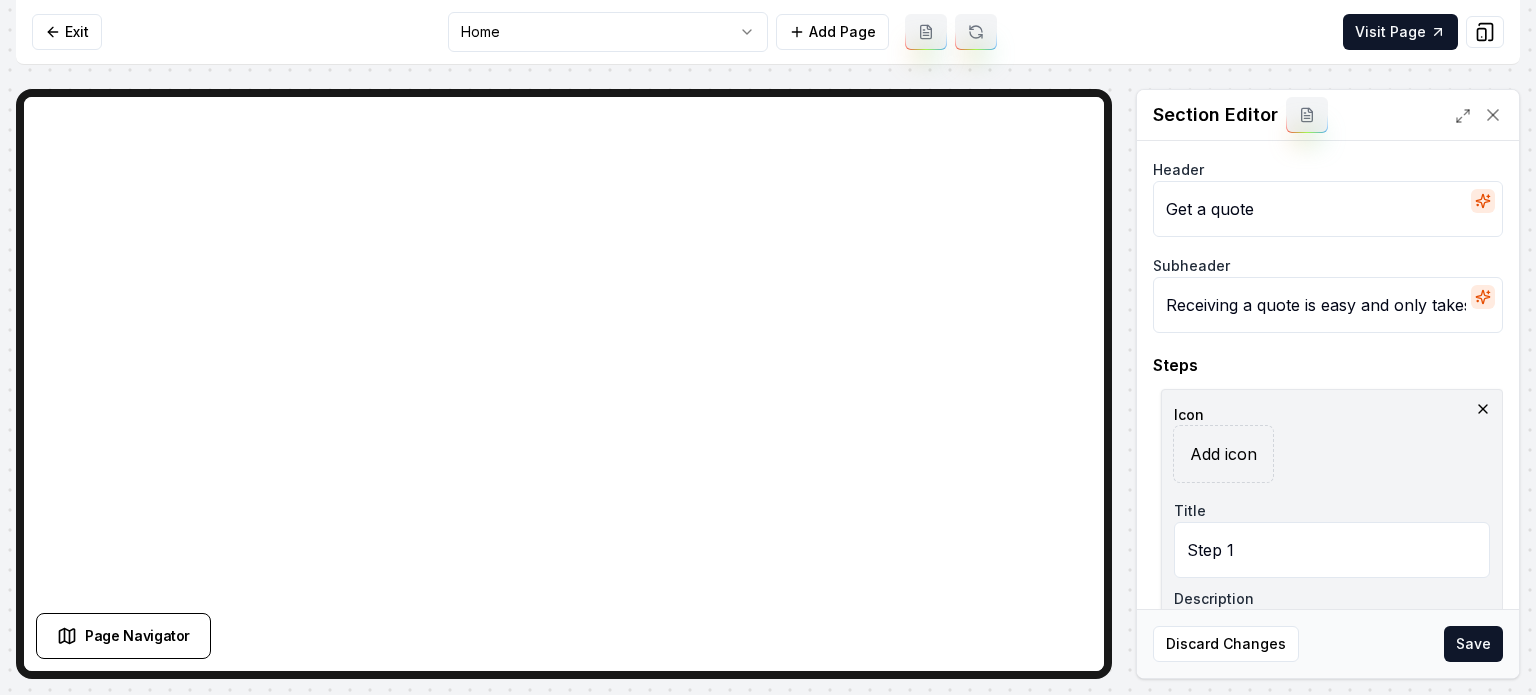 click on "Step 1" at bounding box center (1332, 550) 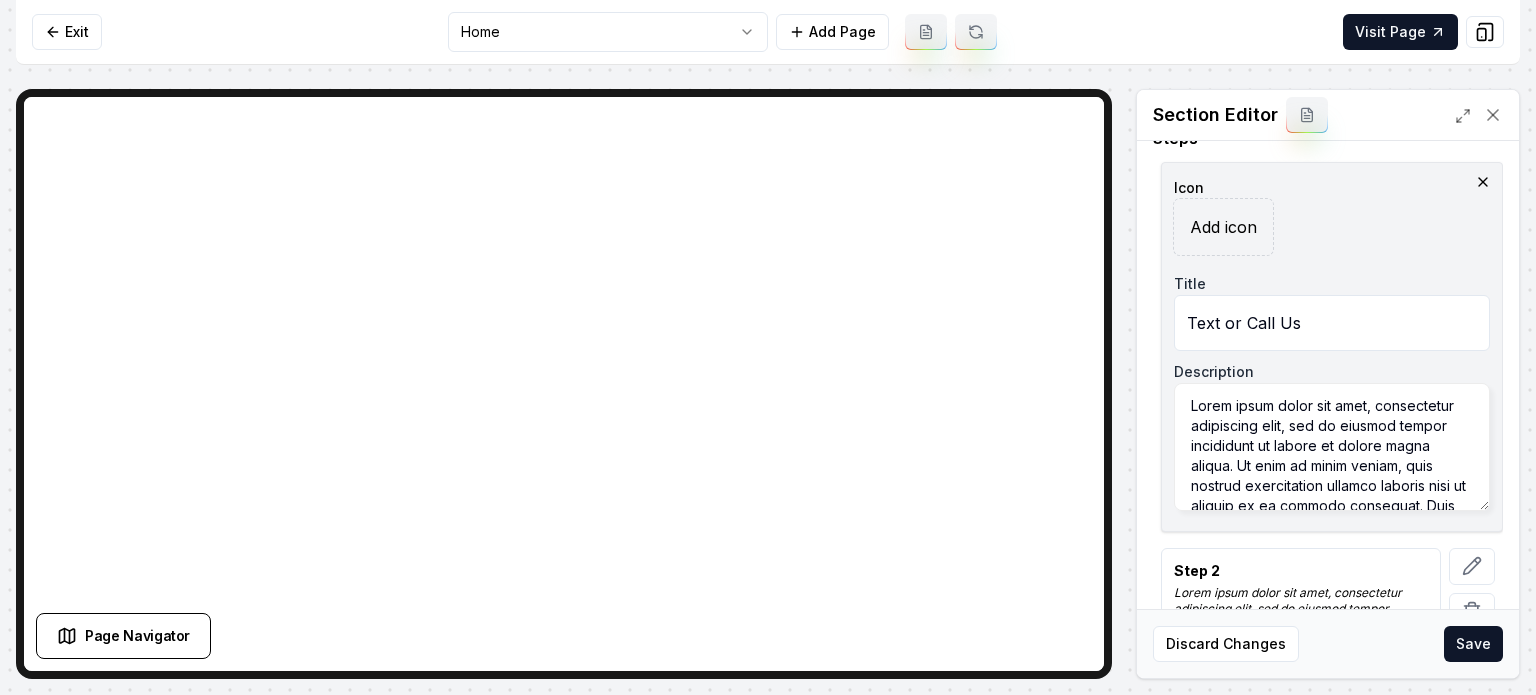 scroll, scrollTop: 226, scrollLeft: 0, axis: vertical 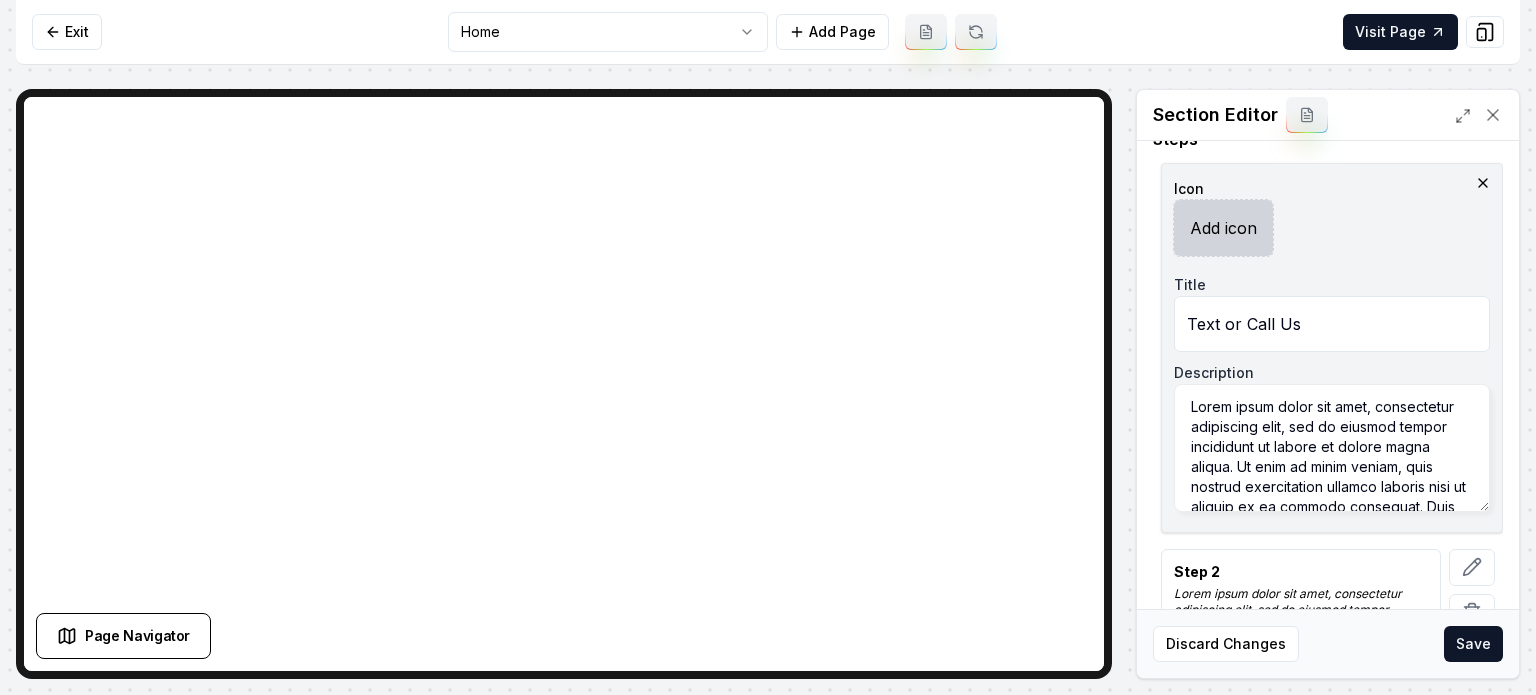 type on "Text or Call Us" 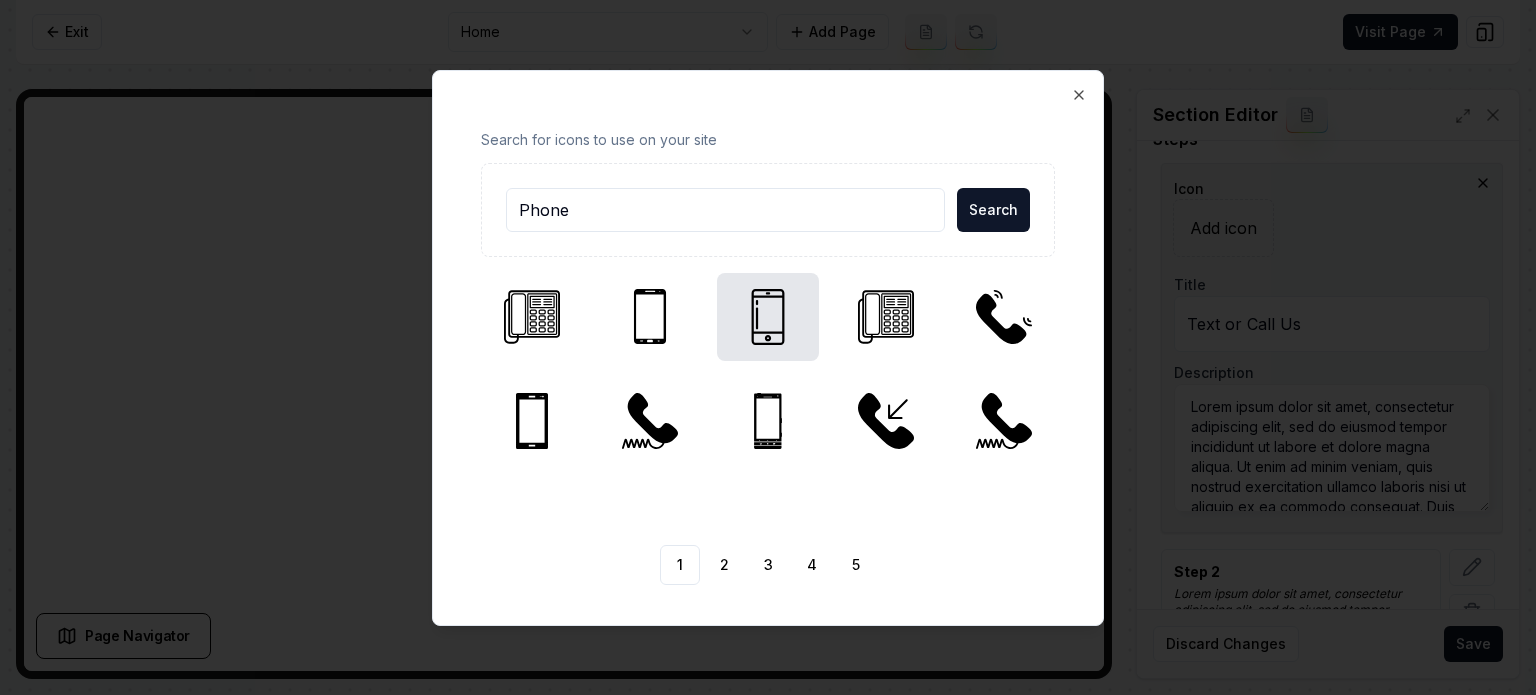 type on "Phone" 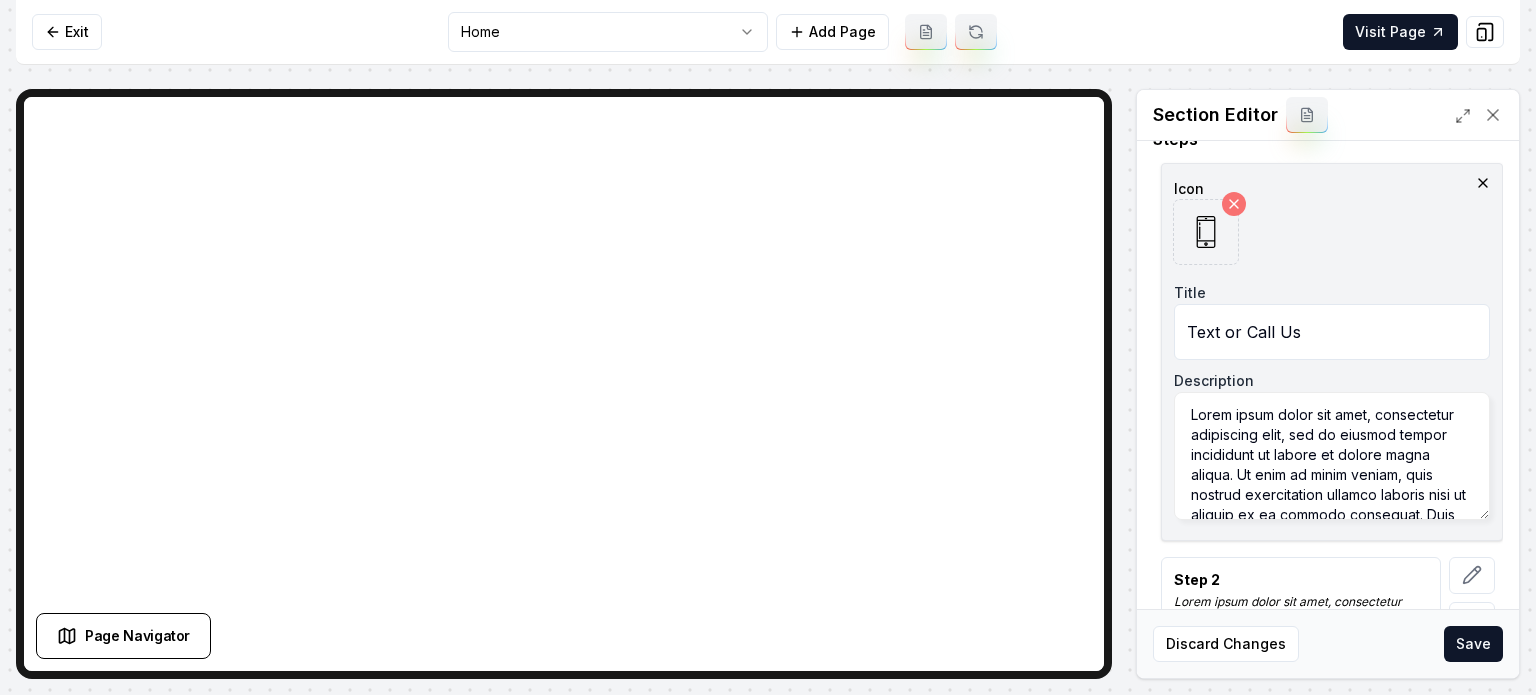 click on "Lorem ipsum dolor sit amet, consectetur adipiscing elit, sed do eiusmod tempor incididunt ut labore et dolore magna aliqua. Ut enim ad minim veniam, quis nostrud exercitation ullamco laboris nisi ut aliquip ex ea commodo consequat. Duis aute irure dolor in reprehenderit in voluptate velit esse cillum dolore eu fugiat nulla pariatur" at bounding box center [1332, 456] 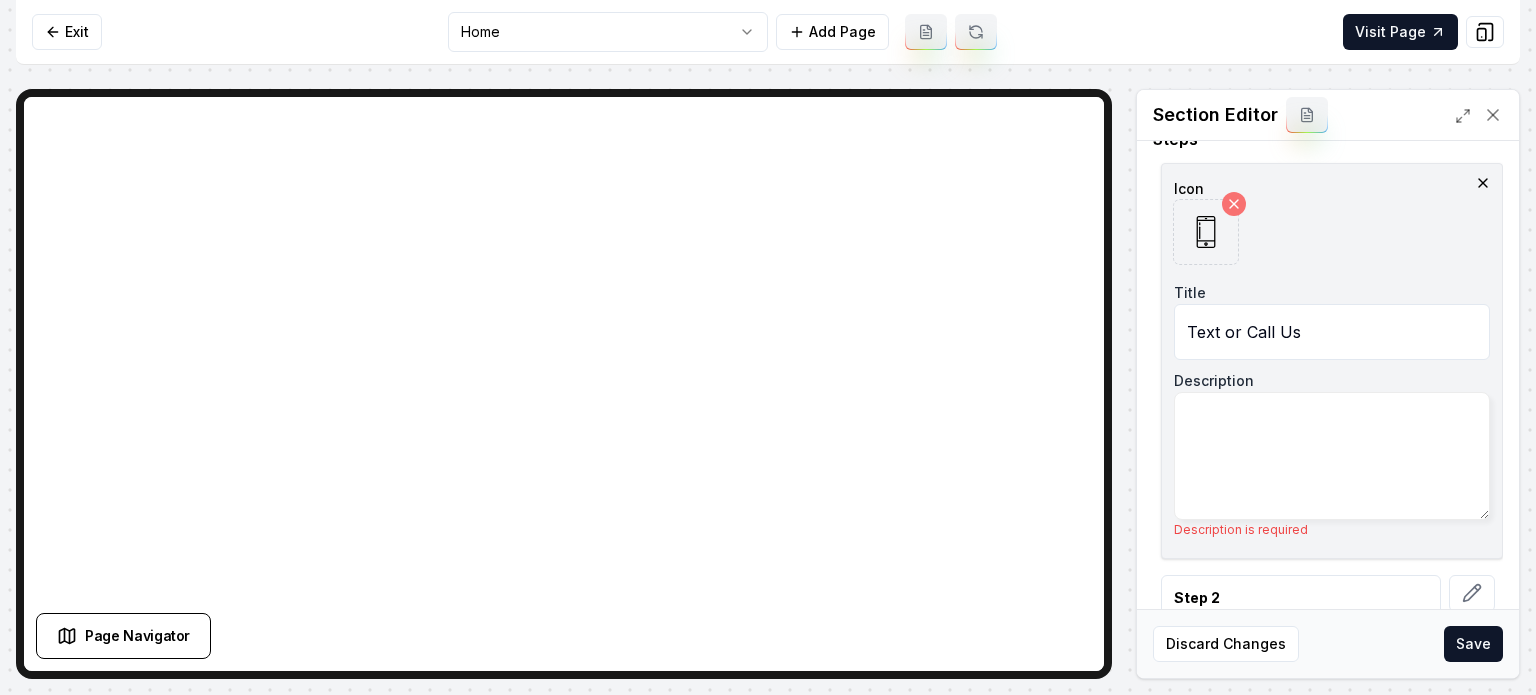 scroll, scrollTop: 445, scrollLeft: 0, axis: vertical 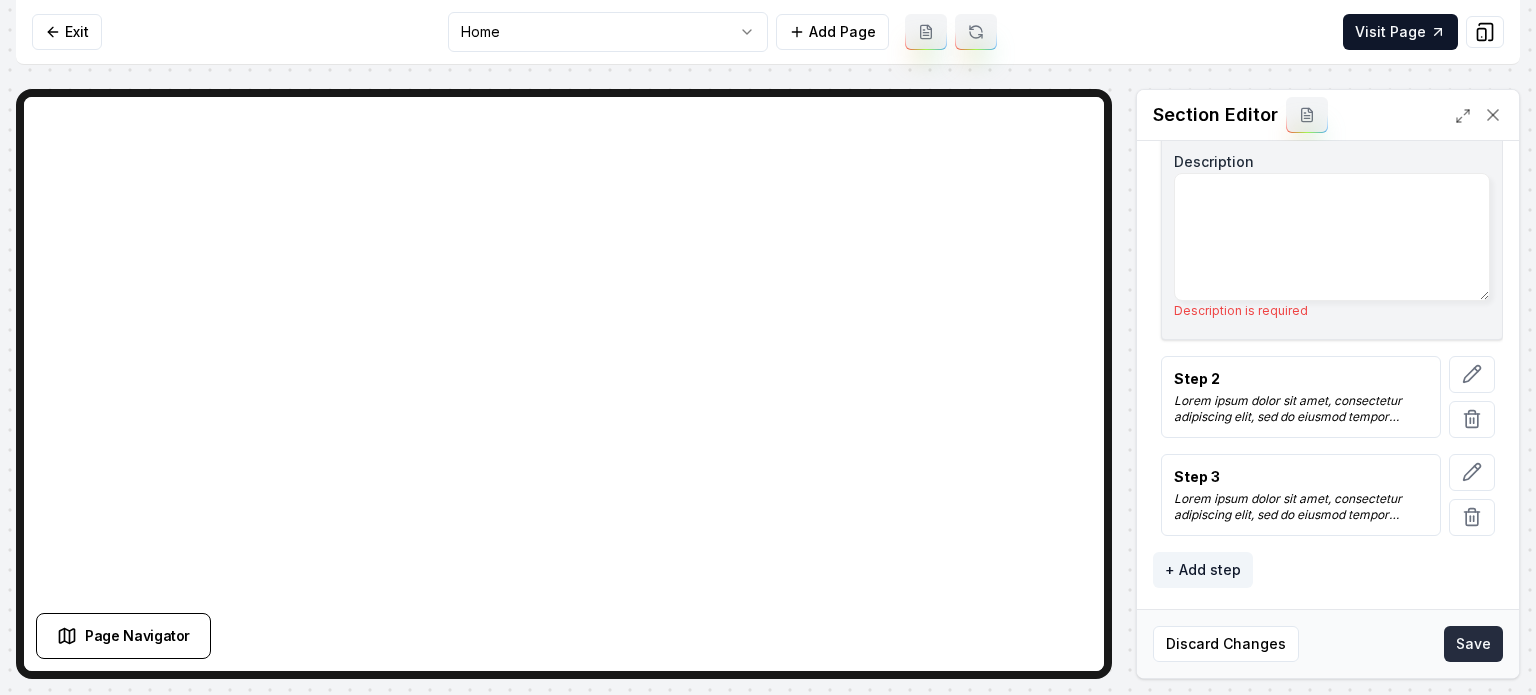 click on "Save" at bounding box center (1473, 644) 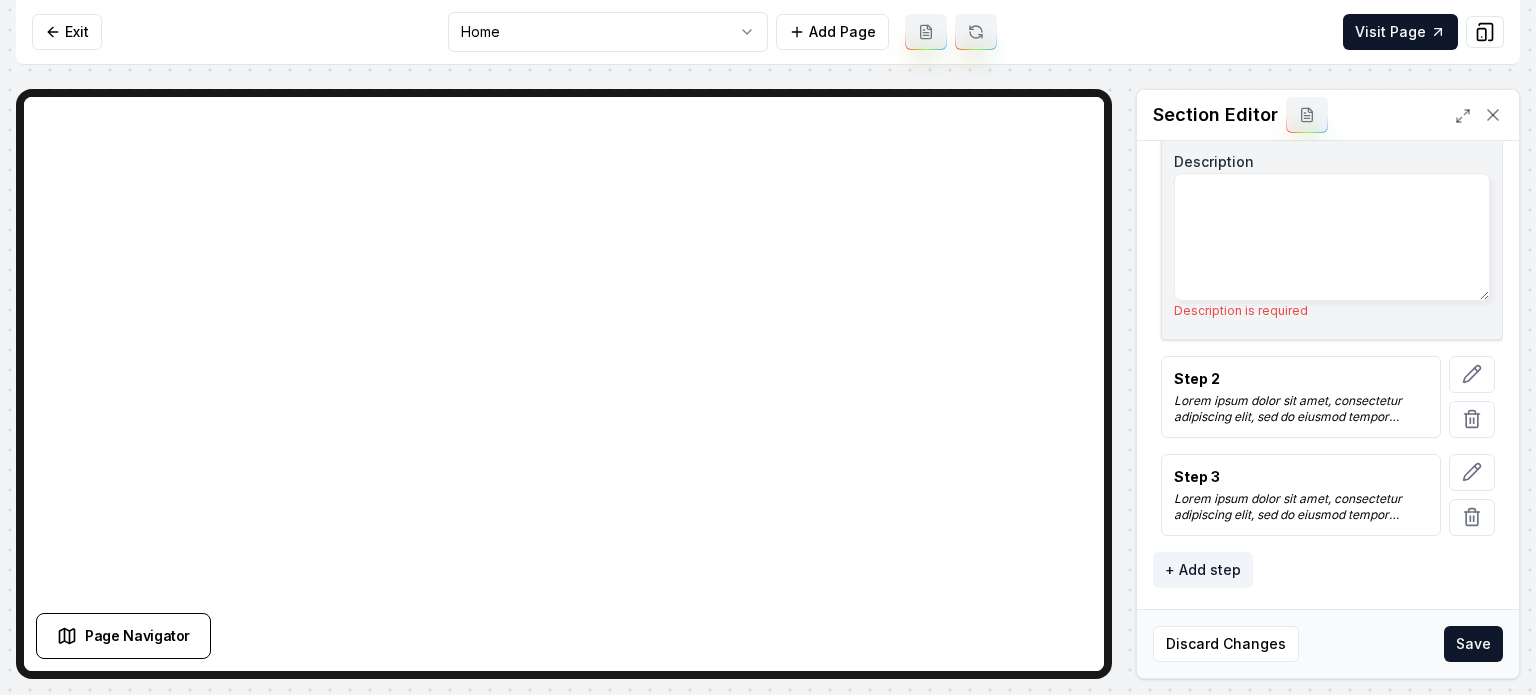 click on "Description" at bounding box center [1332, 237] 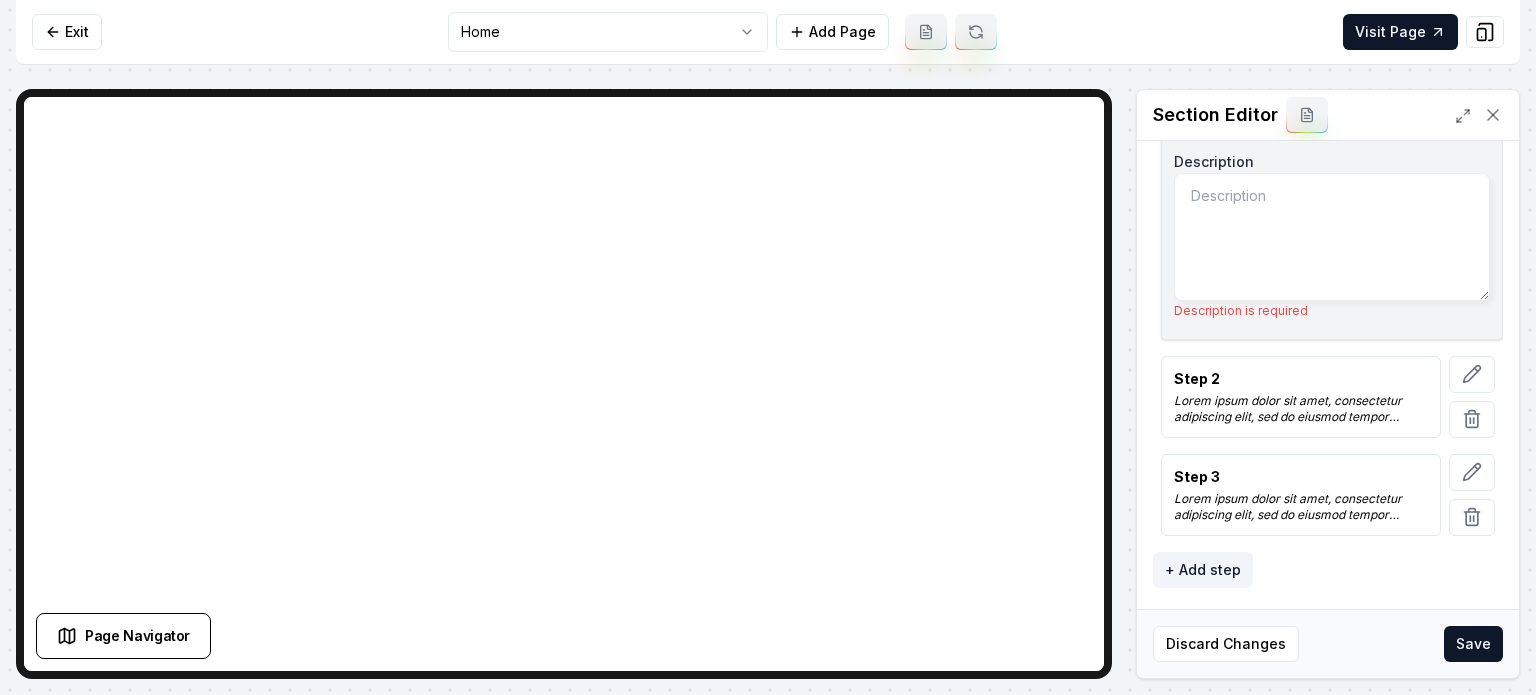 paste on "Share your project details and we'll get back to you quickly." 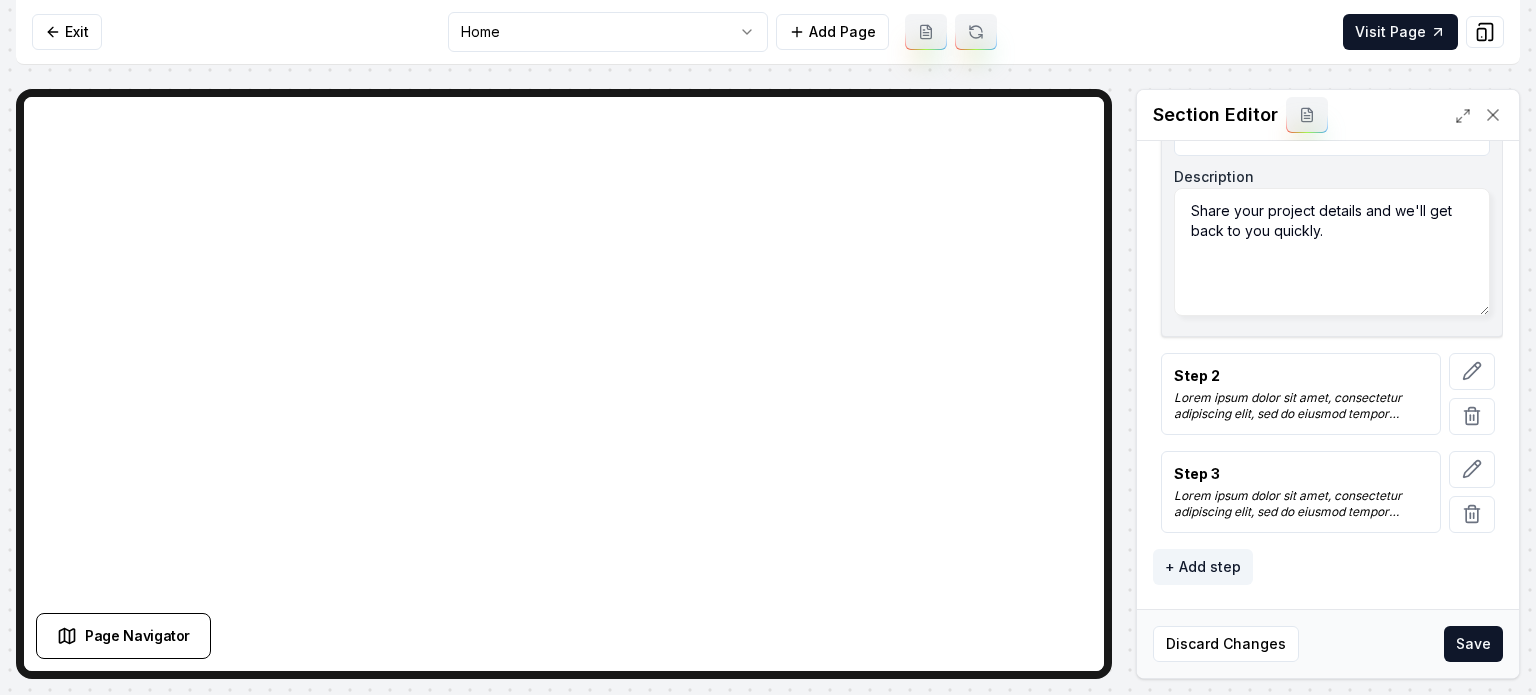 scroll, scrollTop: 428, scrollLeft: 0, axis: vertical 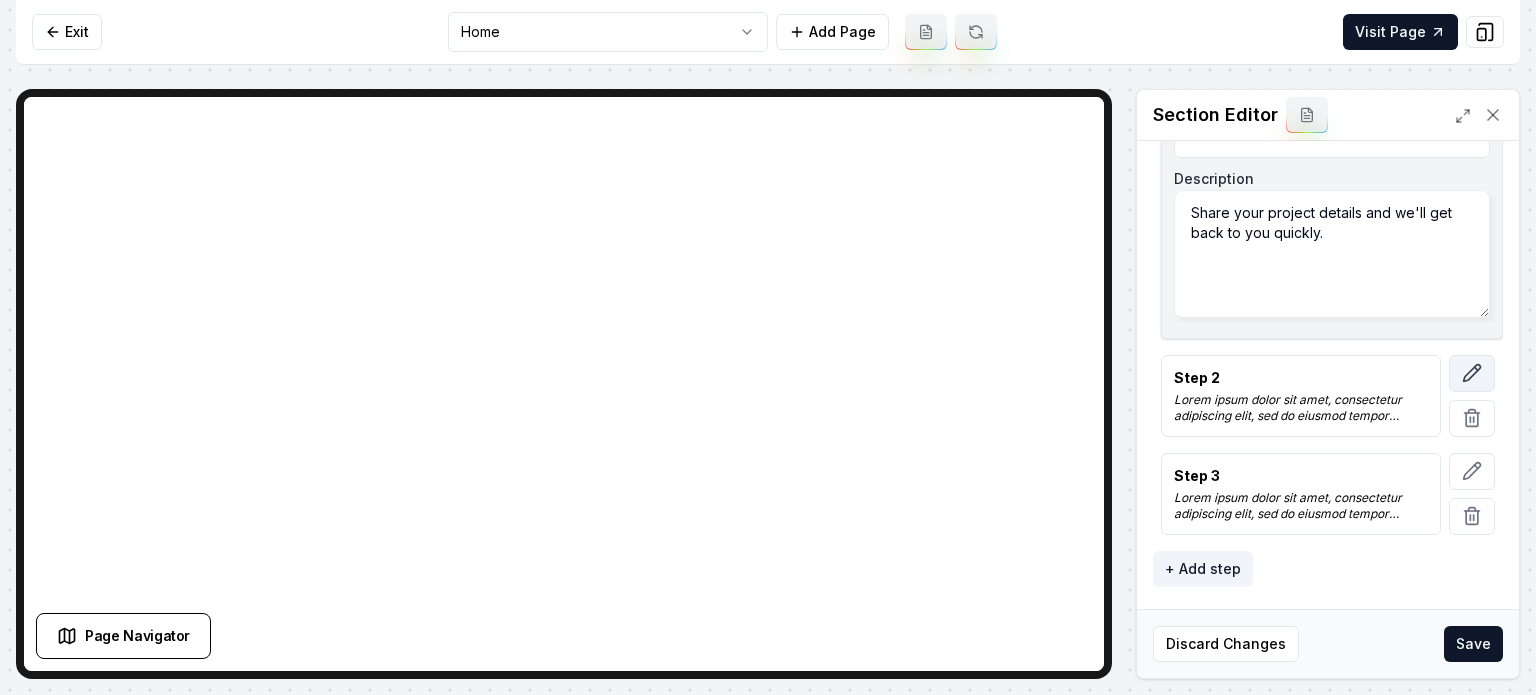 type on "Share your project details and we'll get back to you quickly." 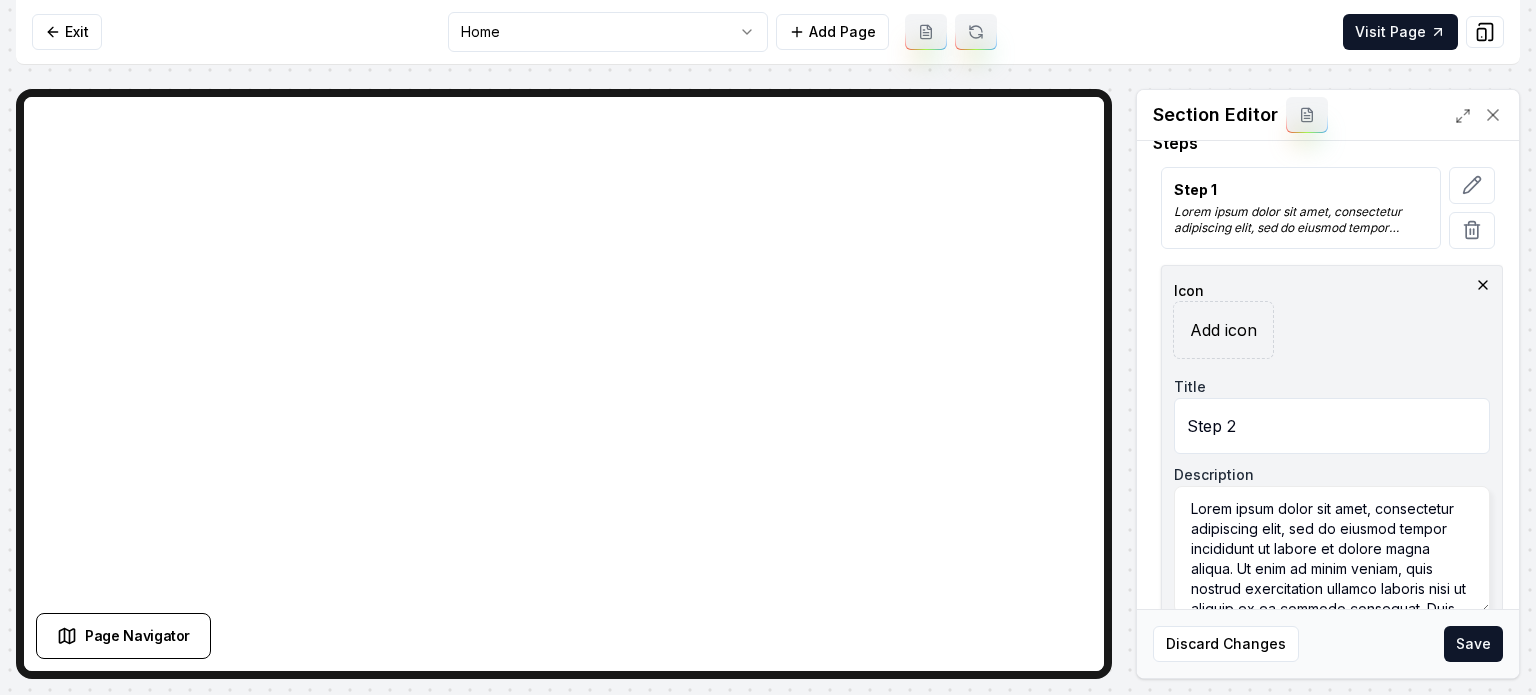 scroll, scrollTop: 226, scrollLeft: 0, axis: vertical 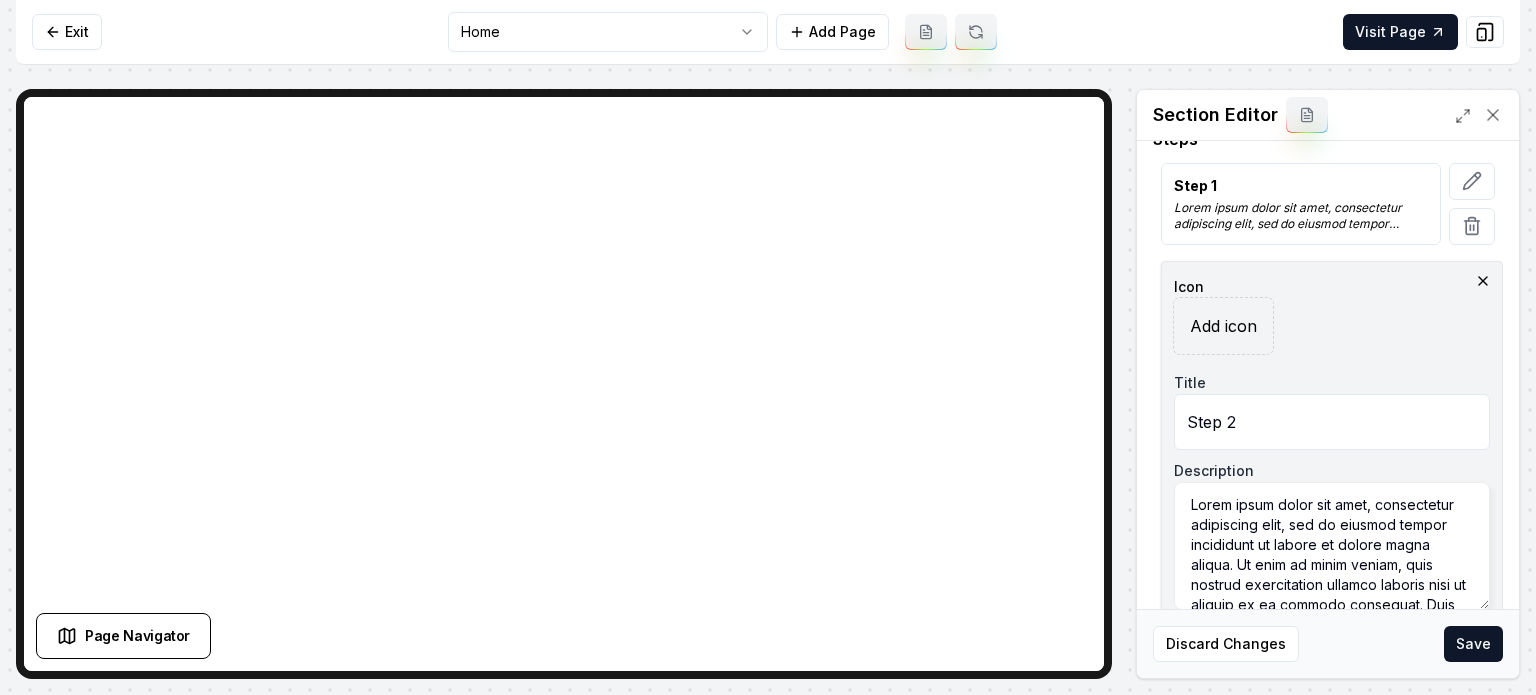 click on "Step 2" at bounding box center [1332, 422] 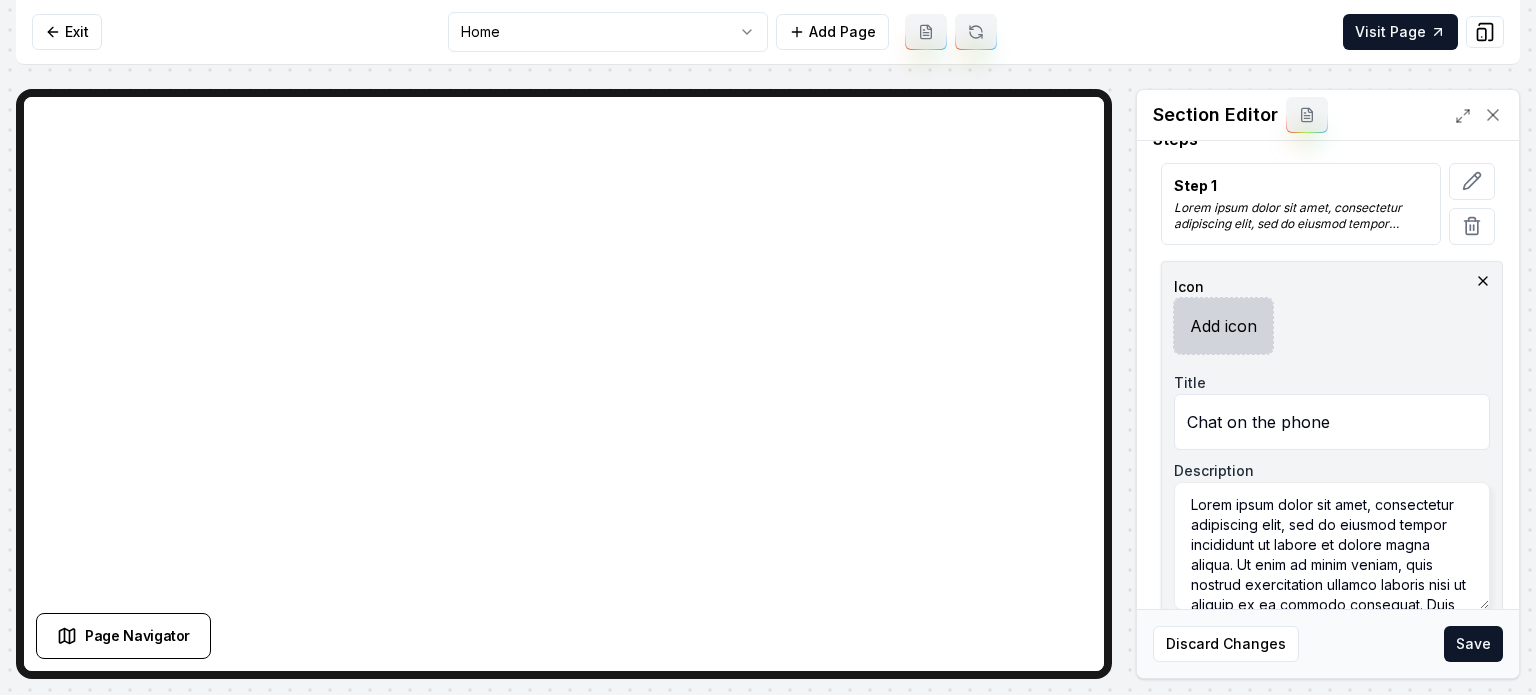 type on "Chat on the phone" 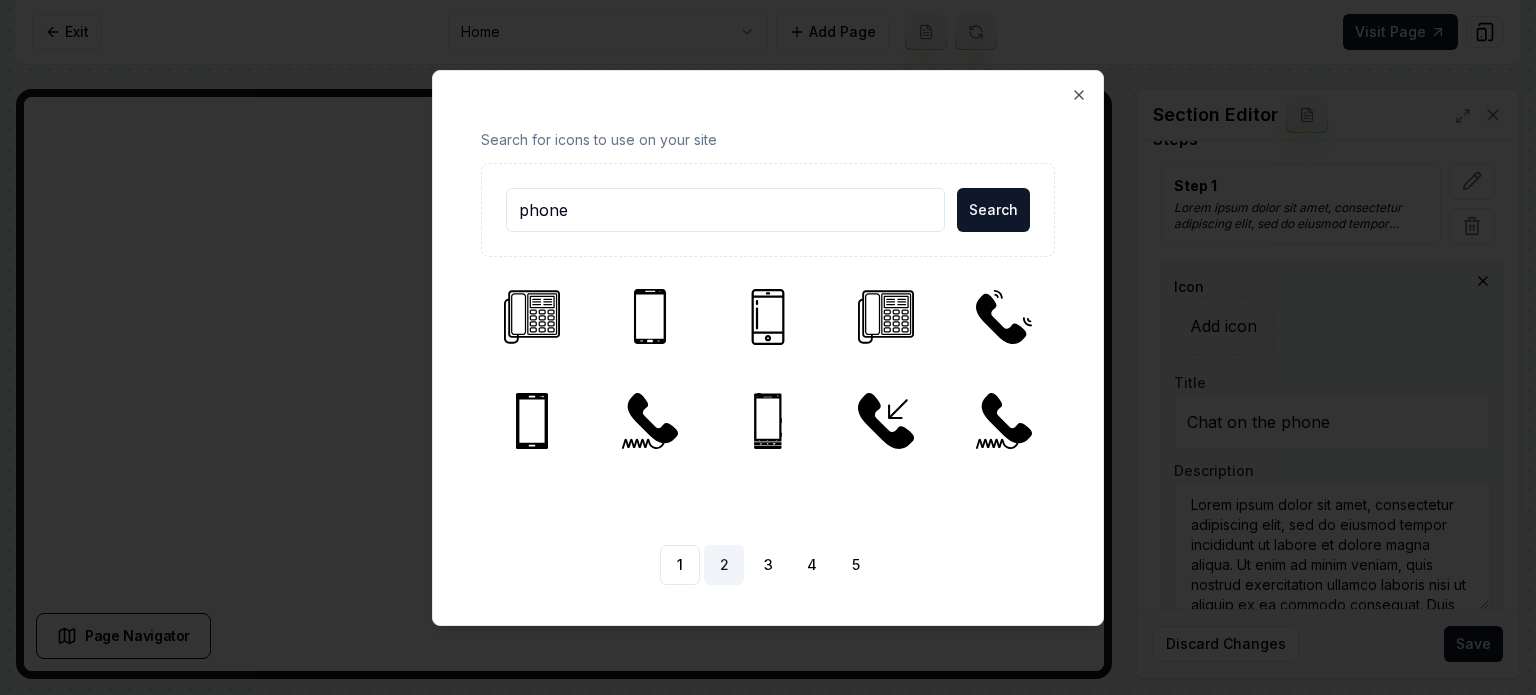 type on "phone" 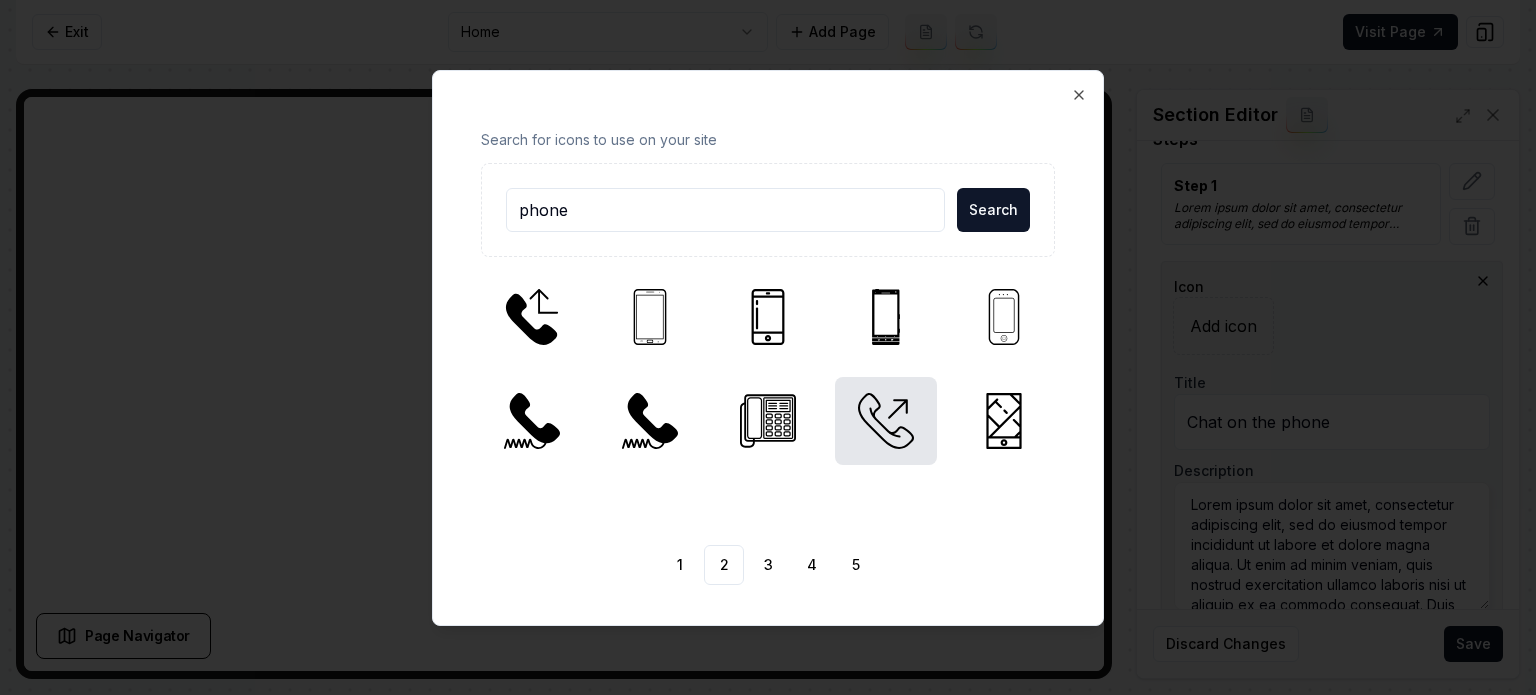 click at bounding box center [886, 421] 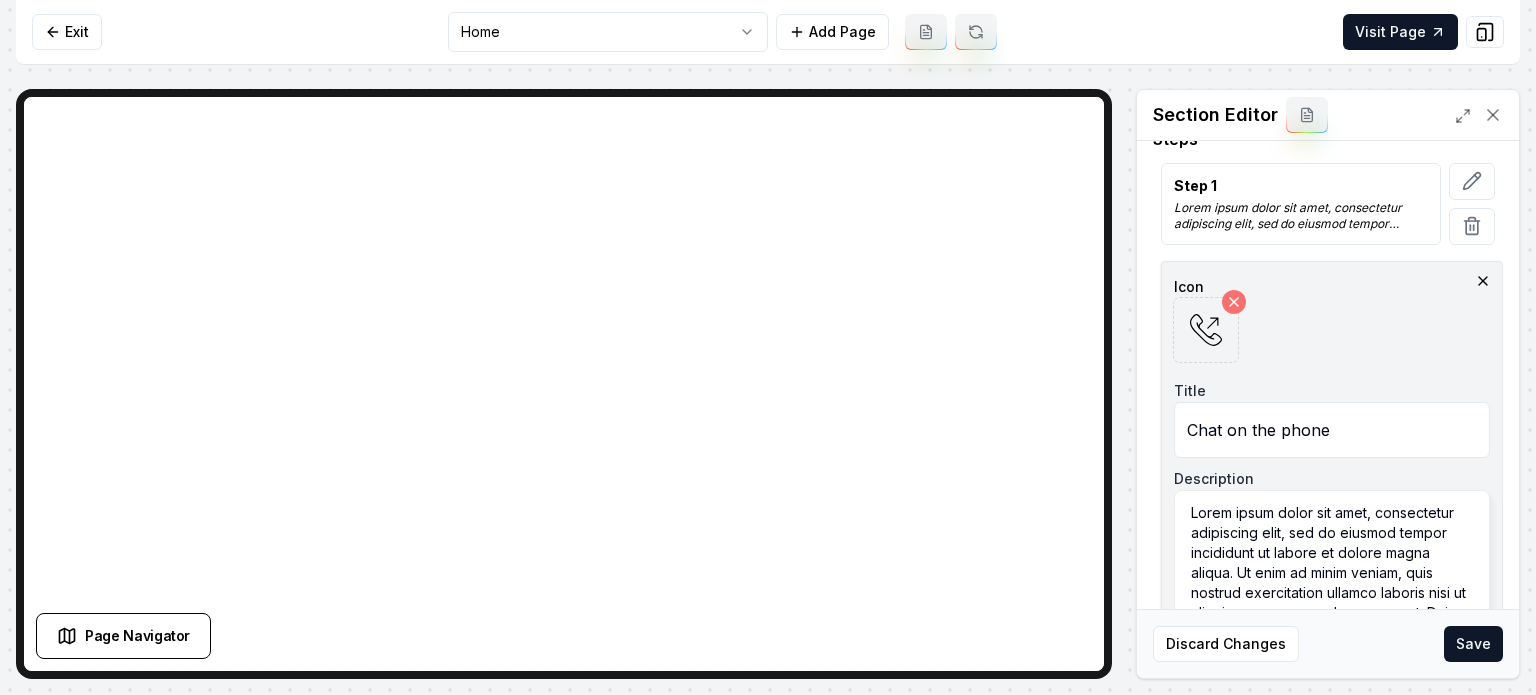 click on "Lorem ipsum dolor sit amet, consectetur adipiscing elit, sed do eiusmod tempor incididunt ut labore et dolore magna aliqua. Ut enim ad minim veniam, quis nostrud exercitation ullamco laboris nisi ut aliquip ex ea commodo consequat. Duis aute irure dolor in reprehenderit in voluptate velit esse cillum dolore eu fugiat nulla pariatur" at bounding box center [1332, 554] 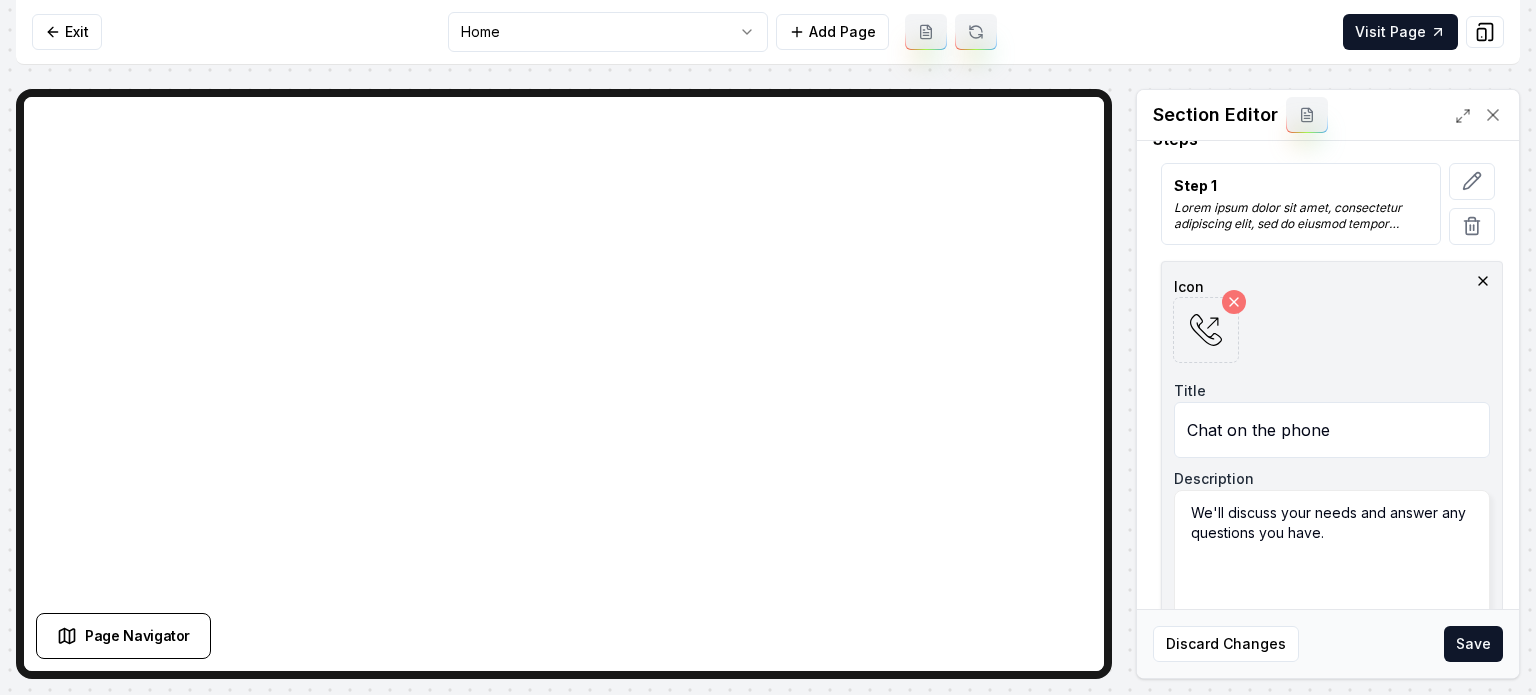 scroll, scrollTop: 428, scrollLeft: 0, axis: vertical 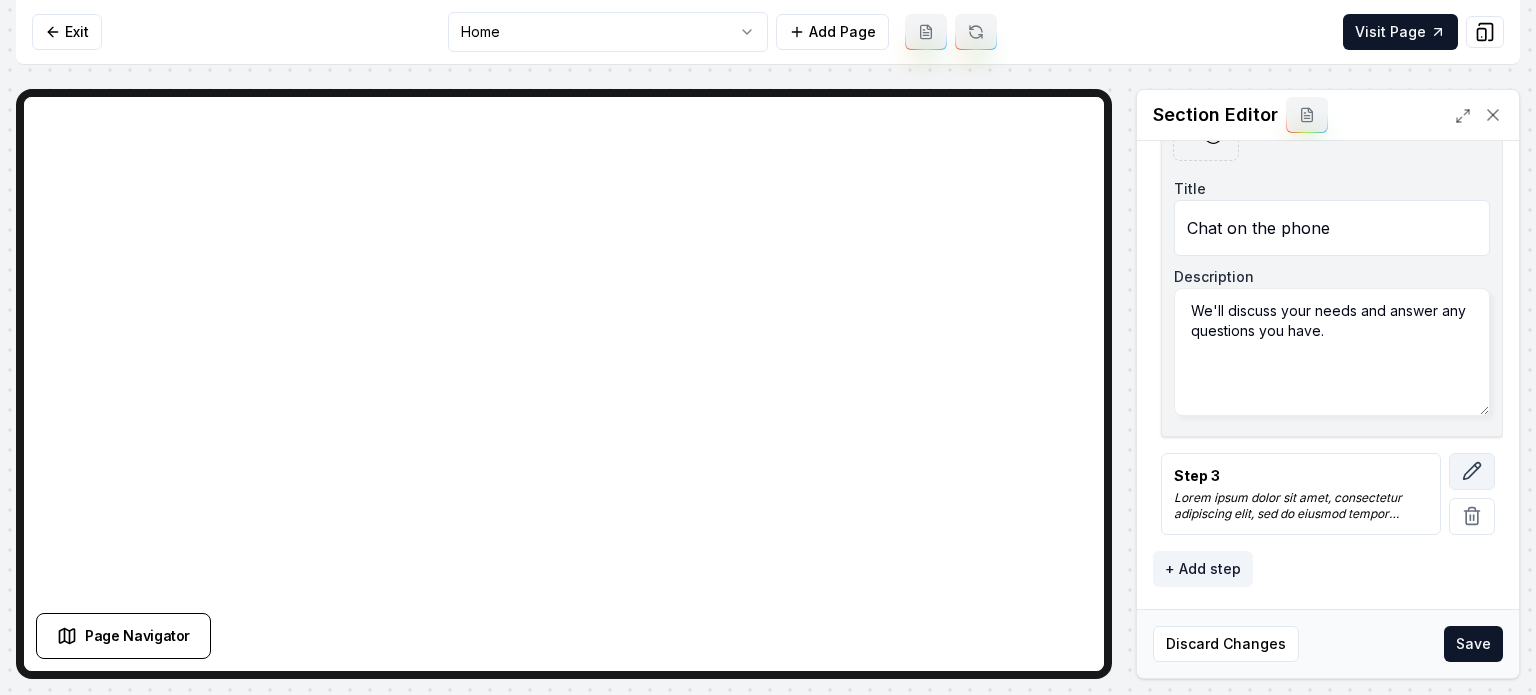 type on "We'll discuss your needs and answer any questions you have." 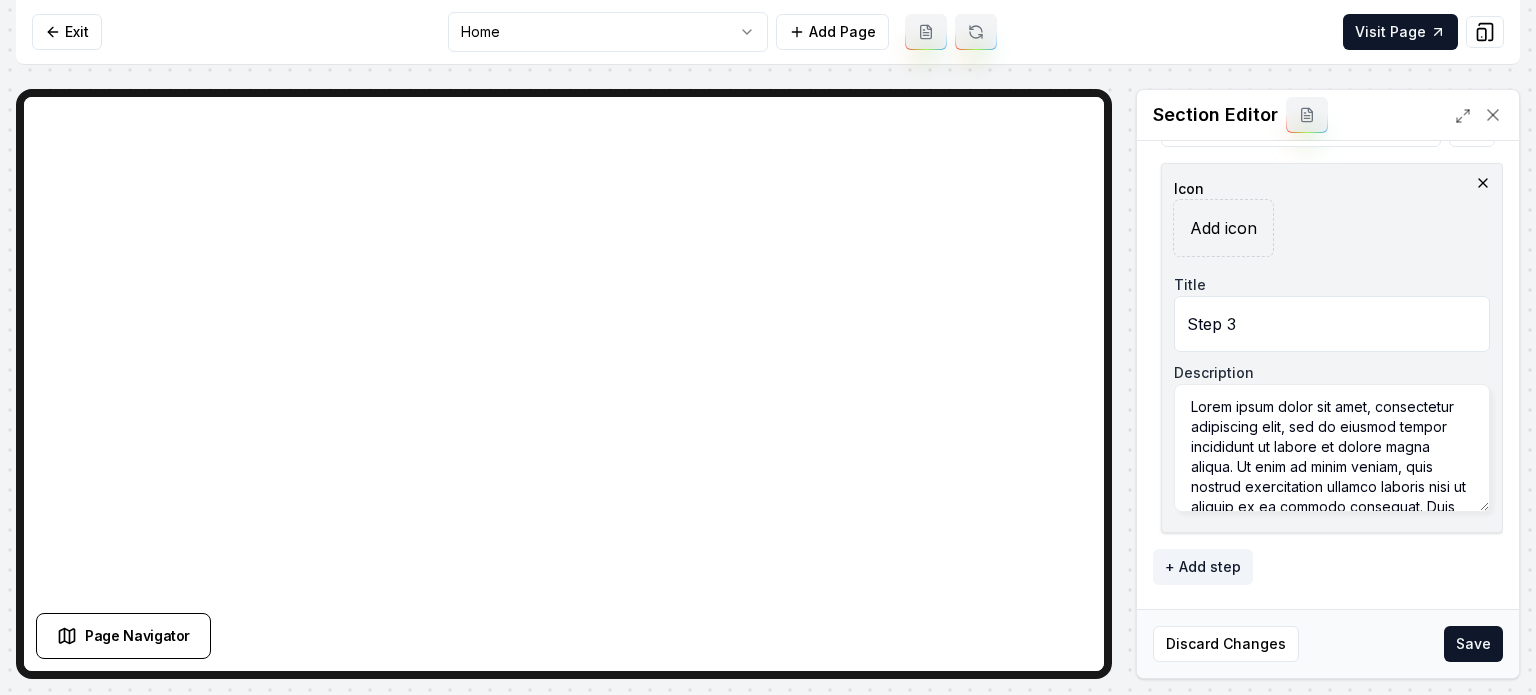 scroll, scrollTop: 420, scrollLeft: 0, axis: vertical 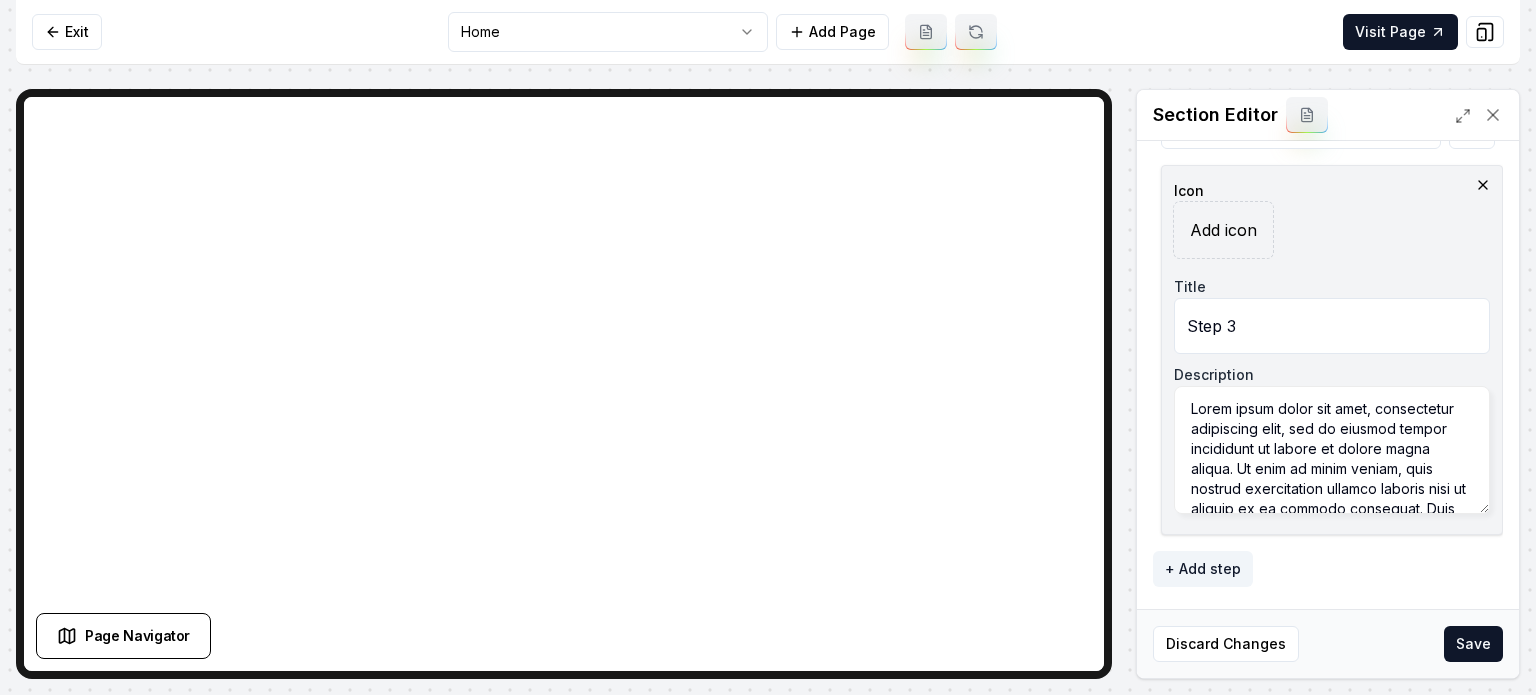 click on "Step 3" at bounding box center [1332, 326] 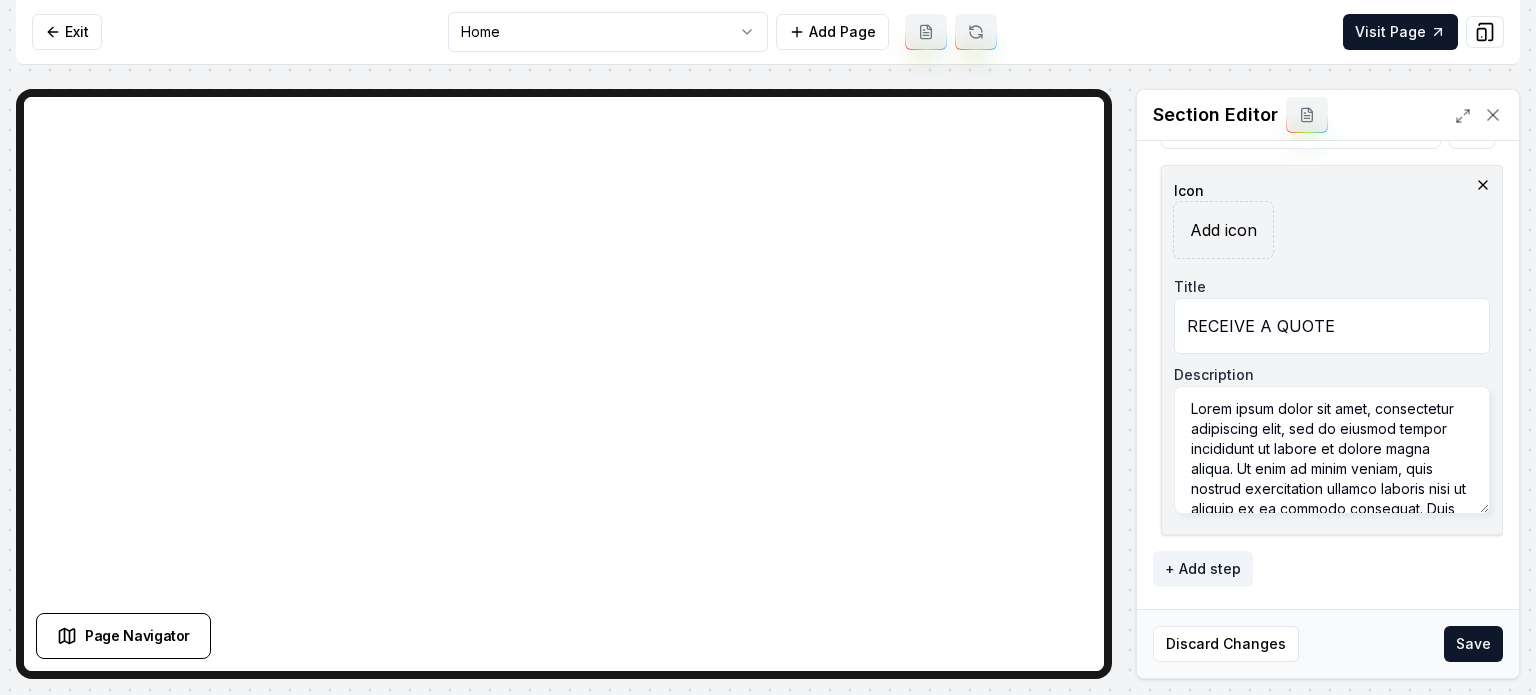 click on "RECEIVE A QUOTE" at bounding box center (1332, 326) 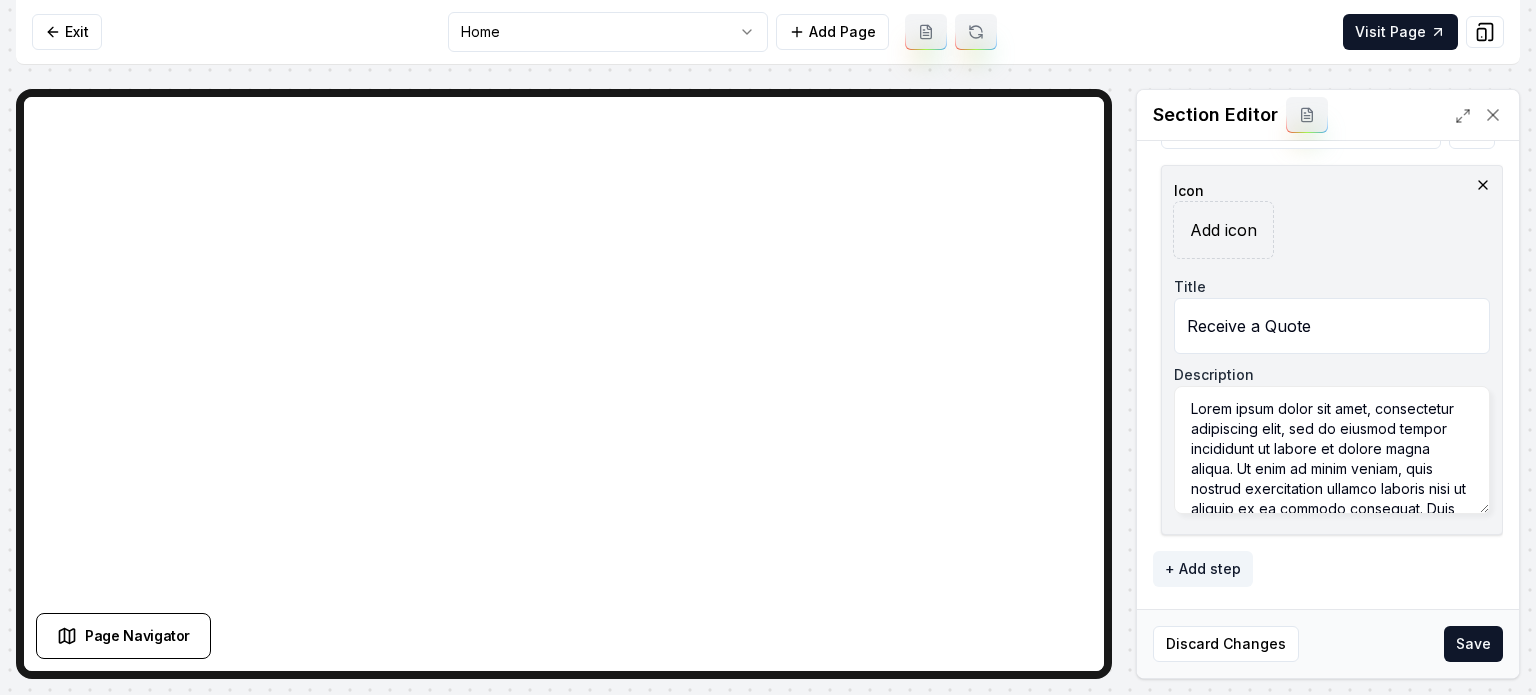 type on "Receive a Quote" 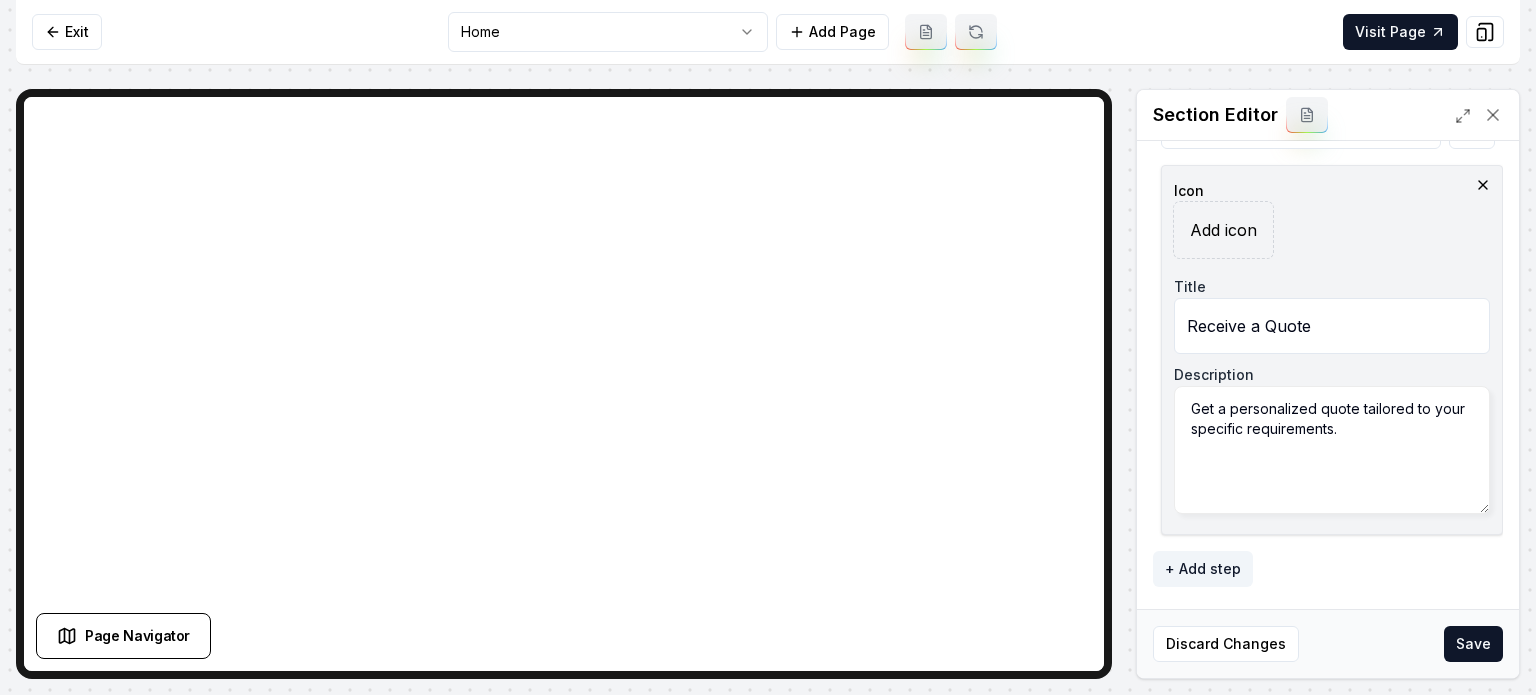 type on "Get a personalized quote tailored to your specific requirements." 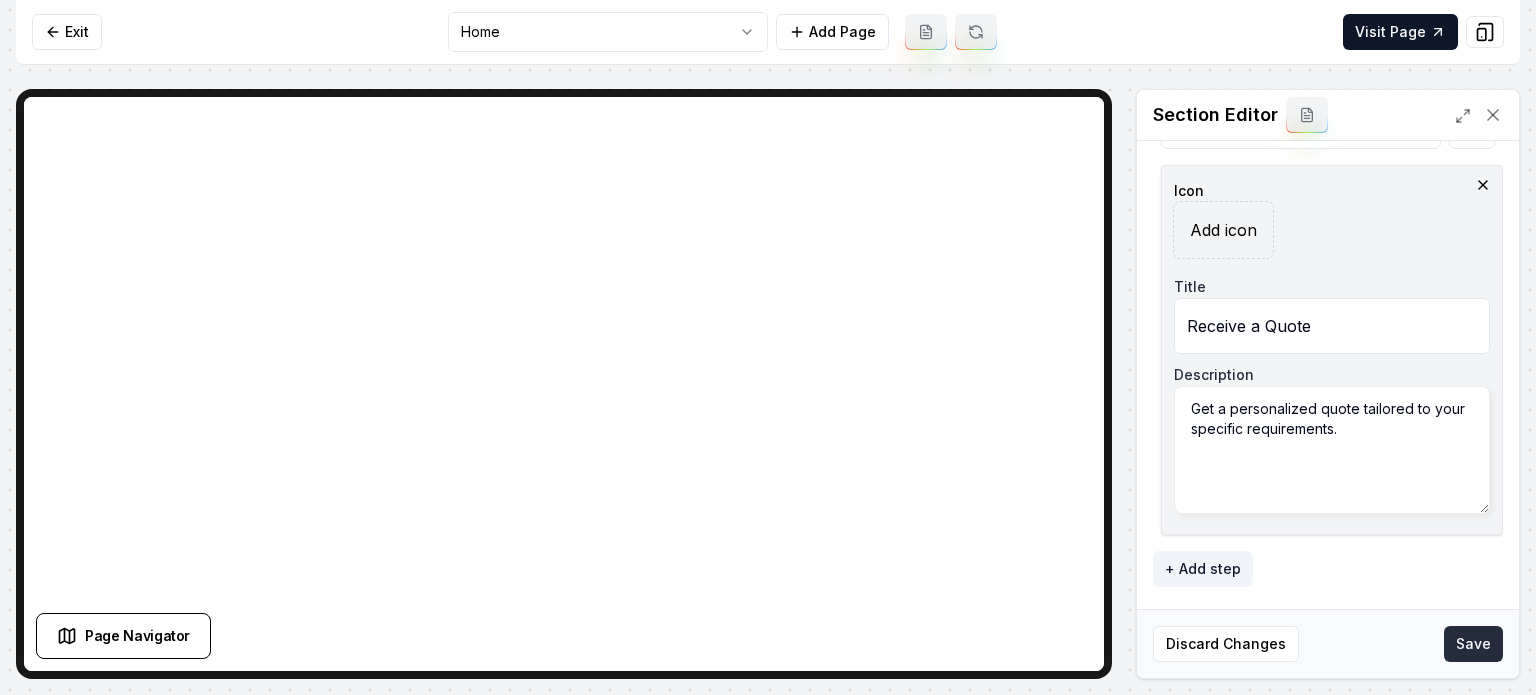 click on "Save" at bounding box center (1473, 644) 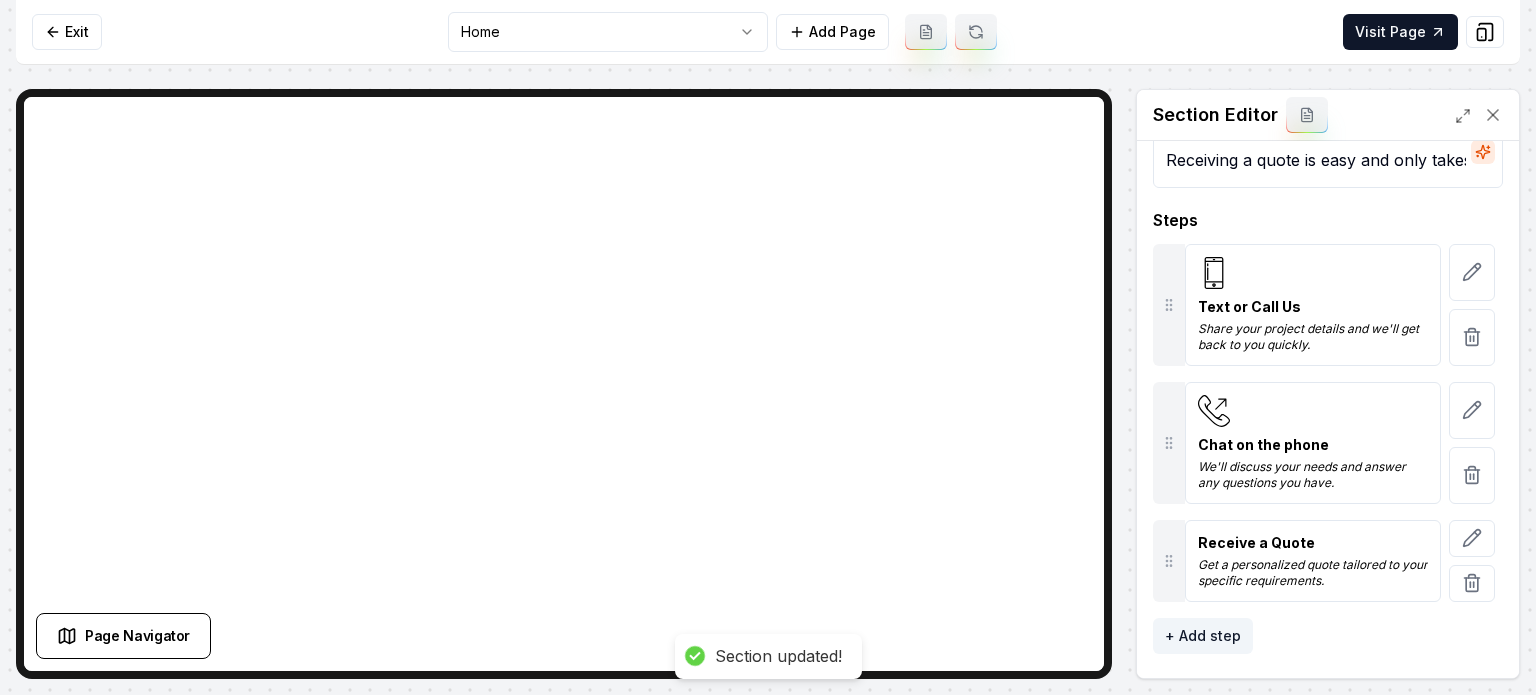 scroll, scrollTop: 143, scrollLeft: 0, axis: vertical 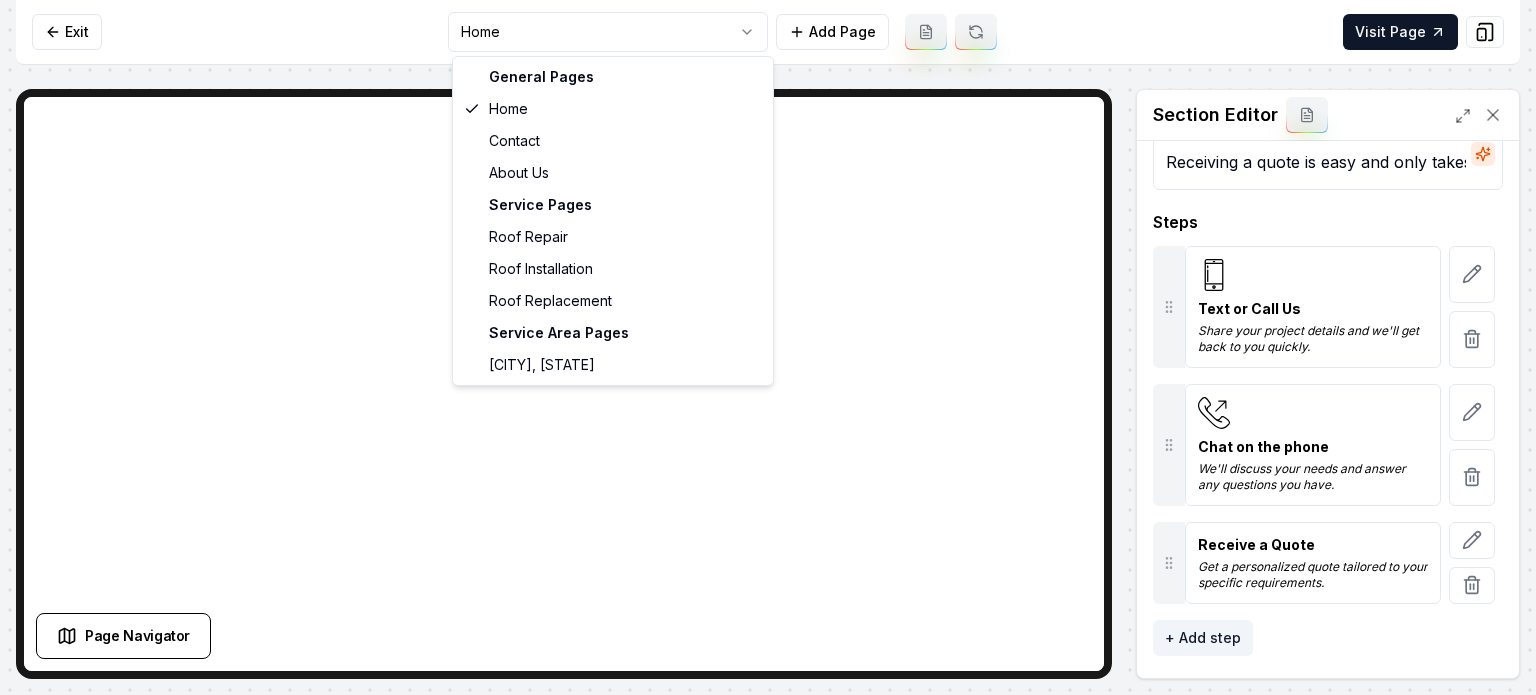 click on "Computer Required This feature is only available on a computer. Please switch to a computer to edit your site. Go back  Exit Home Add Page Visit Page  Page Navigator Page Settings Section Editor Header Get a quote Subheader Receiving a quote is easy and only takes three simple steps Steps
Text or Call Us Share your project details and we'll get back to you quickly.
Chat on the phone We'll discuss your needs and answer any questions you have. Receive a Quote Get a personalized quote tailored to your specific requirements.
To pick up a draggable item, press the space bar.
While dragging, use the arrow keys to move the item.
Press space again to drop the item in its new position, or press escape to cancel.
+ Add step Discard Changes Save /dashboard/sites/d88726d9-de94-49bc-b3ba-a776a294f659/pages/9f594361-f021-4235-be2f-4189a40d9e5f" at bounding box center (768, 347) 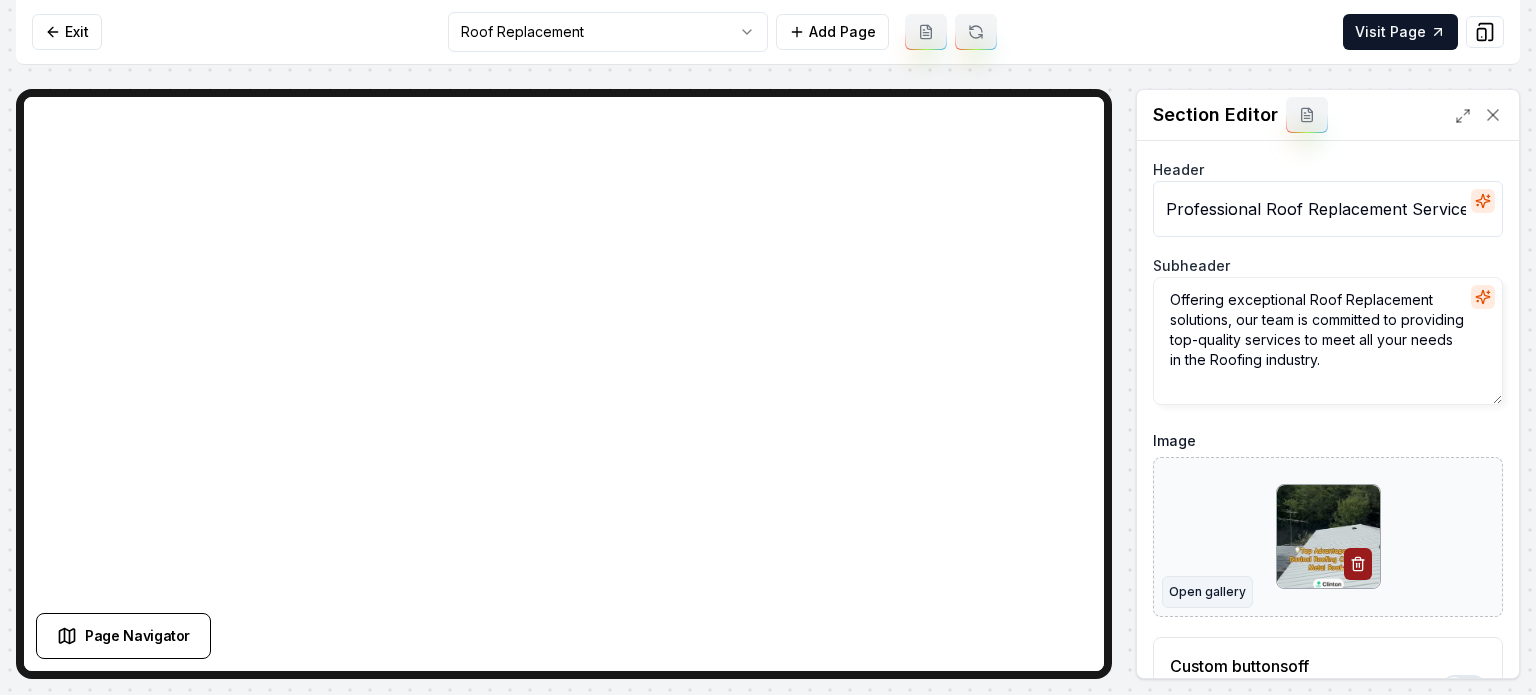 click on "Open gallery" at bounding box center [1207, 592] 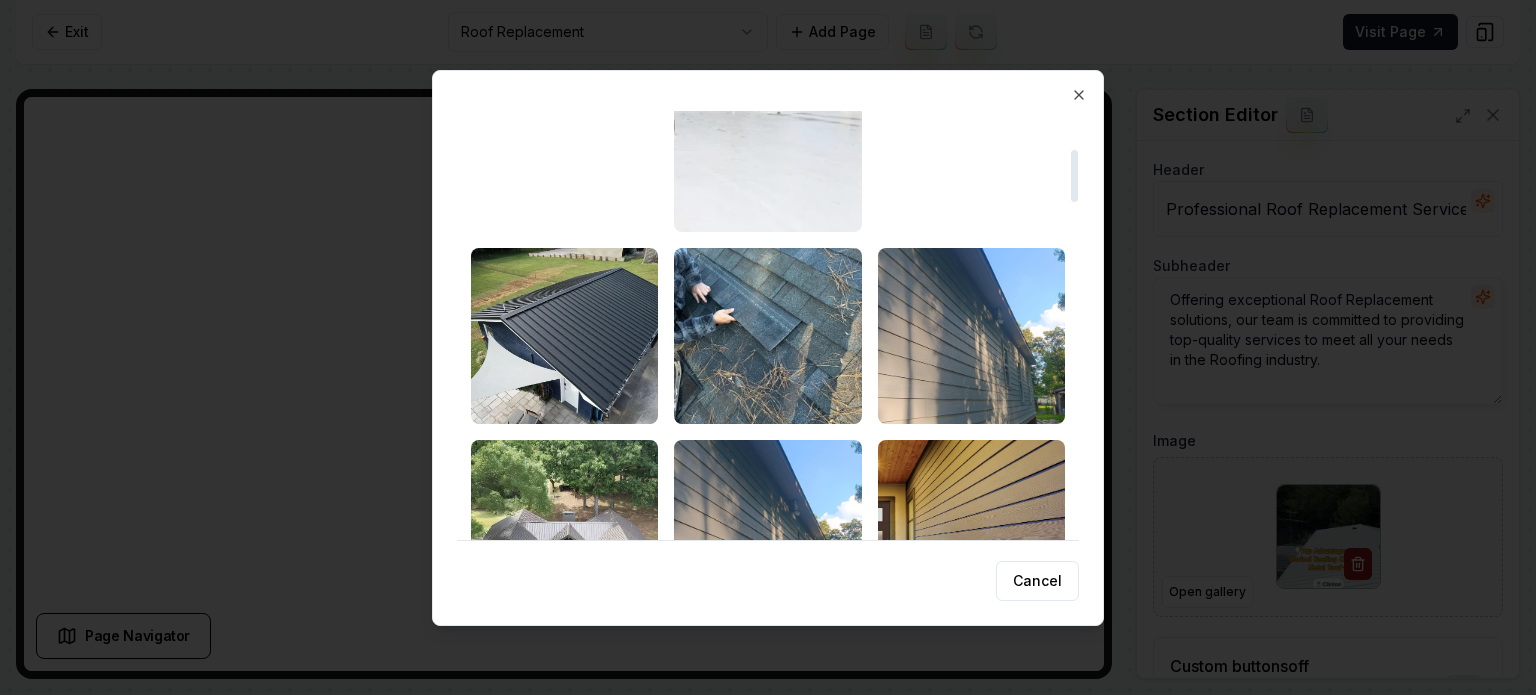 scroll, scrollTop: 312, scrollLeft: 0, axis: vertical 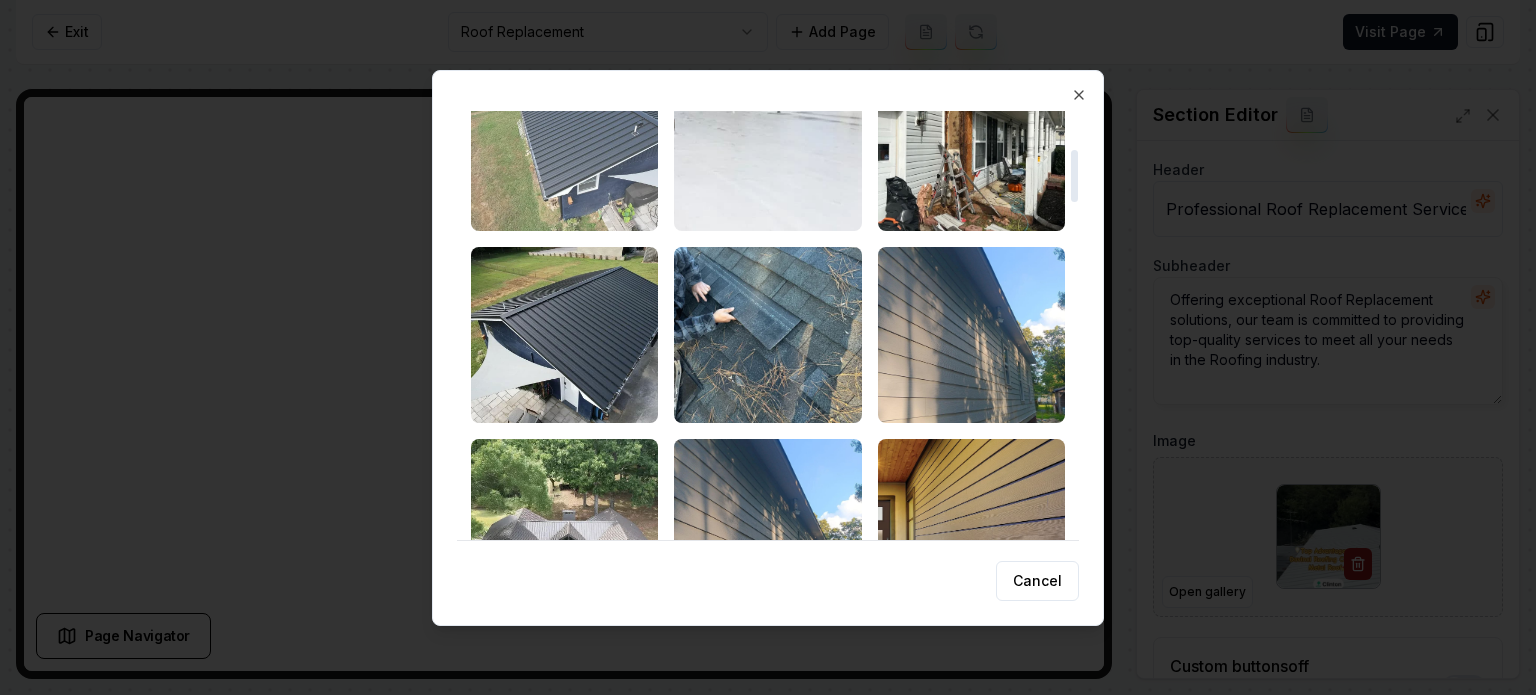 click at bounding box center [564, 143] 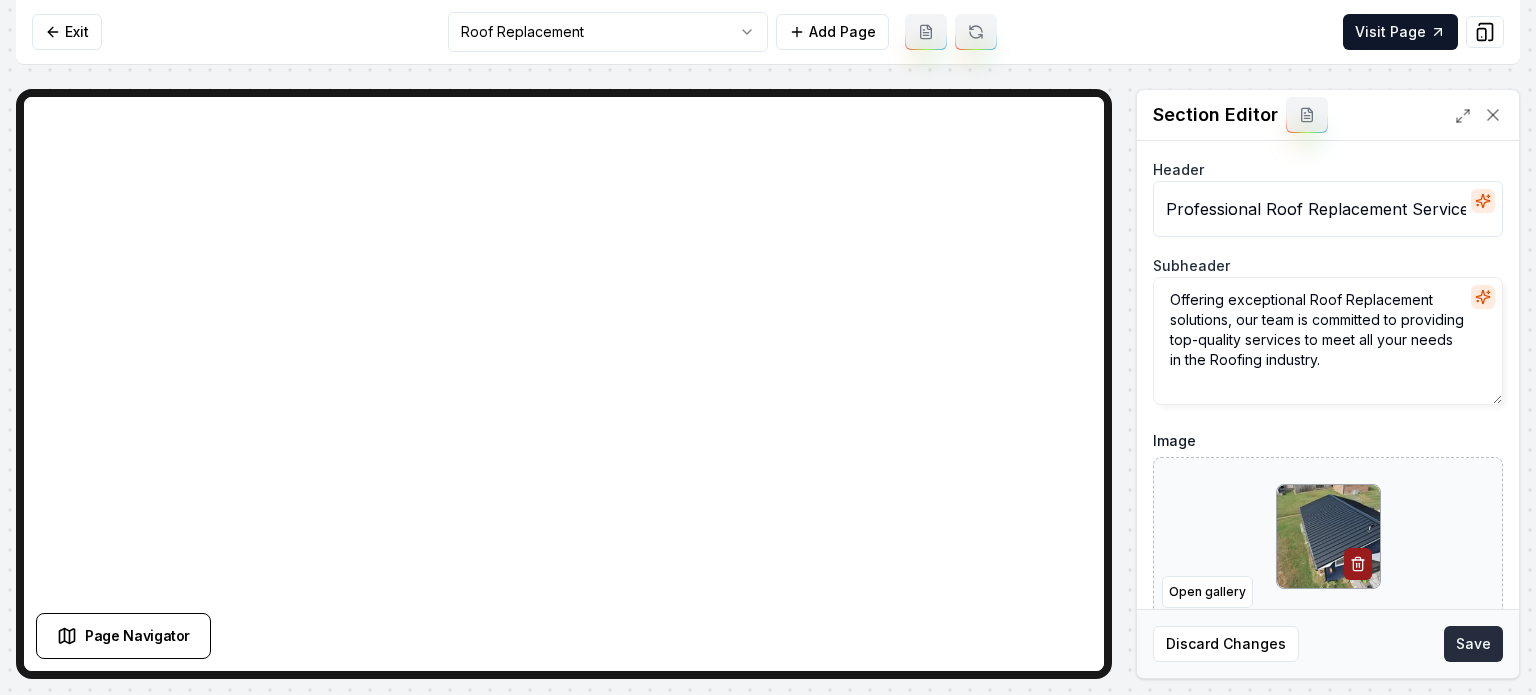 click on "Save" at bounding box center [1473, 644] 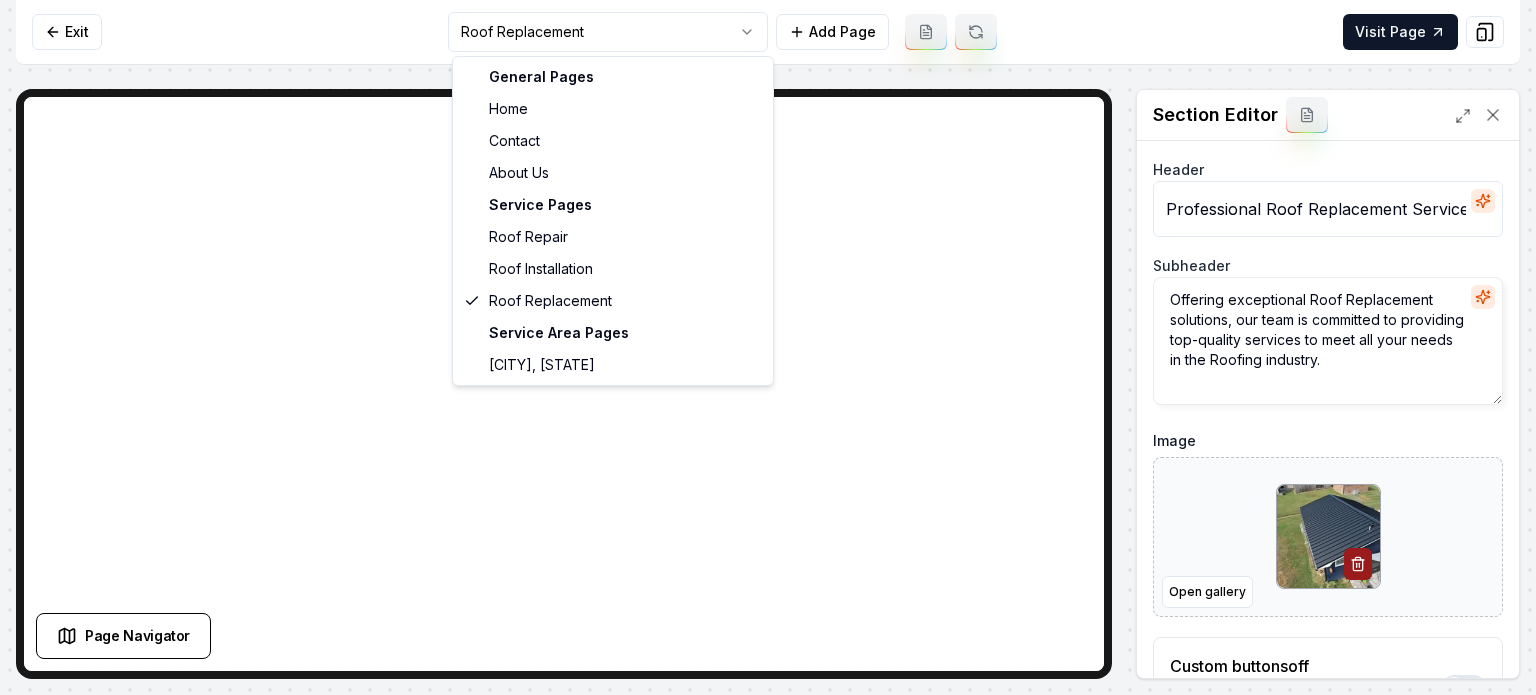click on "Computer Required This feature is only available on a computer. Please switch to a computer to edit your site. Go back  Exit Roof Replacement Add Page Visit Page  Page Navigator Page Settings Section Editor Header Professional Roof Replacement Services Subheader Offering exceptional Roof Replacement solutions, our team is committed to providing top-quality services to meet all your needs in the Roofing industry. Image Open gallery Custom buttons  off Your buttons will be based on the goals you set up. Discard Changes Save /dashboard/sites/d88726d9-de94-49bc-b3ba-a776a294f659/pages/227af5d5-e1df-4a45-b2dc-c7af9007805d General Pages Home Contact About Us Service Pages Roof Repair Roof Installation Roof Replacement Service Area Pages [CITY], [STATE]" at bounding box center (768, 347) 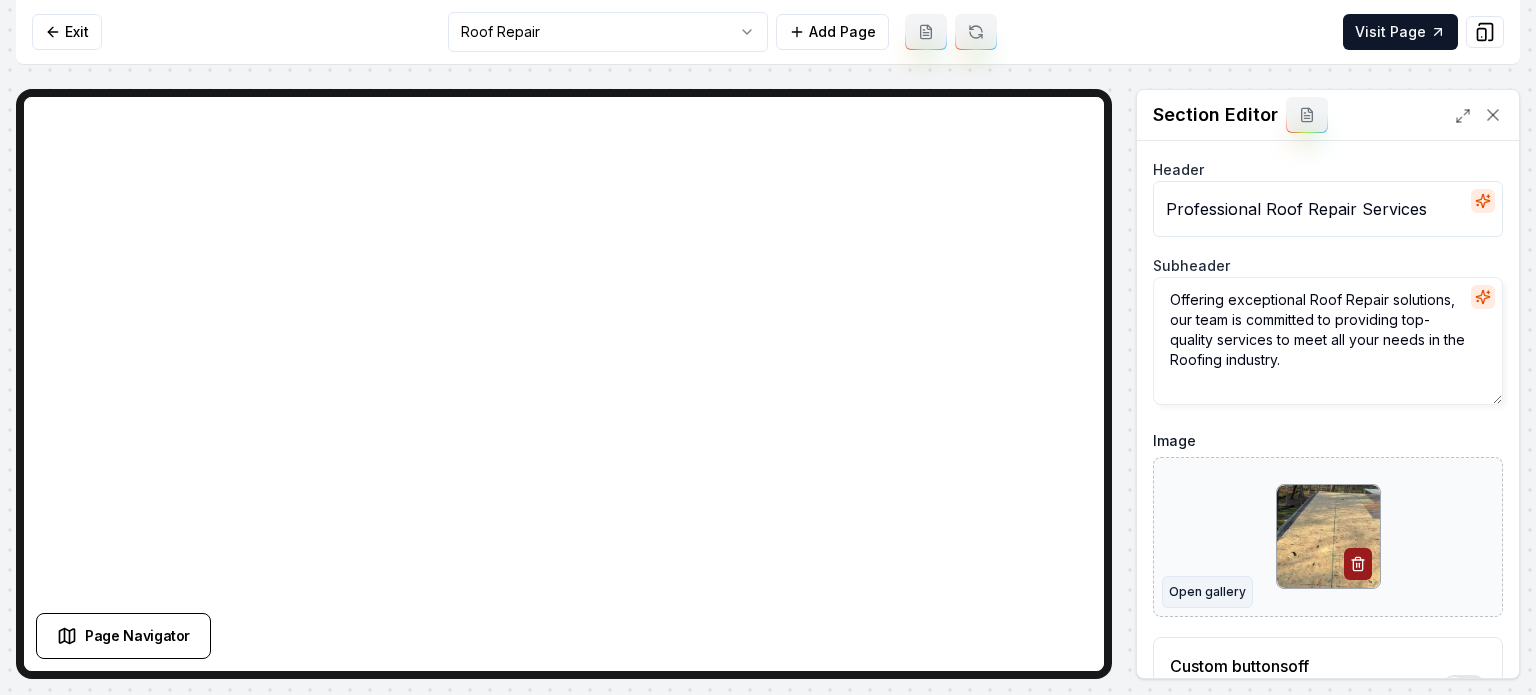 click on "Open gallery" at bounding box center [1207, 592] 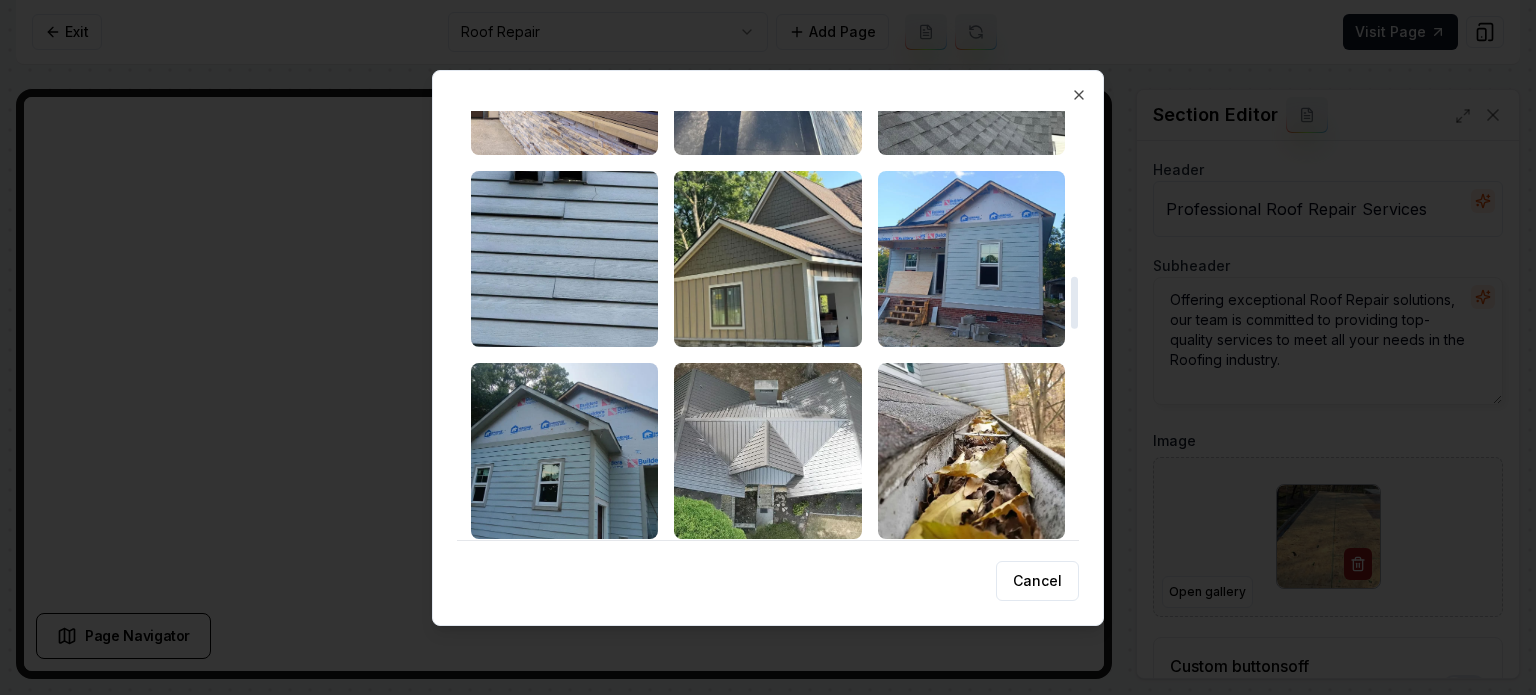 scroll, scrollTop: 1364, scrollLeft: 0, axis: vertical 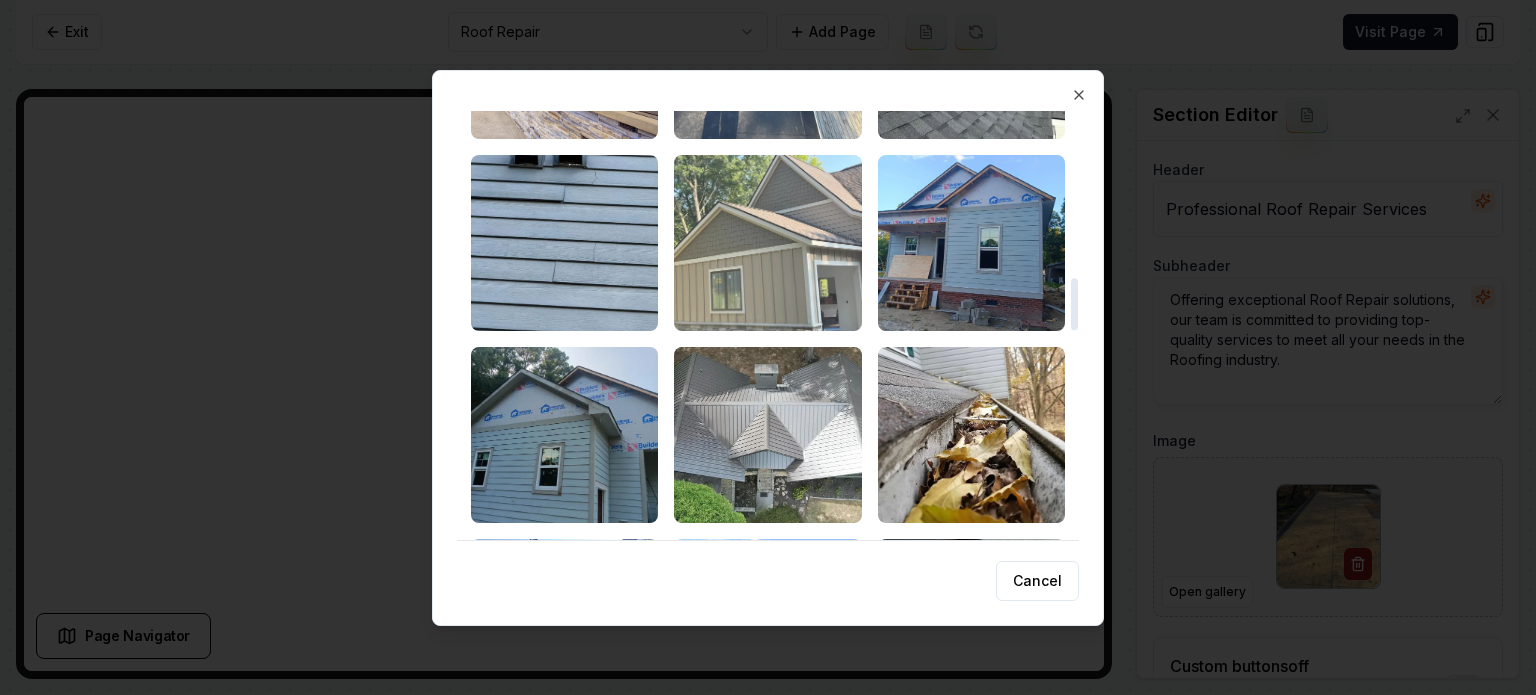 click at bounding box center (767, 243) 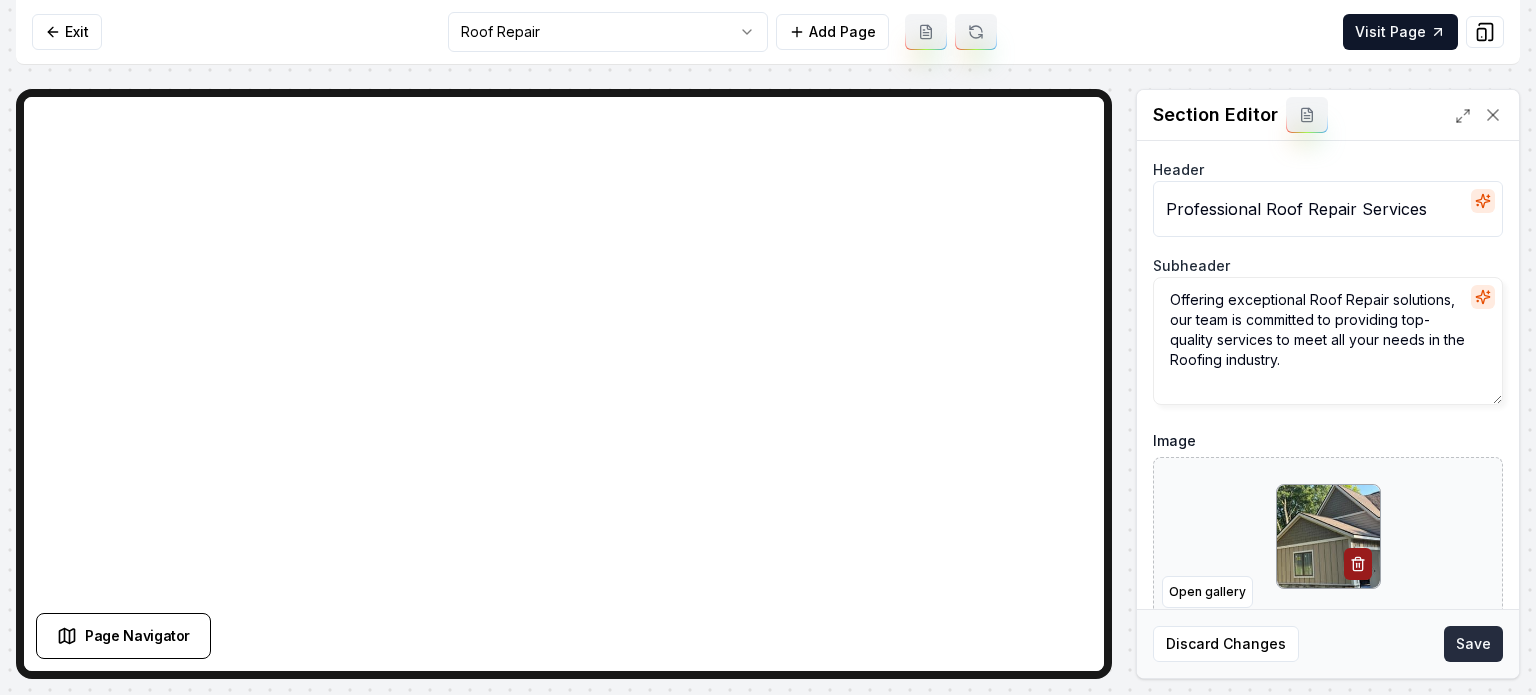 click on "Save" at bounding box center (1473, 644) 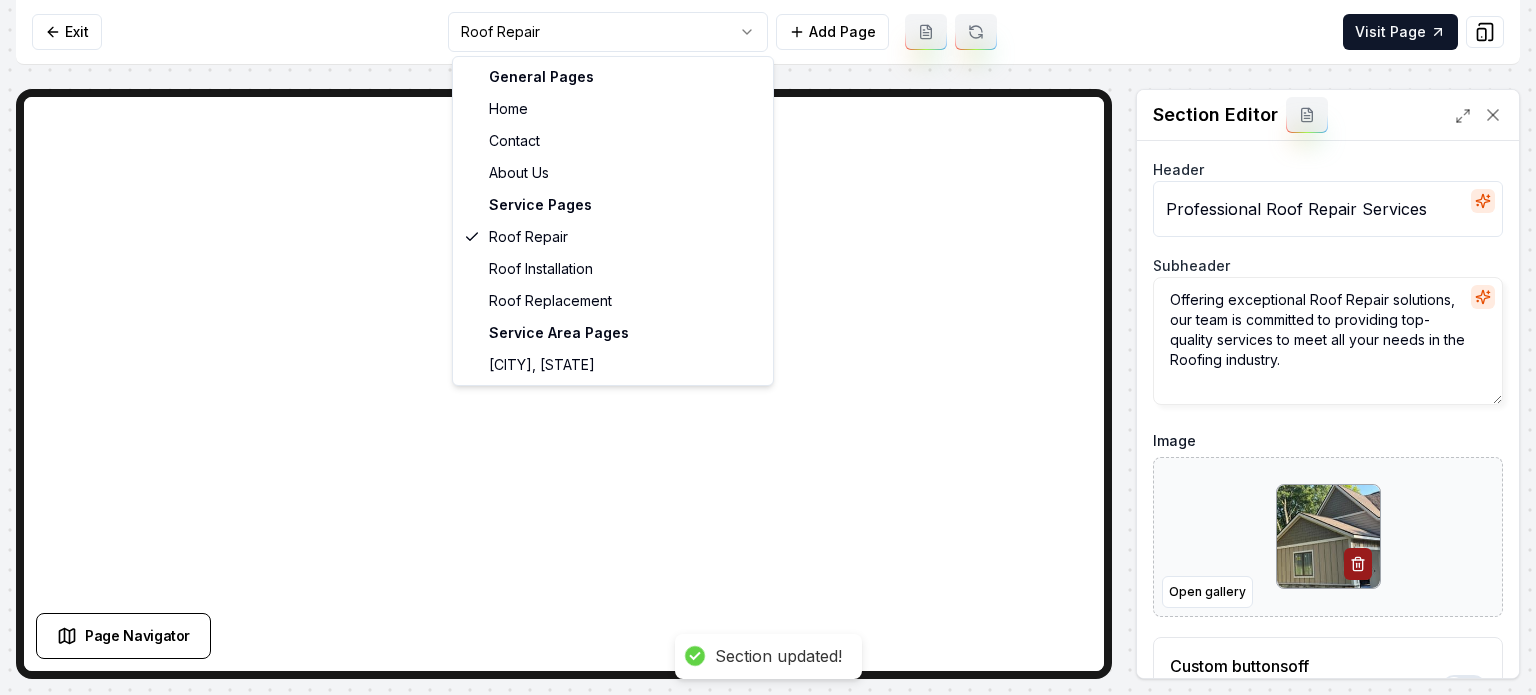 click on "Overview Site Editor View My Site Setup  Checklist 25 %  Complete Connect a domain Get your website live by connecting your domain. Connect Domain Create a post Keep your customers engaged and show off your work by creating a post. Create a Post Add service areas Show your service areas to get found on Google. Add Service Areas Add services Get found on Google for each of the services you provide. general pages Submit to IndexNow Edit System Prompt Home Edit Contact Edit About Us Edit Service Pages Roof Repair Edit Roof Installation Edit Roof Replacement Edit Areas Served Pages No area pages yet. Go here to add service areas → Legal Pages This includes pages like Terms of Service and Privacy Policy. Add Terms of Service Add Privacy Policy" at bounding box center [768, 347] 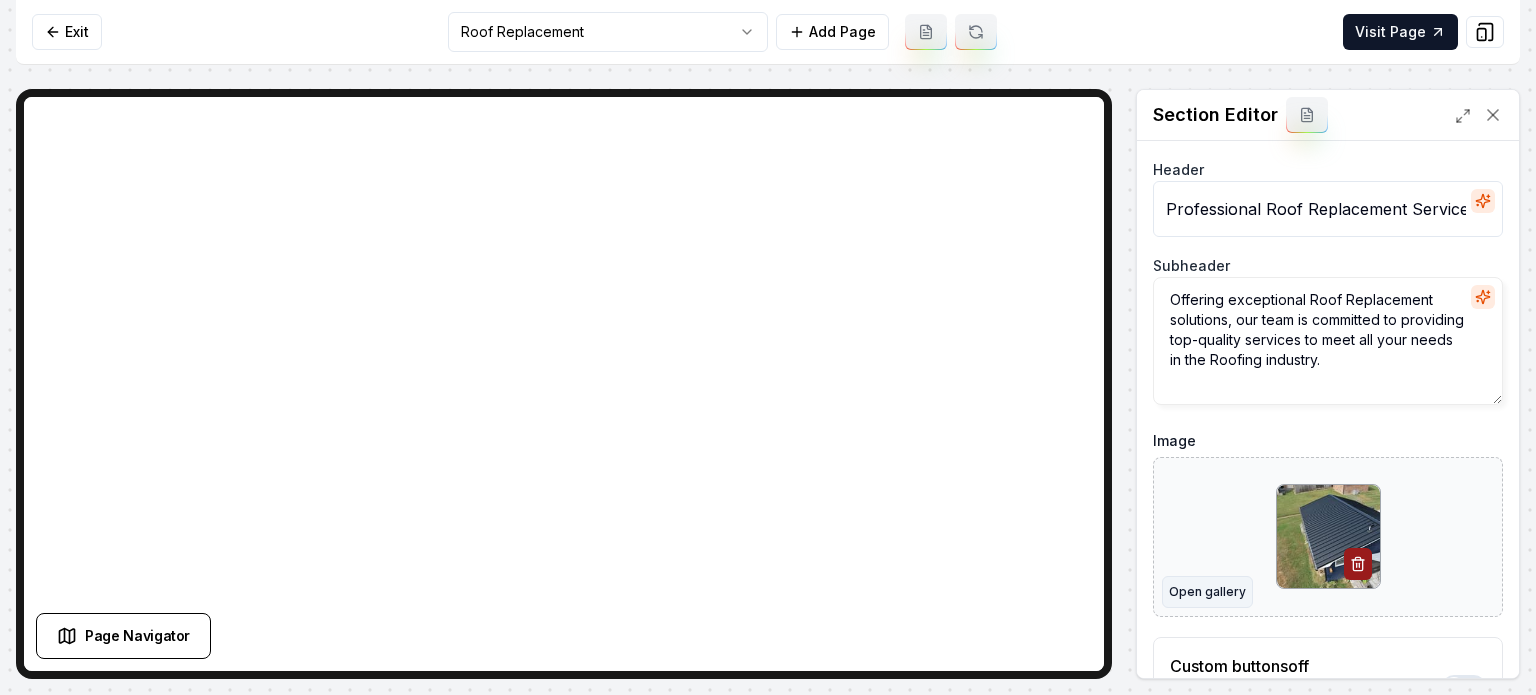 click on "Open gallery" at bounding box center [1207, 592] 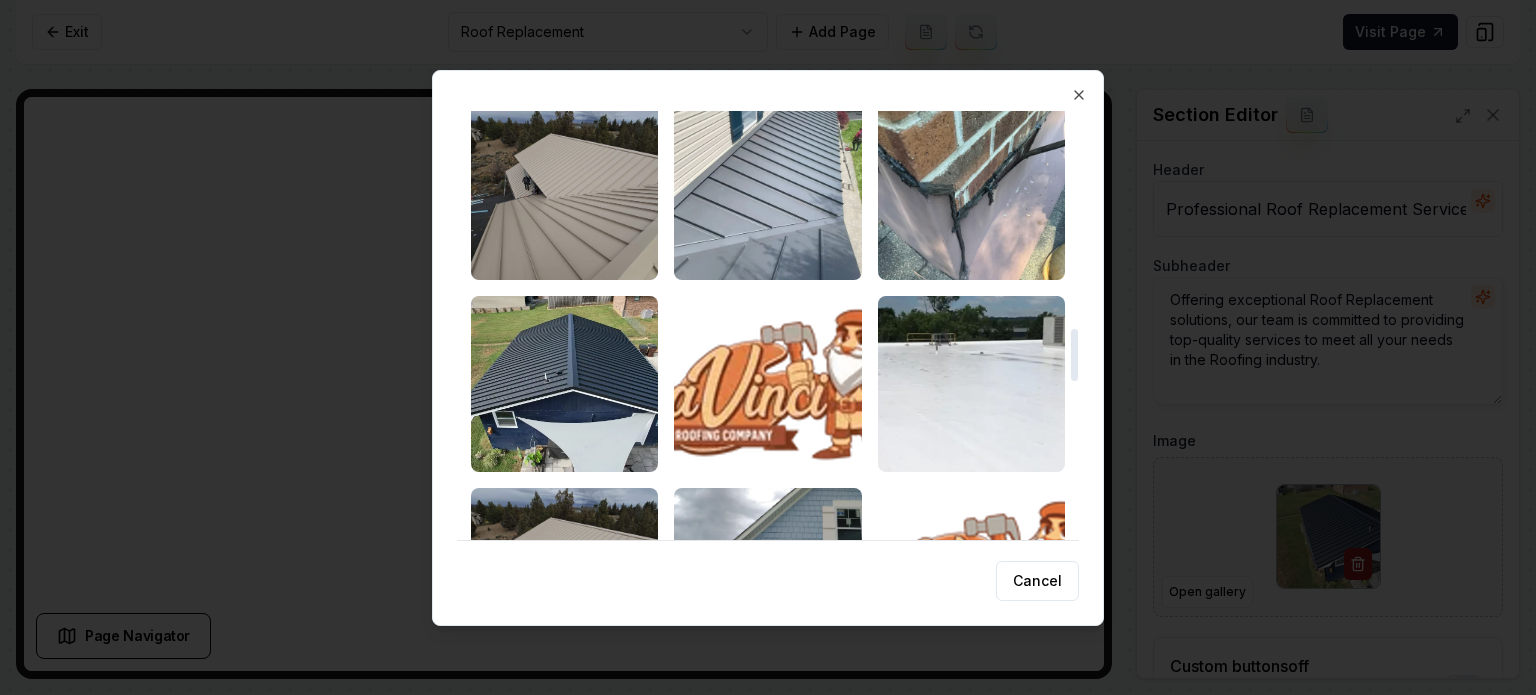 scroll, scrollTop: 1775, scrollLeft: 0, axis: vertical 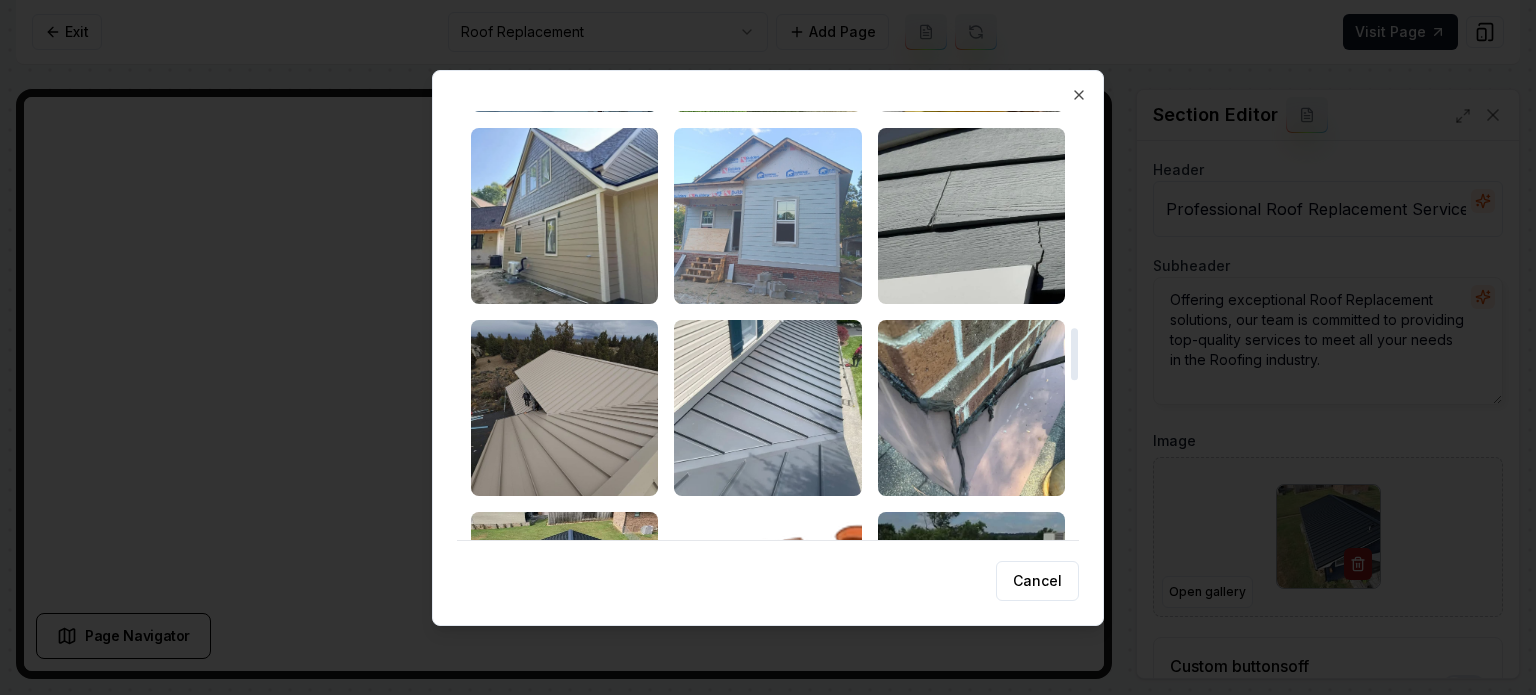 click at bounding box center (767, 216) 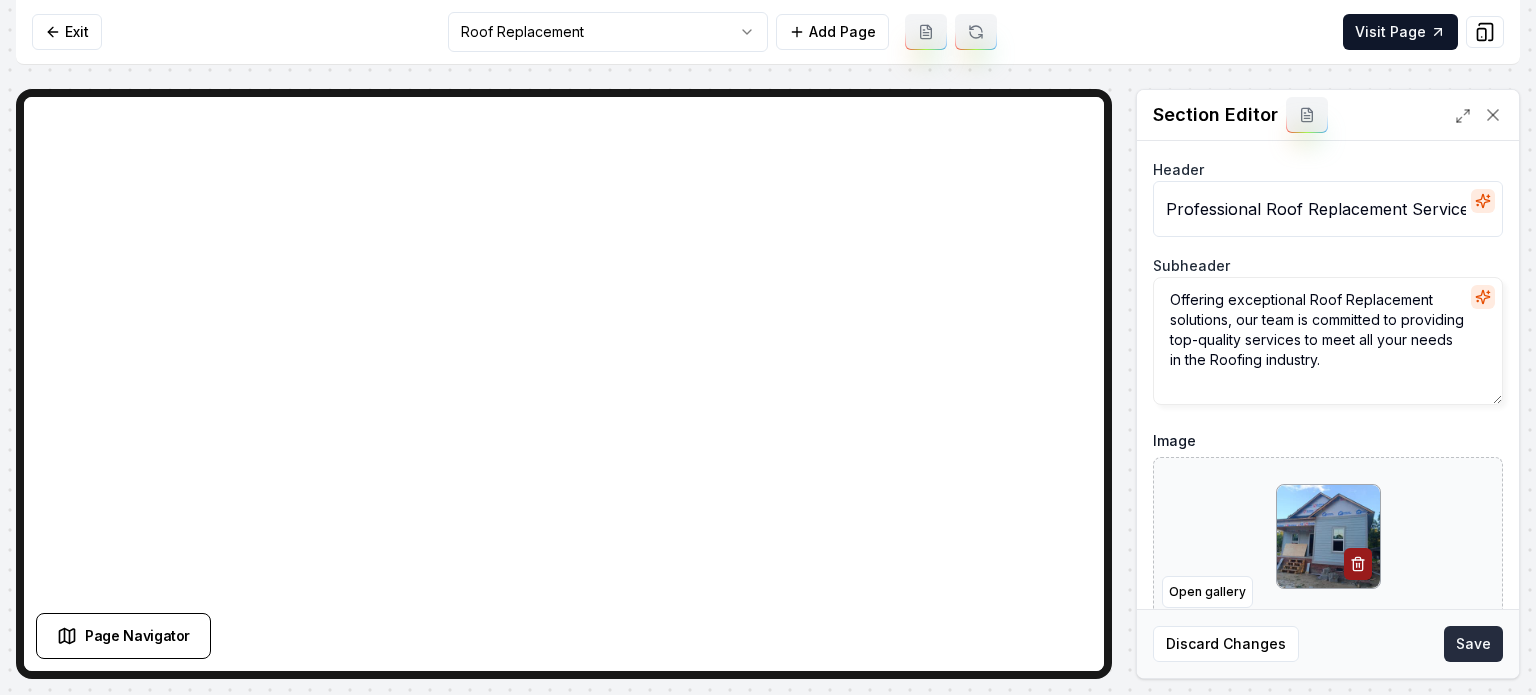 click on "Save" at bounding box center [1473, 644] 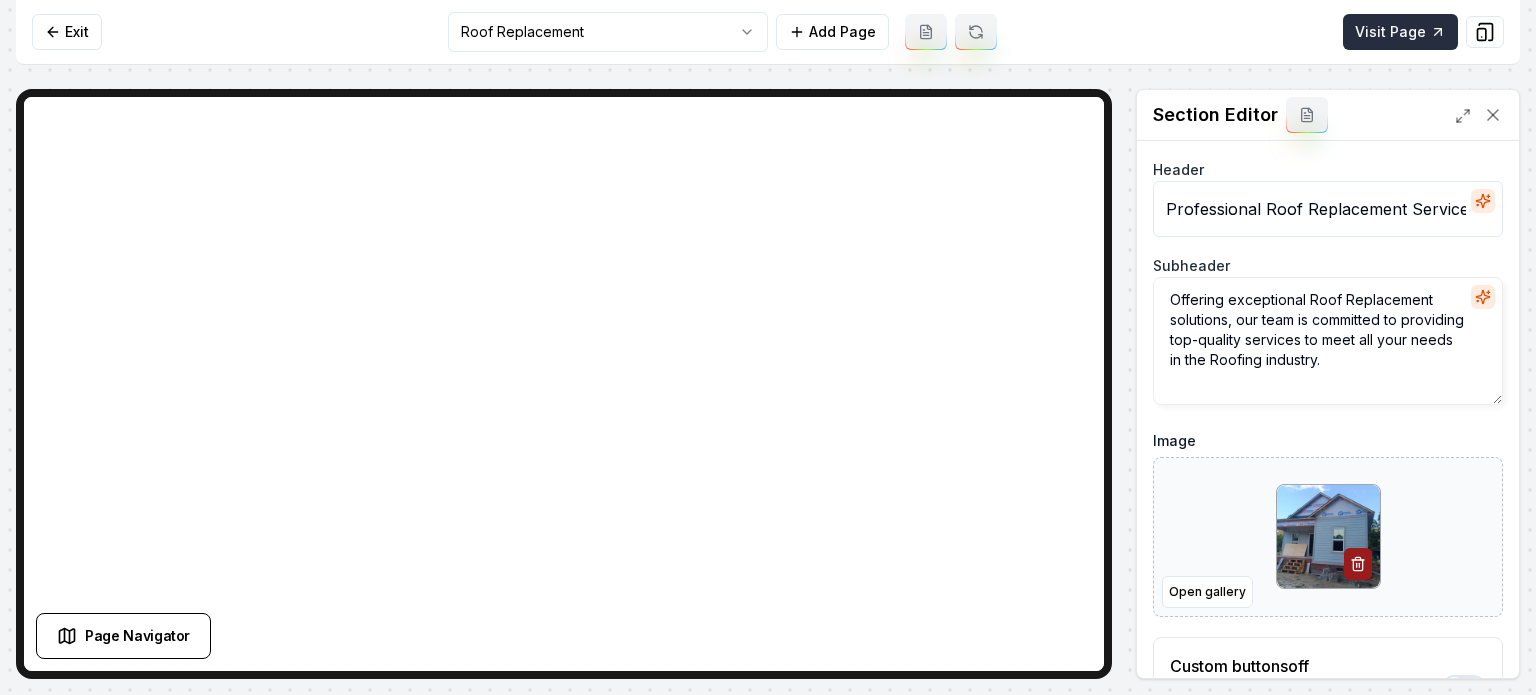 click on "Visit Page" at bounding box center [1400, 32] 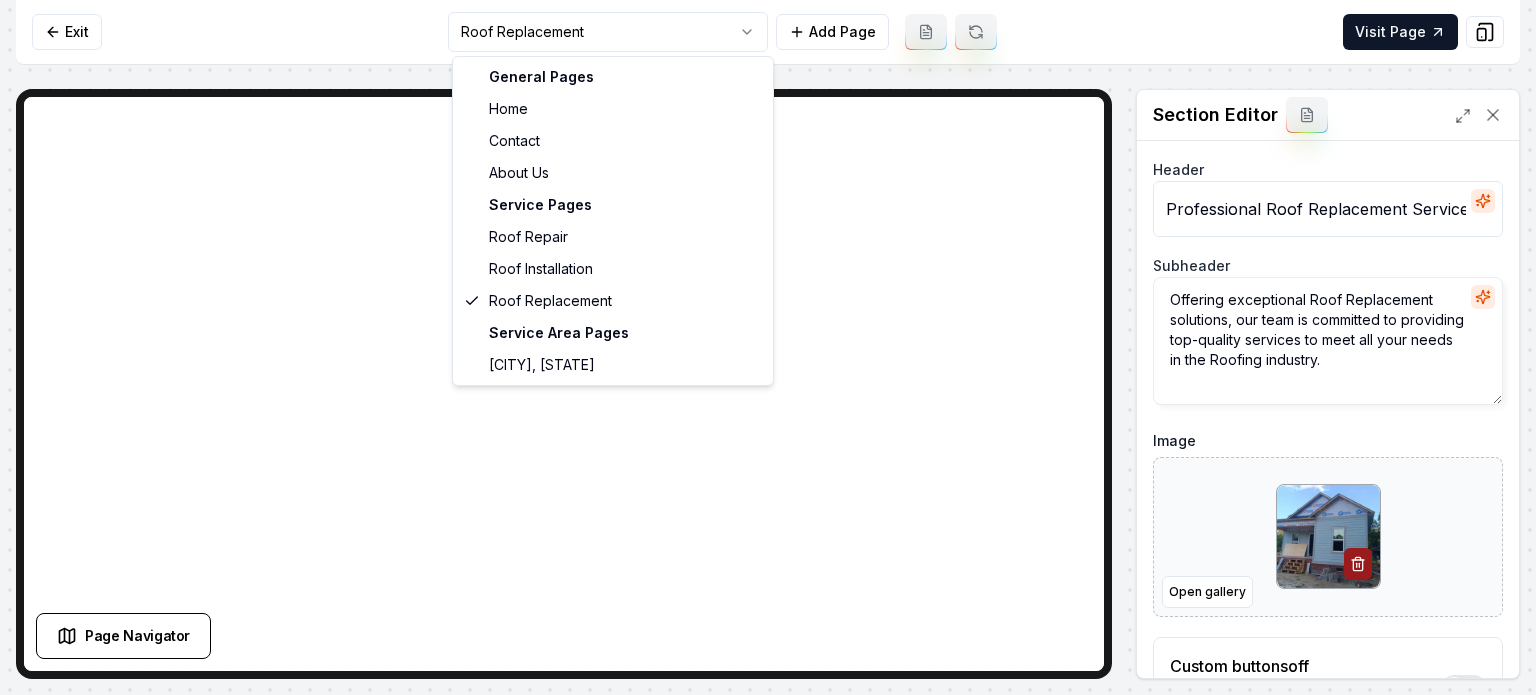 click on "Computer Required This feature is only available on a computer. Please switch to a computer to edit your site. Go back  Exit Roof Replacement Add Page Visit Page  Page Navigator Page Settings Section Editor Header Professional Roof Replacement Services Subheader Offering exceptional Roof Replacement solutions, our team is committed to providing top-quality services to meet all your needs in the Roofing industry. Image Open gallery Custom buttons  off Your buttons will be based on the goals you set up. Discard Changes Save /dashboard/sites/d88726d9-de94-49bc-b3ba-a776a294f659/pages/227af5d5-e1df-4a45-b2dc-c7af9007805d General Pages Home Contact About Us Service Pages Roof Repair Roof Installation Roof Replacement Service Area Pages [CITY], [STATE]" at bounding box center [768, 347] 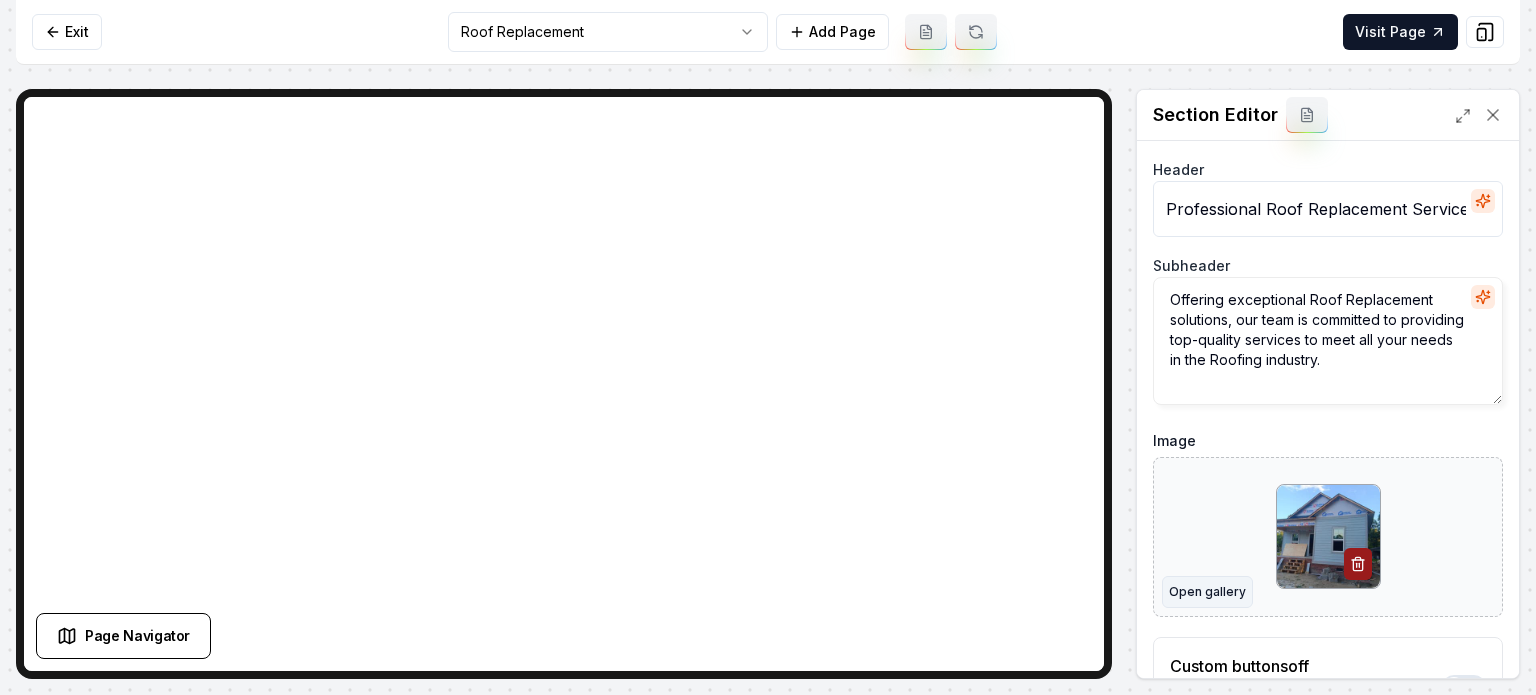 click on "Open gallery" at bounding box center [1207, 592] 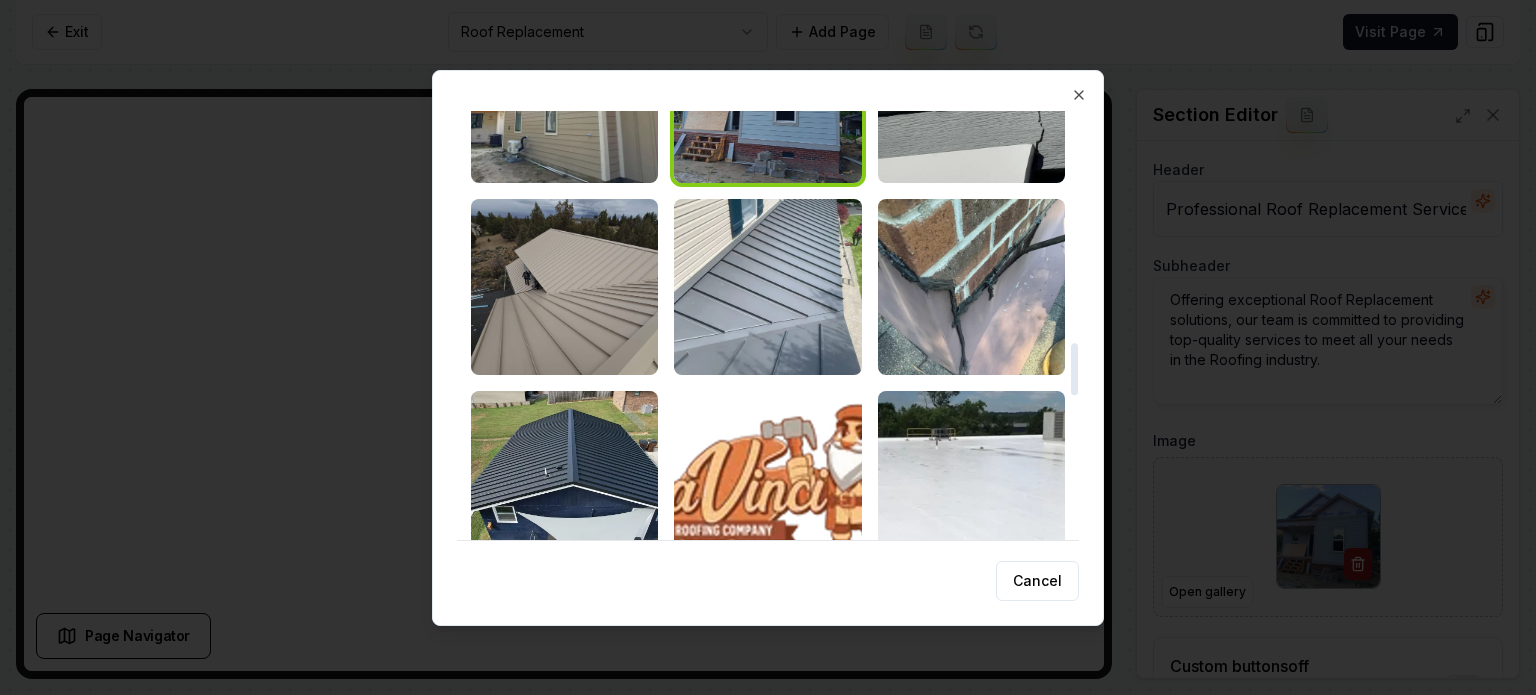 scroll, scrollTop: 1896, scrollLeft: 0, axis: vertical 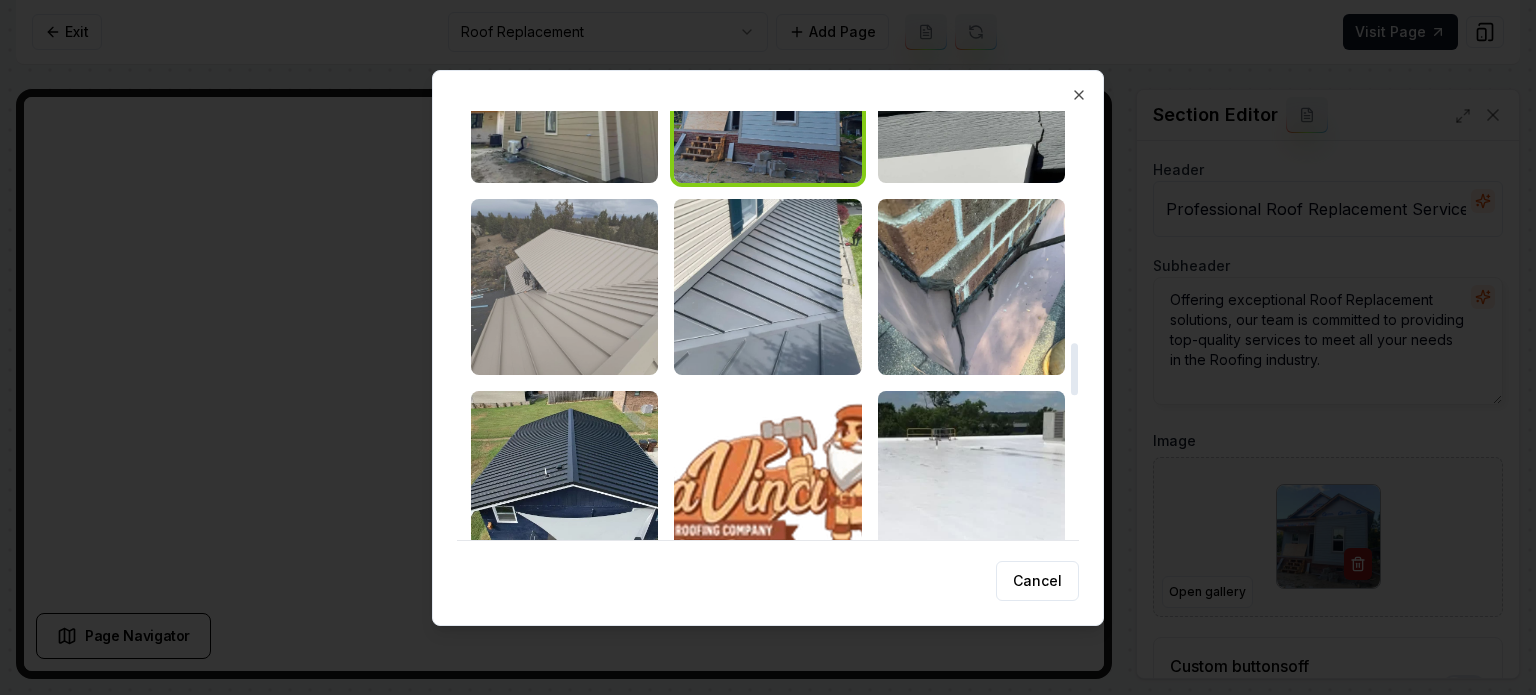 click at bounding box center [564, 287] 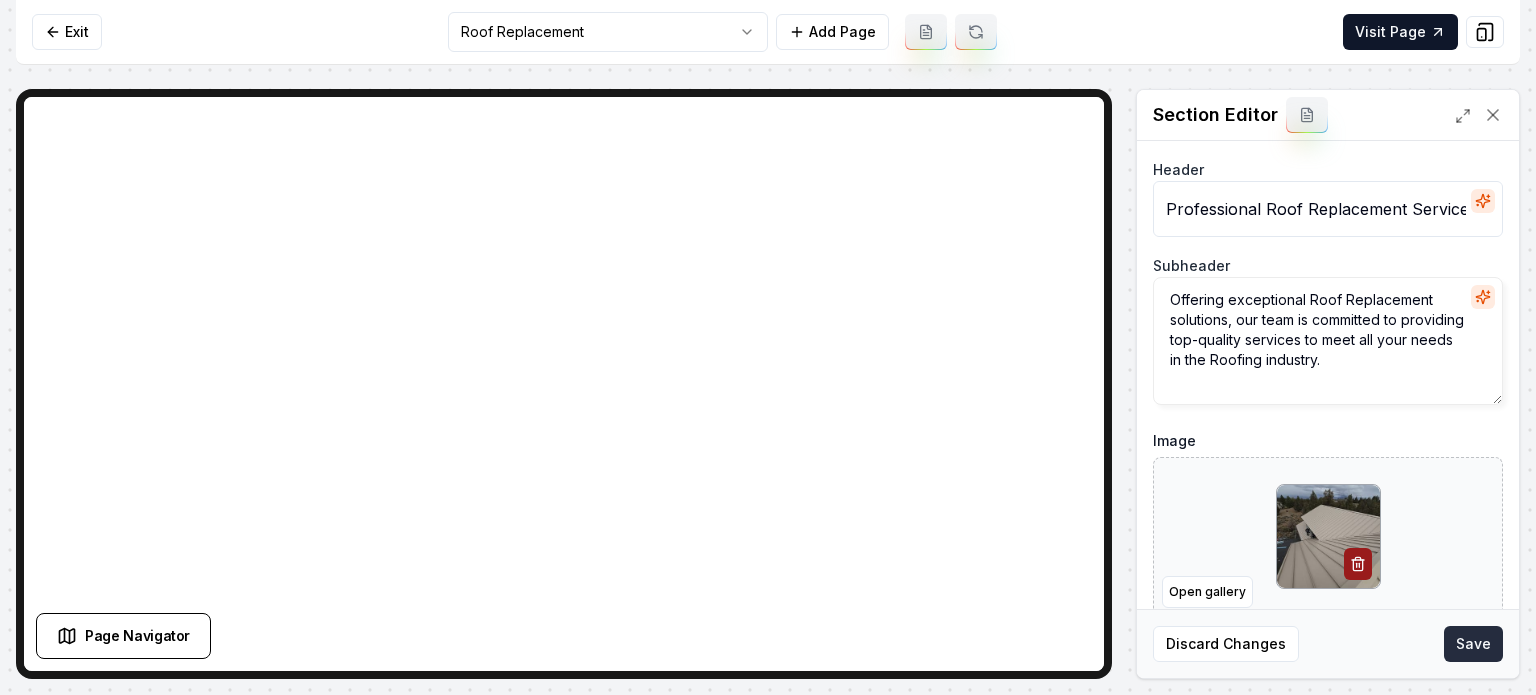 click on "Save" at bounding box center [1473, 644] 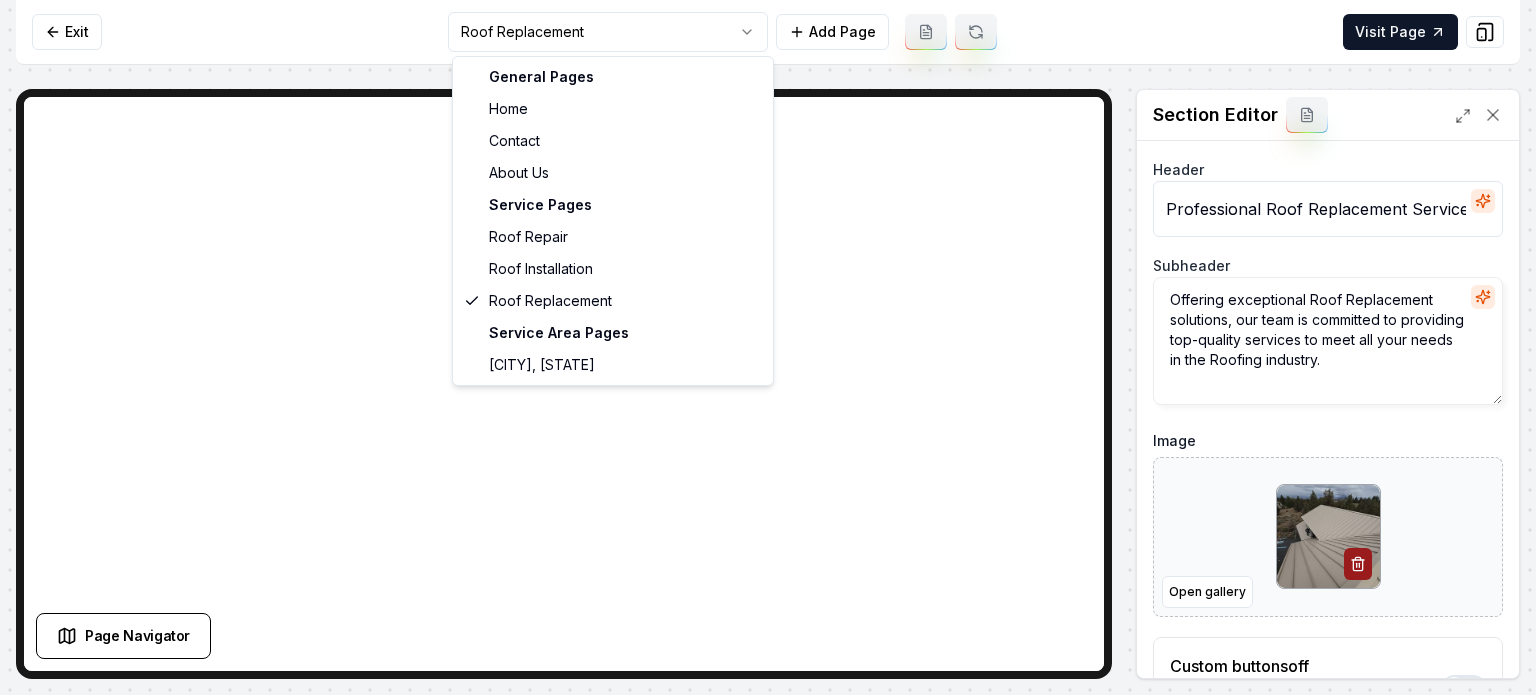 click on "Computer Required This feature is only available on a computer. Please switch to a computer to edit your site. Go back  Exit Roof Replacement Add Page Visit Page  Page Navigator Page Settings Section Editor Header Professional Roof Replacement Services Subheader Offering exceptional Roof Replacement solutions, our team is committed to providing top-quality services to meet all your needs in the Roofing industry. Image Open gallery Custom buttons  off Your buttons will be based on the goals you set up. Discard Changes Save Section updated! /dashboard/sites/d88726d9-de94-49bc-b3ba-a776a294f659/pages/227af5d5-e1df-4a45-b2dc-c7af9007805d General Pages Home Contact About Us Service Pages Roof Repair Roof Installation Roof Replacement Service Area Pages [CITY], [STATE]" at bounding box center (768, 347) 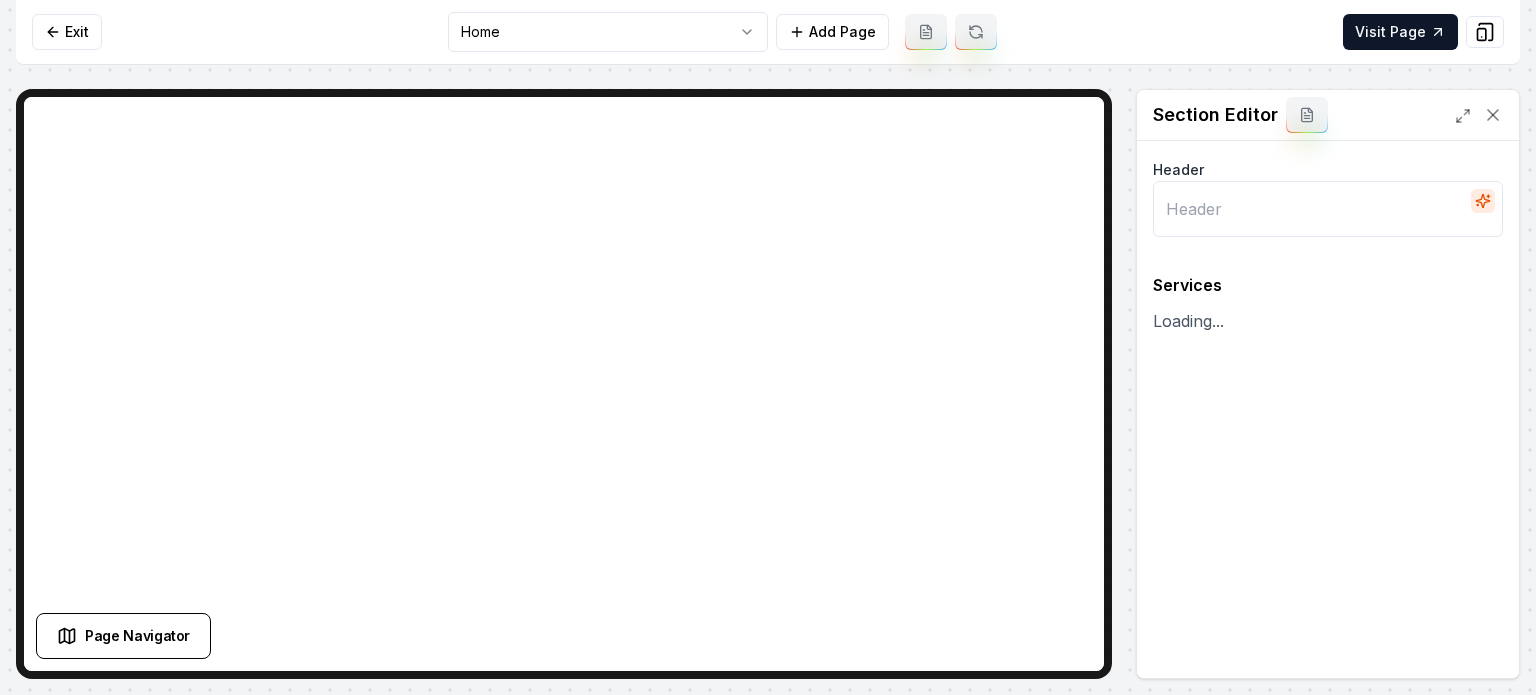 type on "Our Premier Roofing and Exterior Services" 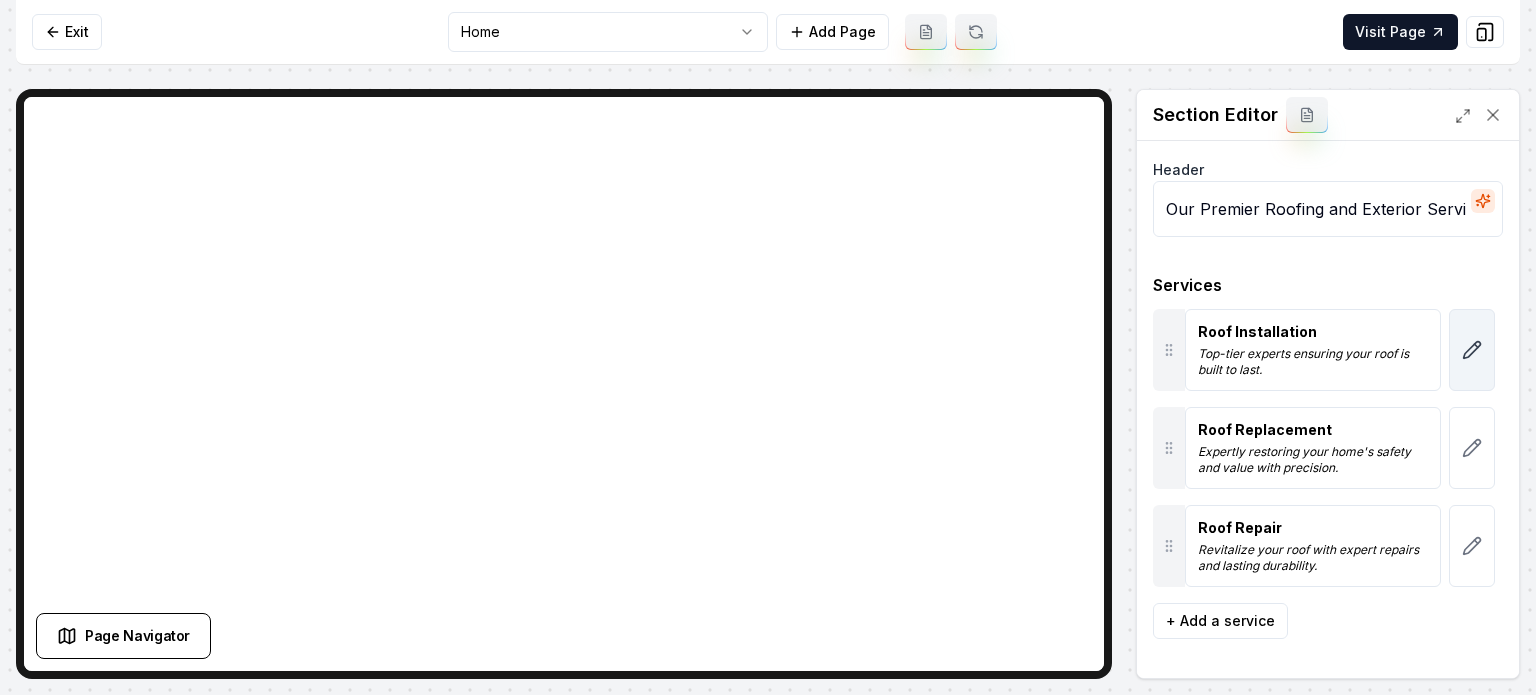 click at bounding box center [1472, 350] 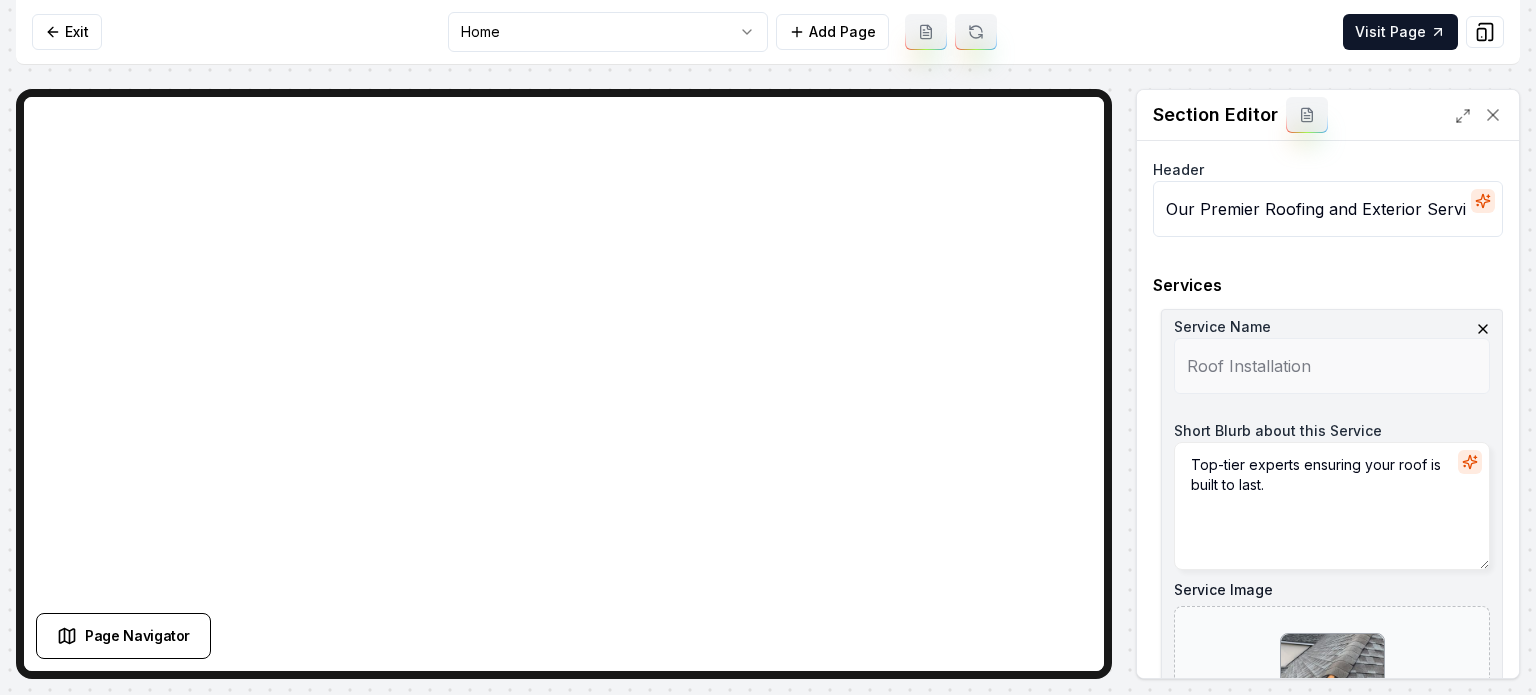scroll, scrollTop: 443, scrollLeft: 0, axis: vertical 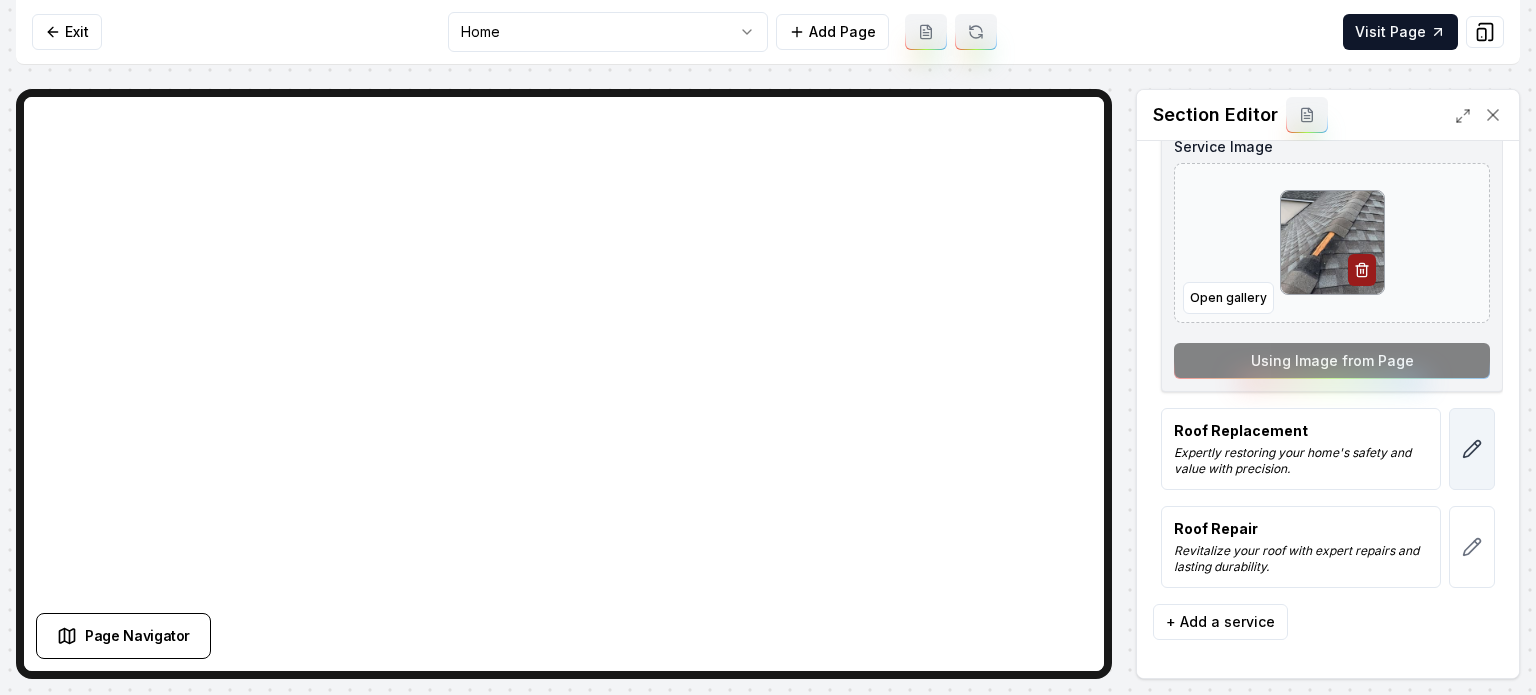 drag, startPoint x: 1480, startPoint y: 468, endPoint x: 1458, endPoint y: 468, distance: 22 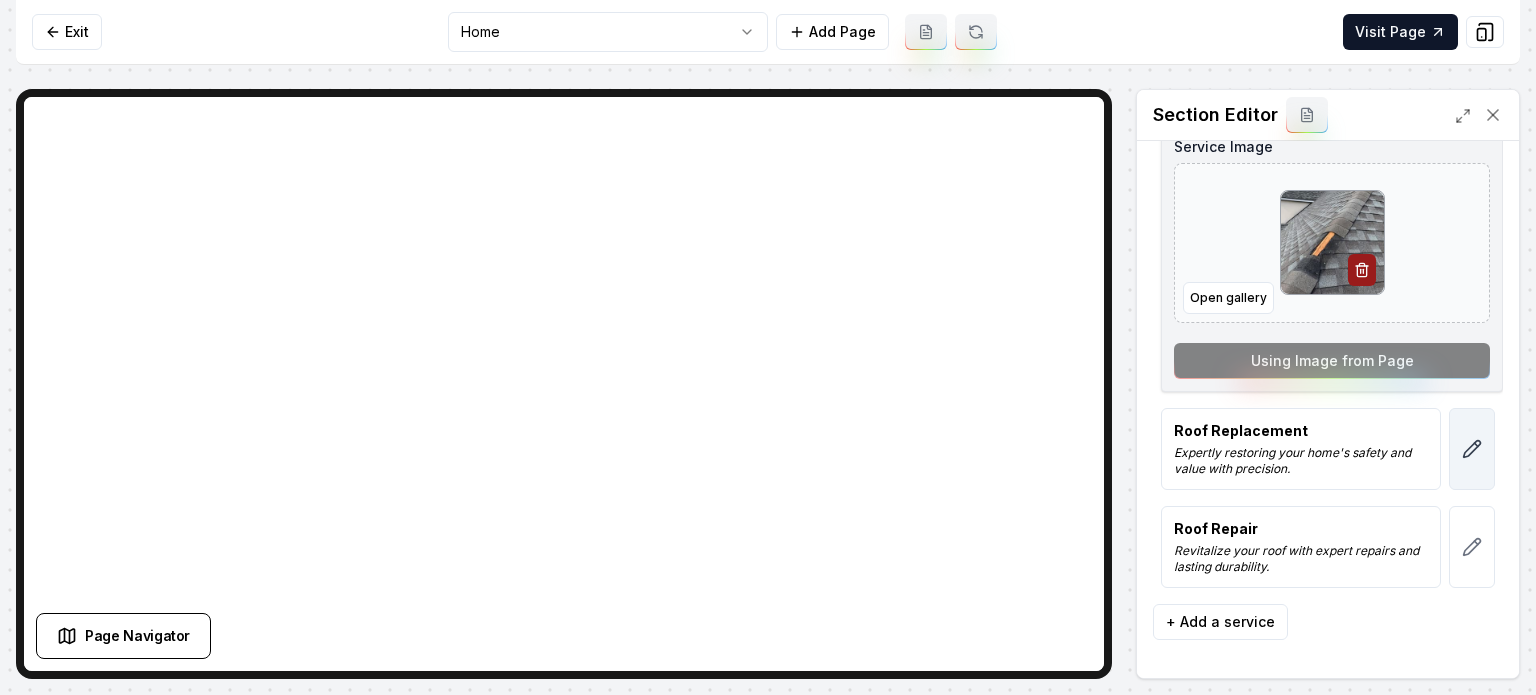 click at bounding box center (1472, 449) 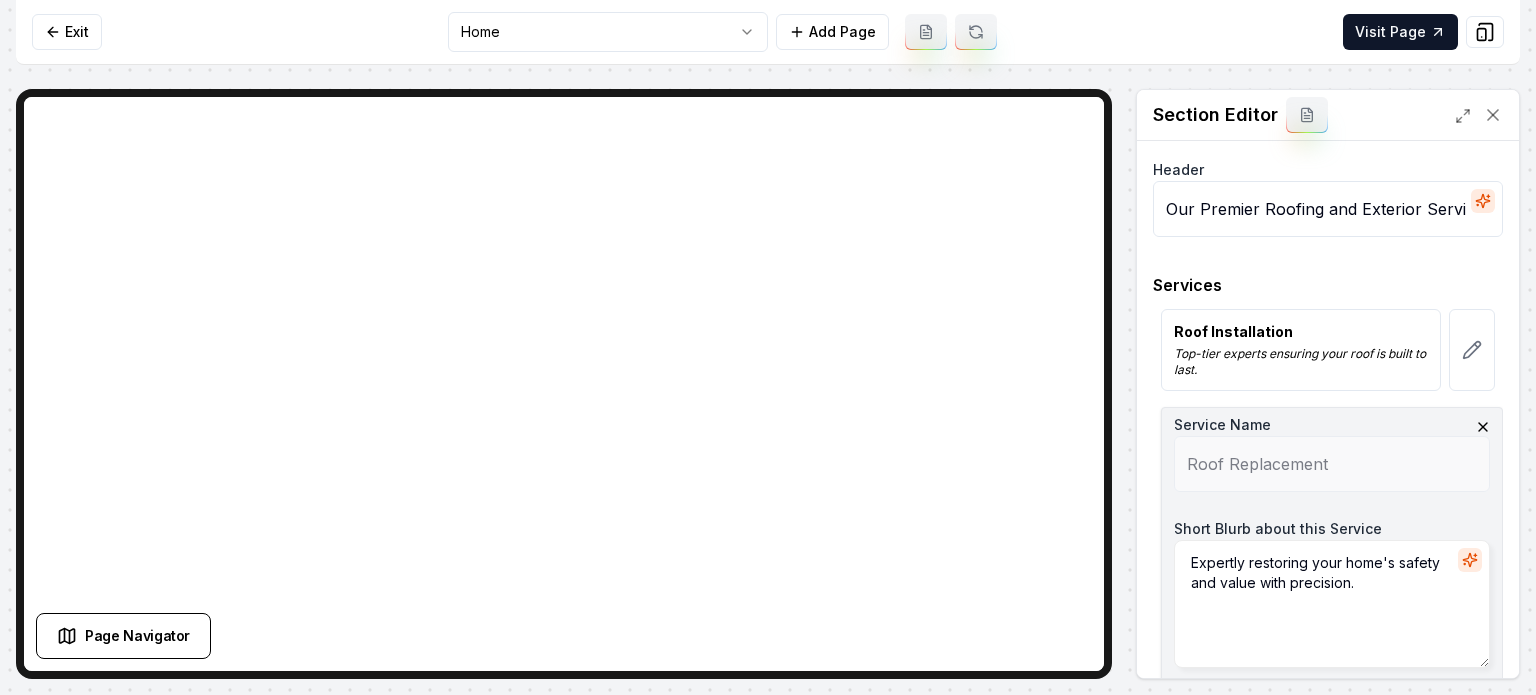 scroll, scrollTop: 443, scrollLeft: 0, axis: vertical 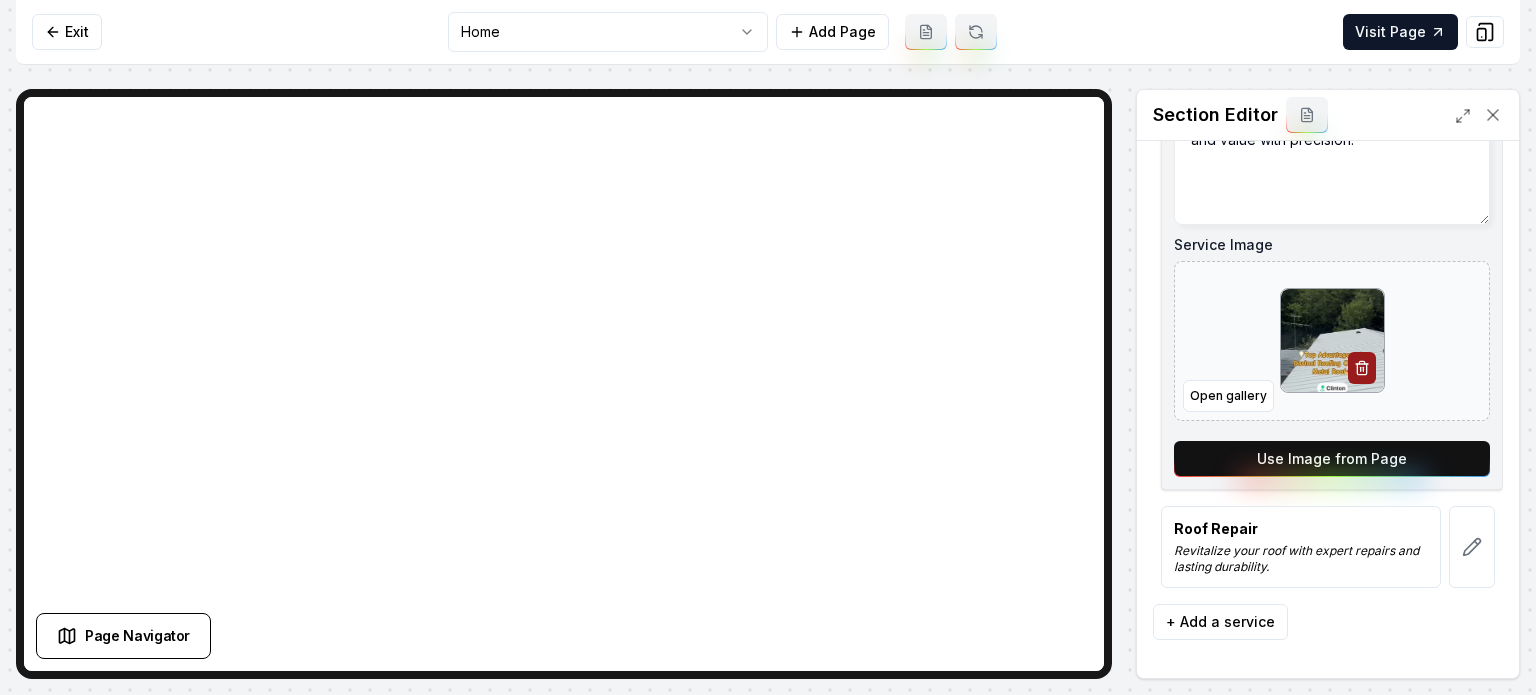 click on "Service Name Roof Replacement Short Blurb about this Service Expertly restoring your home's safety and value with precision. Service Image Open gallery Use Image from Page" at bounding box center (1332, 227) 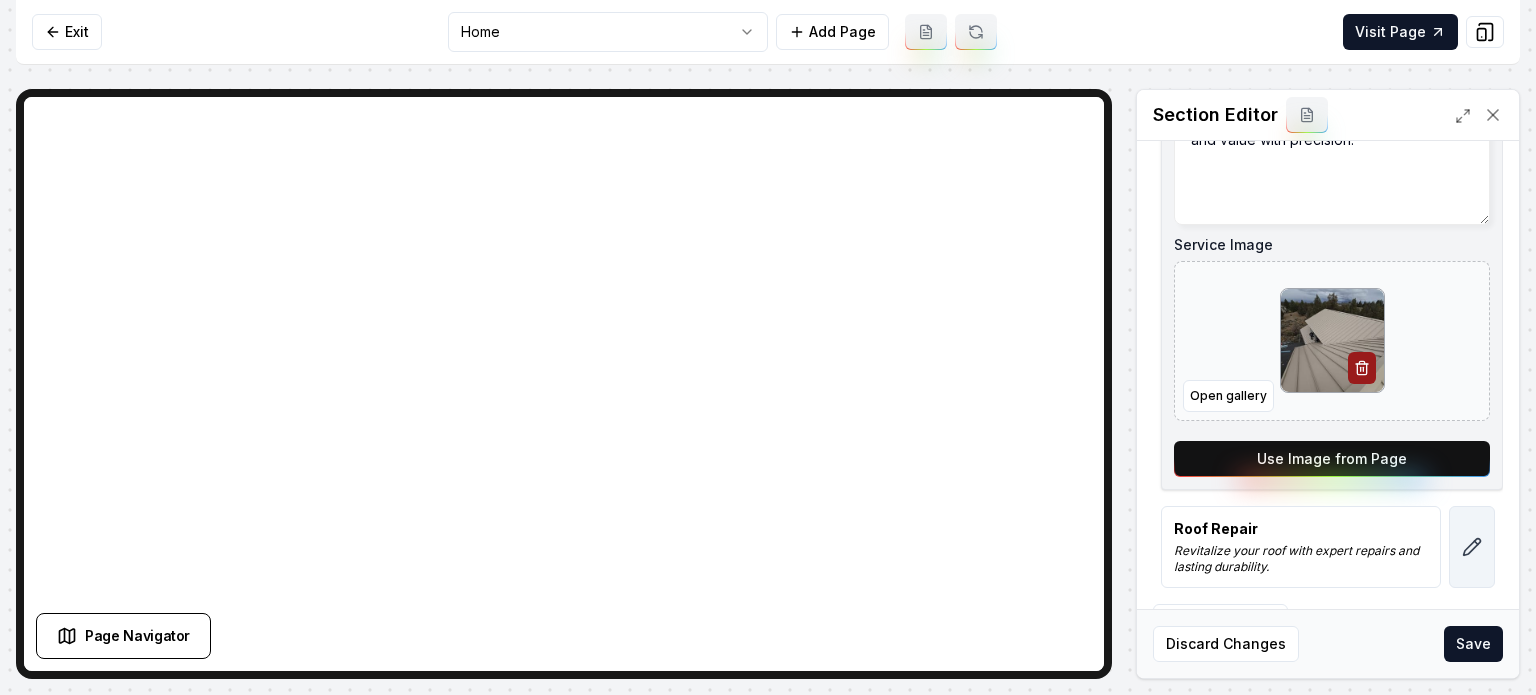 click at bounding box center (1472, 547) 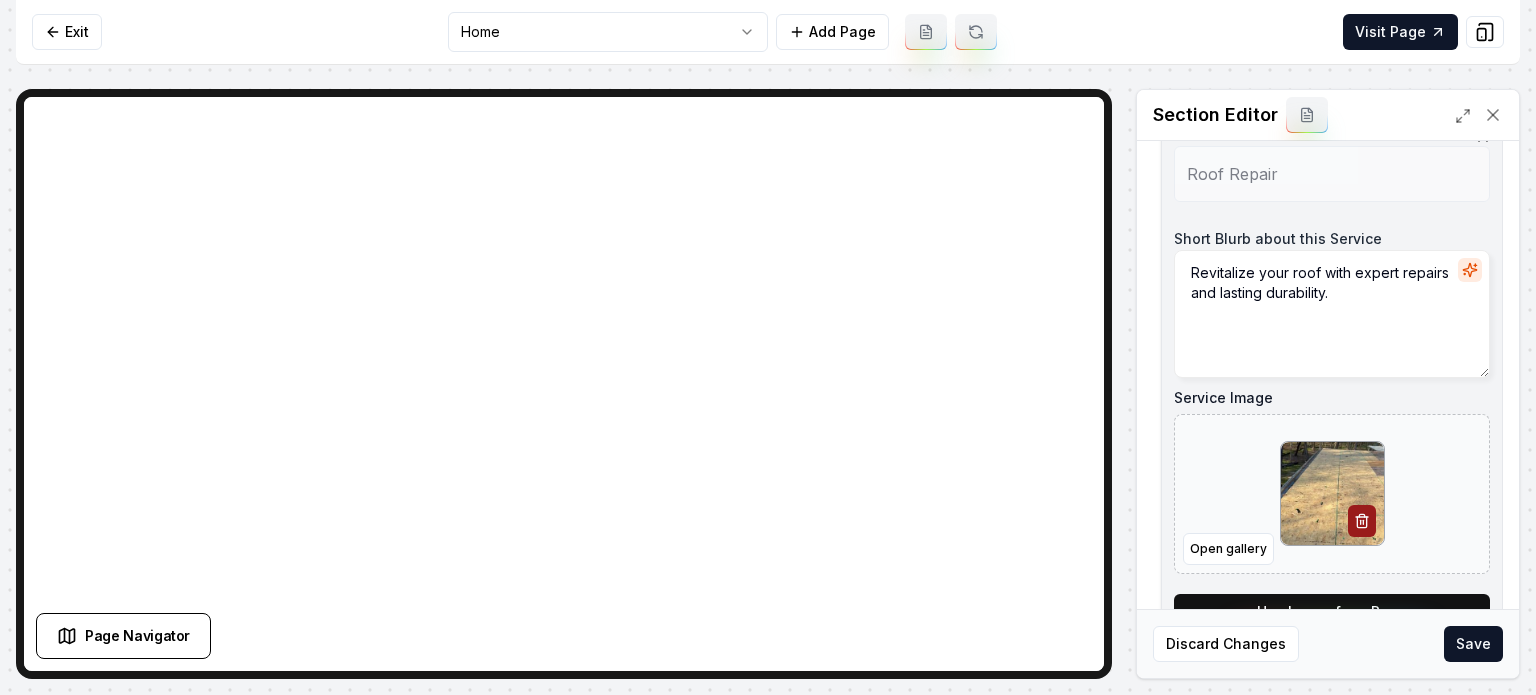 scroll, scrollTop: 443, scrollLeft: 0, axis: vertical 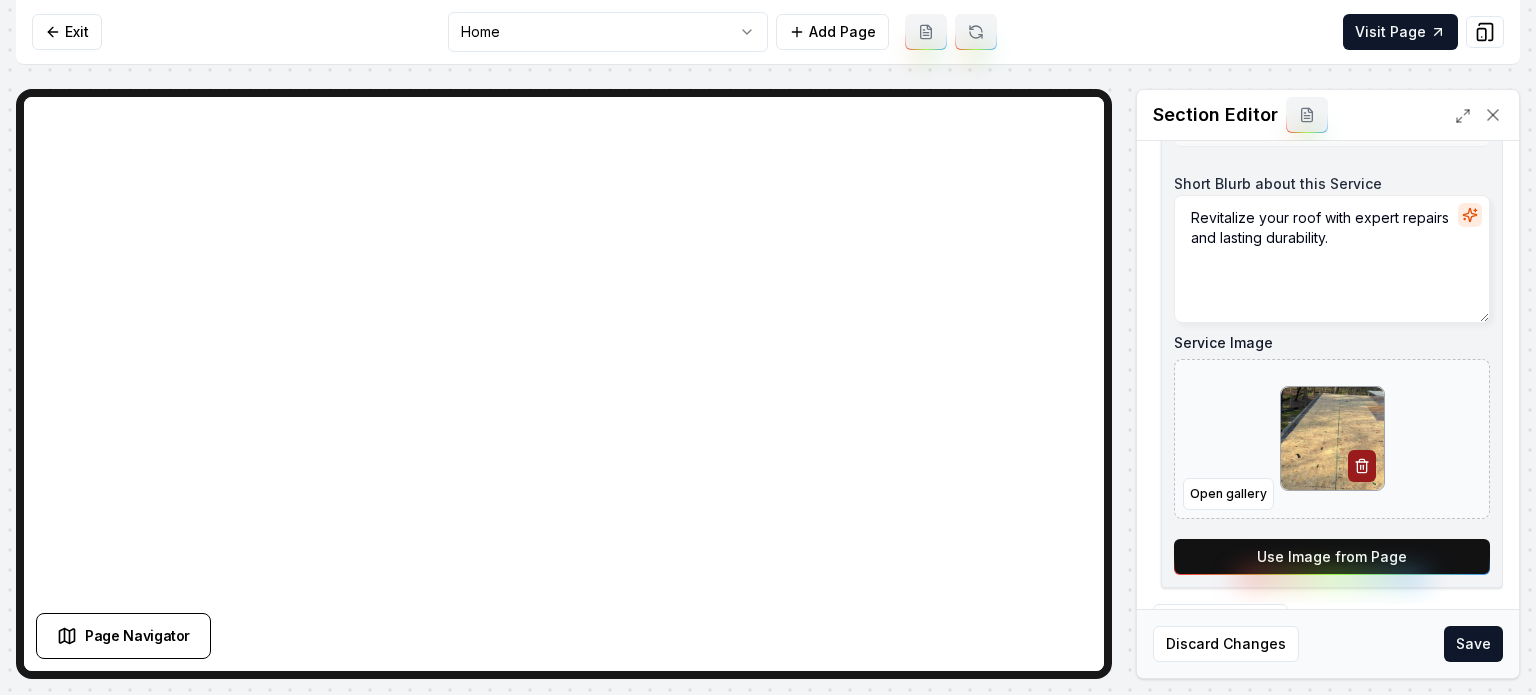 click on "Use Image from Page" at bounding box center (1332, 557) 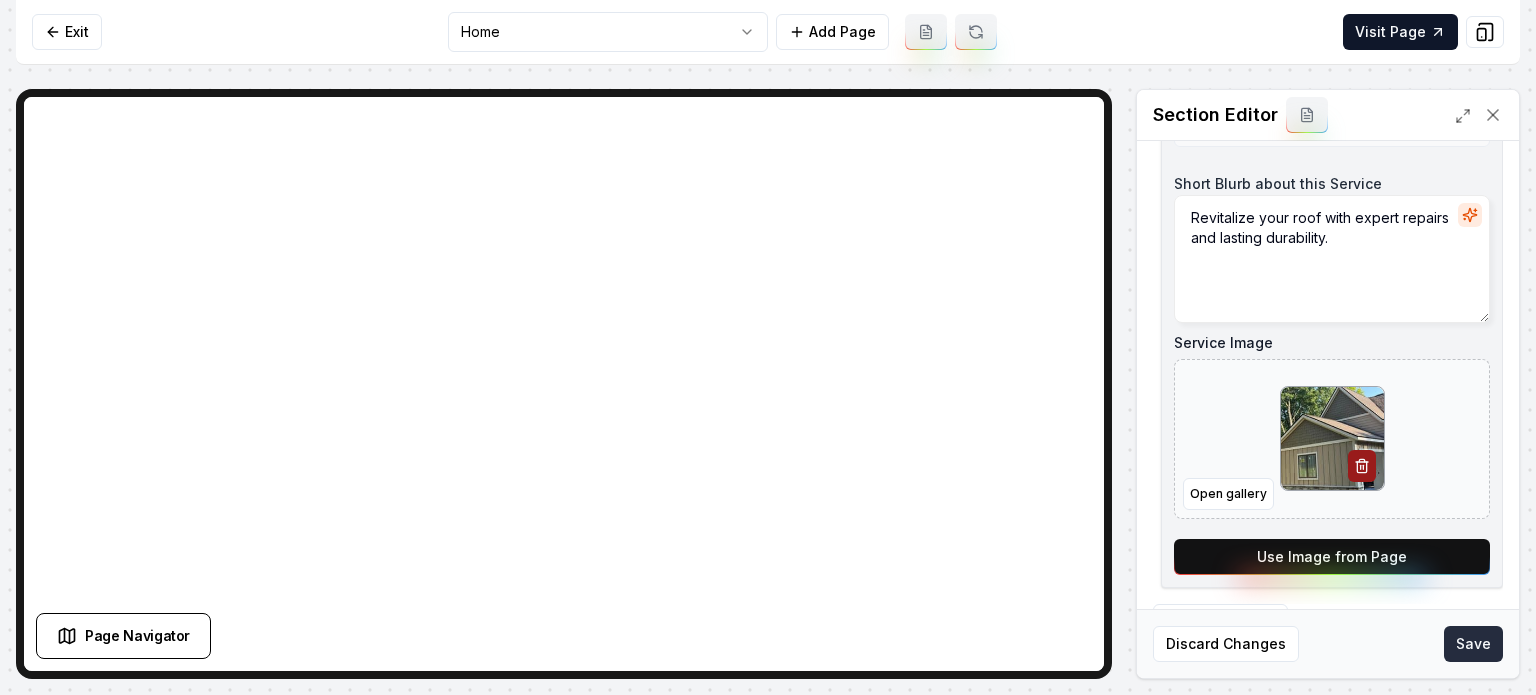 click on "Save" at bounding box center [1473, 644] 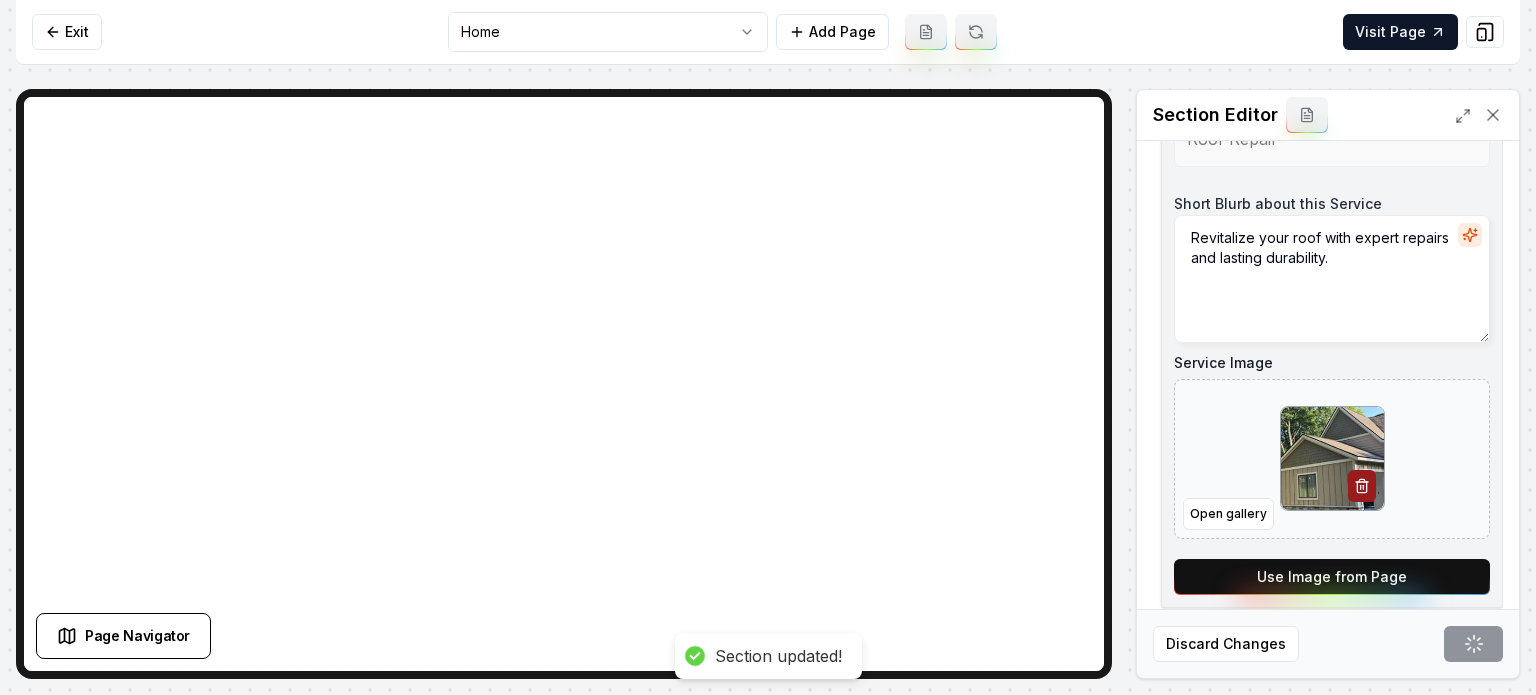 scroll, scrollTop: 0, scrollLeft: 0, axis: both 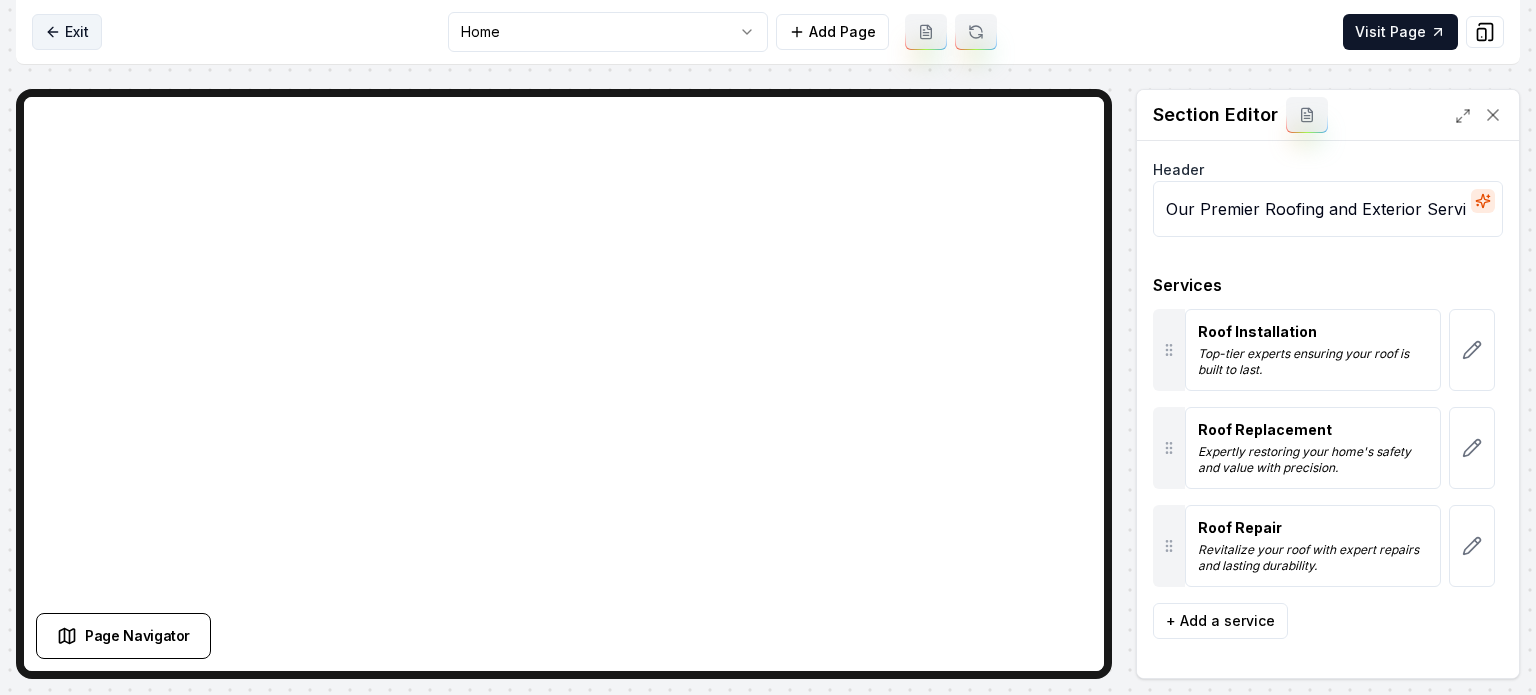 click on "Exit" at bounding box center [67, 32] 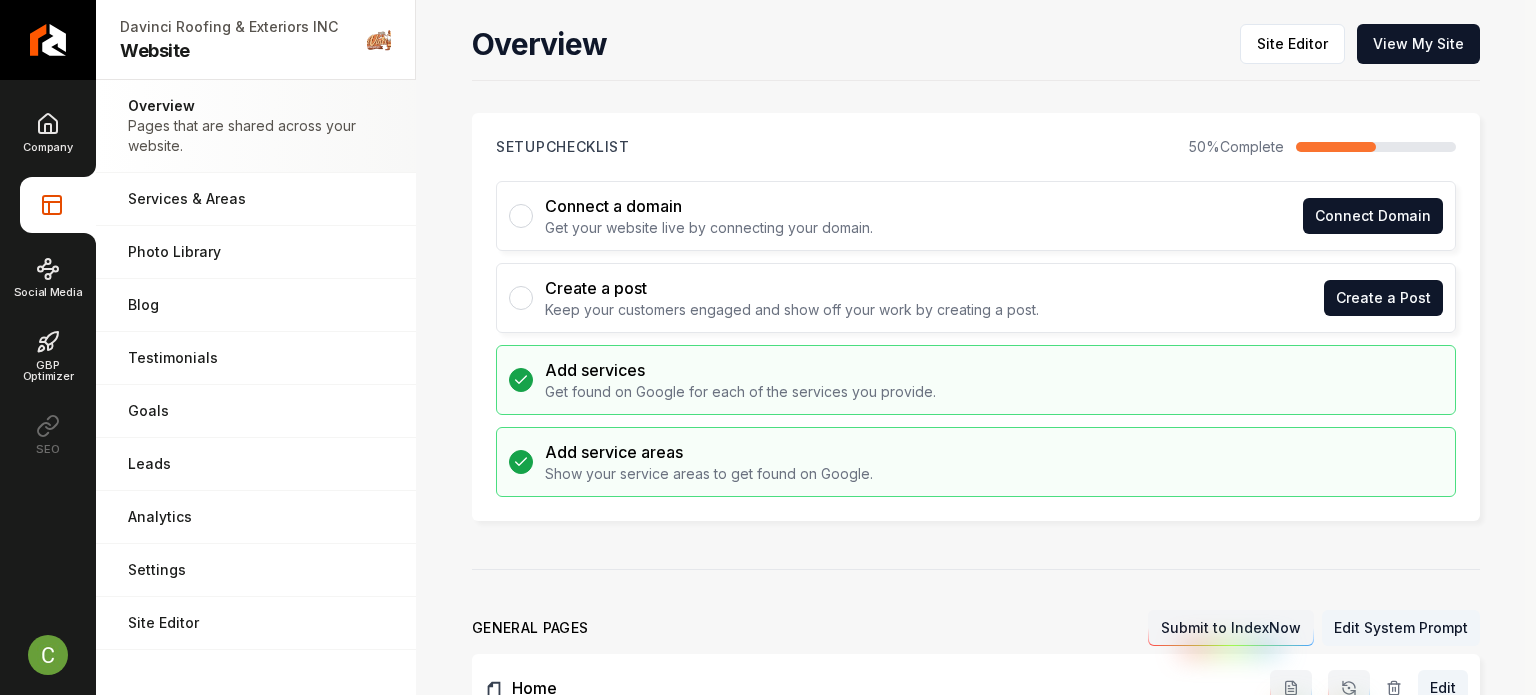 click at bounding box center [48, 40] 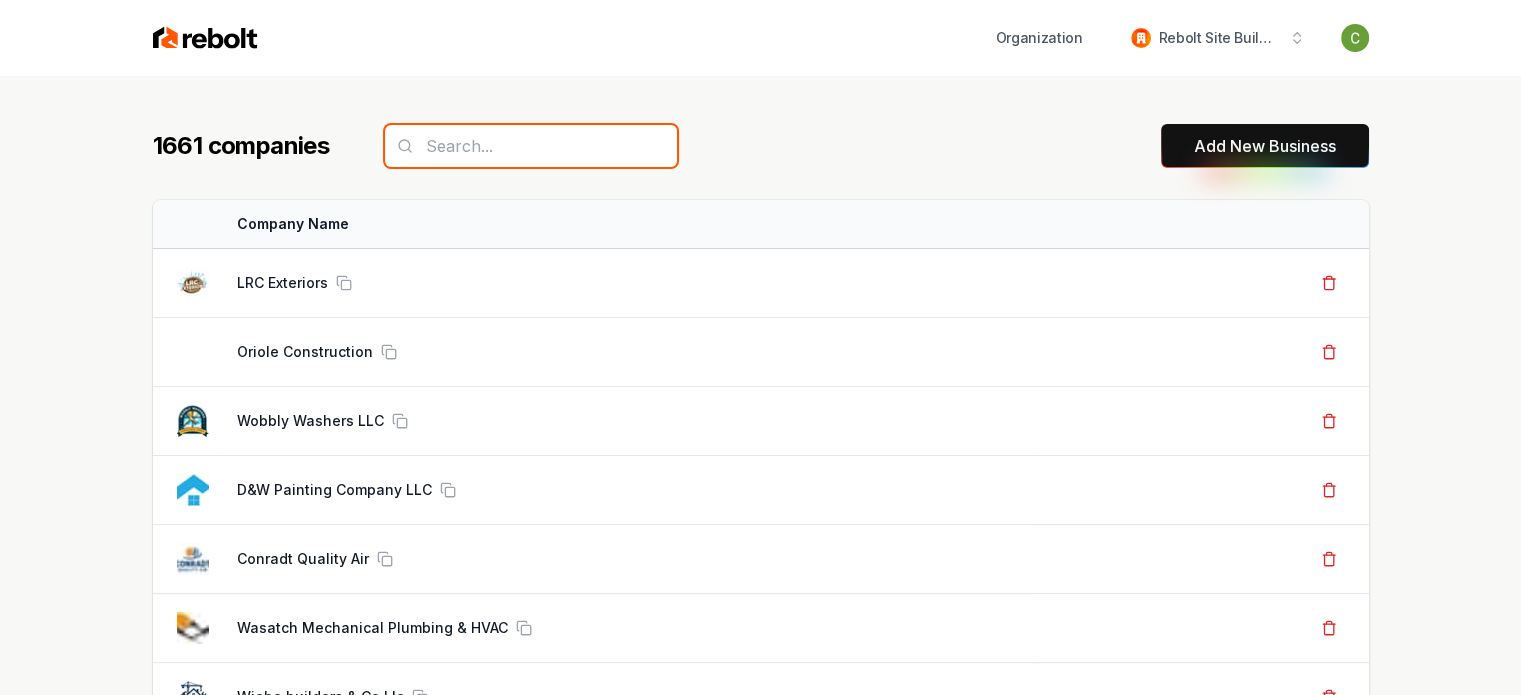 click at bounding box center (531, 146) 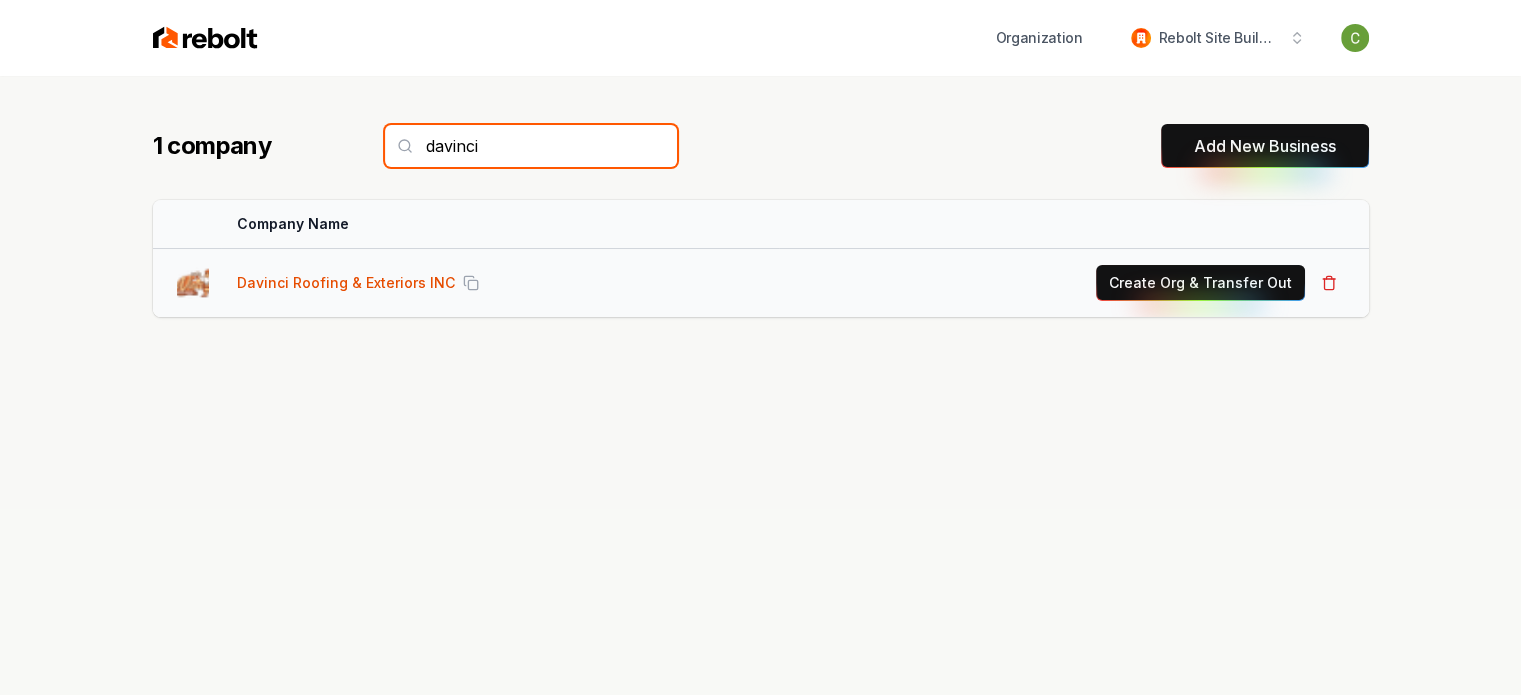 type on "davinci" 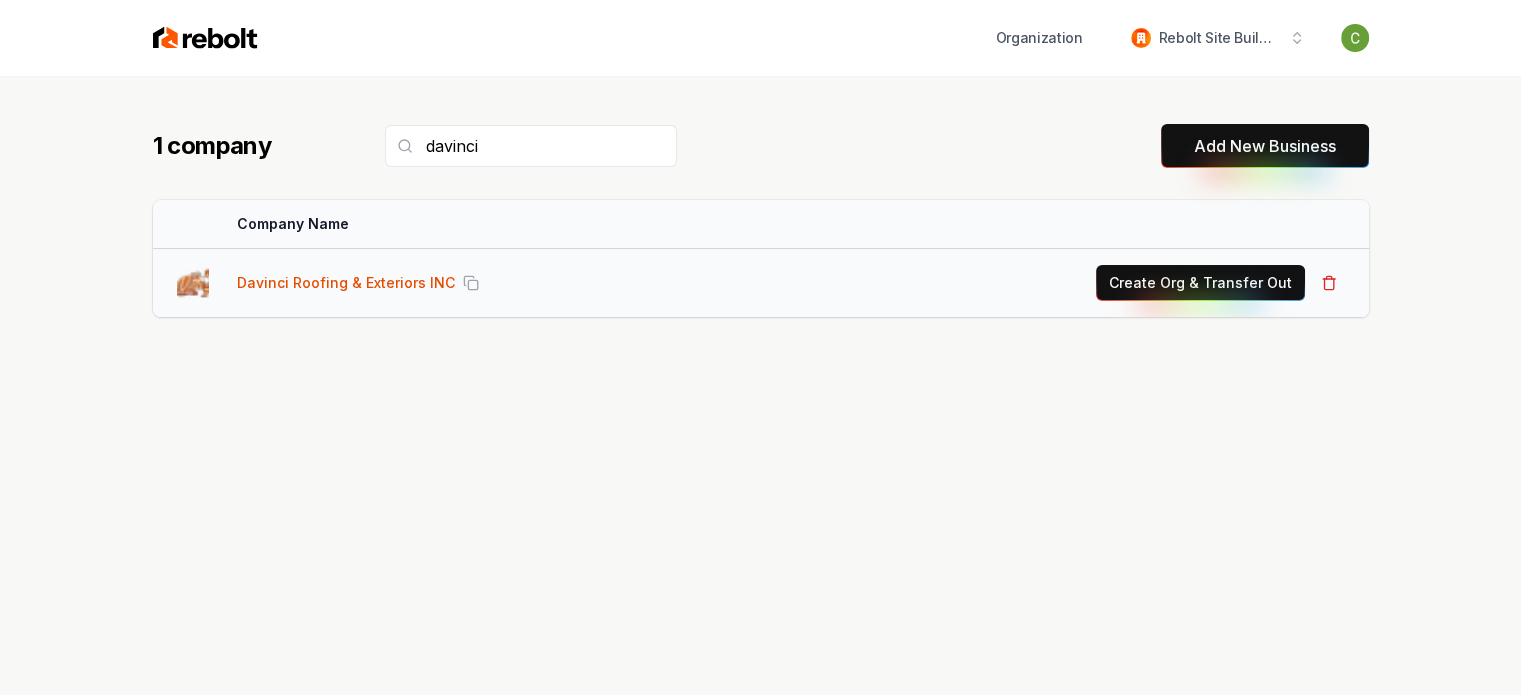click on "Davinci Roofing & Exteriors INC" at bounding box center (346, 283) 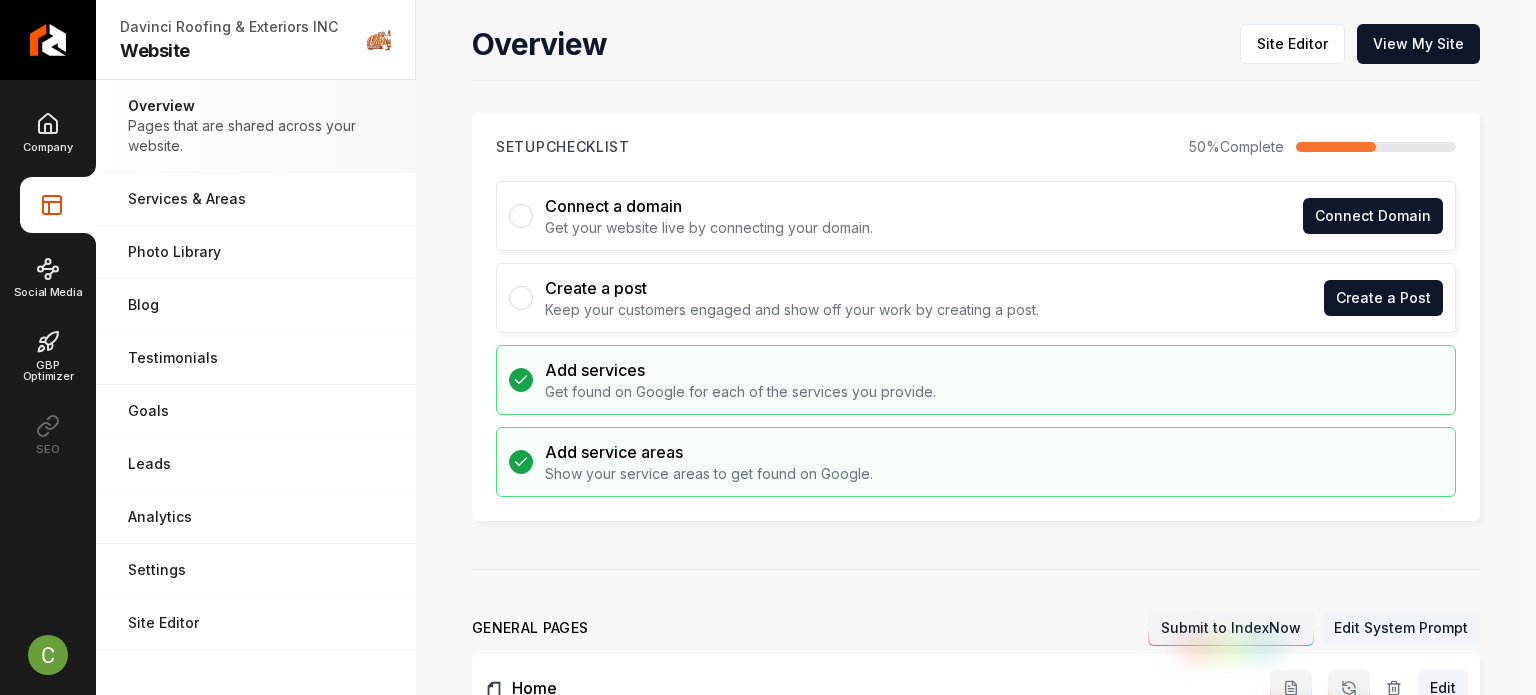 click on "Overview Site Editor View My Site Setup  Checklist 50 %  Complete Connect a domain Get your website live by connecting your domain. Connect Domain Create a post Keep your customers engaged and show off your work by creating a post. Create a Post Add services Get found on Google for each of the services you provide. Add service areas Show your service areas to get found on Google. general pages Submit to IndexNow Edit System Prompt Home Edit Contact Edit About Us Edit Service Pages Roof Repair Edit Roof Installation Edit Roof Replacement Edit Areas Served Pages [CITY], [STATE] Edit Legal Pages This includes pages like Terms of Service and Privacy Policy. Add Terms of Service Add Privacy Policy" at bounding box center [976, 743] 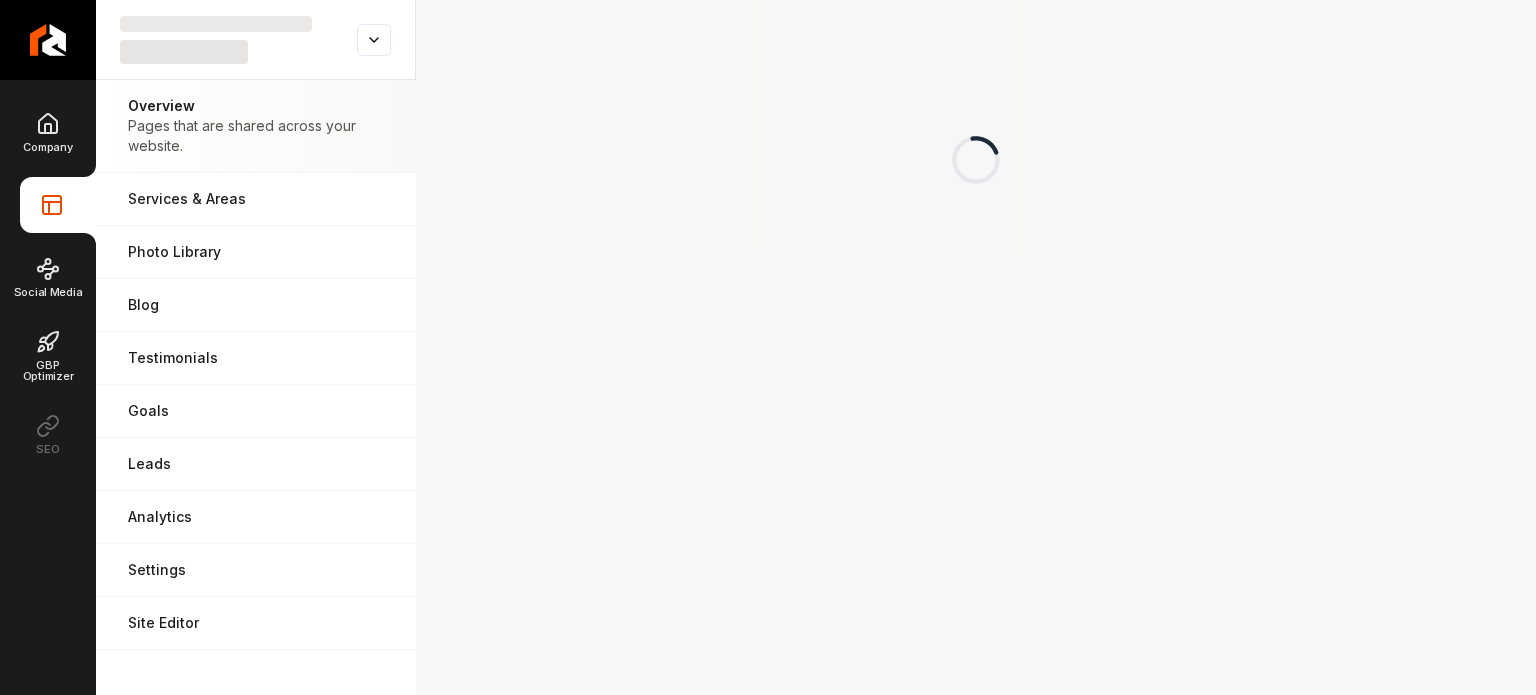 scroll, scrollTop: 0, scrollLeft: 0, axis: both 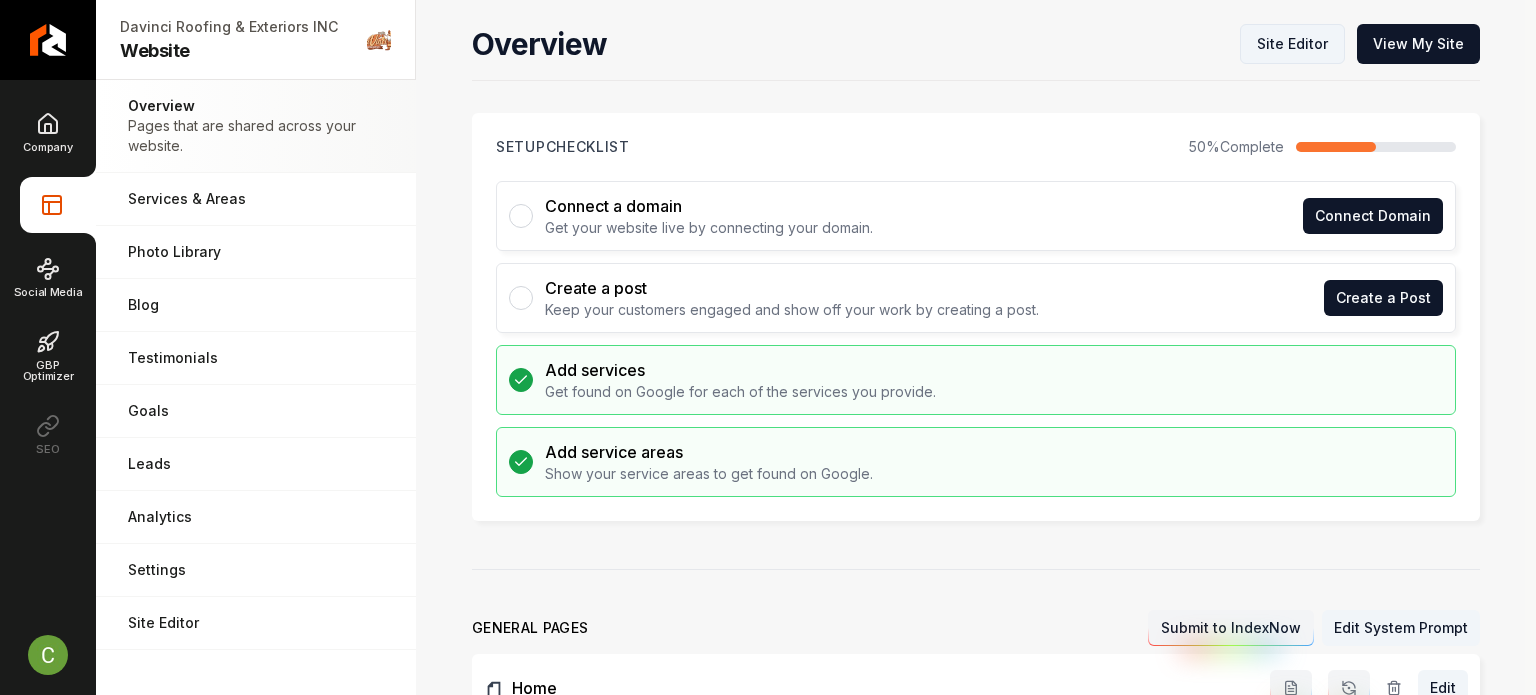 click on "Site Editor" at bounding box center (1292, 44) 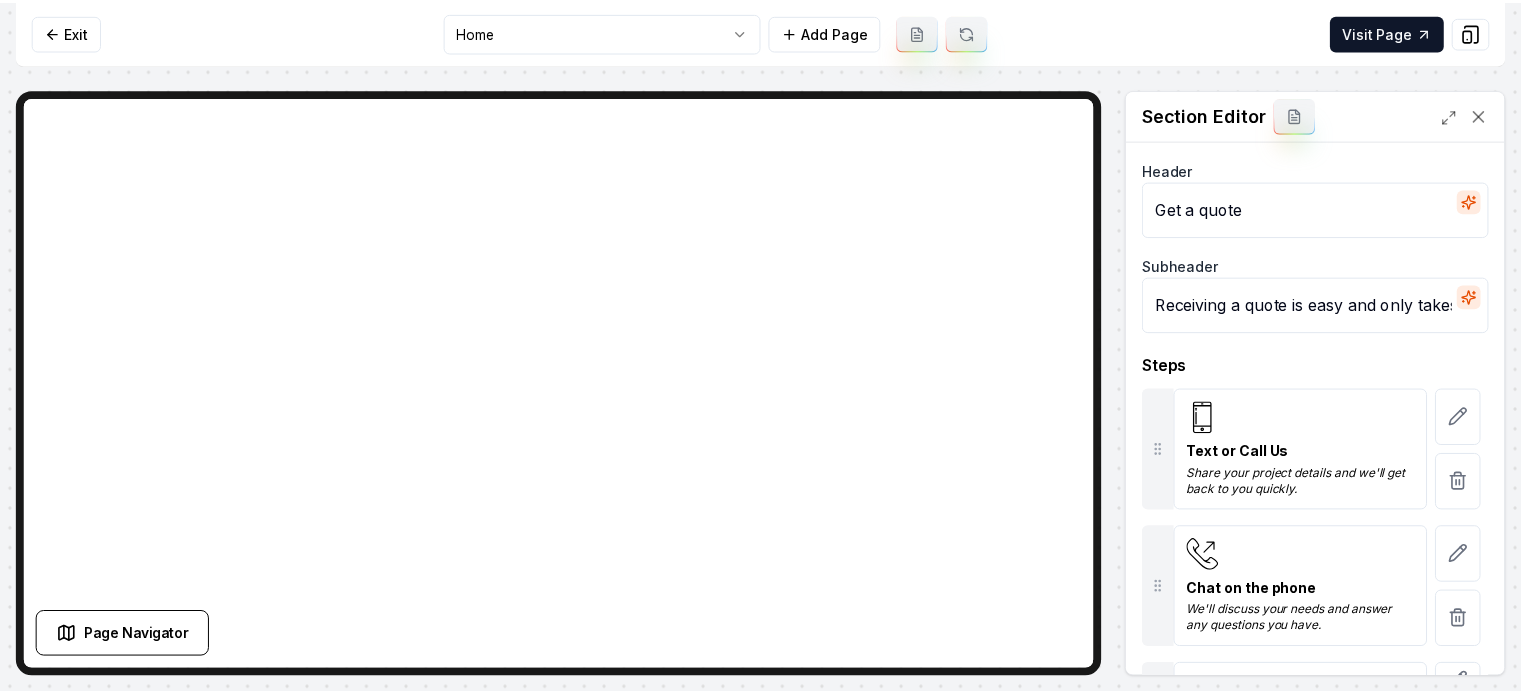 scroll, scrollTop: 143, scrollLeft: 0, axis: vertical 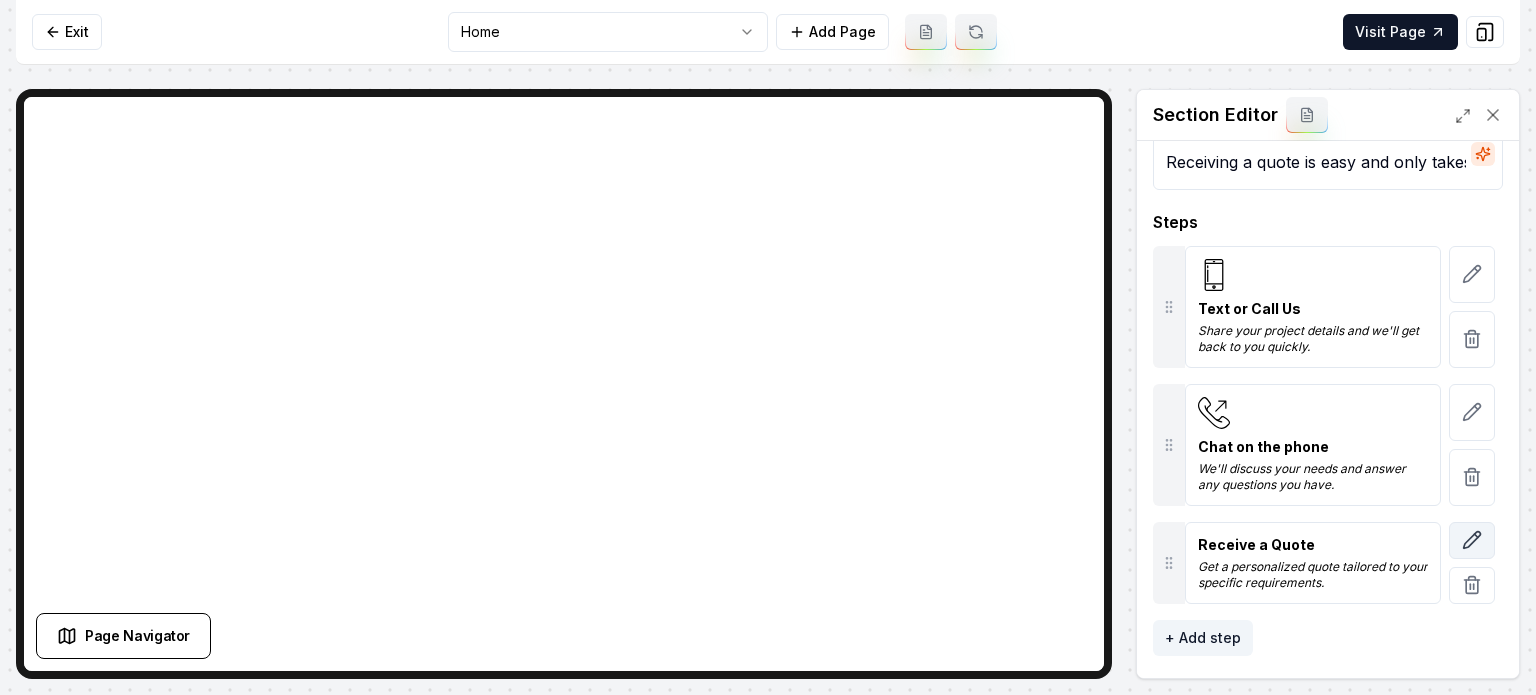 click at bounding box center (1472, 540) 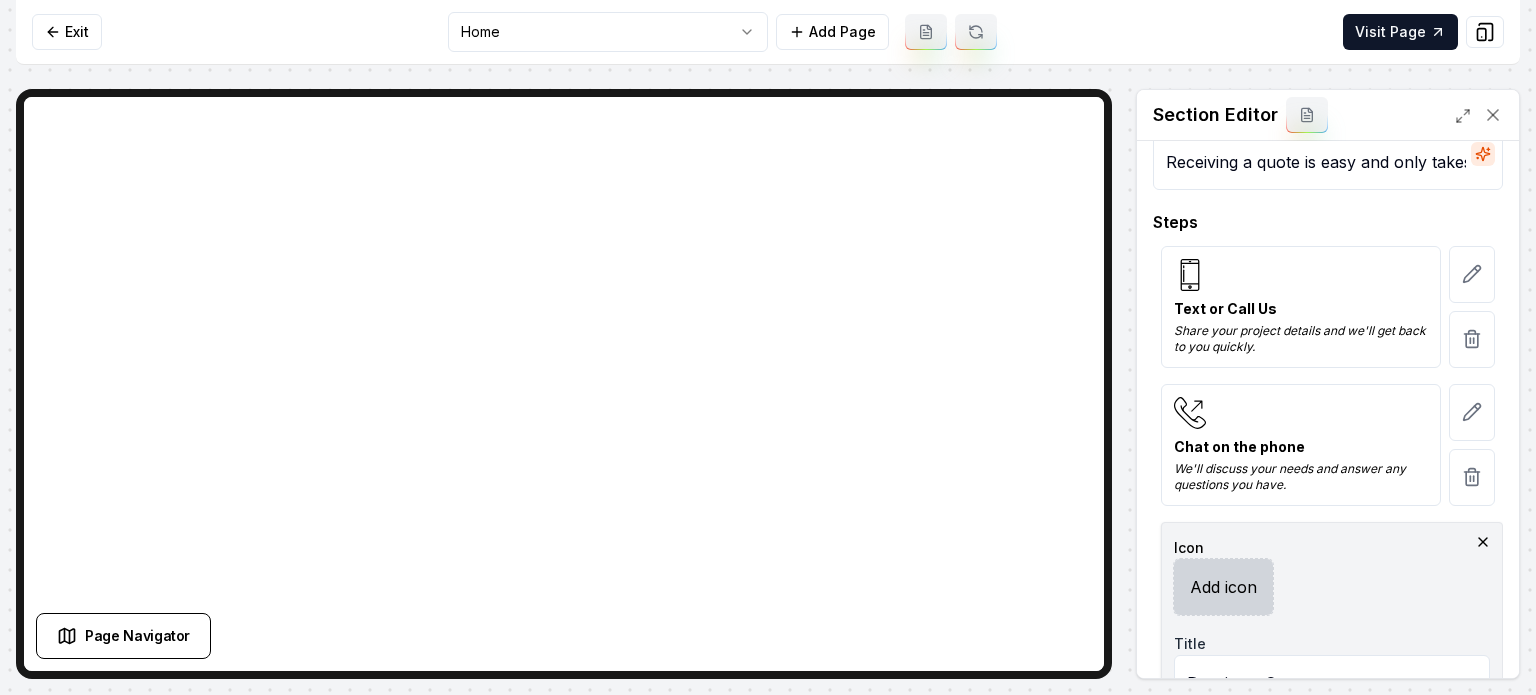 click on "Add icon" at bounding box center (1223, 587) 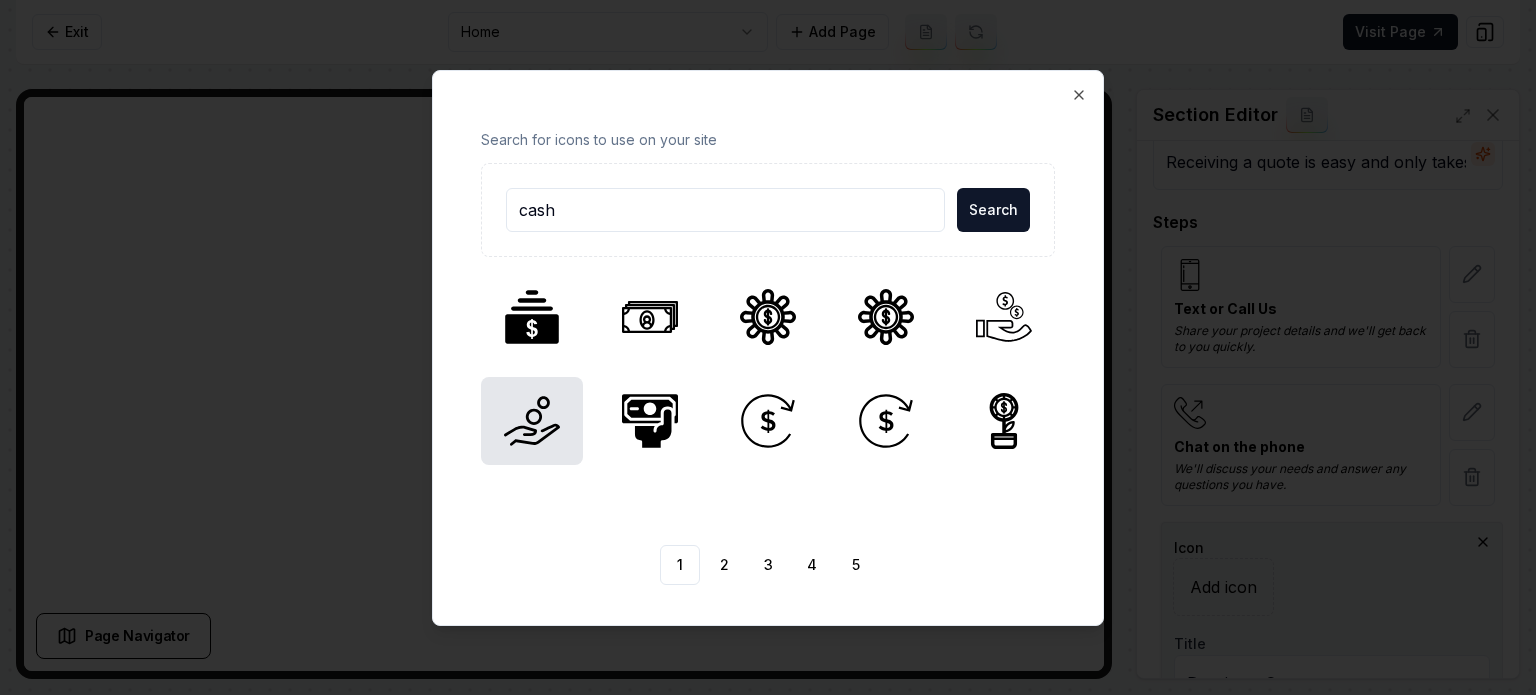 type on "cash" 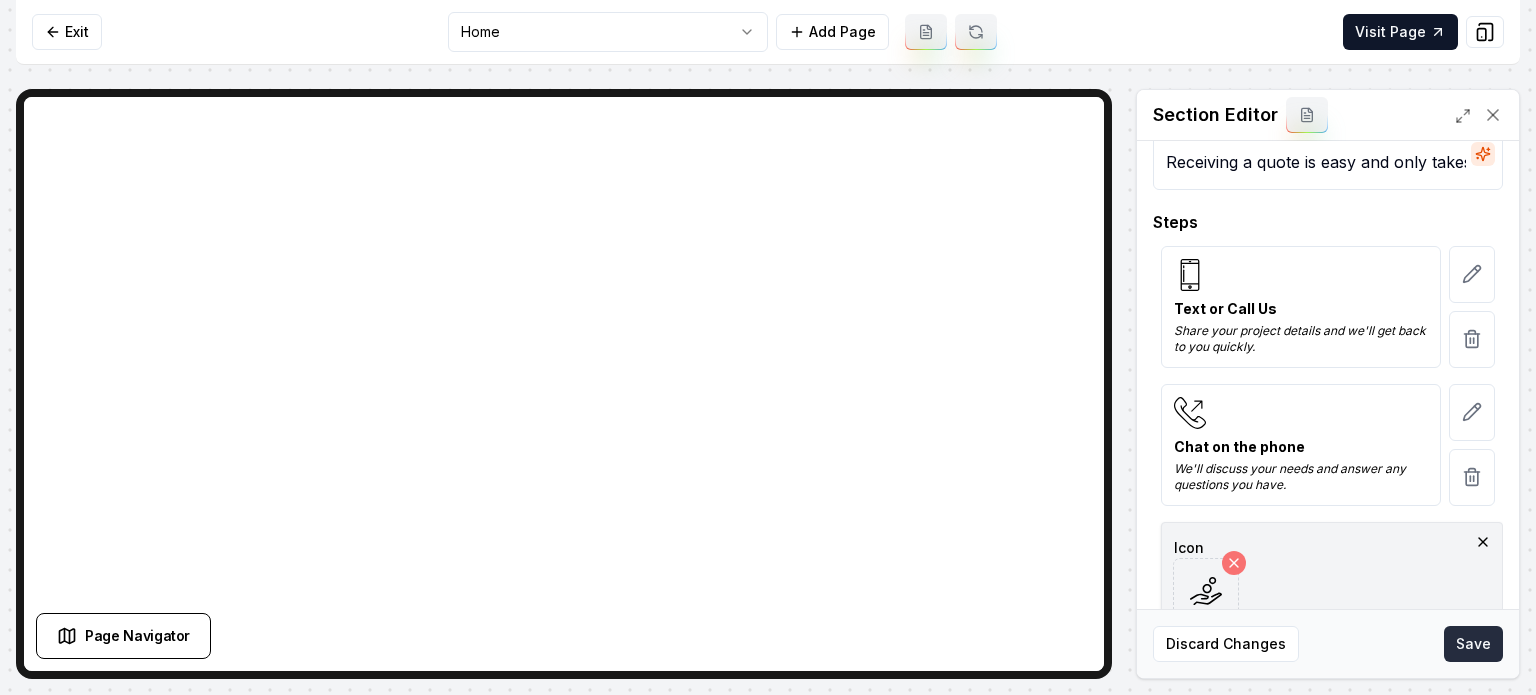 click on "Save" at bounding box center [1473, 644] 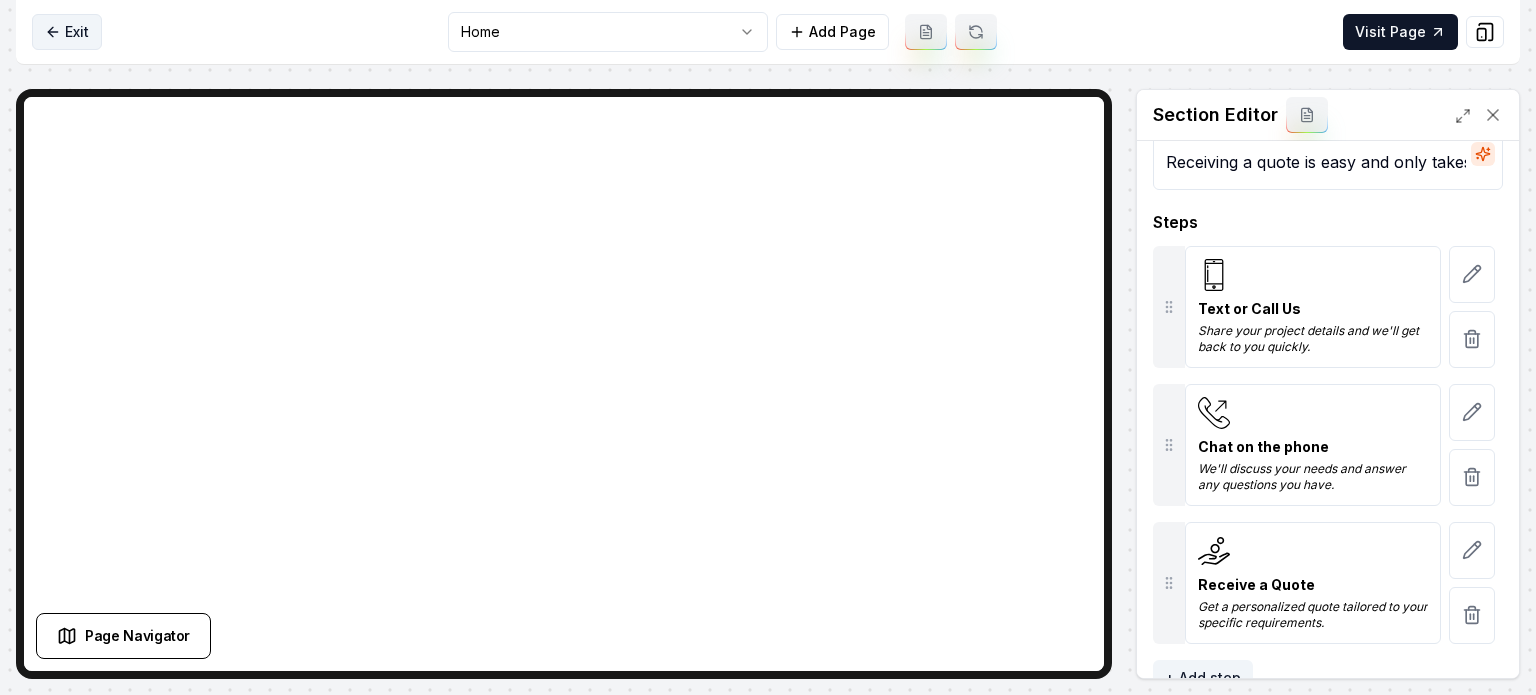 click on "Exit" at bounding box center [67, 32] 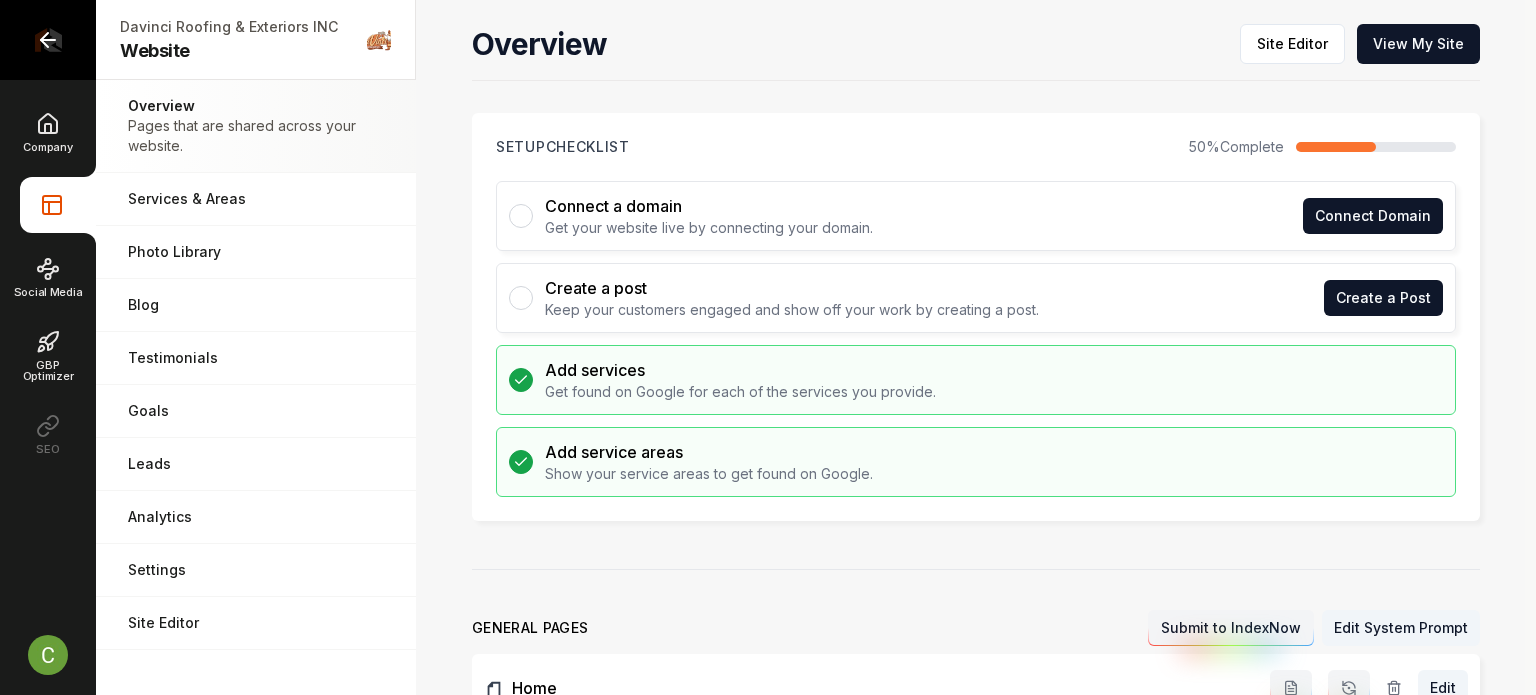 click at bounding box center [48, 40] 